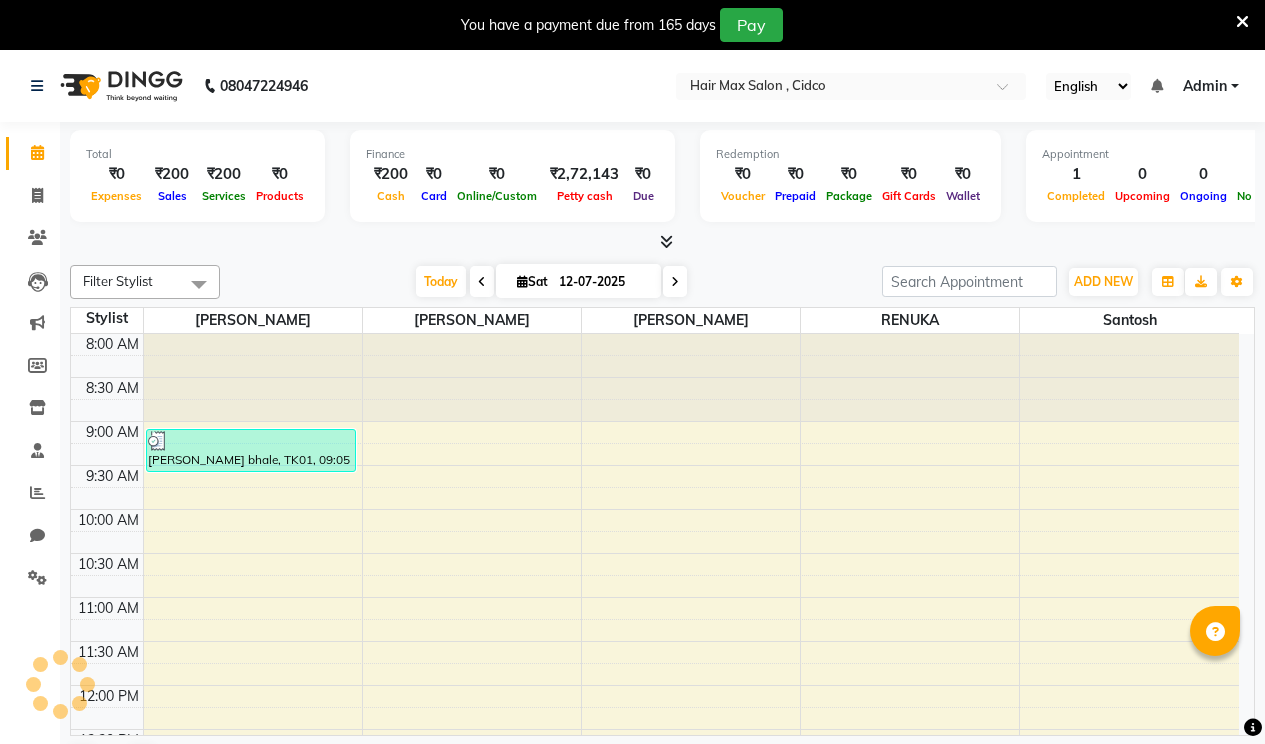 scroll, scrollTop: 0, scrollLeft: 0, axis: both 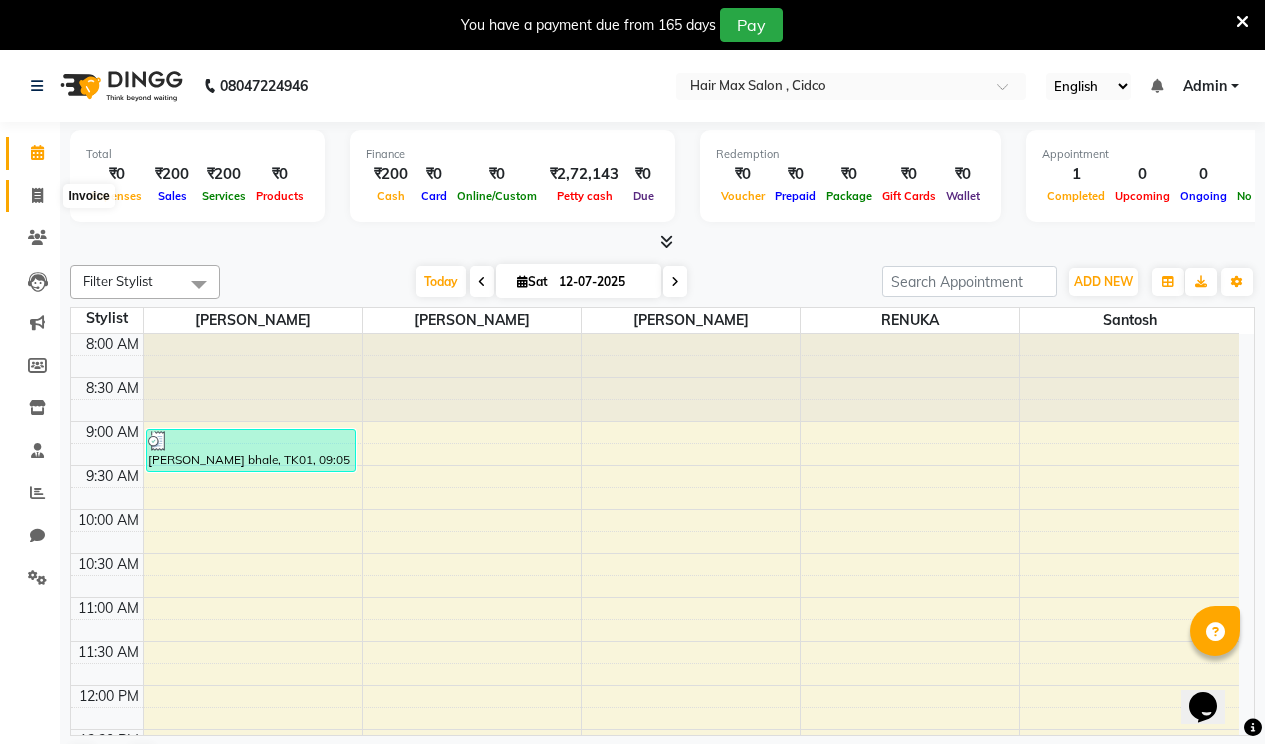 click 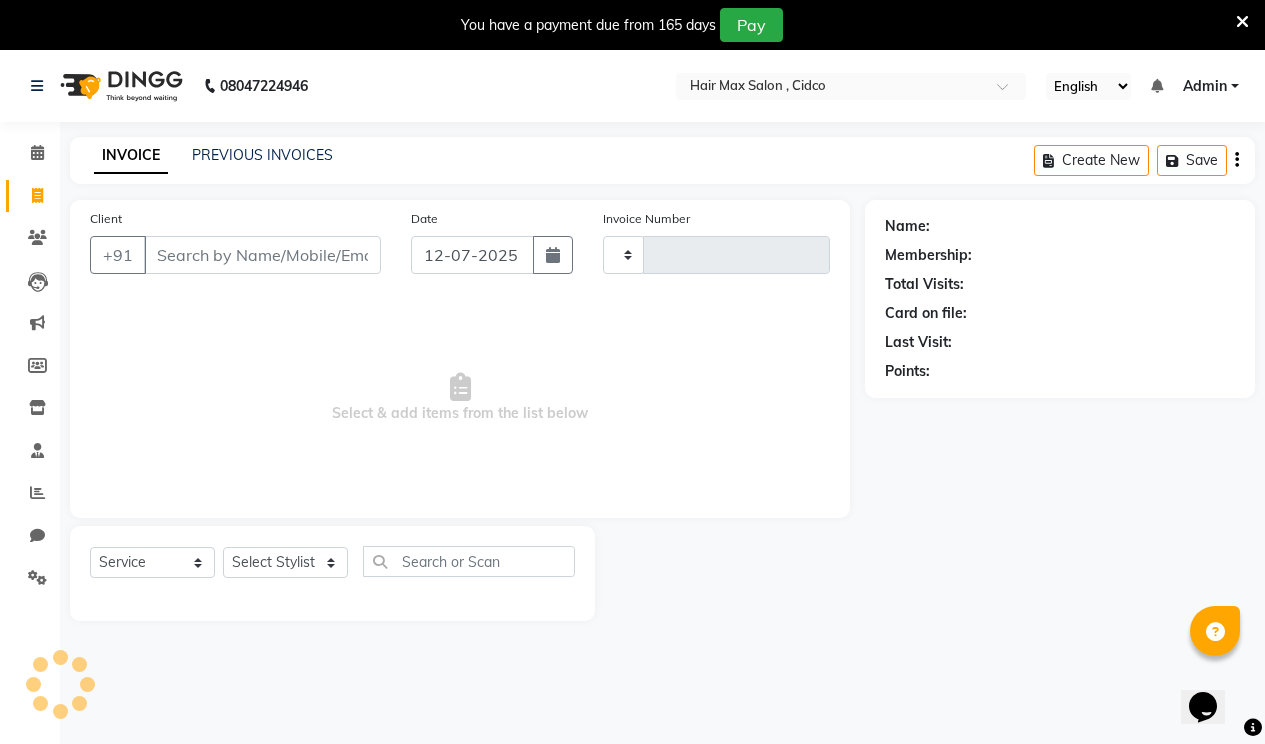 type on "0973" 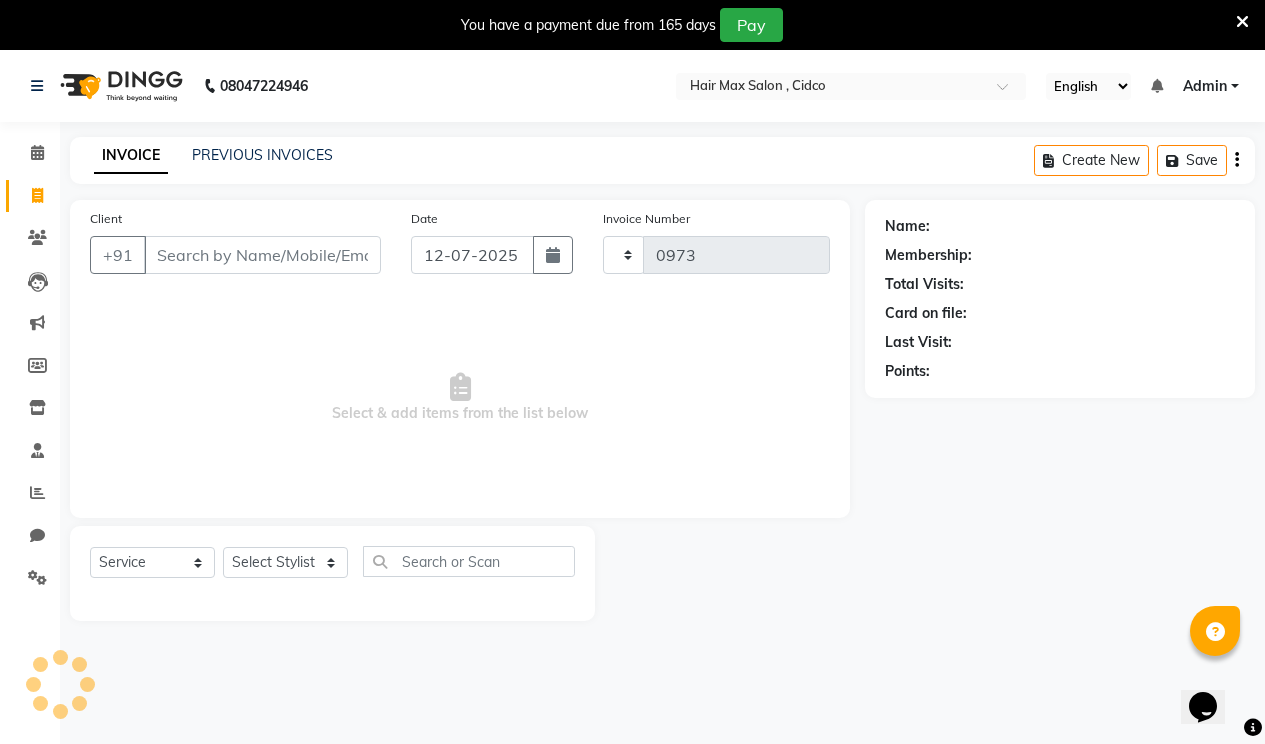 select on "7580" 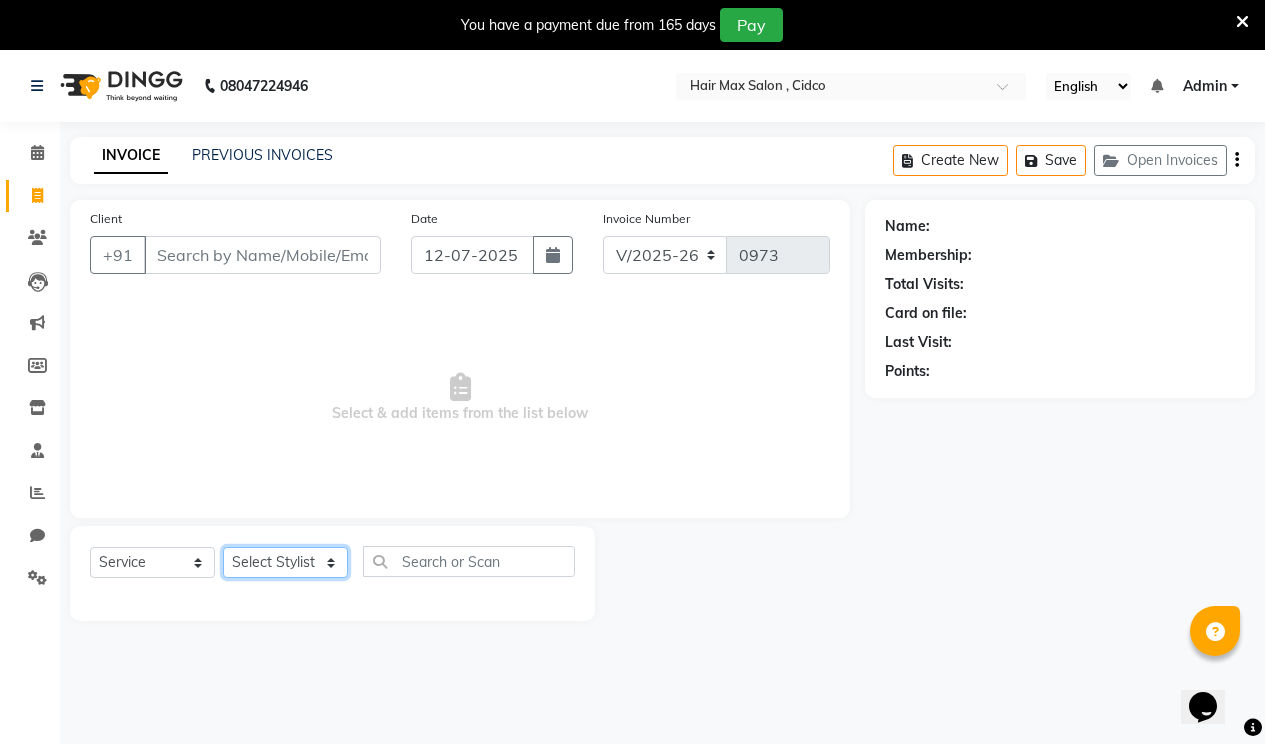 click on "Select Stylist [PERSON_NAME] [PERSON_NAME] [PERSON_NAME]" 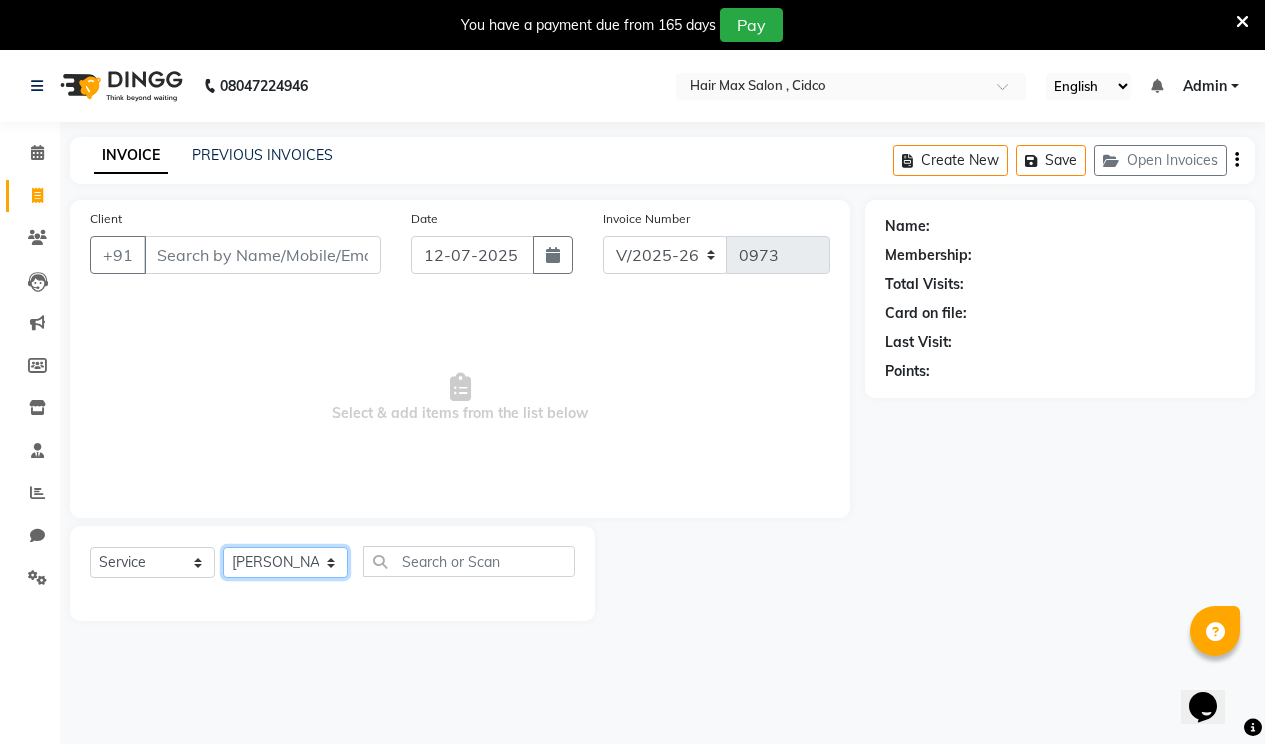 click on "Select Stylist [PERSON_NAME] [PERSON_NAME] [PERSON_NAME]" 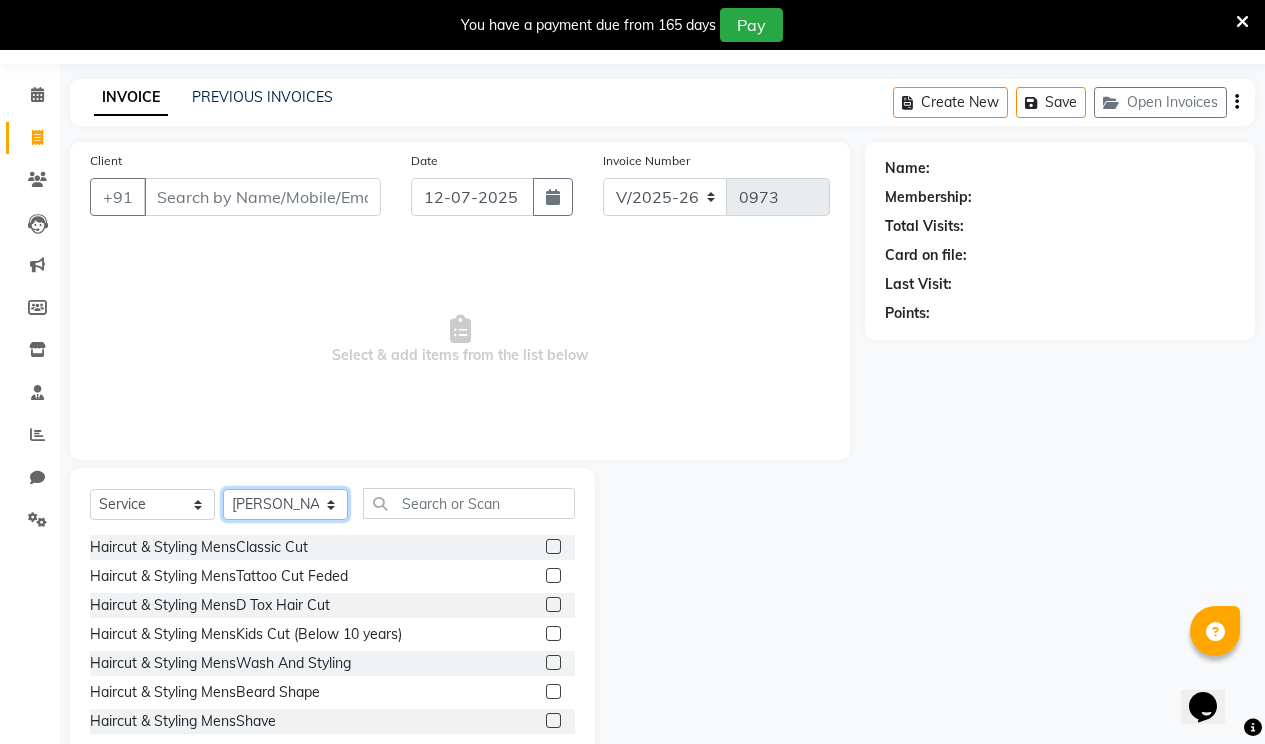scroll, scrollTop: 107, scrollLeft: 0, axis: vertical 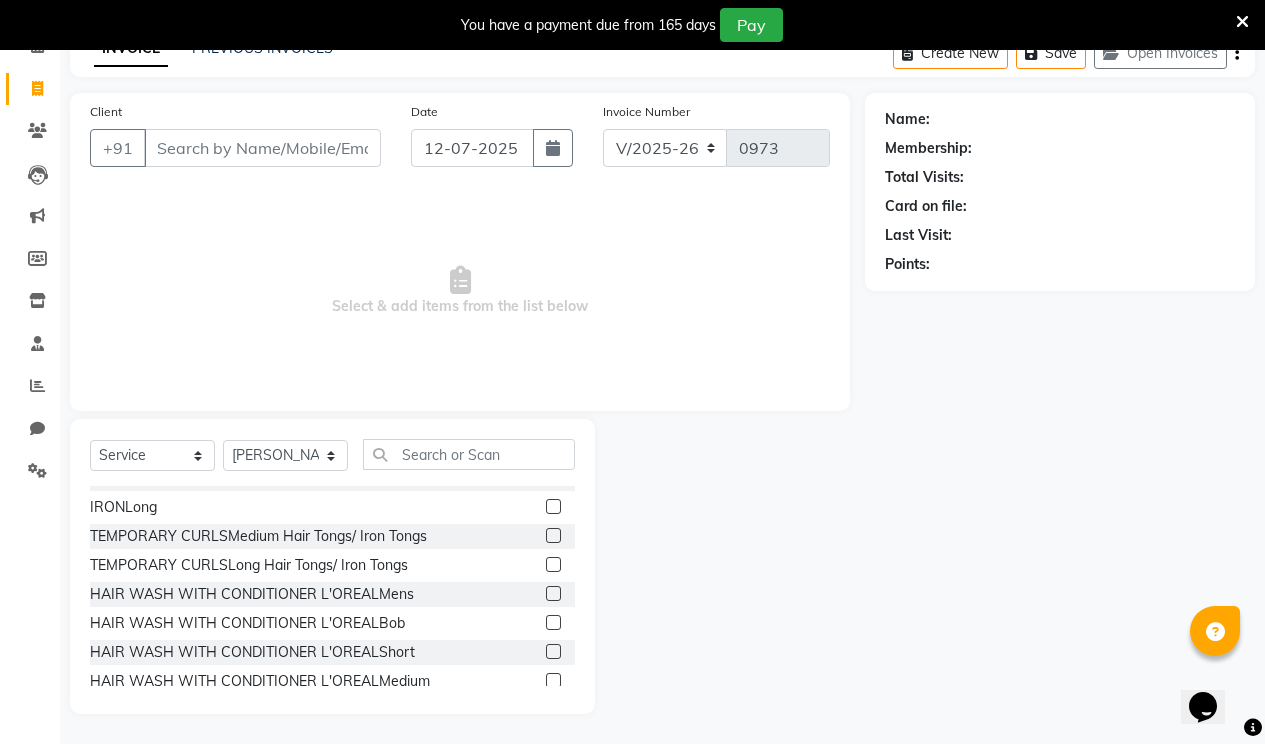 click 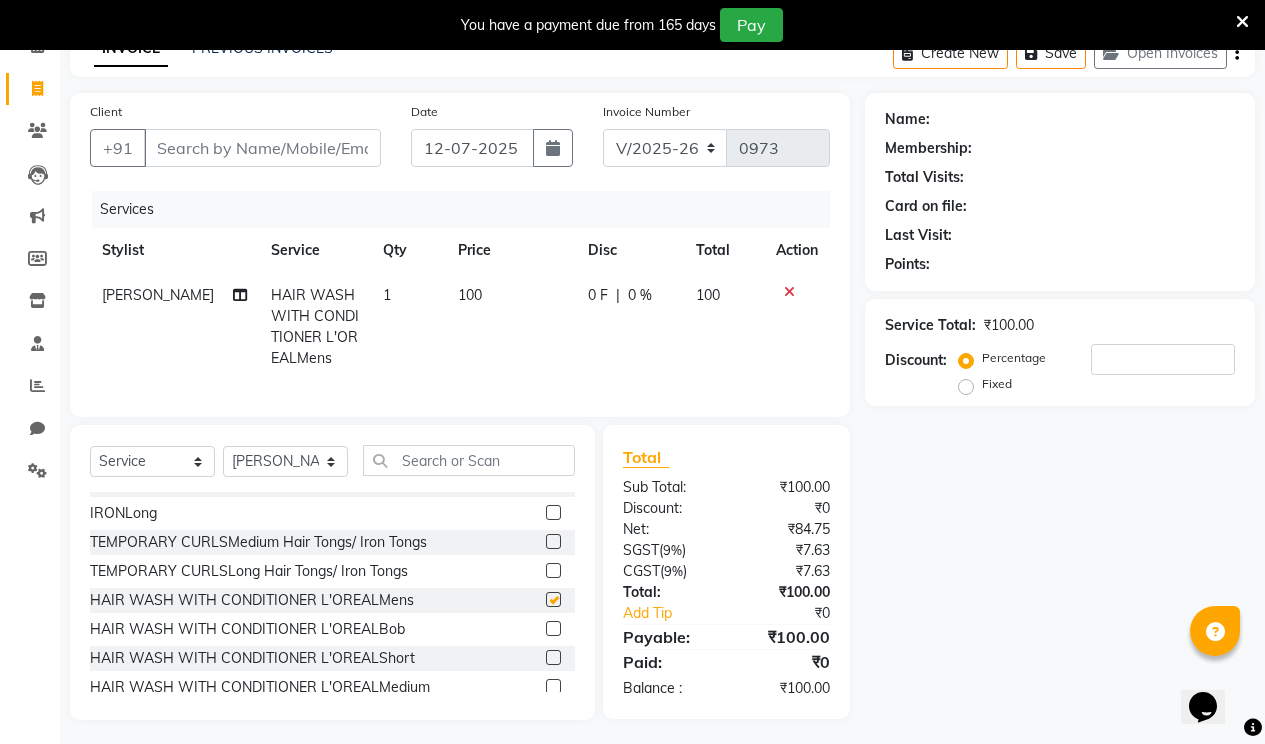 checkbox on "false" 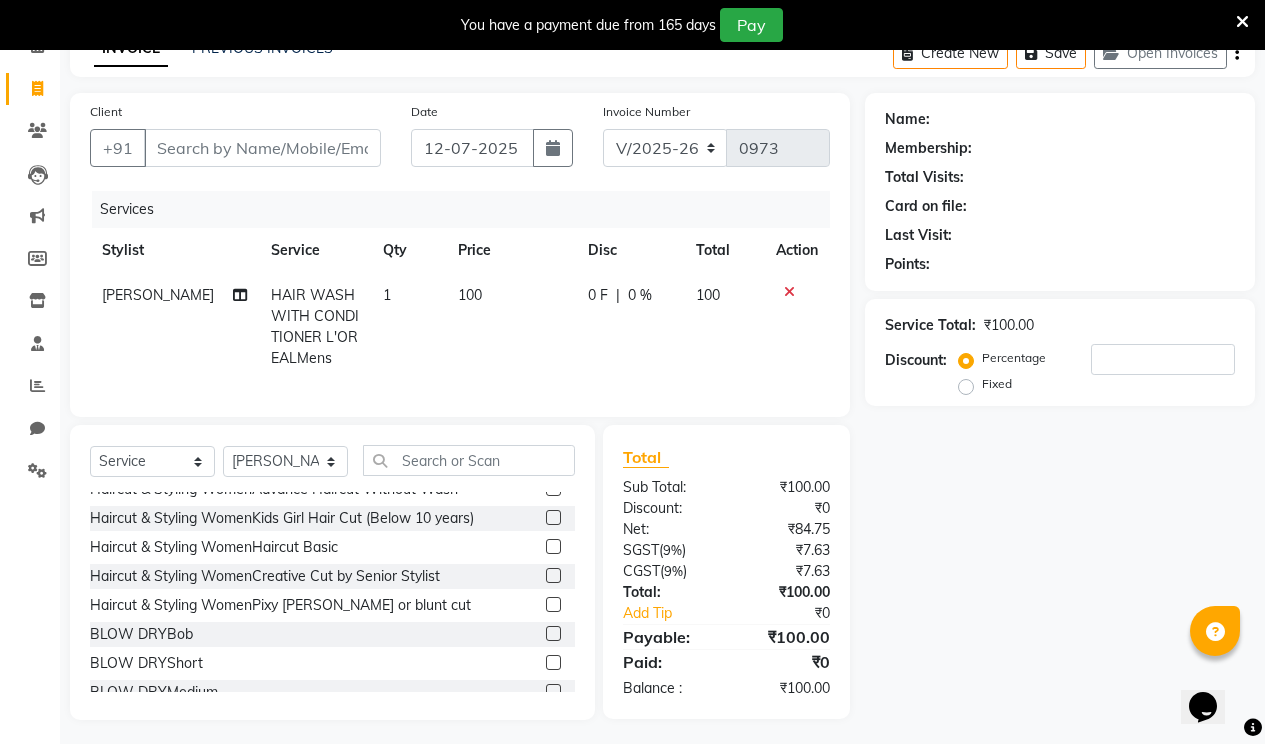 scroll, scrollTop: 100, scrollLeft: 0, axis: vertical 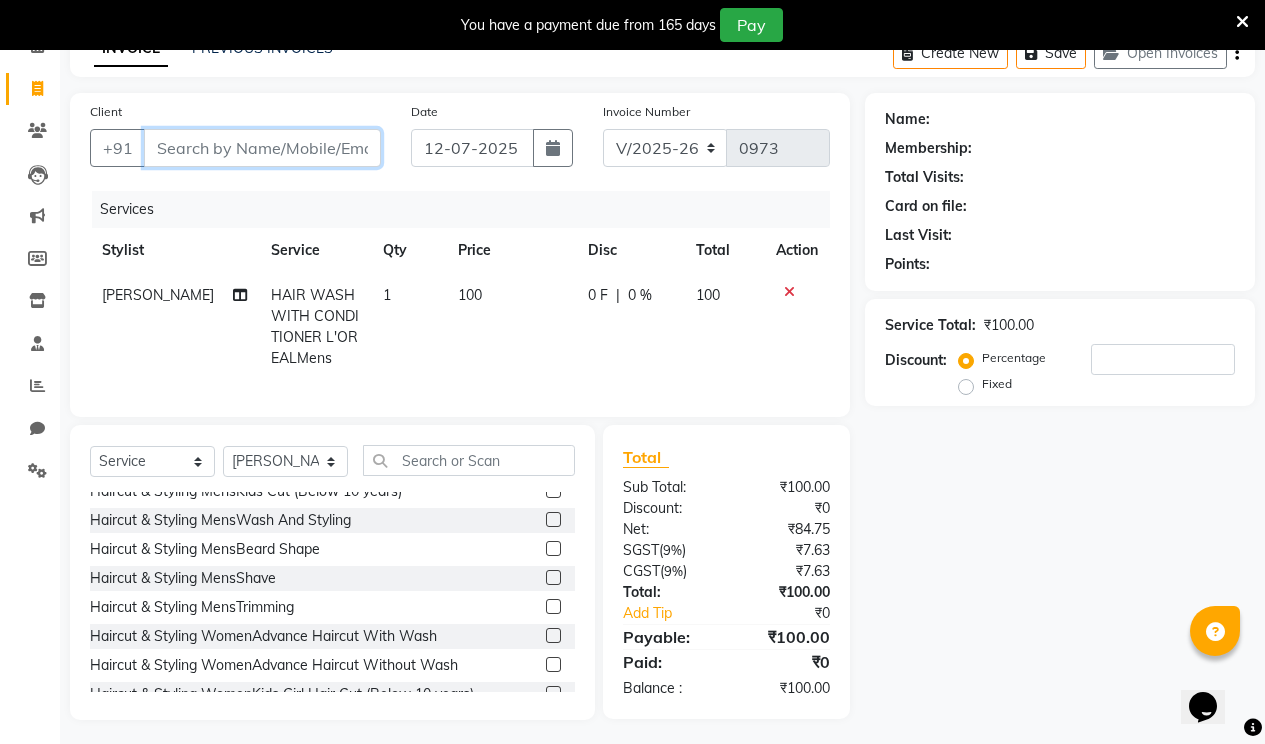 click on "Client" at bounding box center [262, 148] 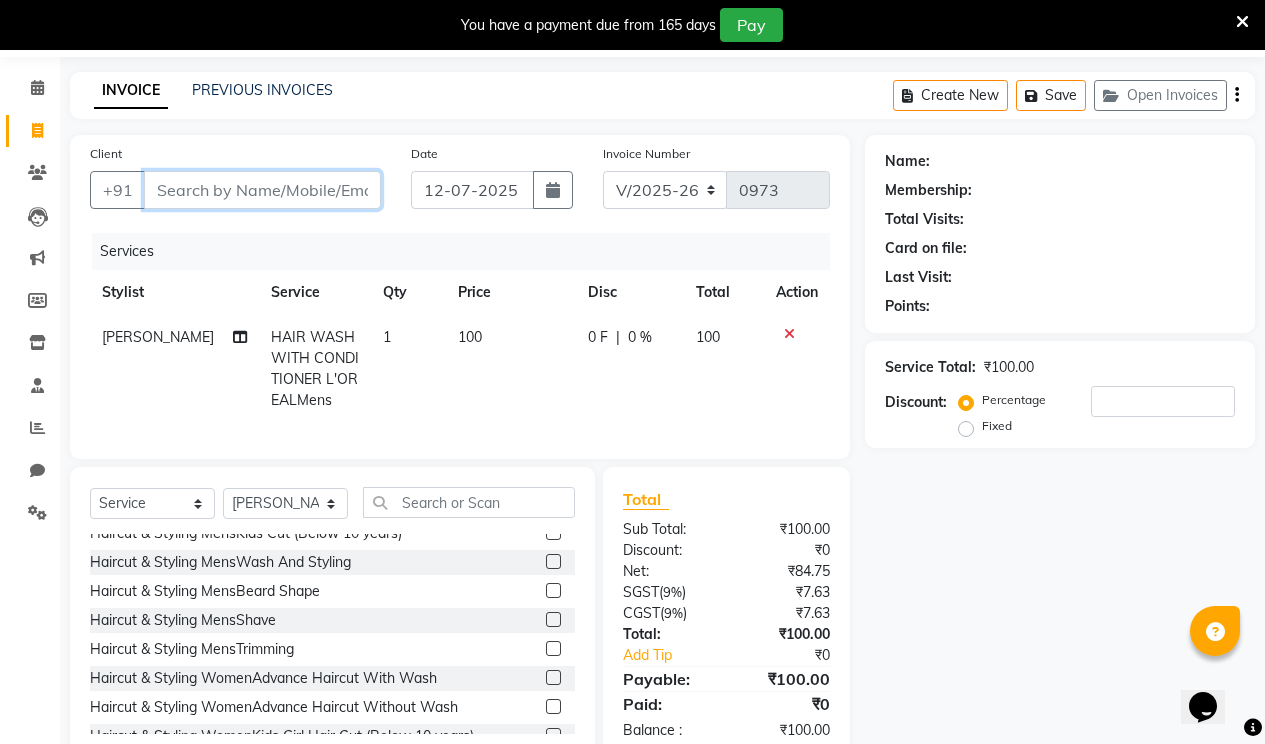 scroll, scrollTop: 128, scrollLeft: 0, axis: vertical 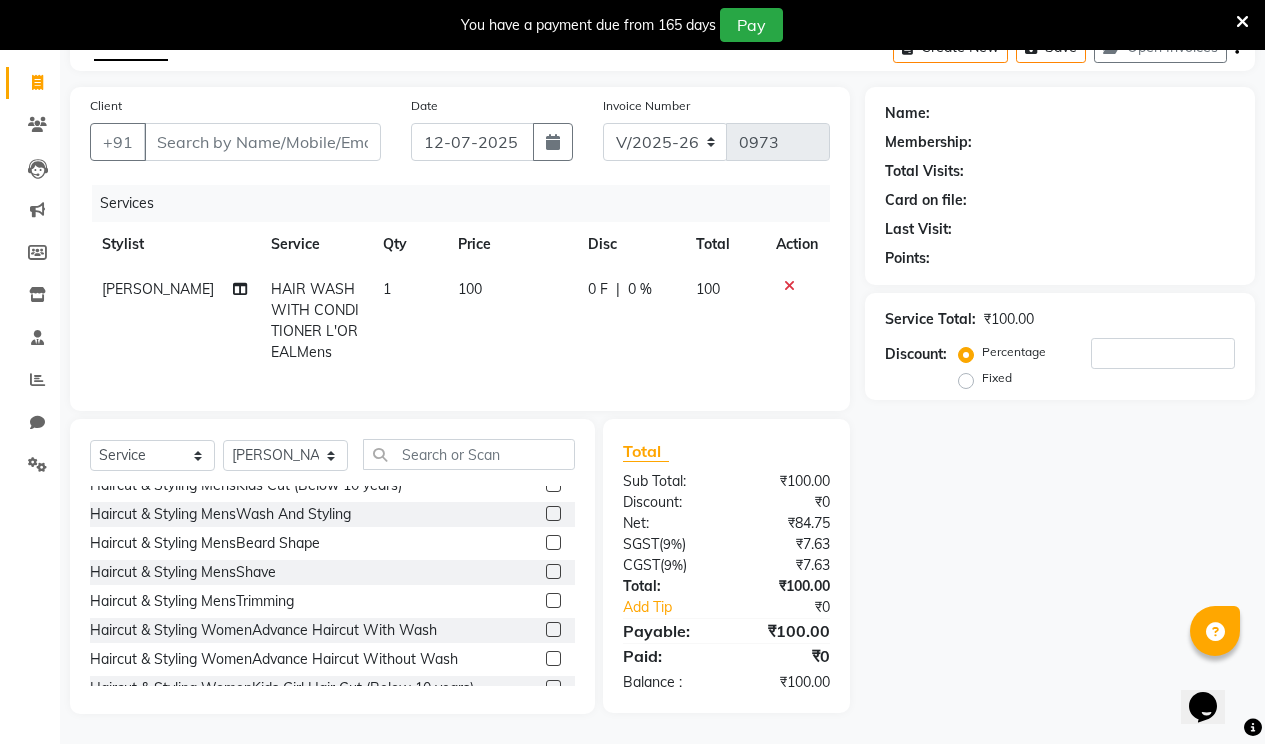 click 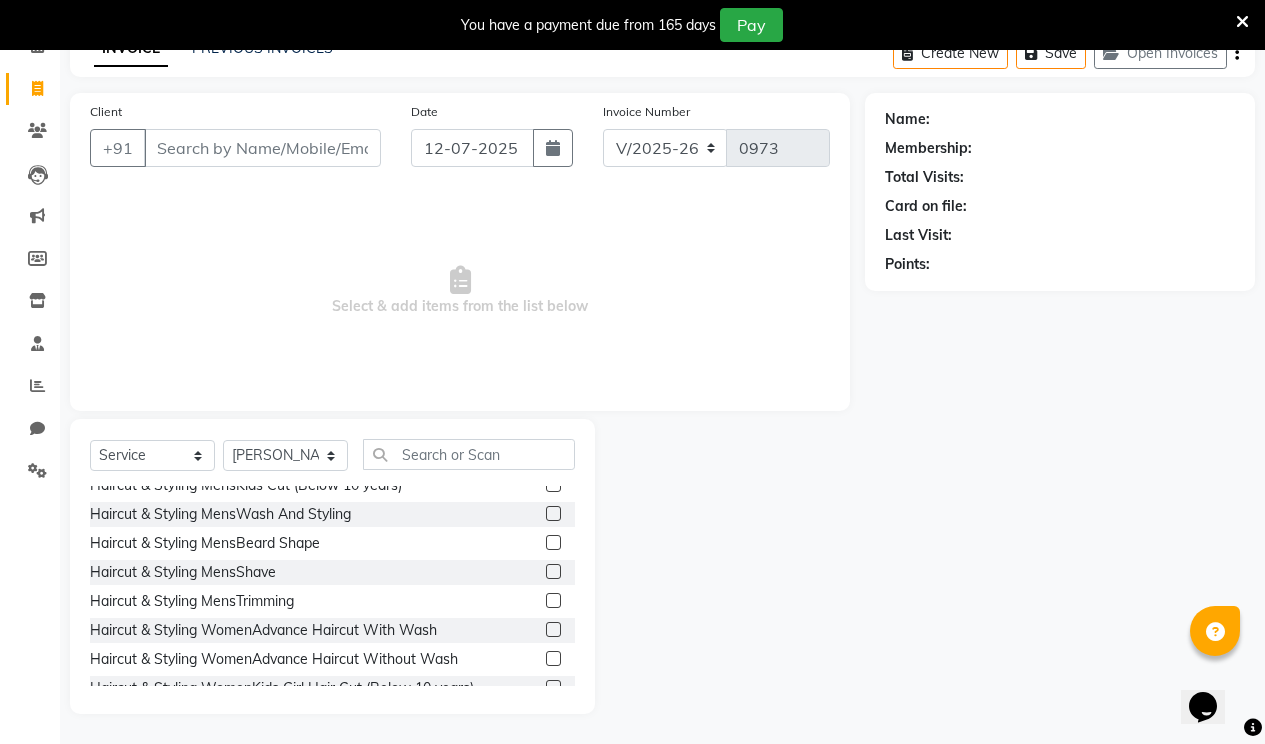 click 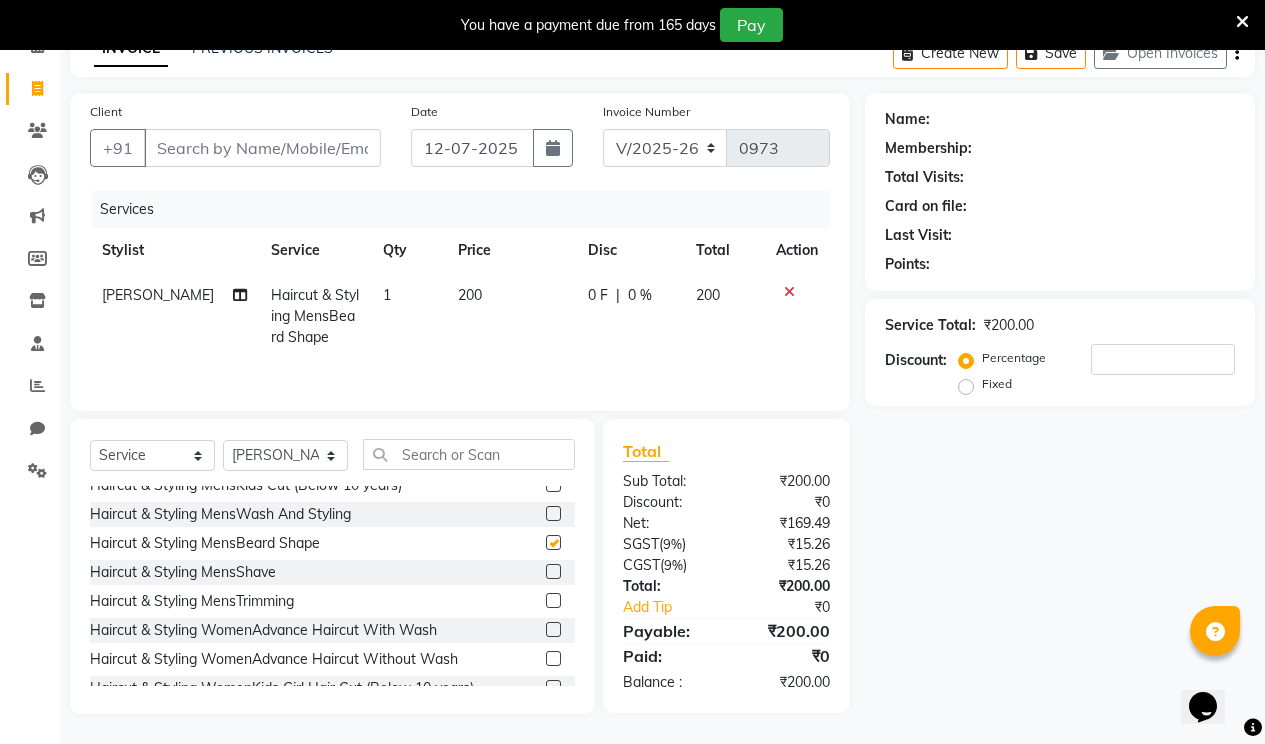 checkbox on "false" 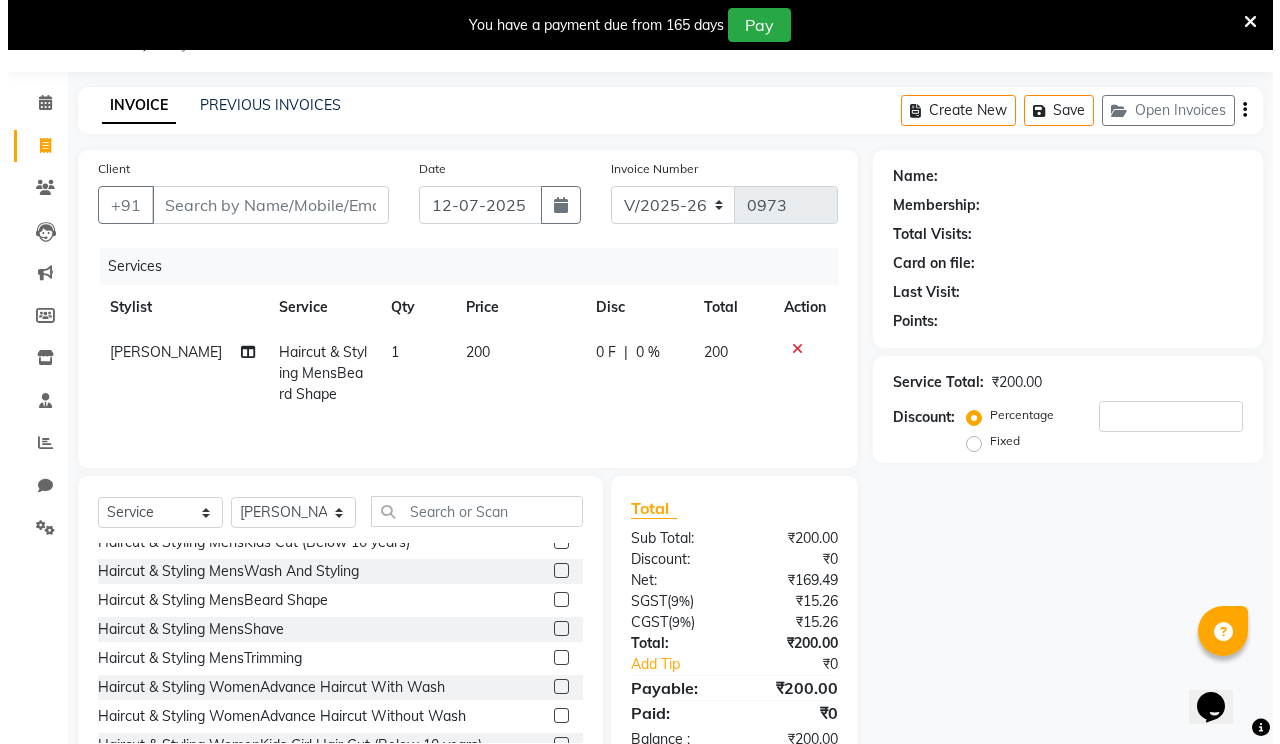scroll, scrollTop: 0, scrollLeft: 0, axis: both 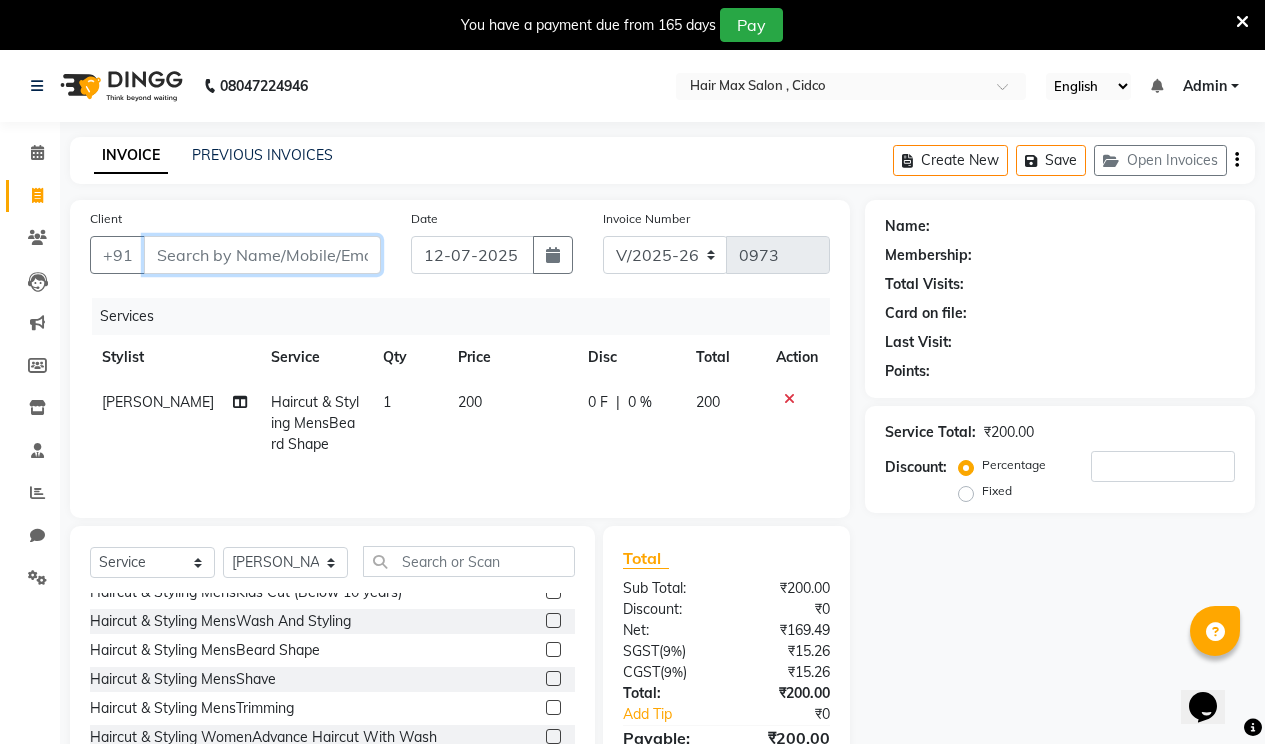 click on "Client" at bounding box center (262, 255) 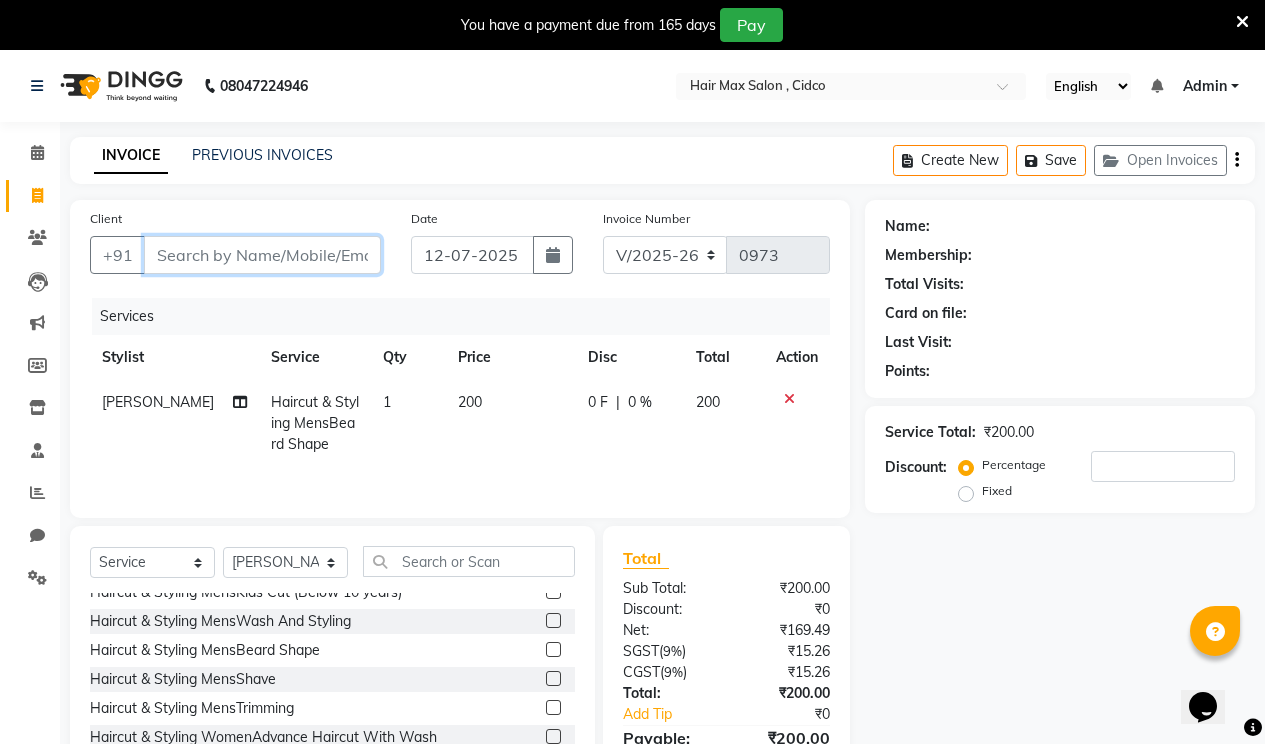 type on "9" 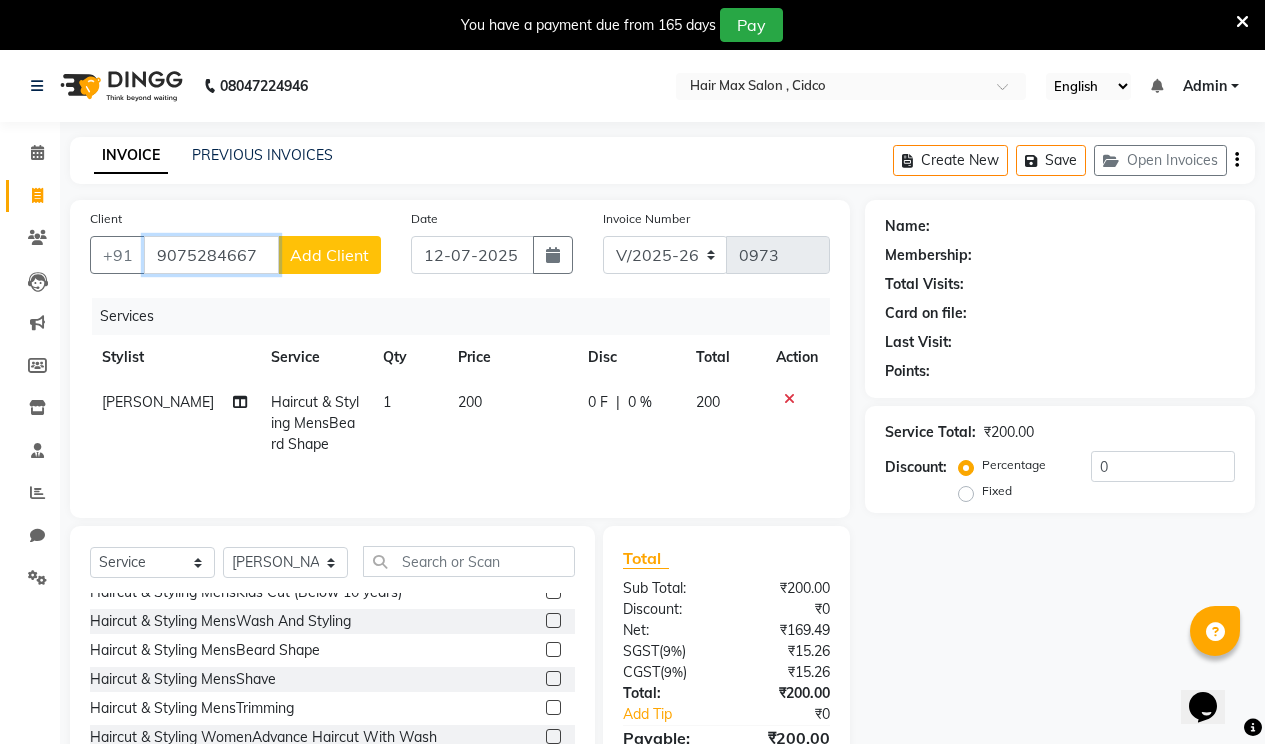 type on "9075284667" 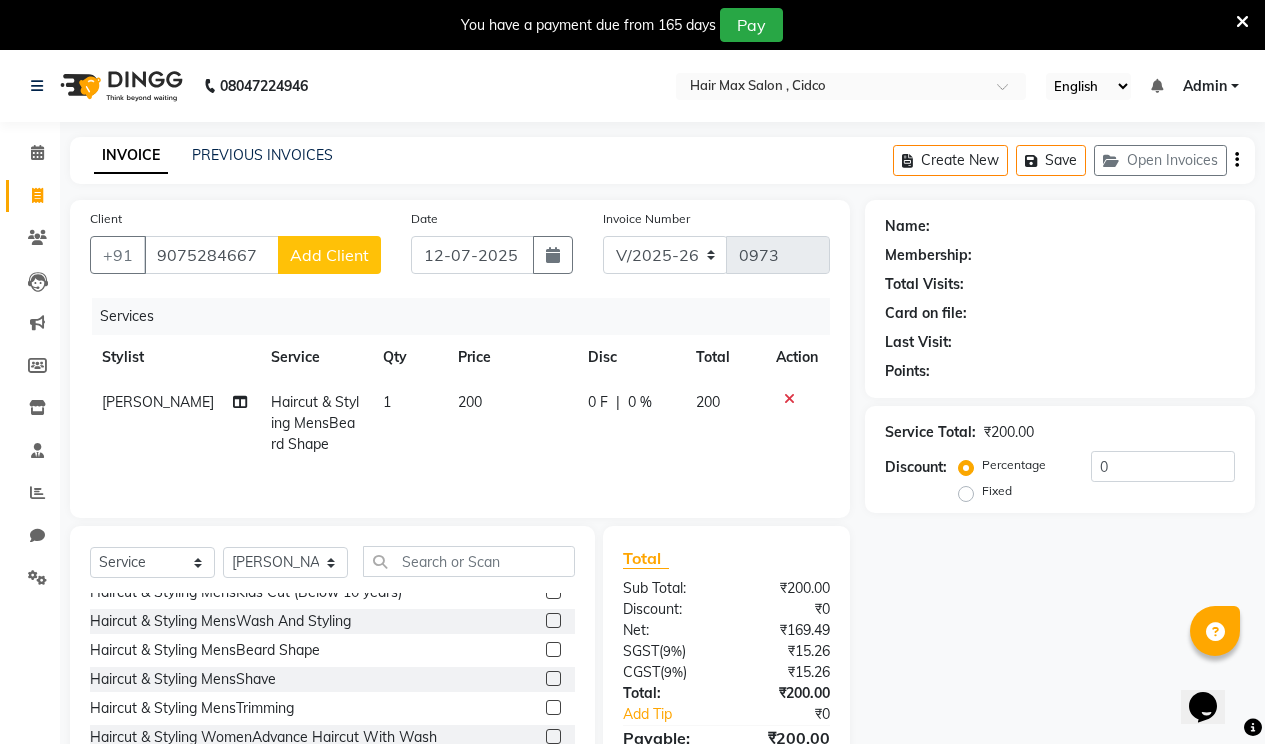 click on "Add Client" 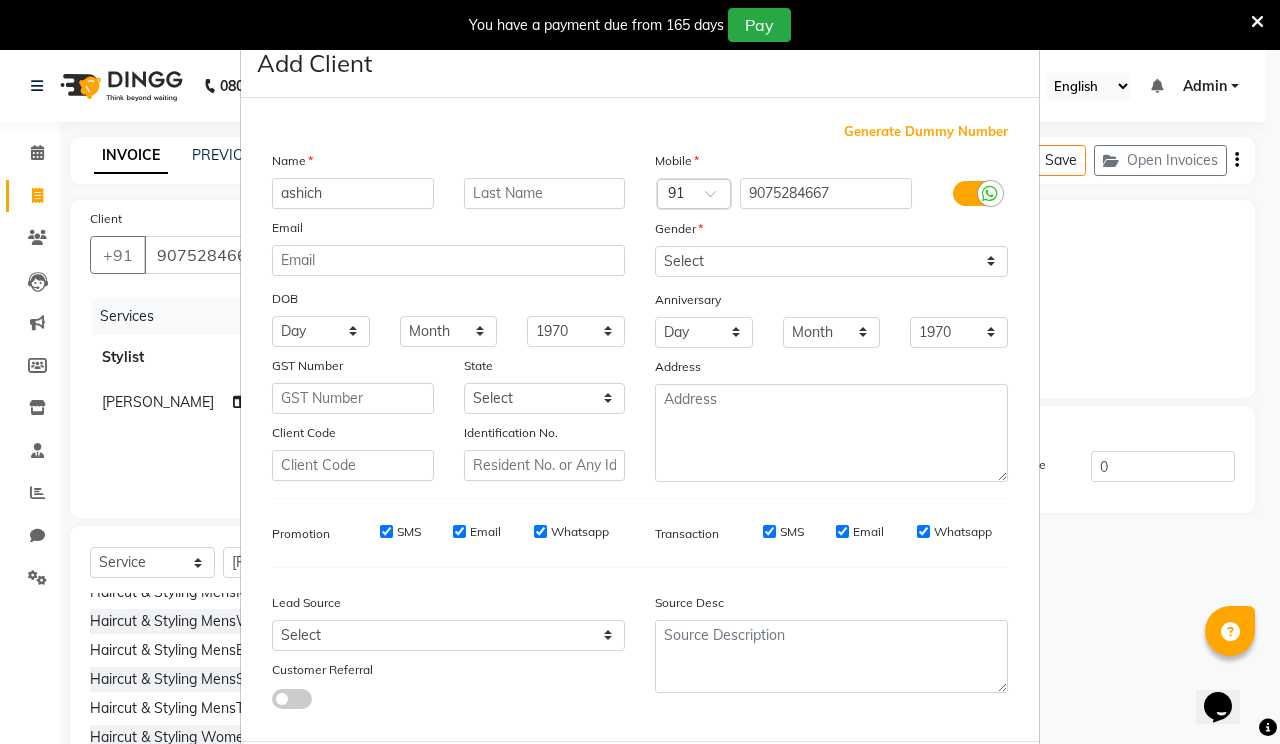type on "ashich" 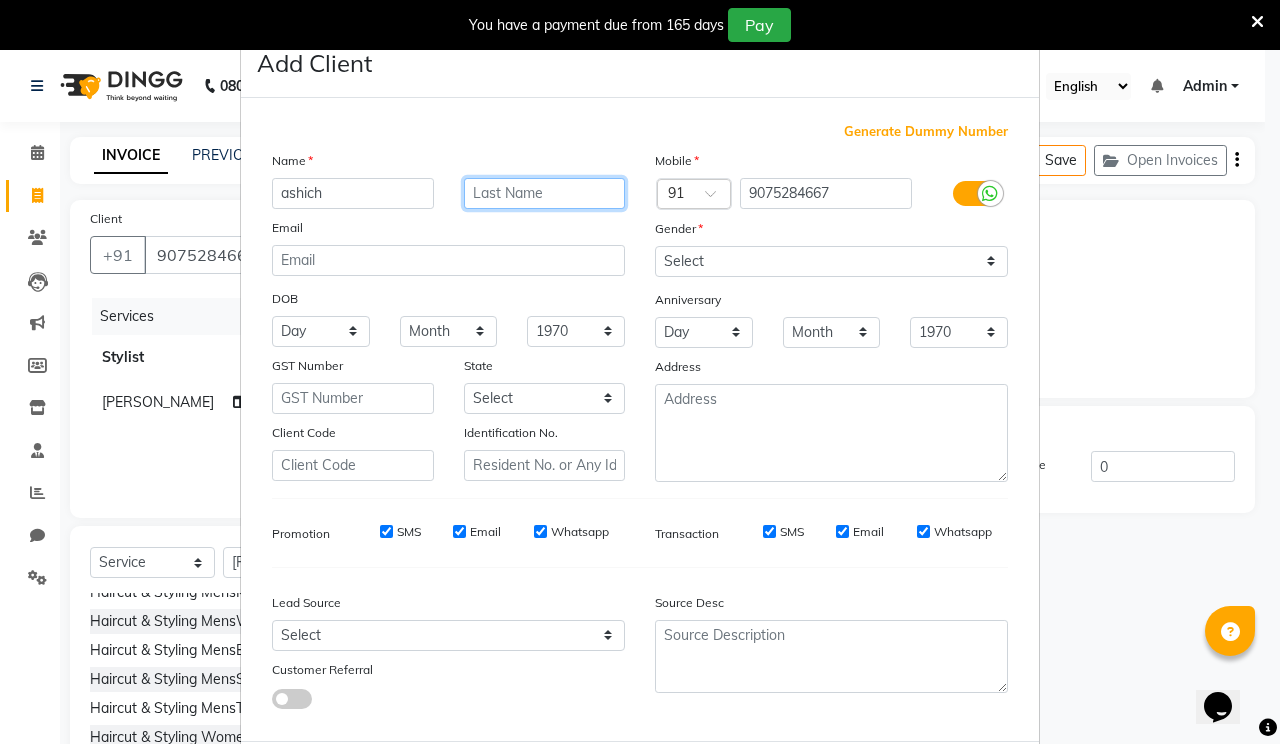 click at bounding box center [545, 193] 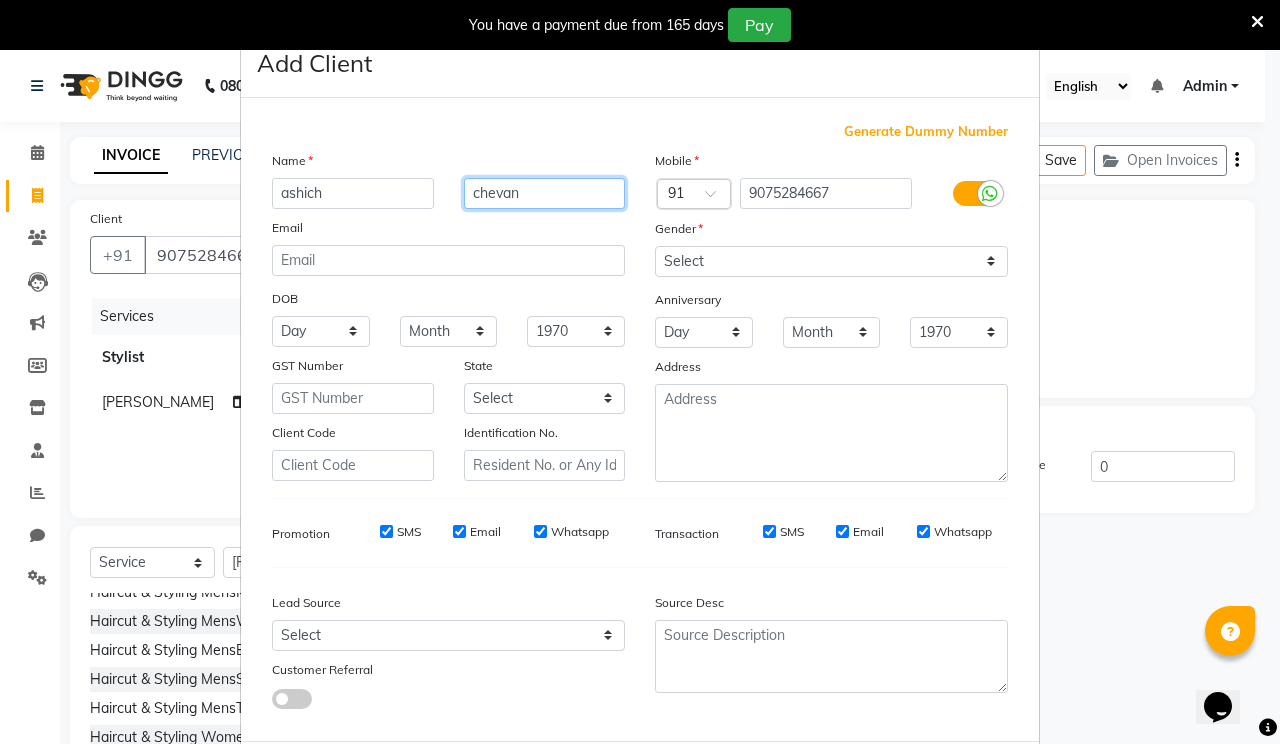 type on "chevan" 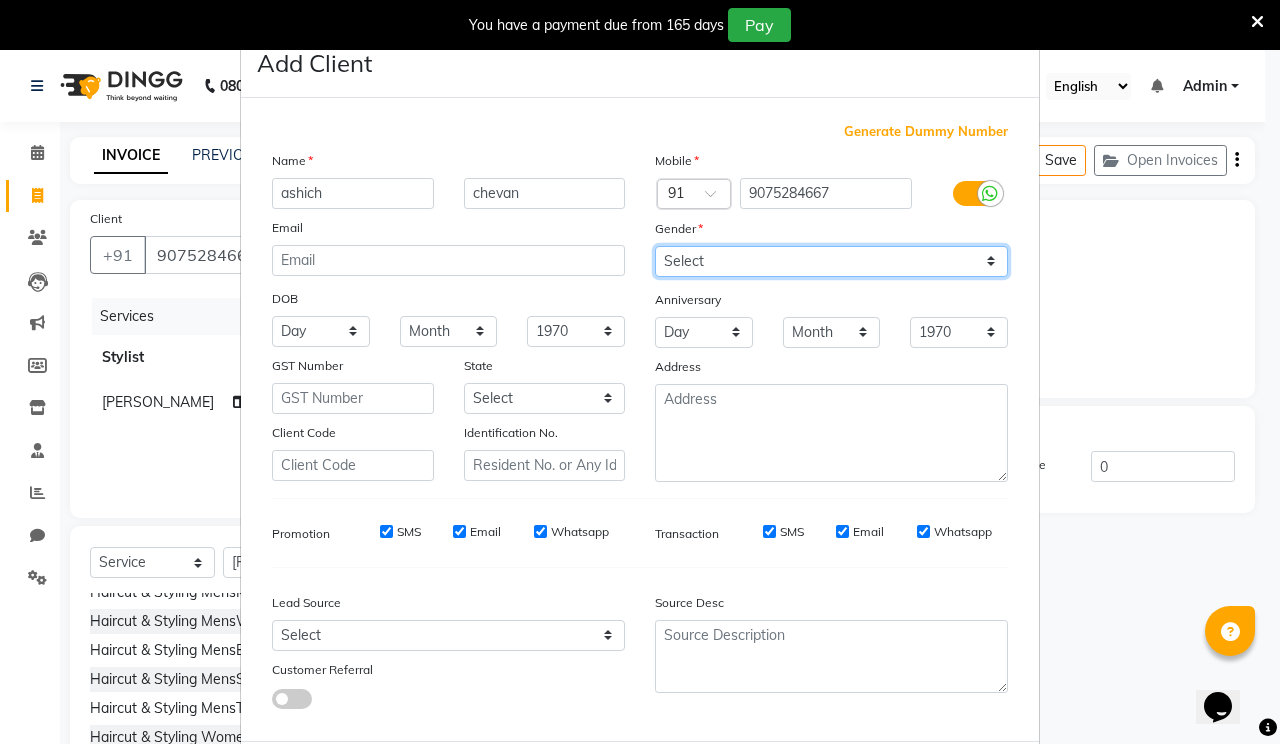 click on "Select [DEMOGRAPHIC_DATA] [DEMOGRAPHIC_DATA] Other Prefer Not To Say" at bounding box center (831, 261) 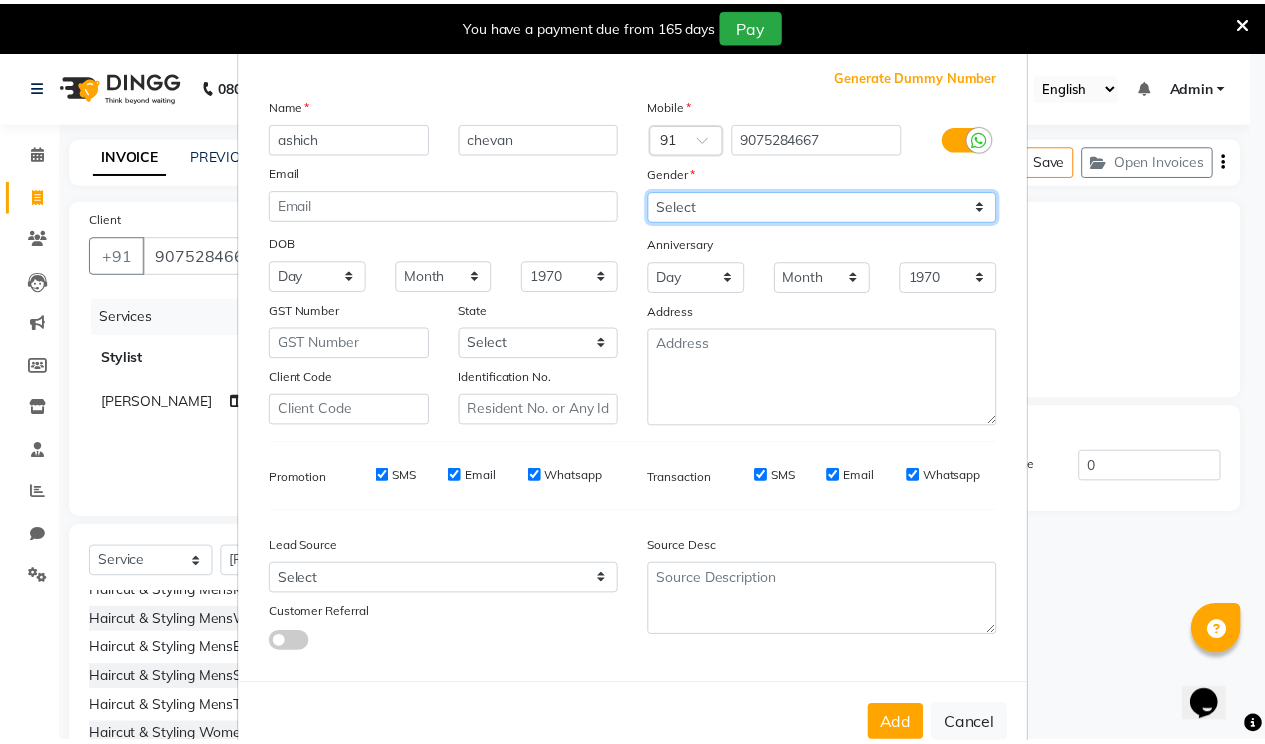 scroll, scrollTop: 105, scrollLeft: 0, axis: vertical 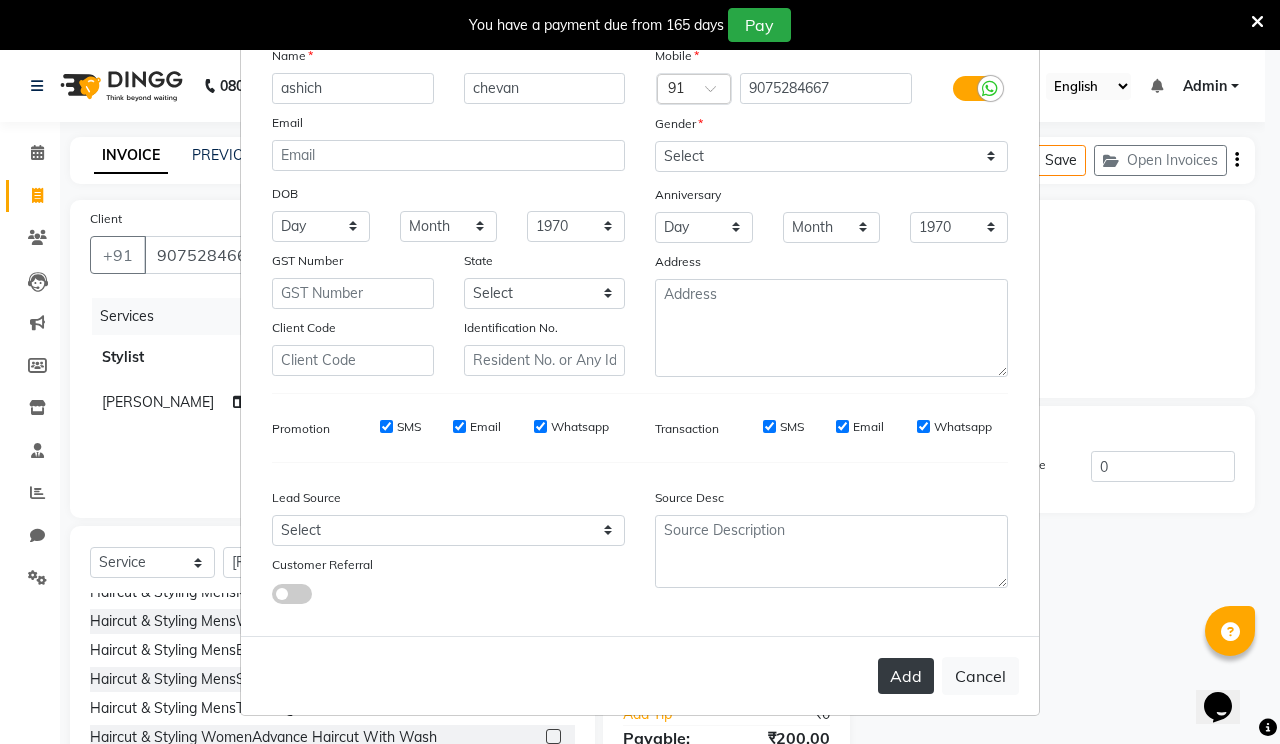 click on "Add" at bounding box center (906, 676) 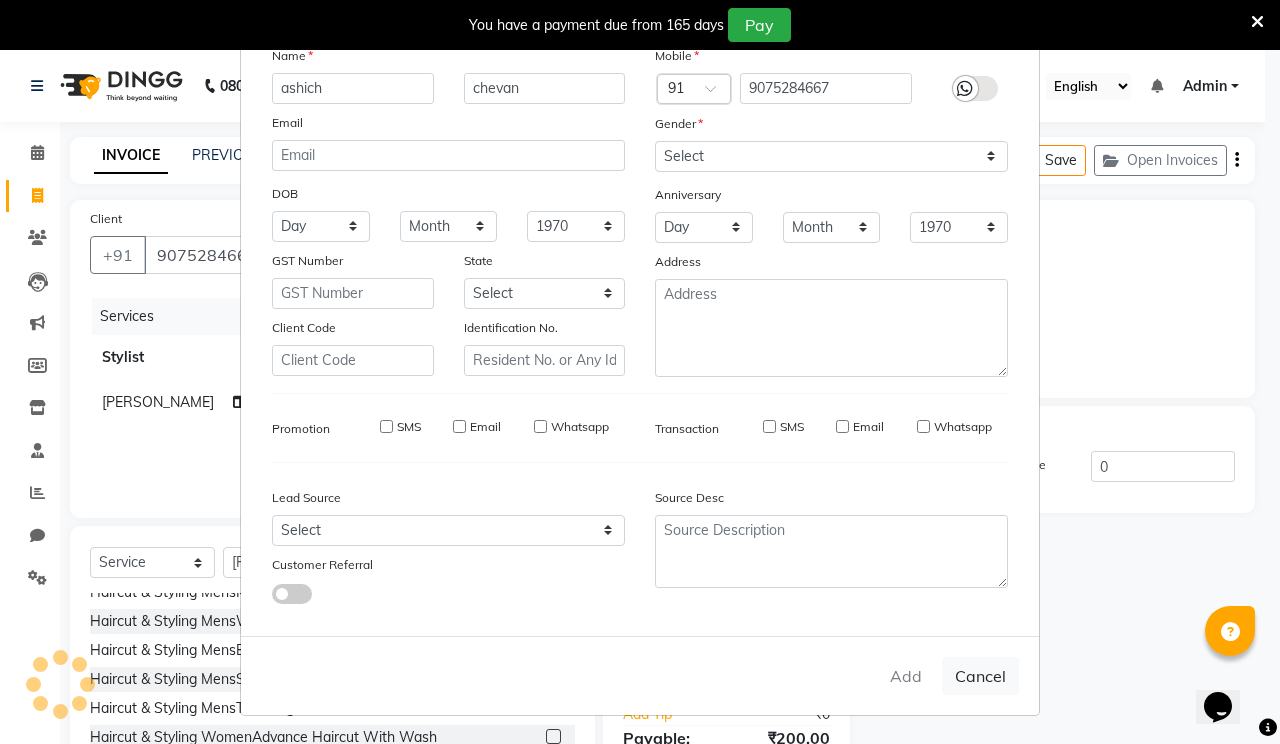 type 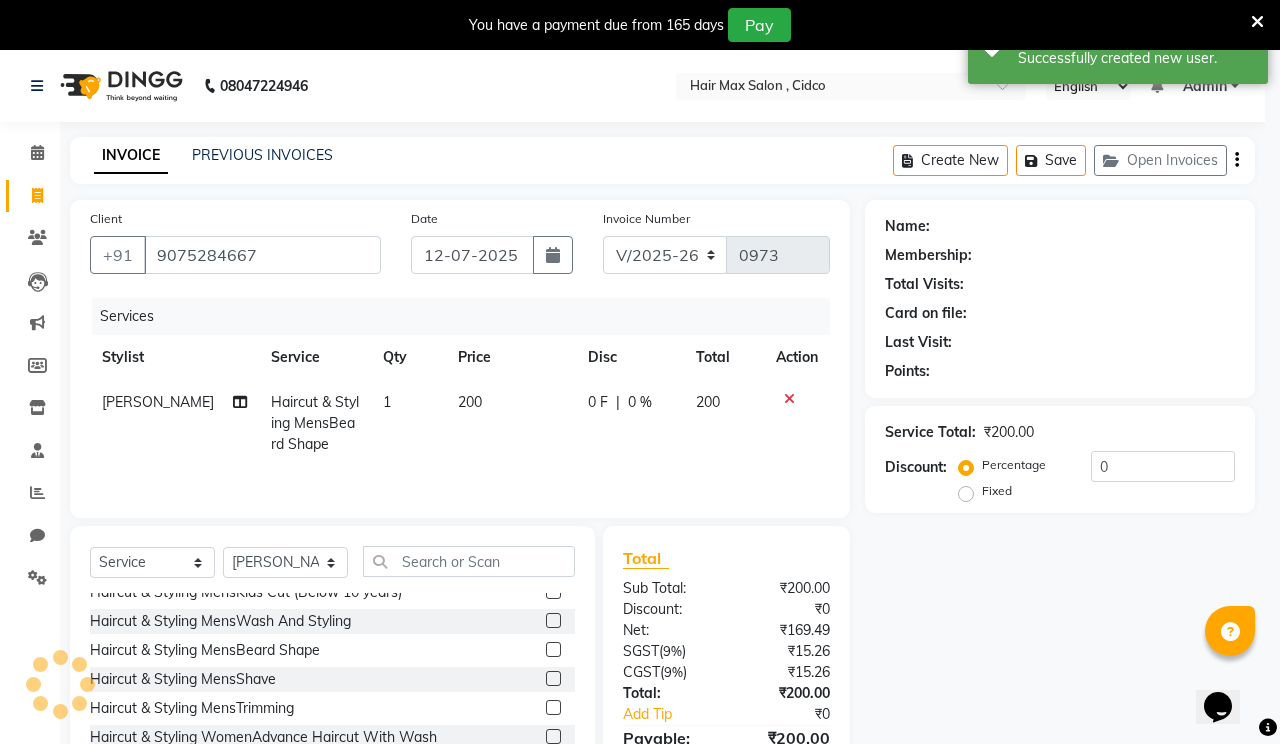 select on "1: Object" 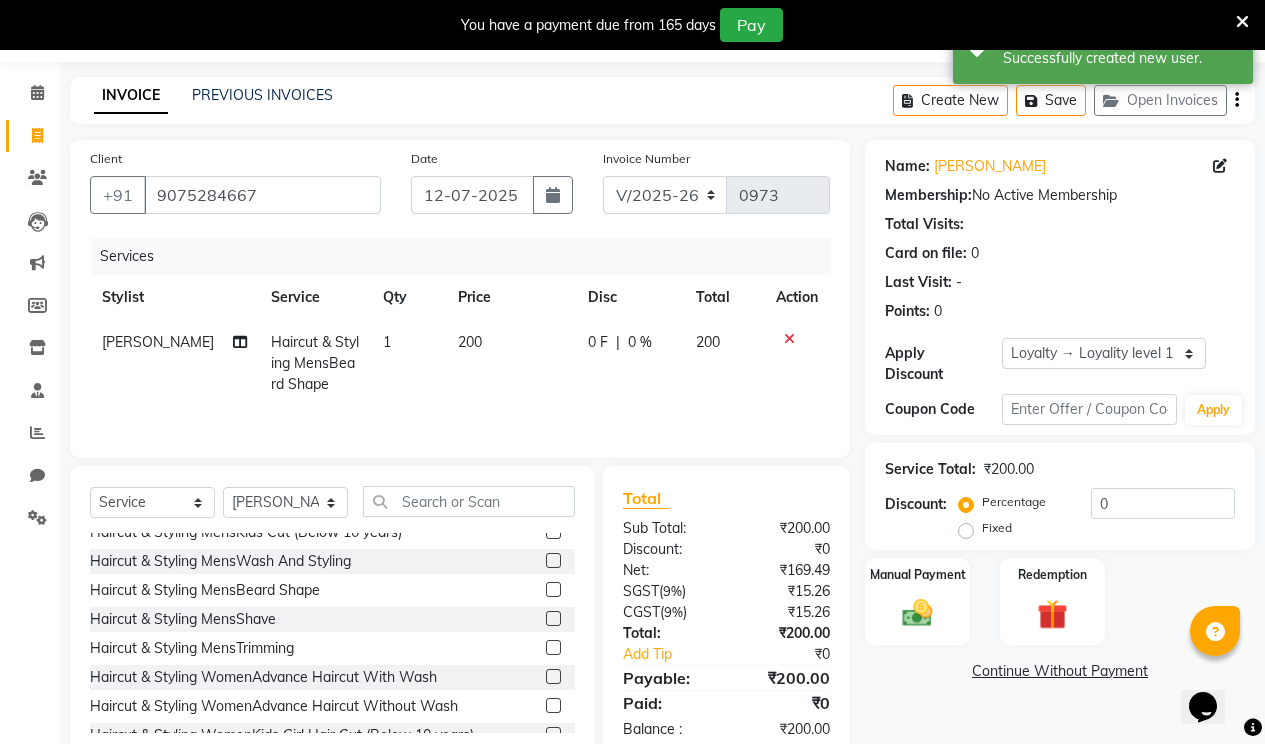 scroll, scrollTop: 107, scrollLeft: 0, axis: vertical 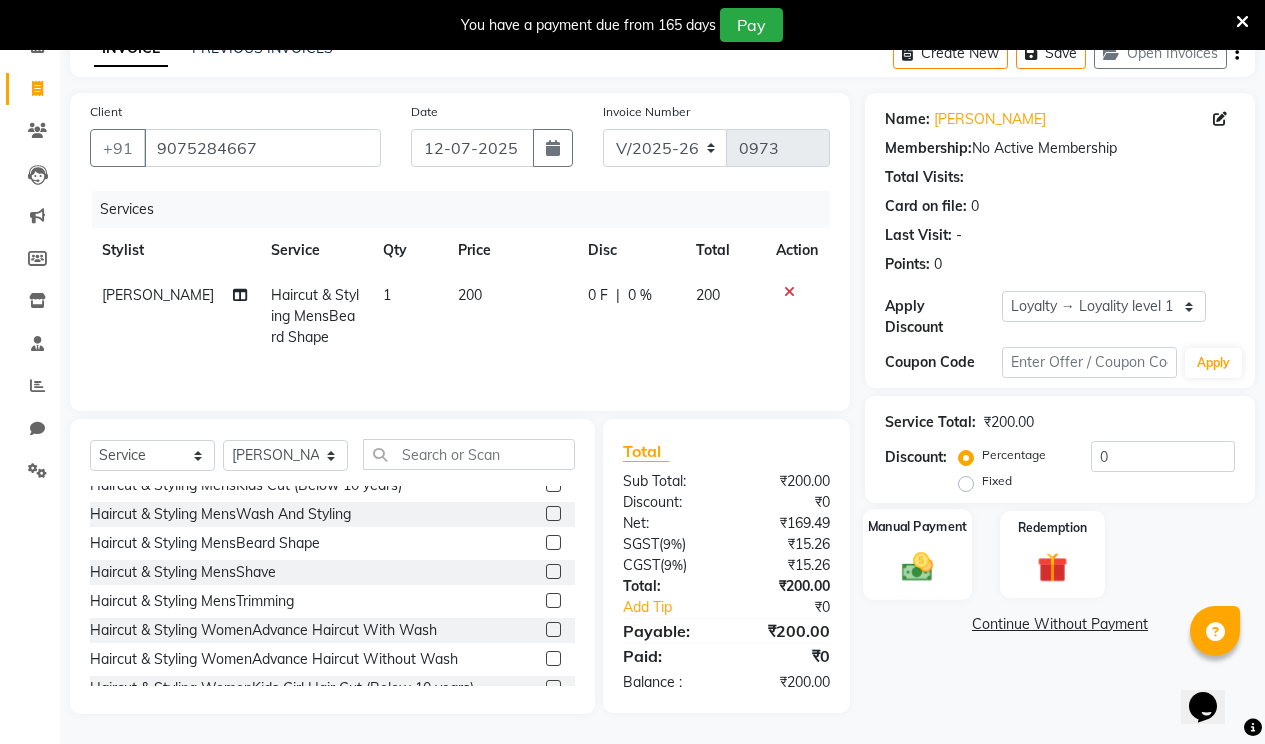 click on "Manual Payment" 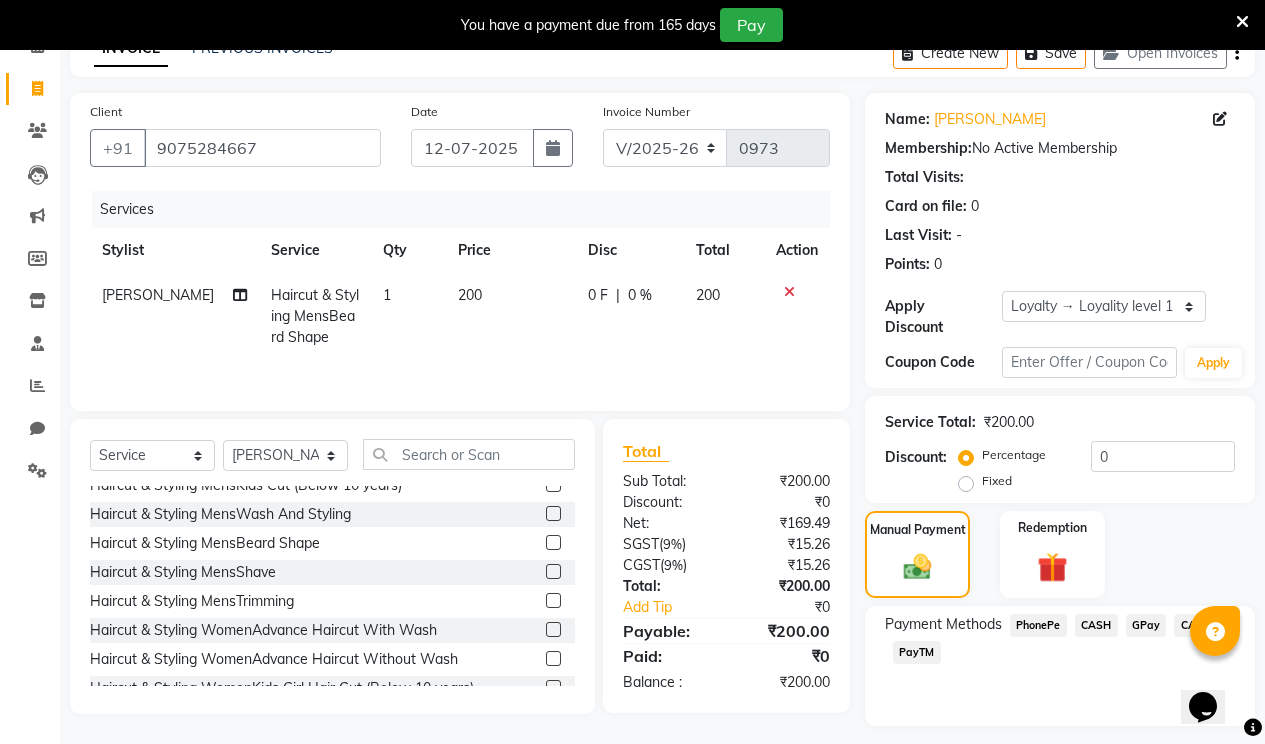 scroll, scrollTop: 144, scrollLeft: 0, axis: vertical 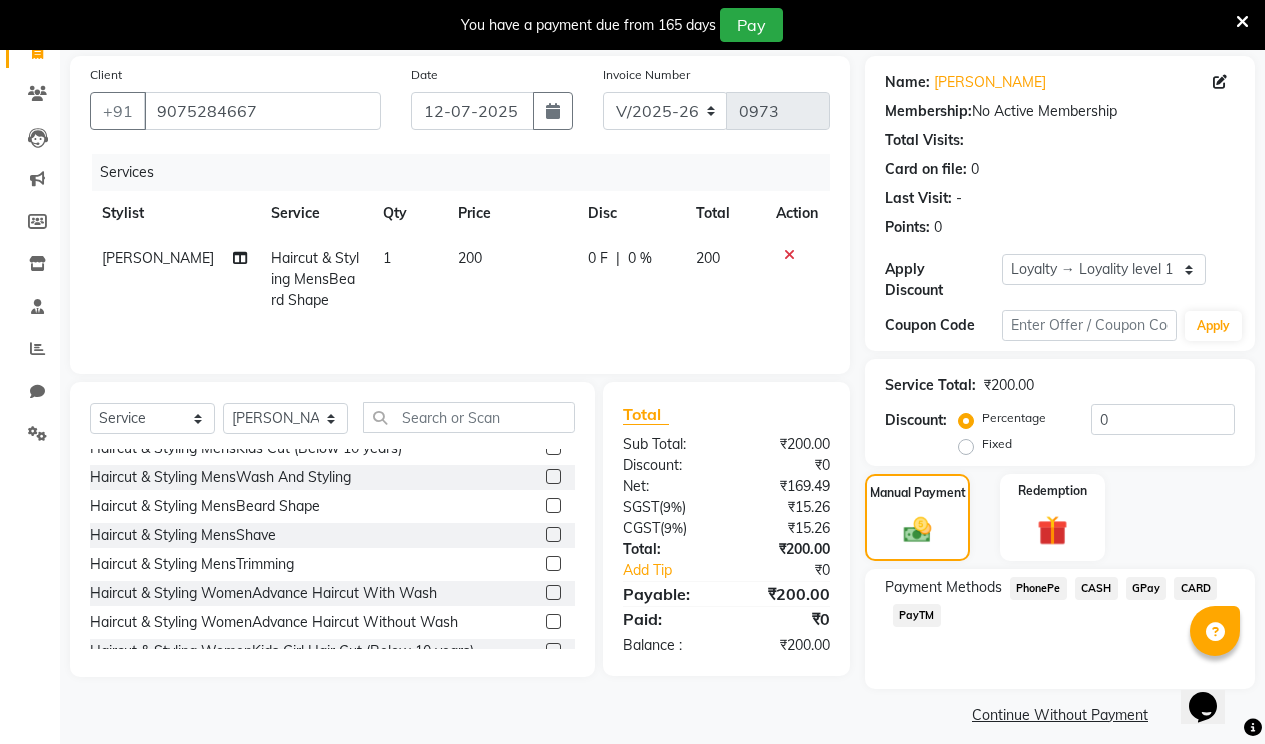 click on "PhonePe" 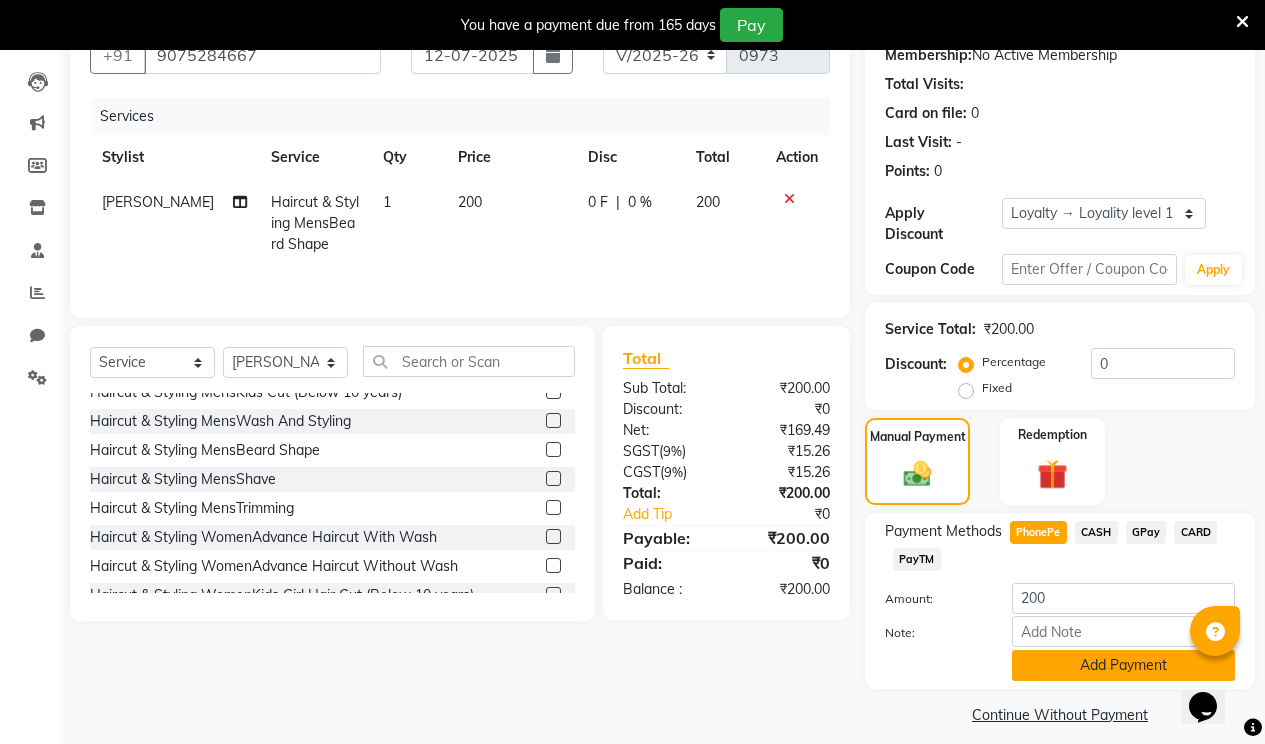 click on "Add Payment" 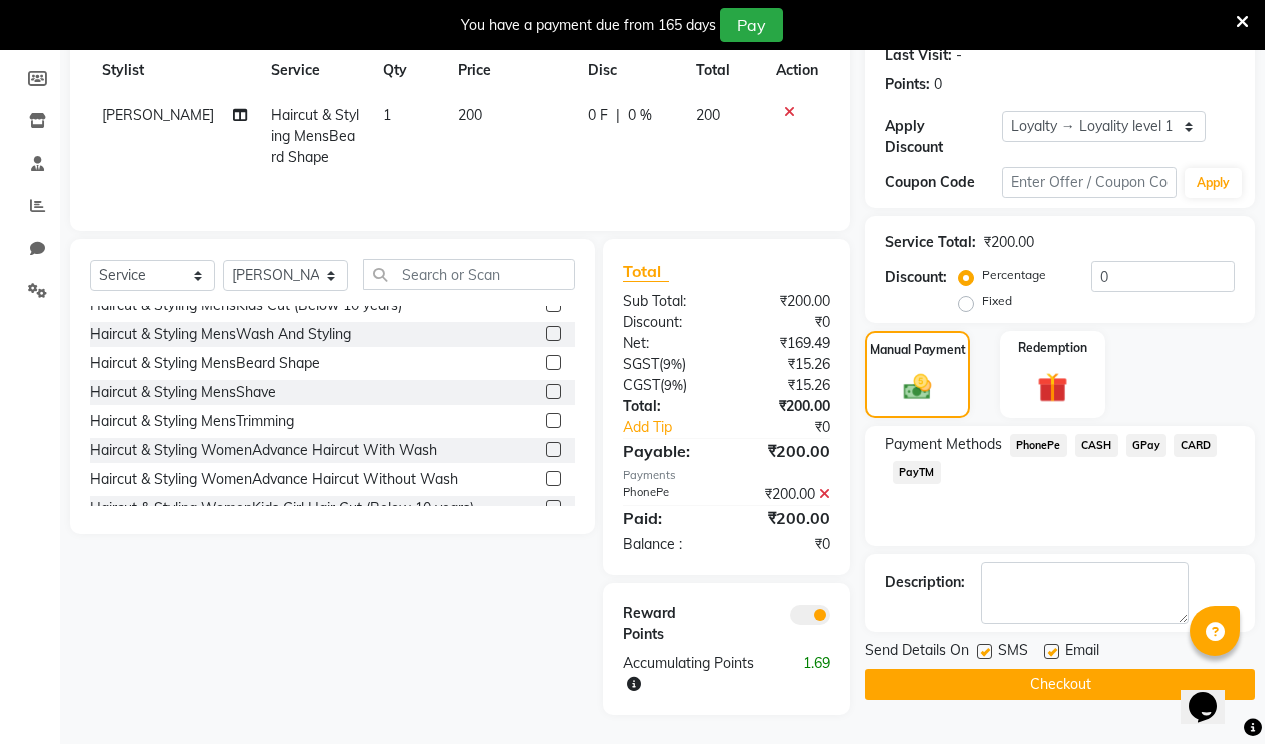scroll, scrollTop: 288, scrollLeft: 0, axis: vertical 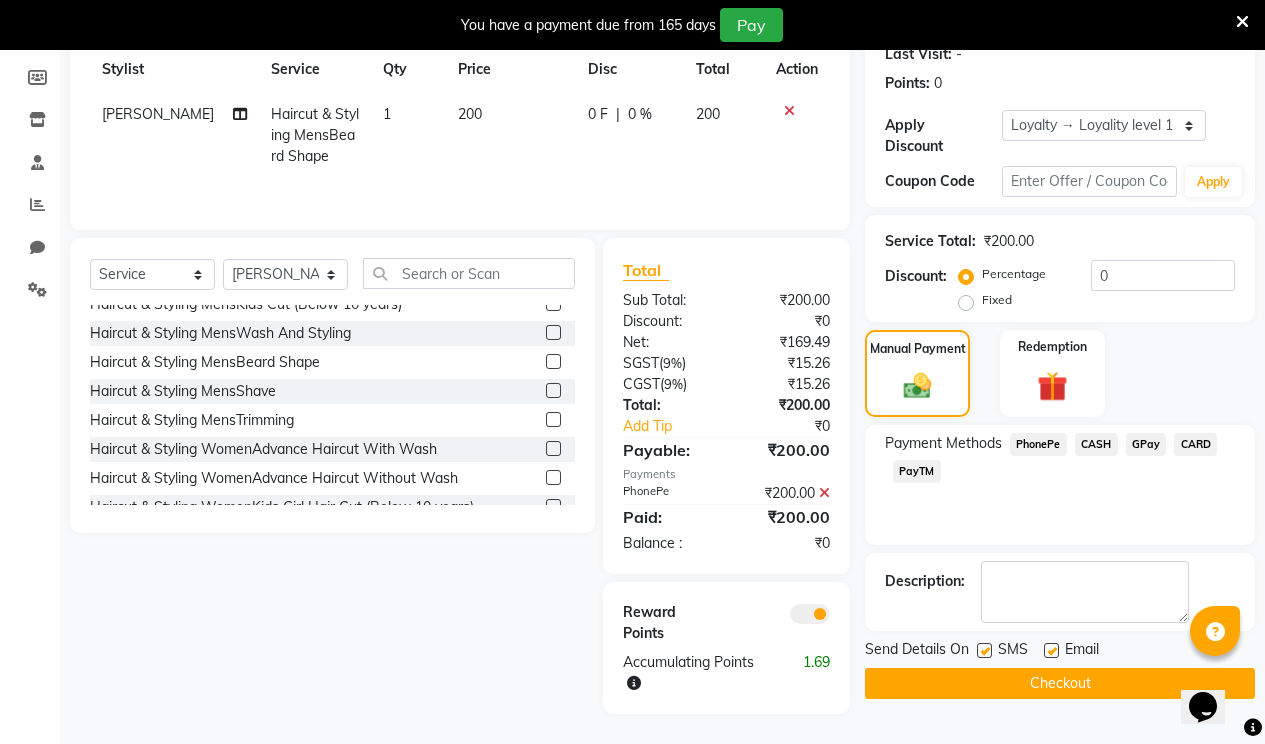 drag, startPoint x: 1045, startPoint y: 644, endPoint x: 1051, endPoint y: 634, distance: 11.661903 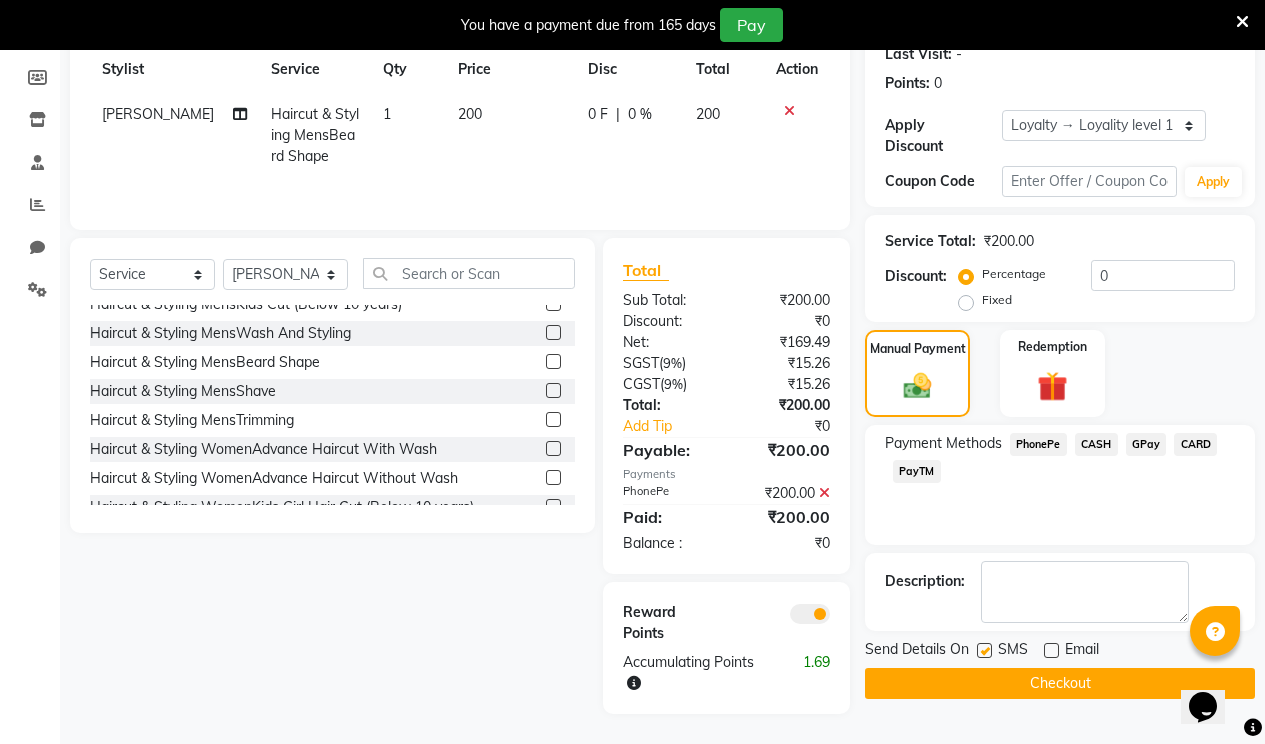 click 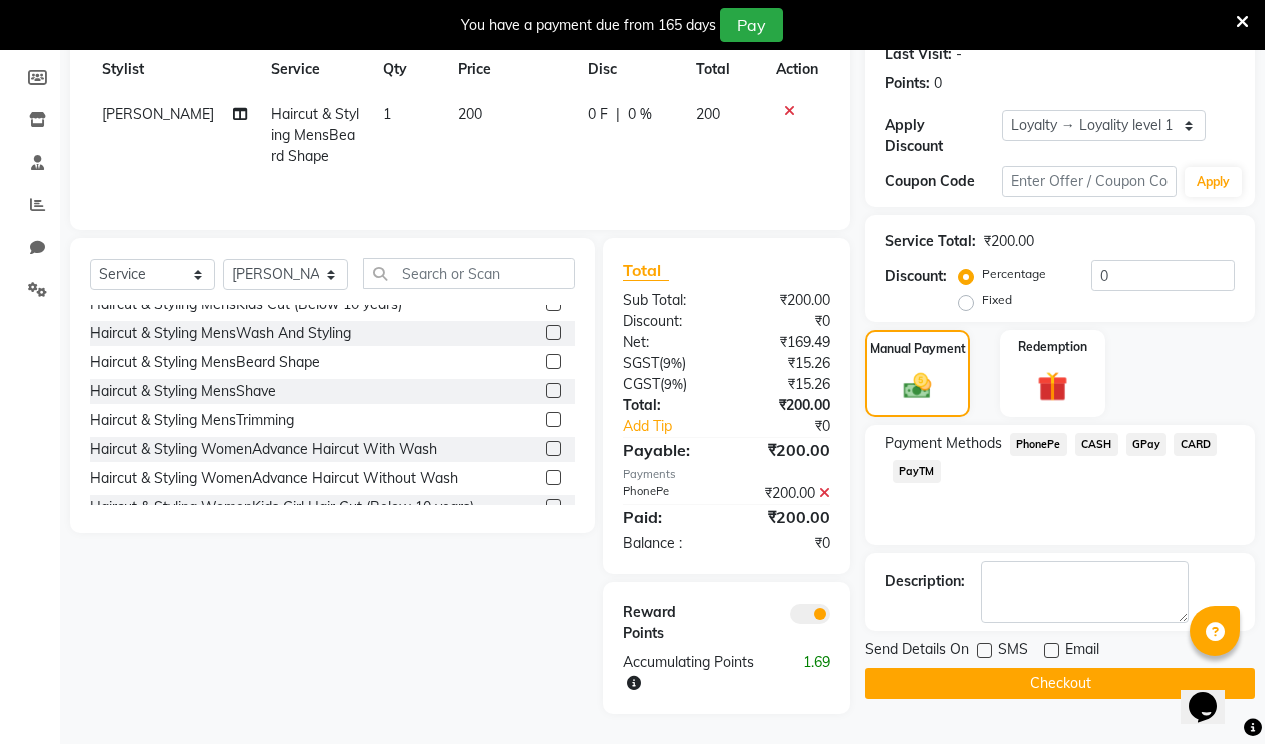 click on "Checkout" 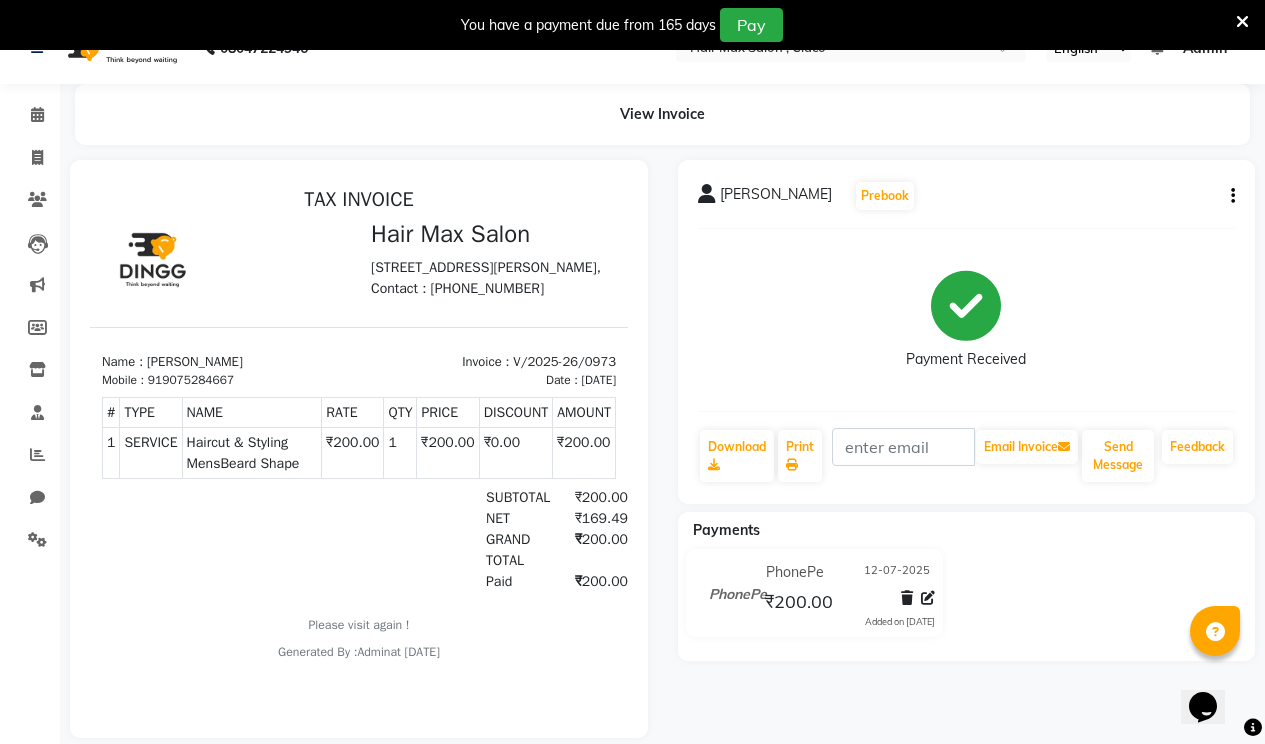 scroll, scrollTop: 0, scrollLeft: 0, axis: both 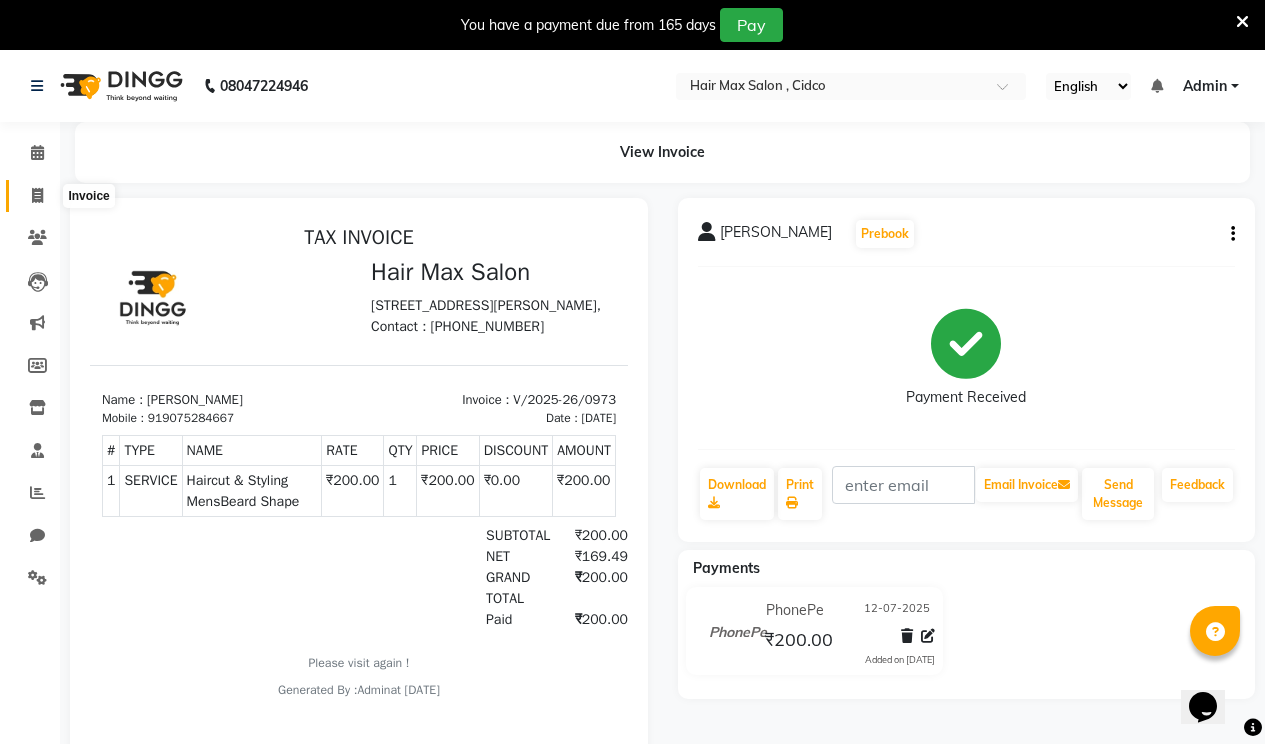 click 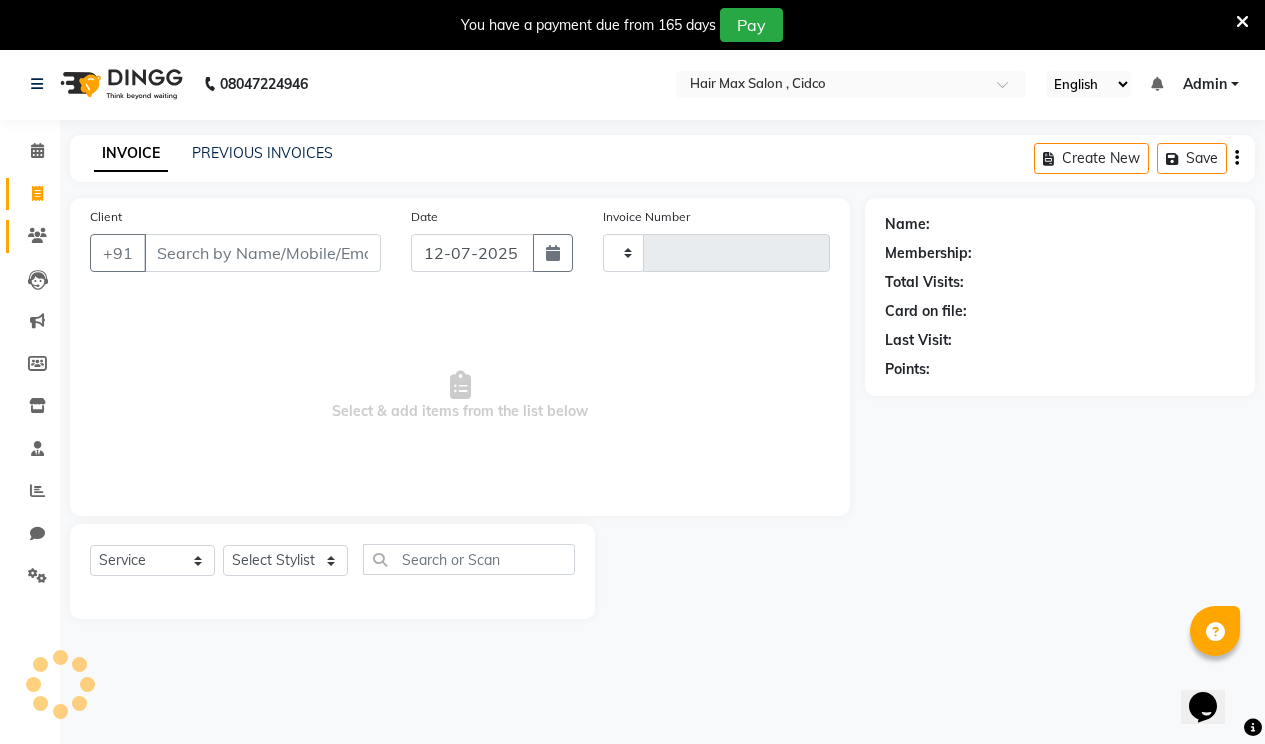 type on "0974" 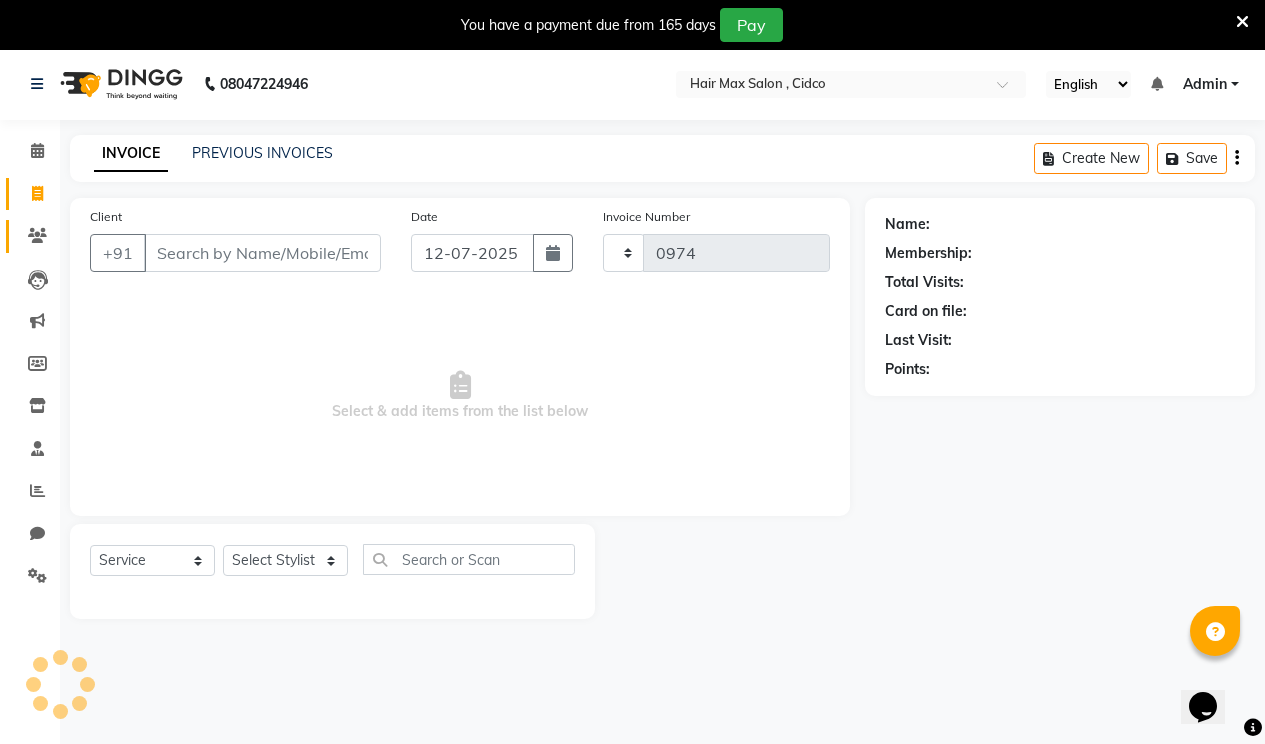 select on "7580" 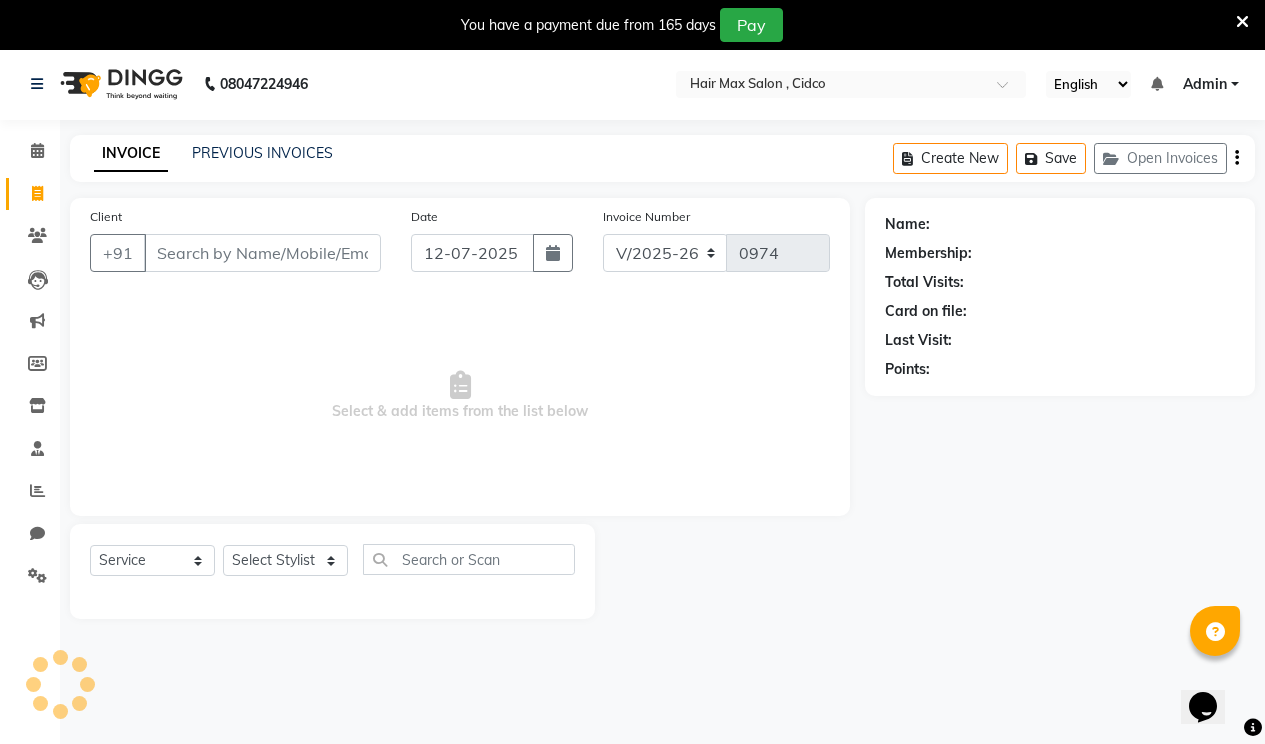 scroll, scrollTop: 50, scrollLeft: 0, axis: vertical 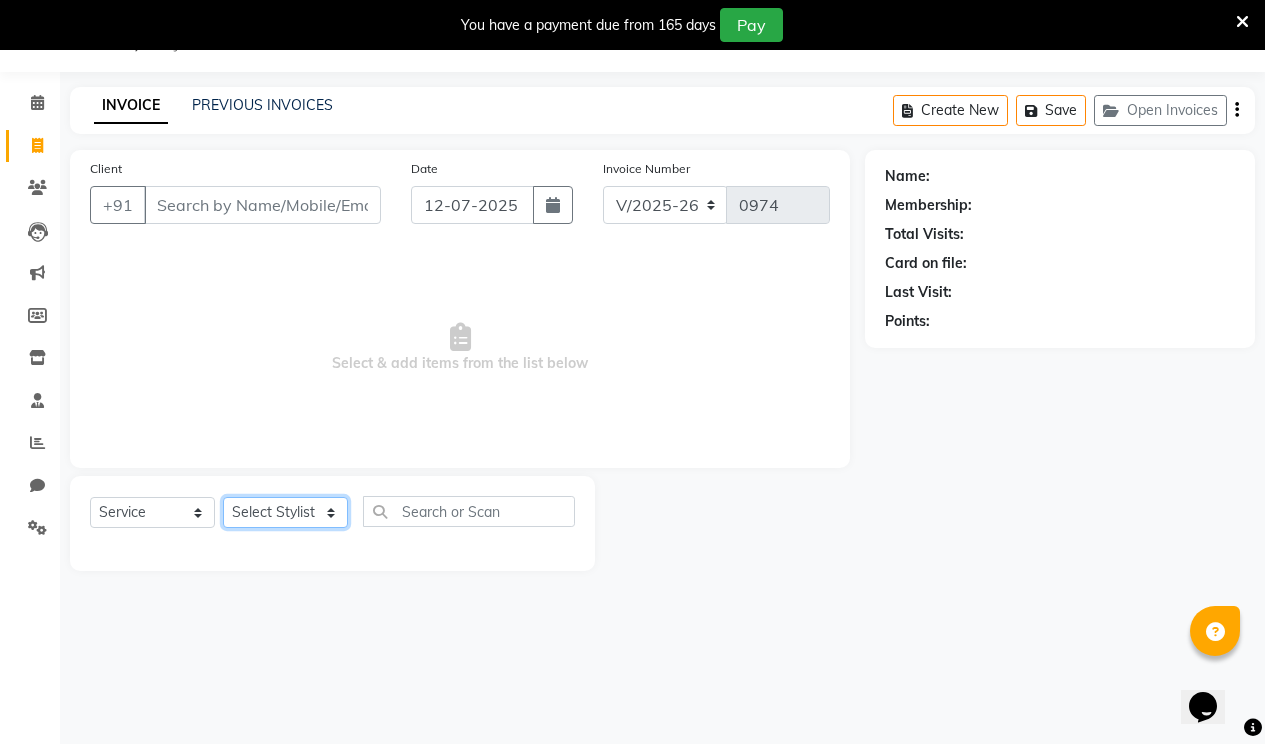 click on "Select Stylist [PERSON_NAME] [PERSON_NAME] [PERSON_NAME]" 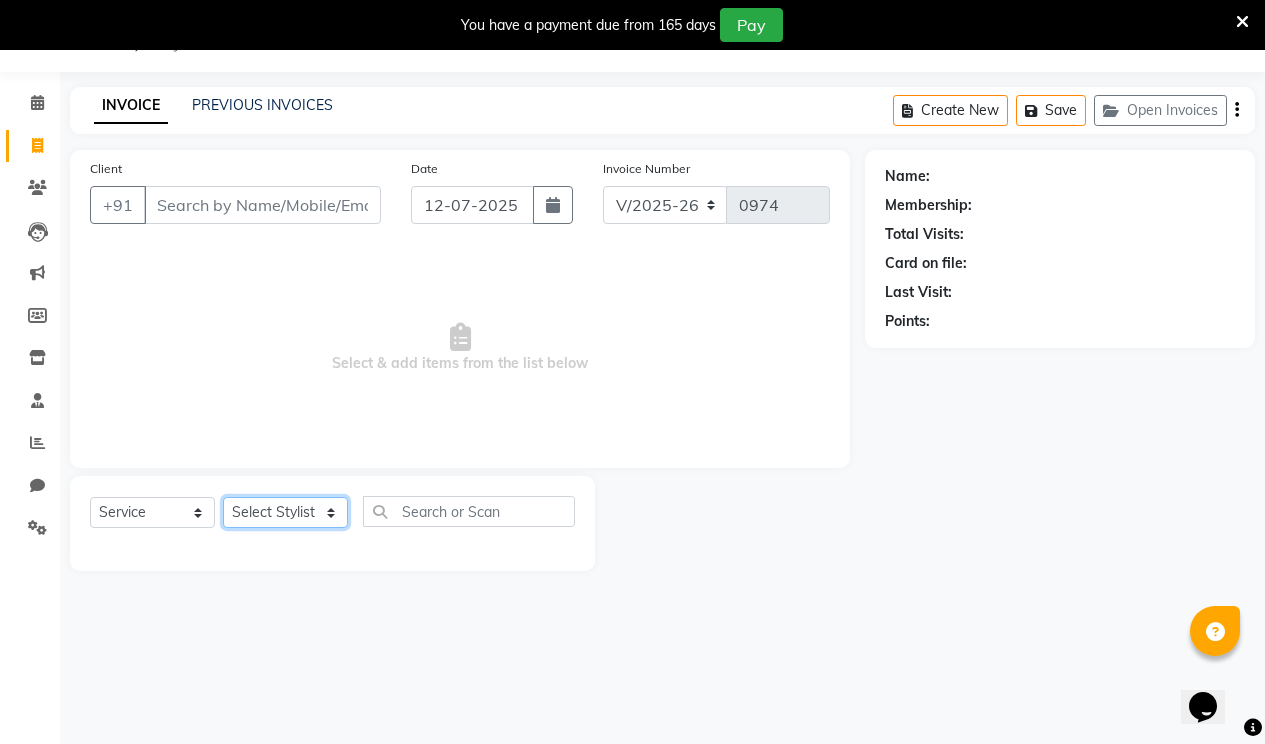 select on "69945" 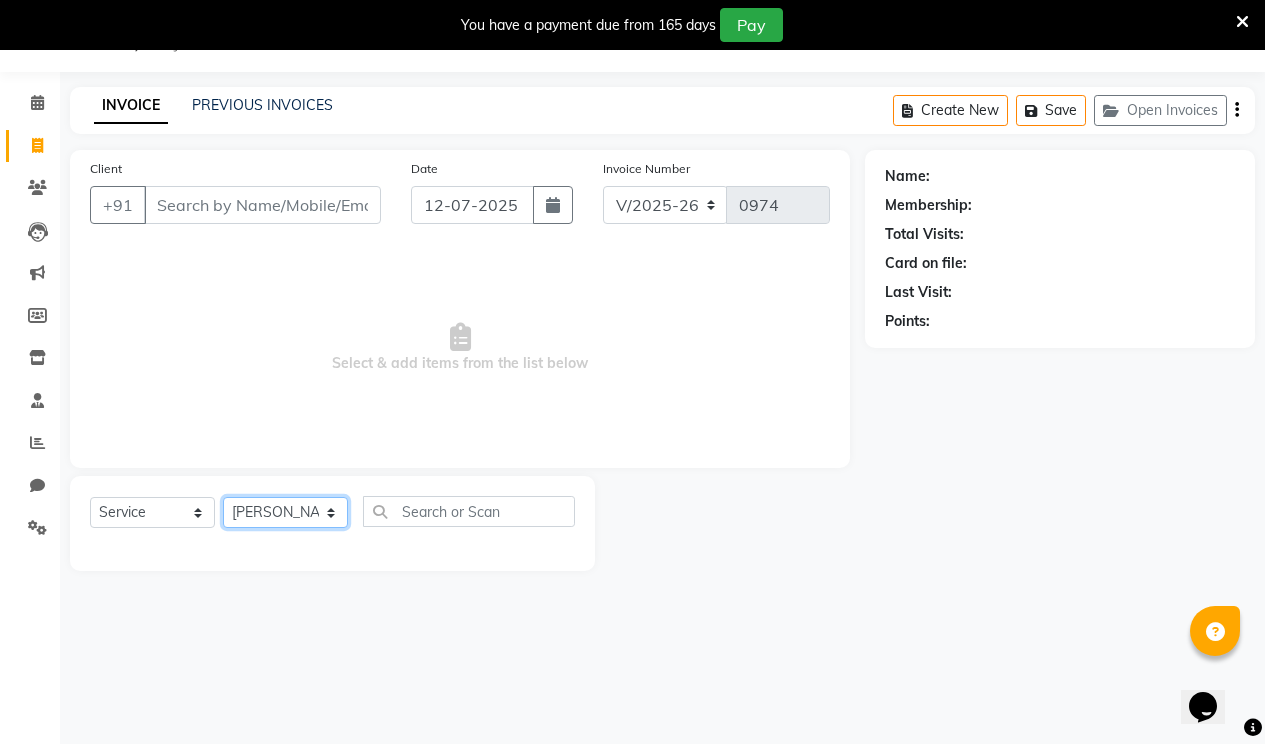 click on "Select Stylist [PERSON_NAME] [PERSON_NAME] [PERSON_NAME]" 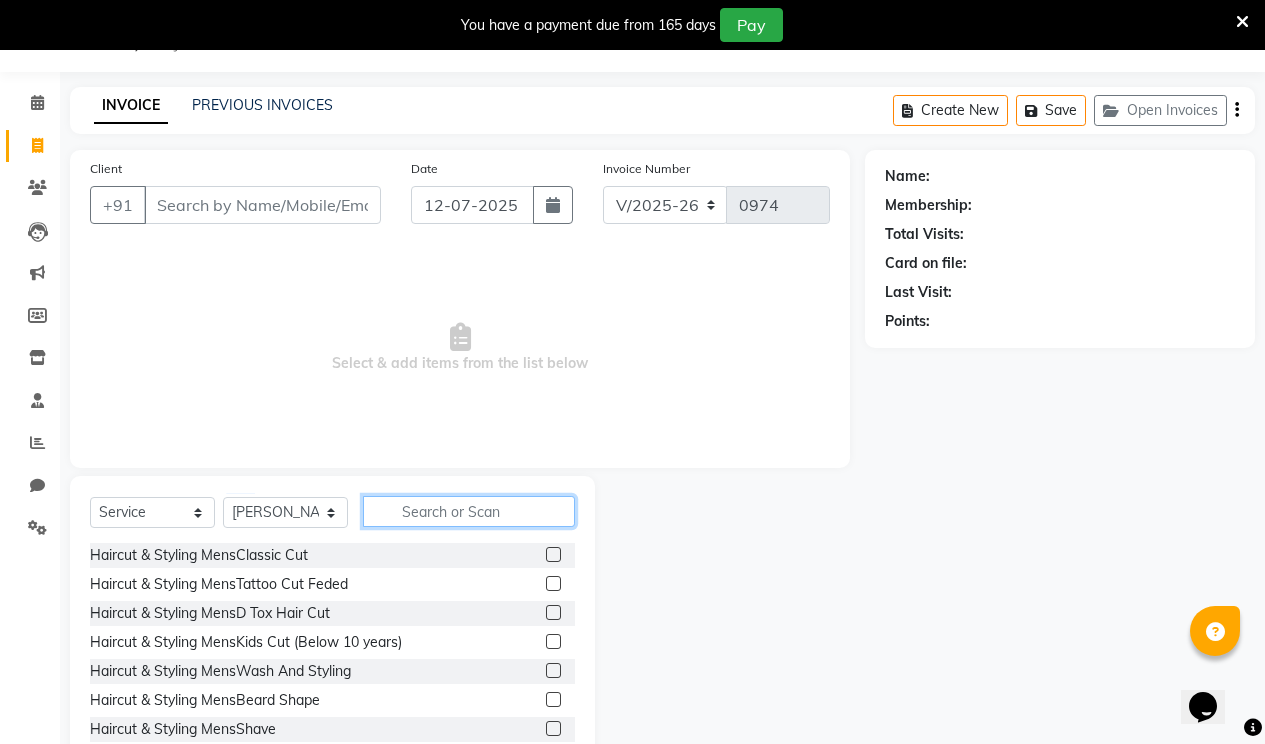 click 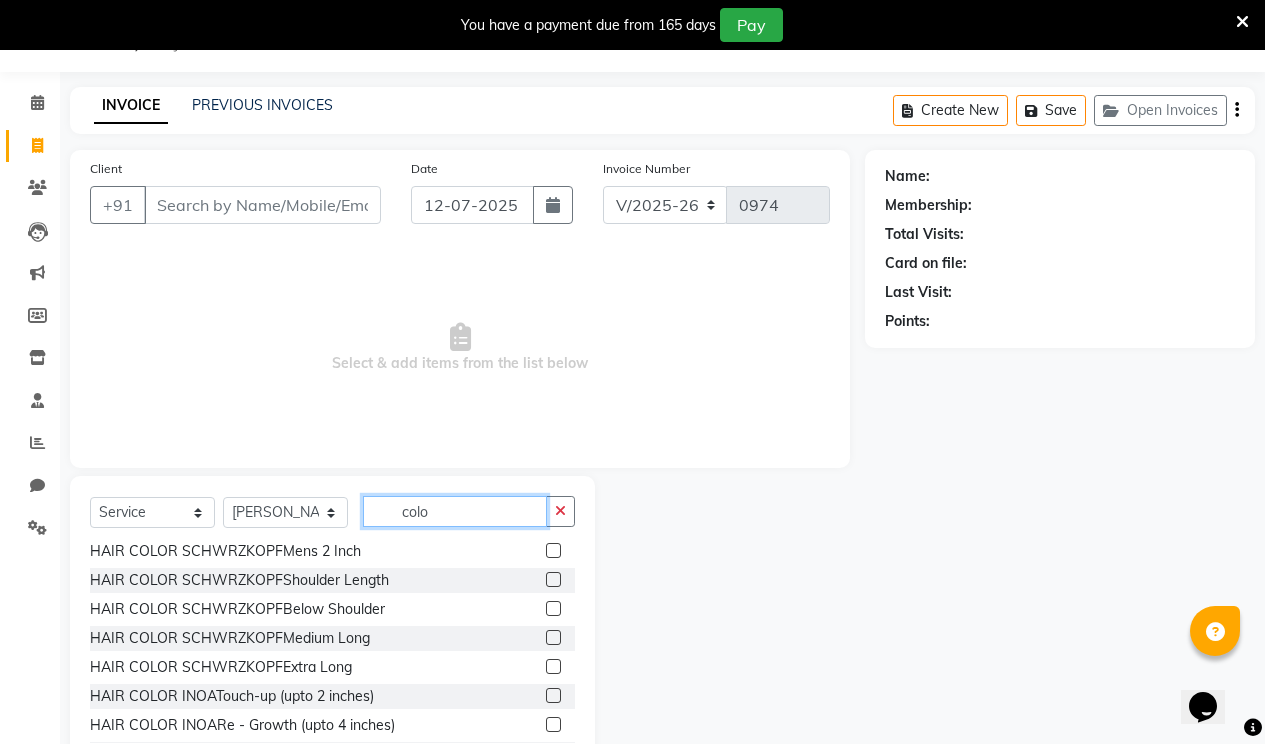 scroll, scrollTop: 200, scrollLeft: 0, axis: vertical 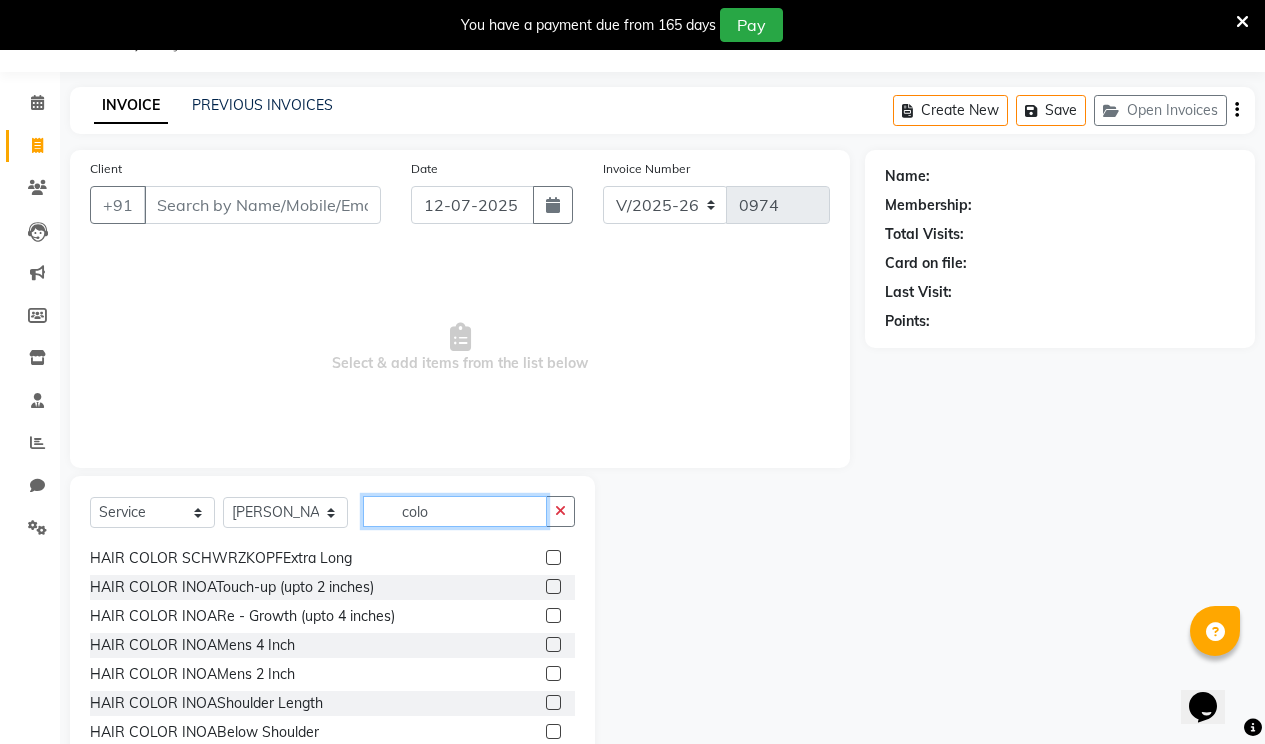 type on "colo" 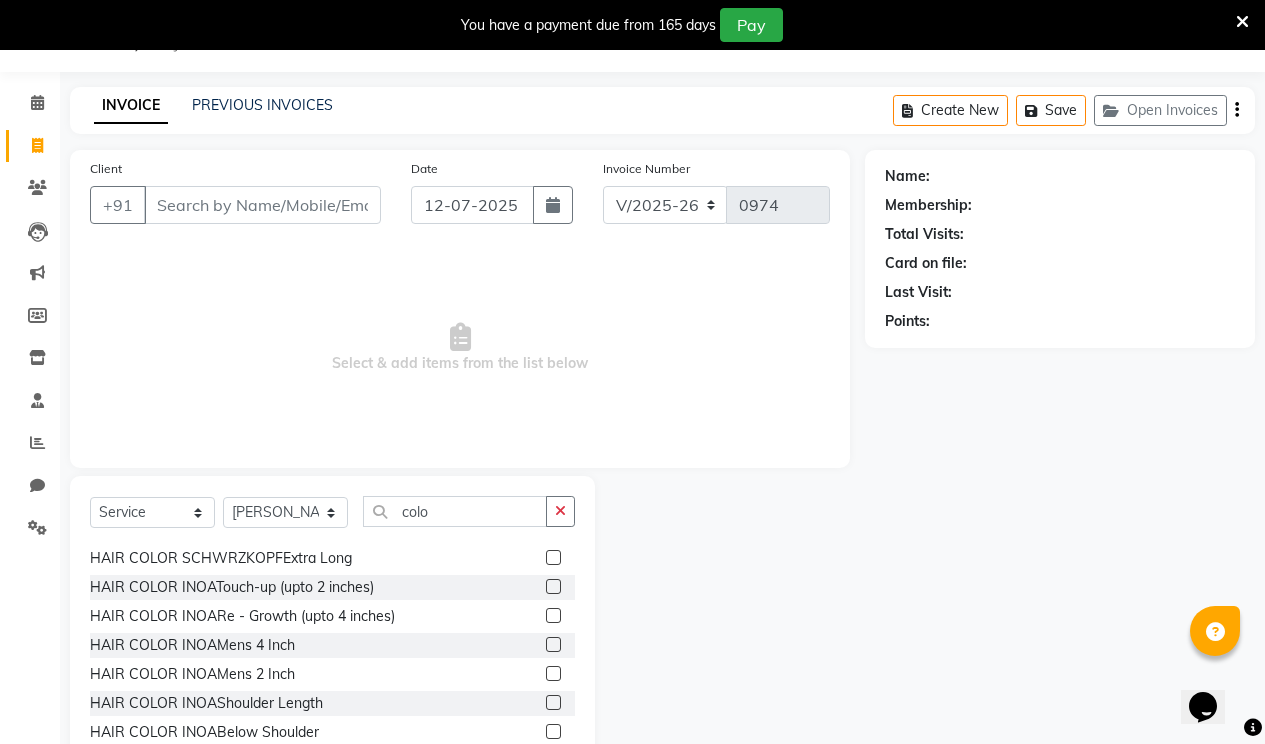 click 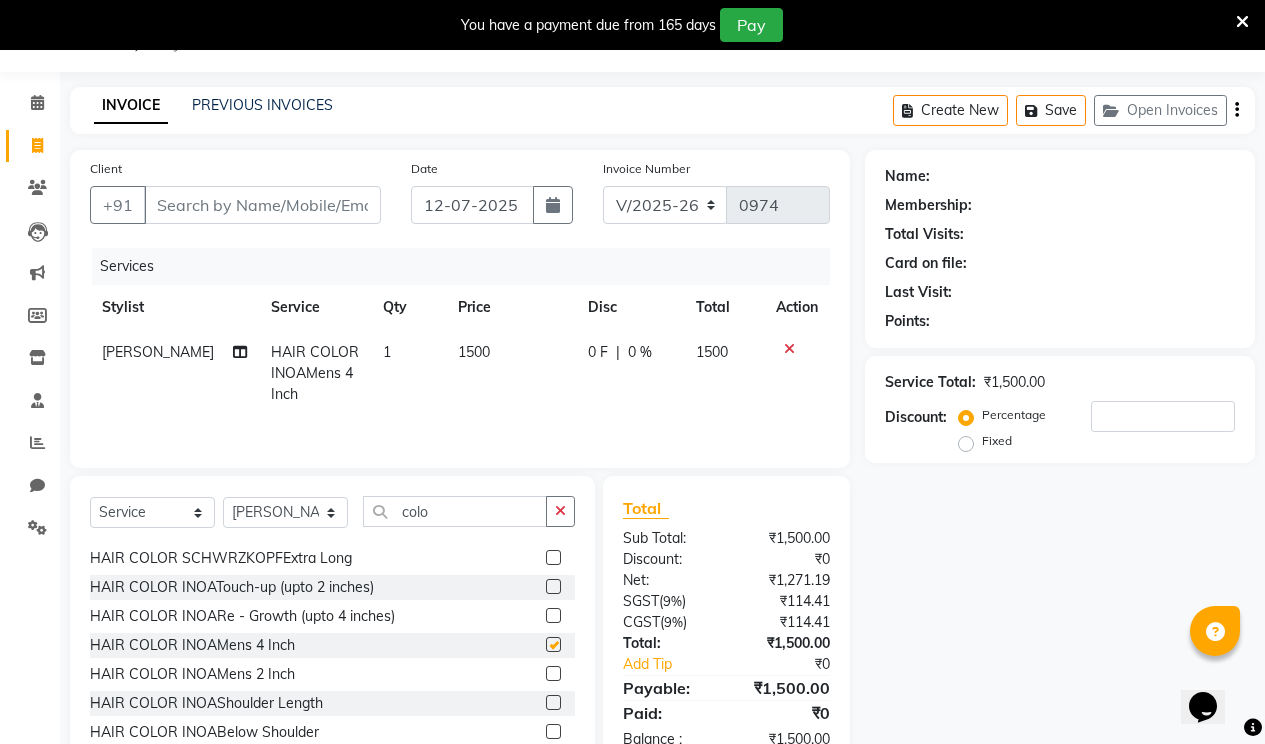 checkbox on "false" 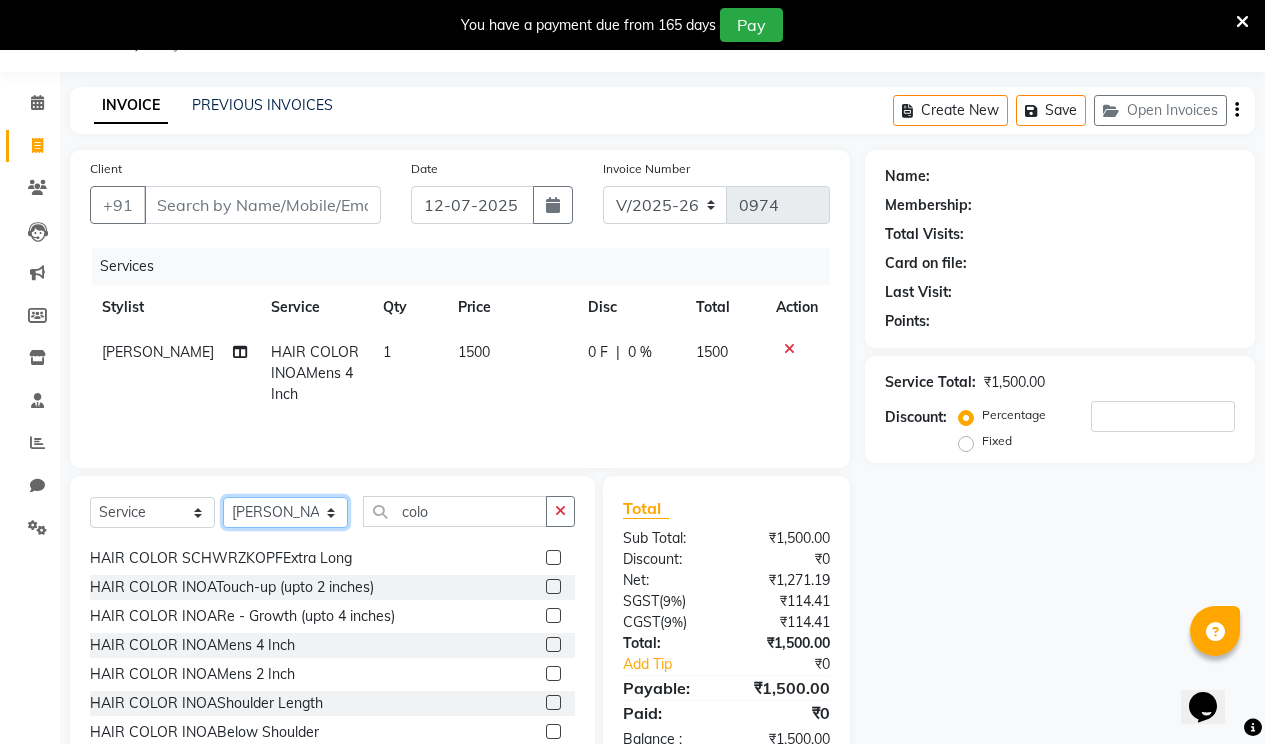 click on "Select Stylist [PERSON_NAME] [PERSON_NAME] [PERSON_NAME]" 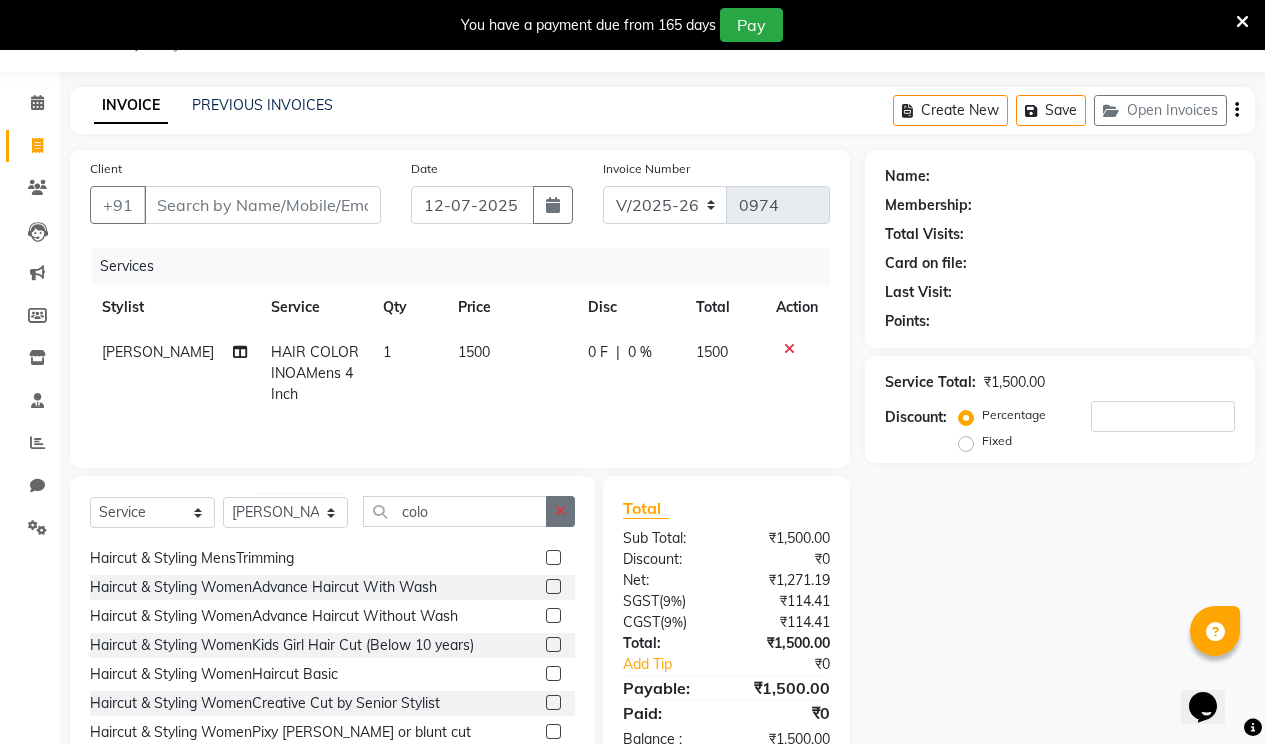 click 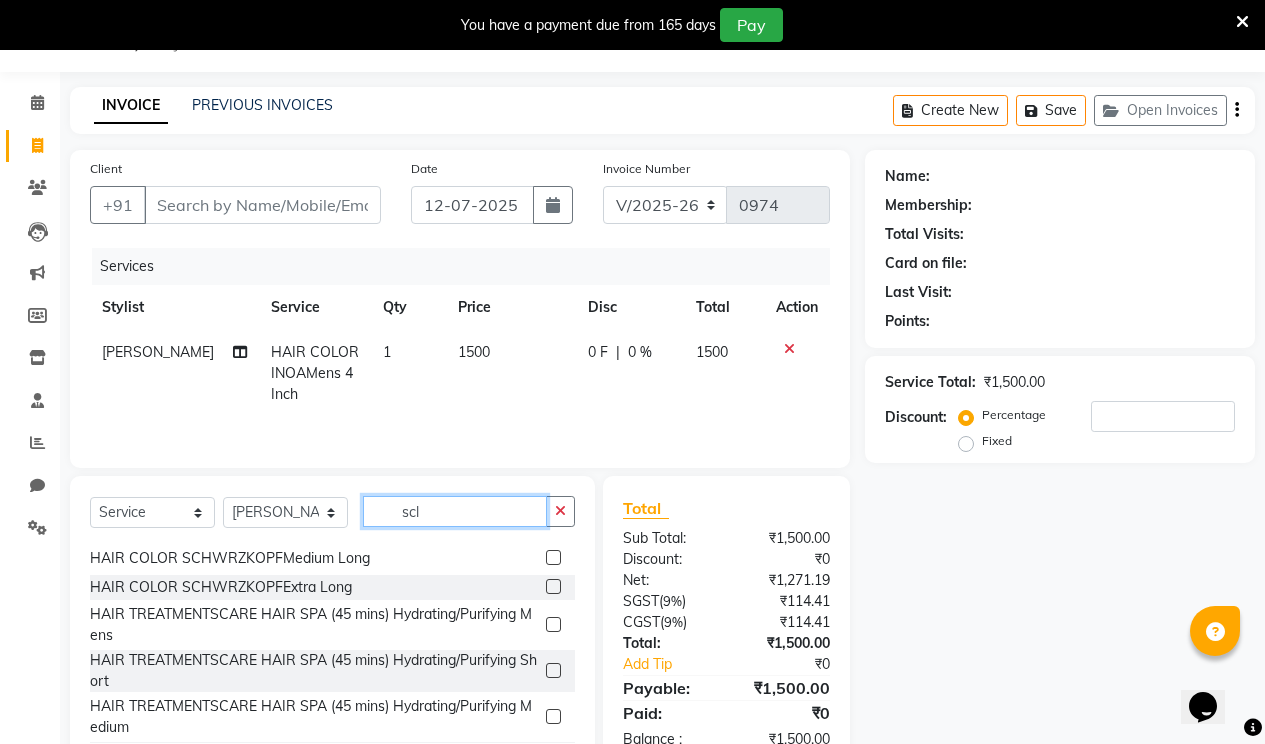 scroll, scrollTop: 0, scrollLeft: 0, axis: both 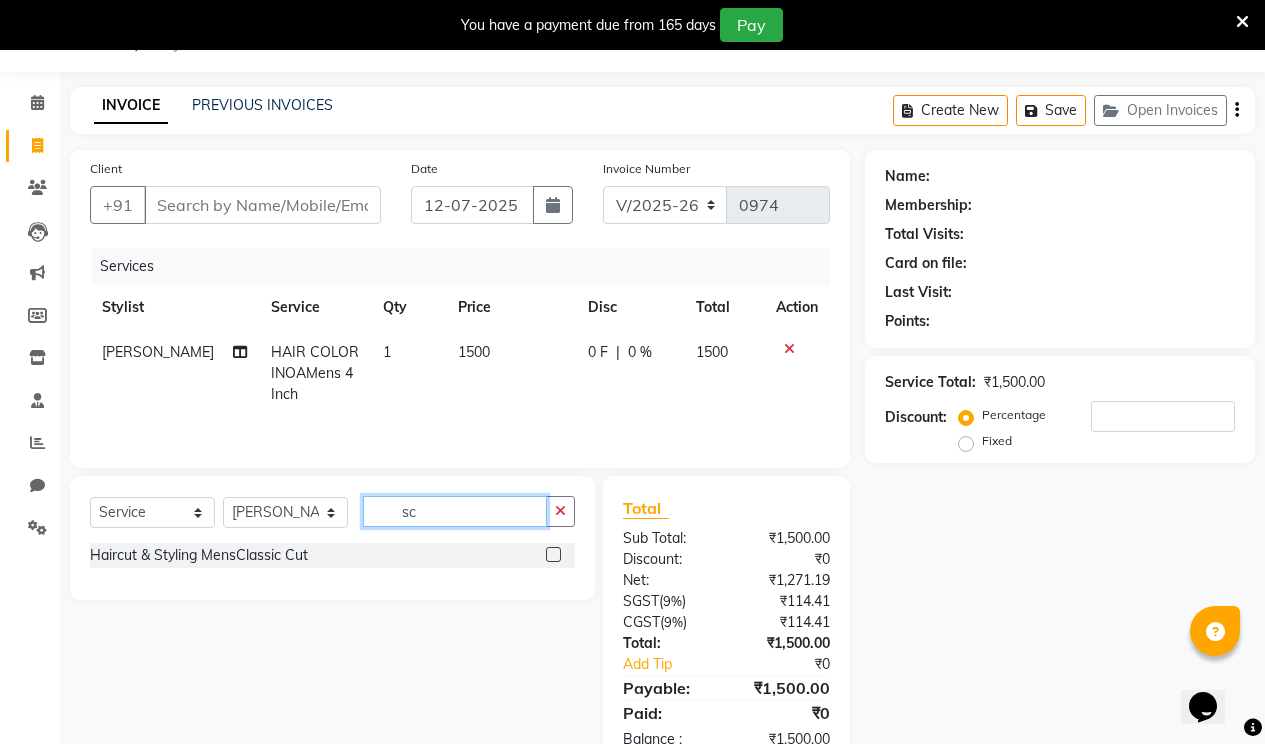 type on "s" 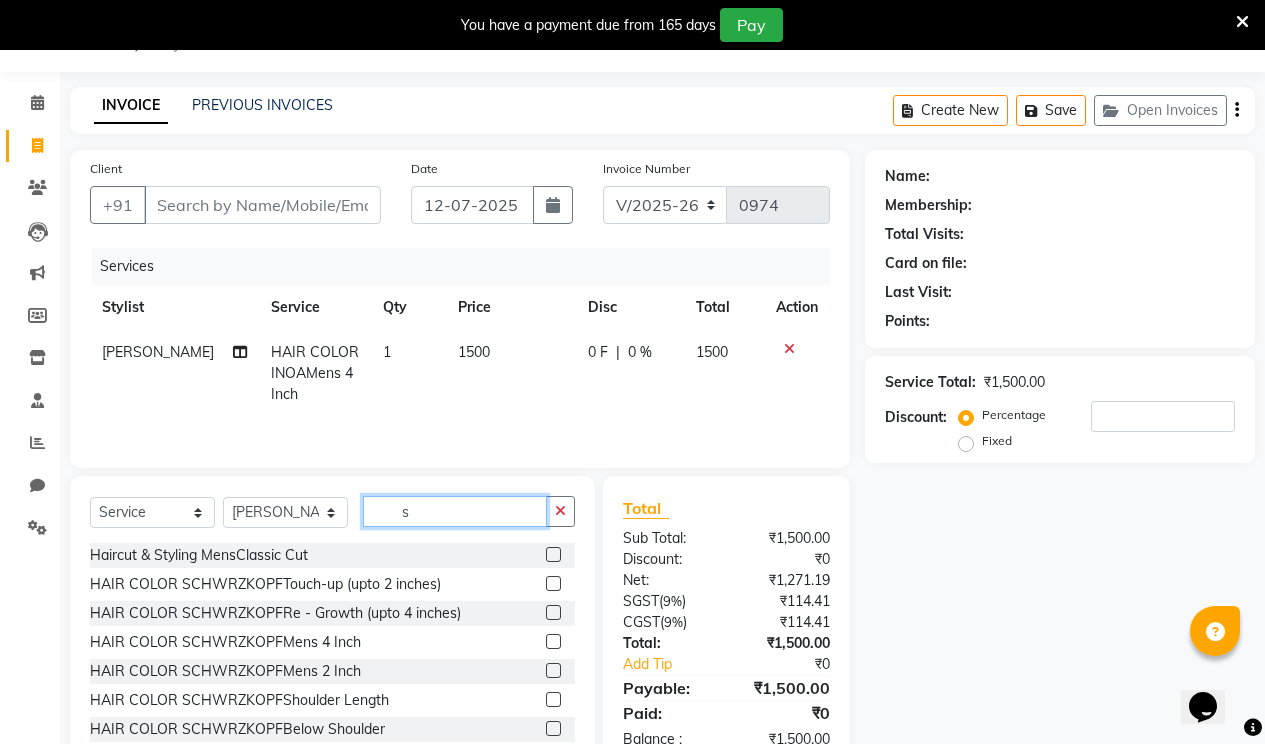 type 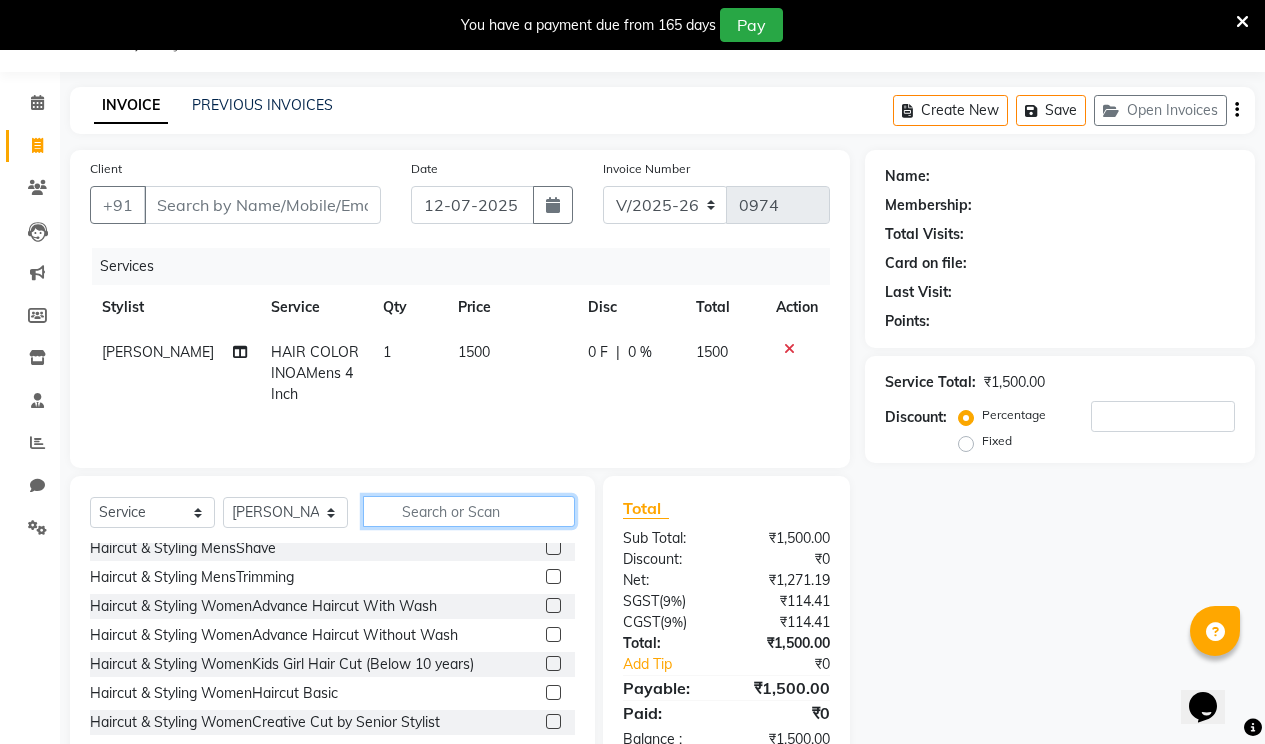 scroll, scrollTop: 200, scrollLeft: 0, axis: vertical 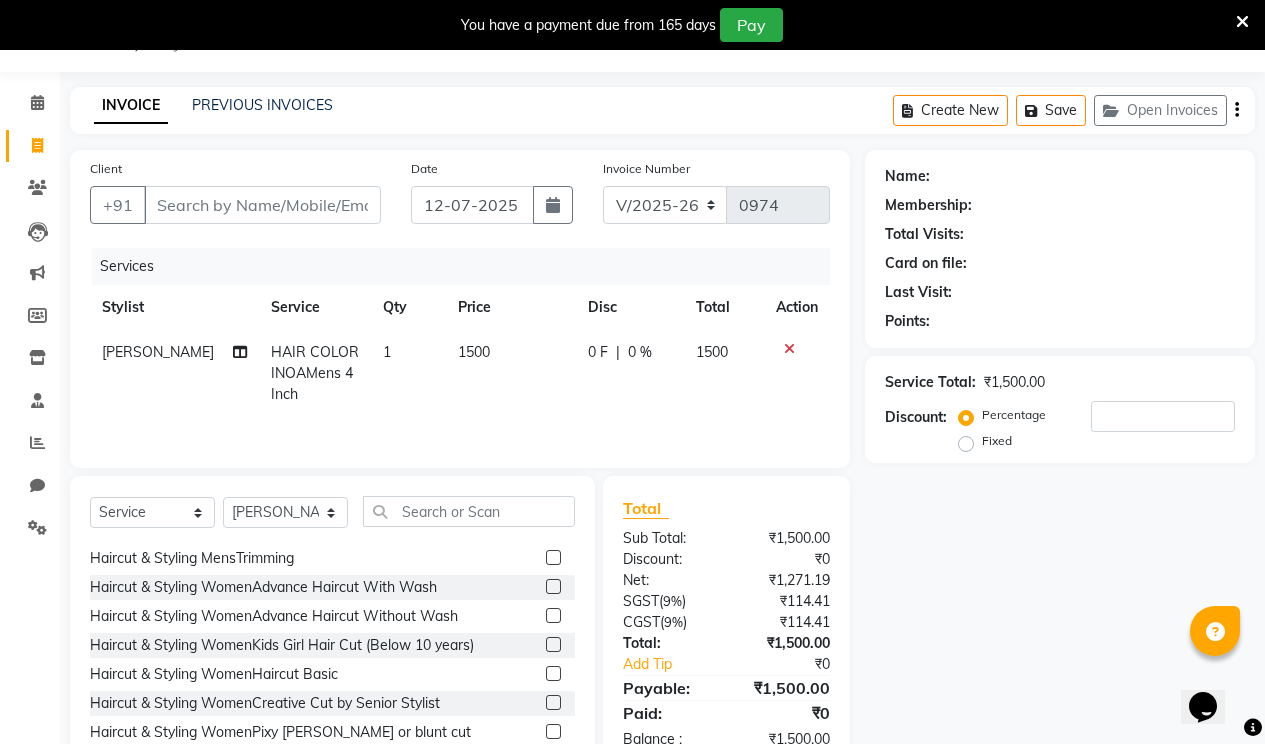 click 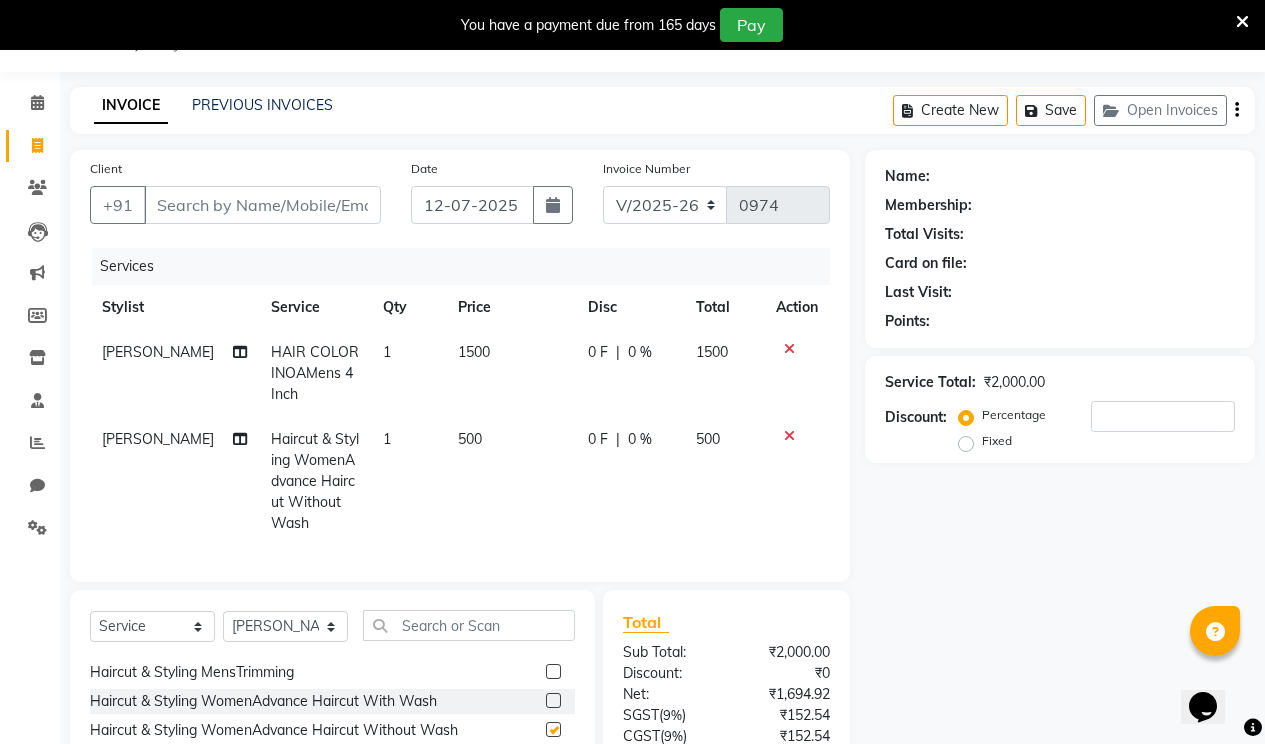 checkbox on "false" 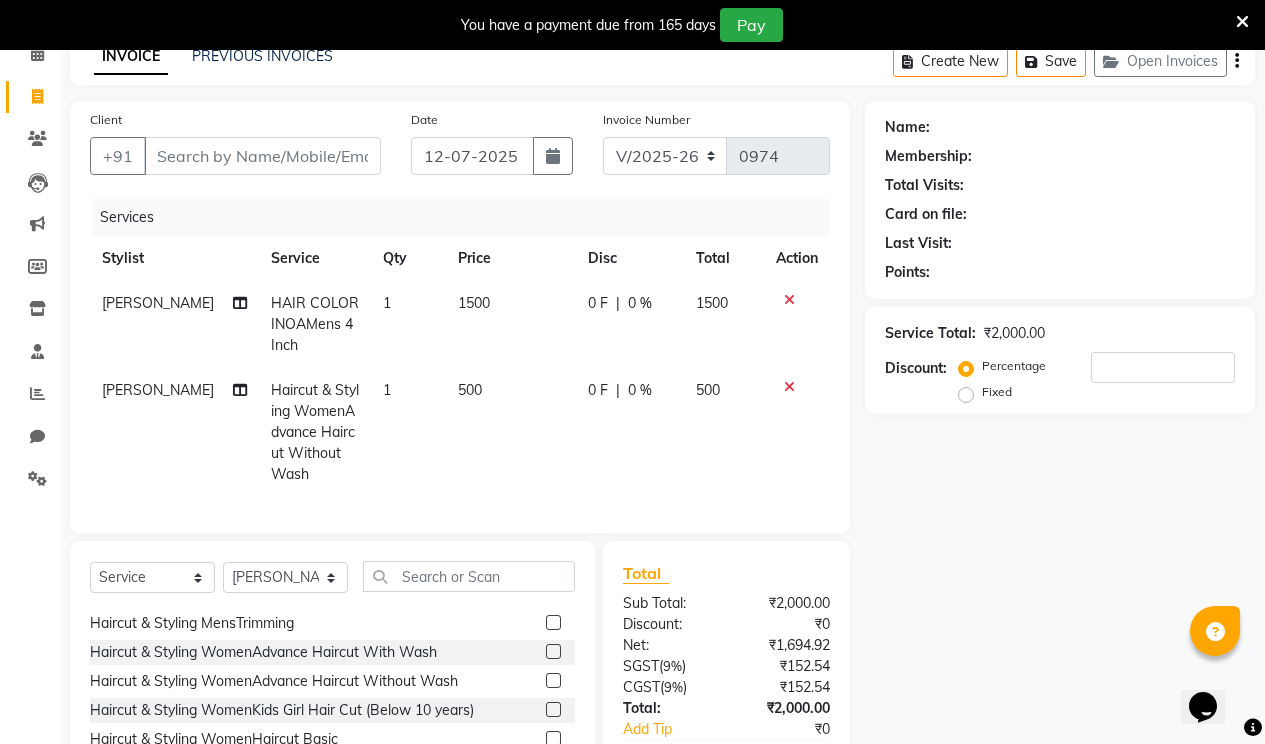 scroll, scrollTop: 50, scrollLeft: 0, axis: vertical 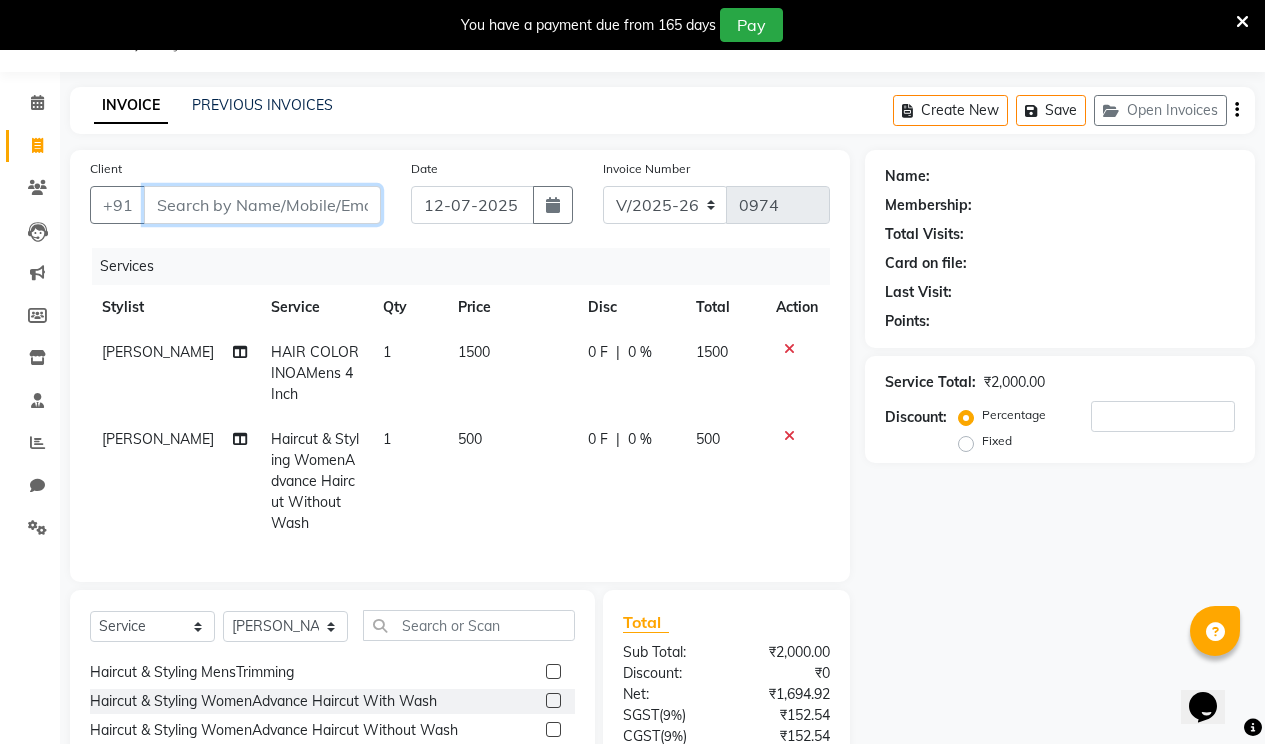 click on "Client" at bounding box center [262, 205] 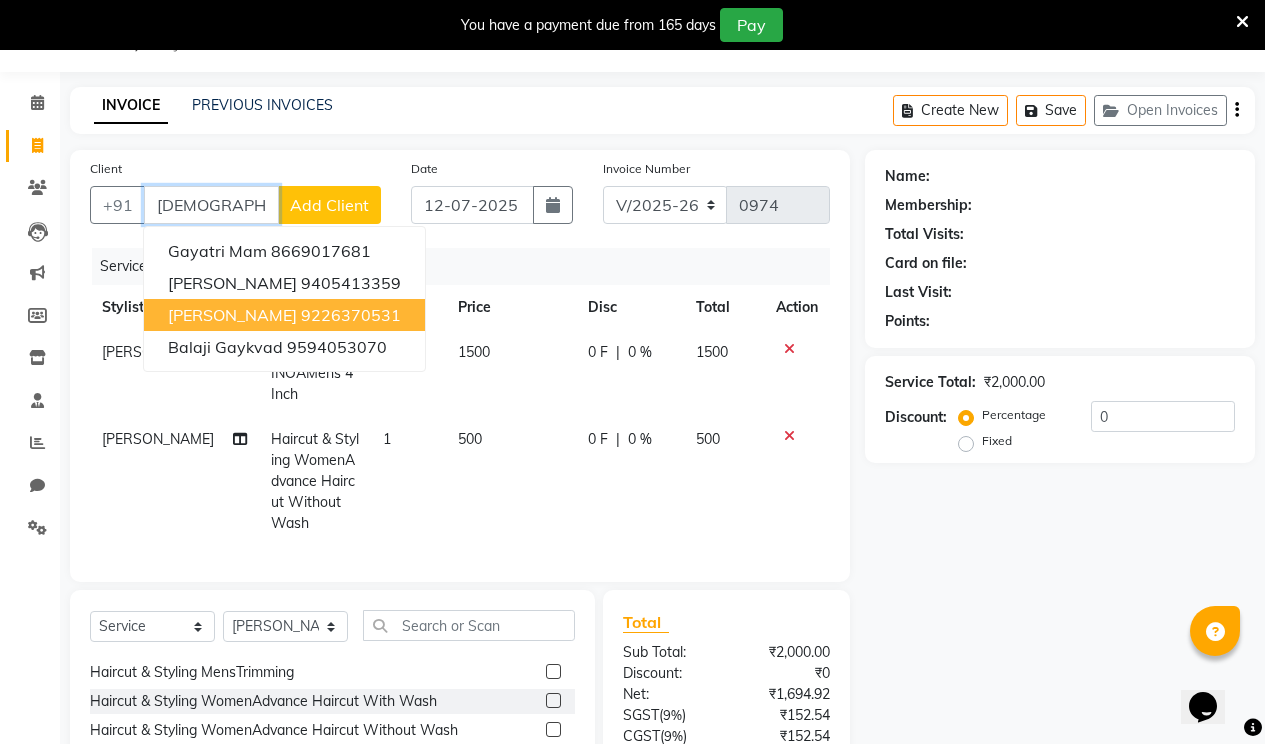 click on "9226370531" at bounding box center [351, 315] 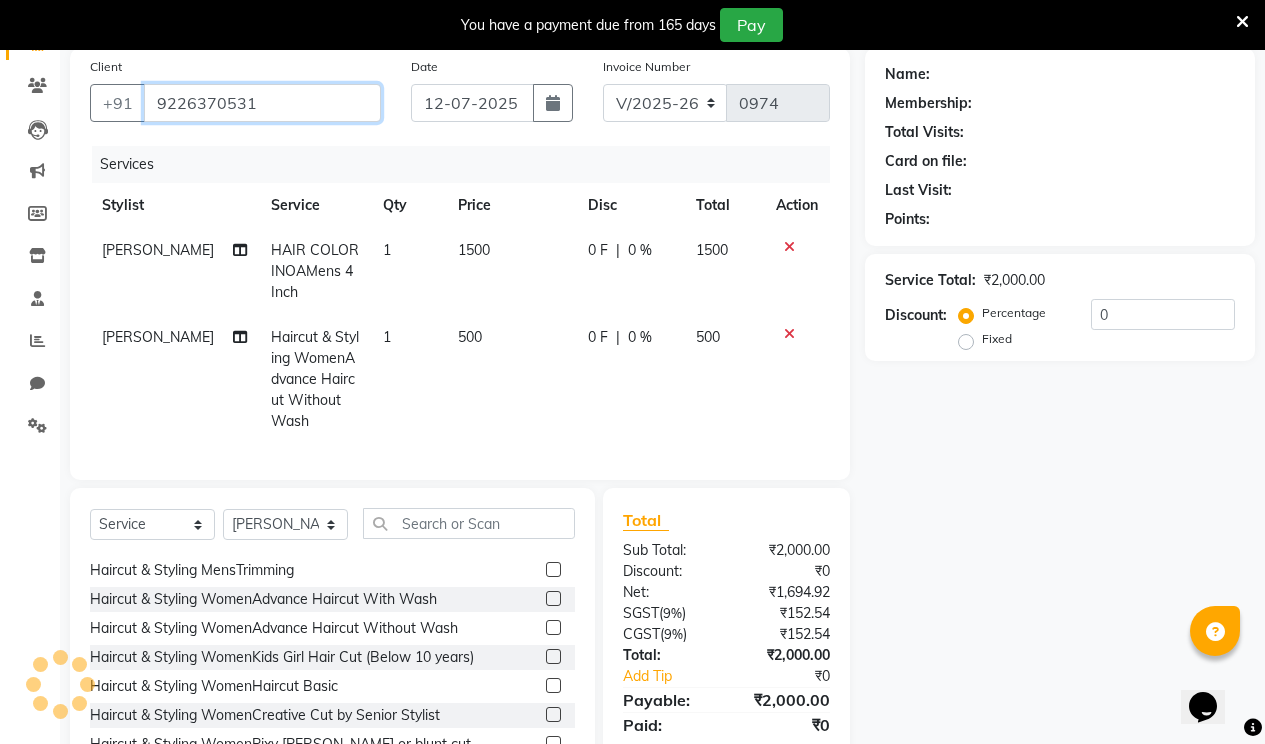 scroll, scrollTop: 236, scrollLeft: 0, axis: vertical 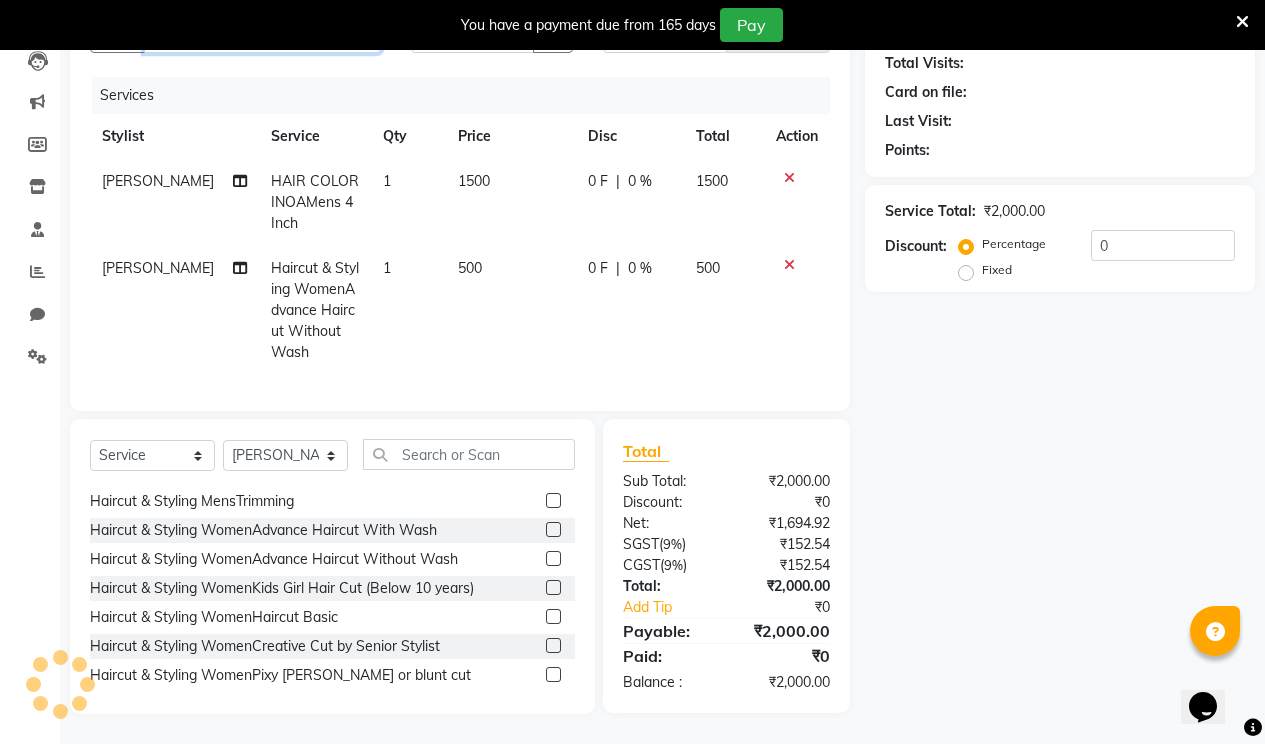type on "9226370531" 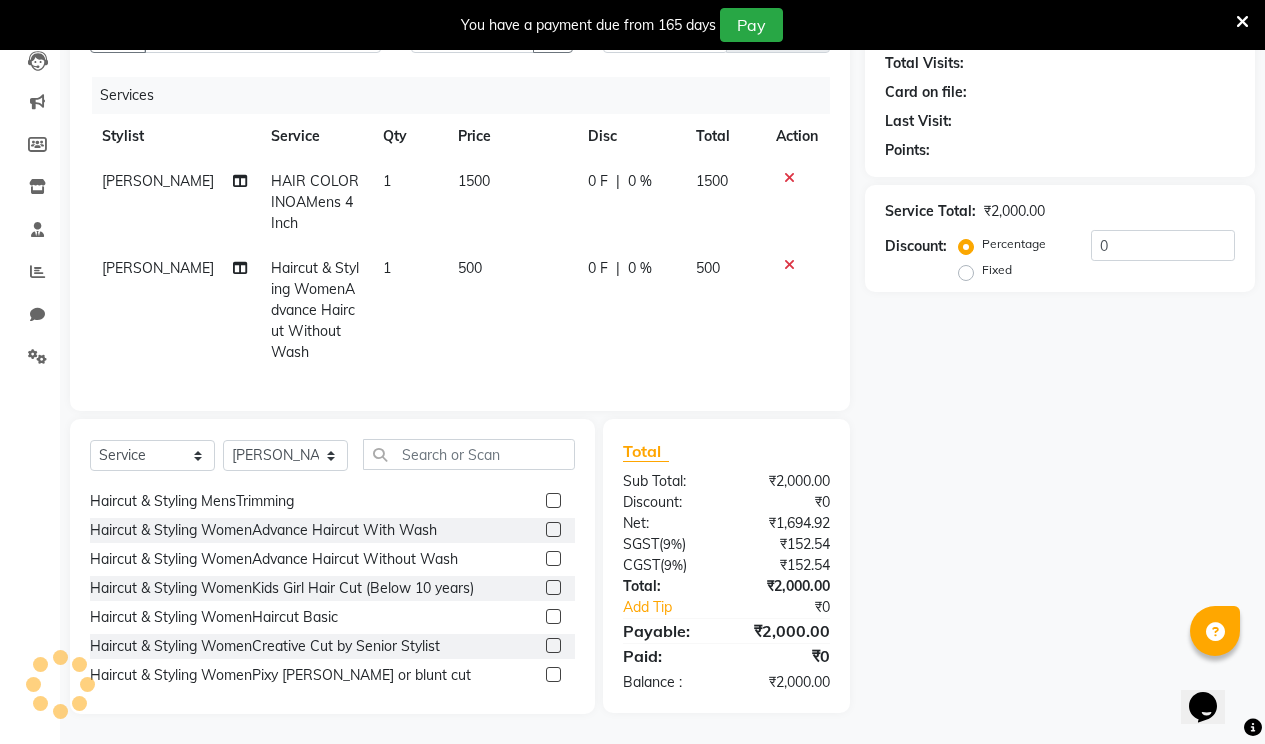 select on "1: Object" 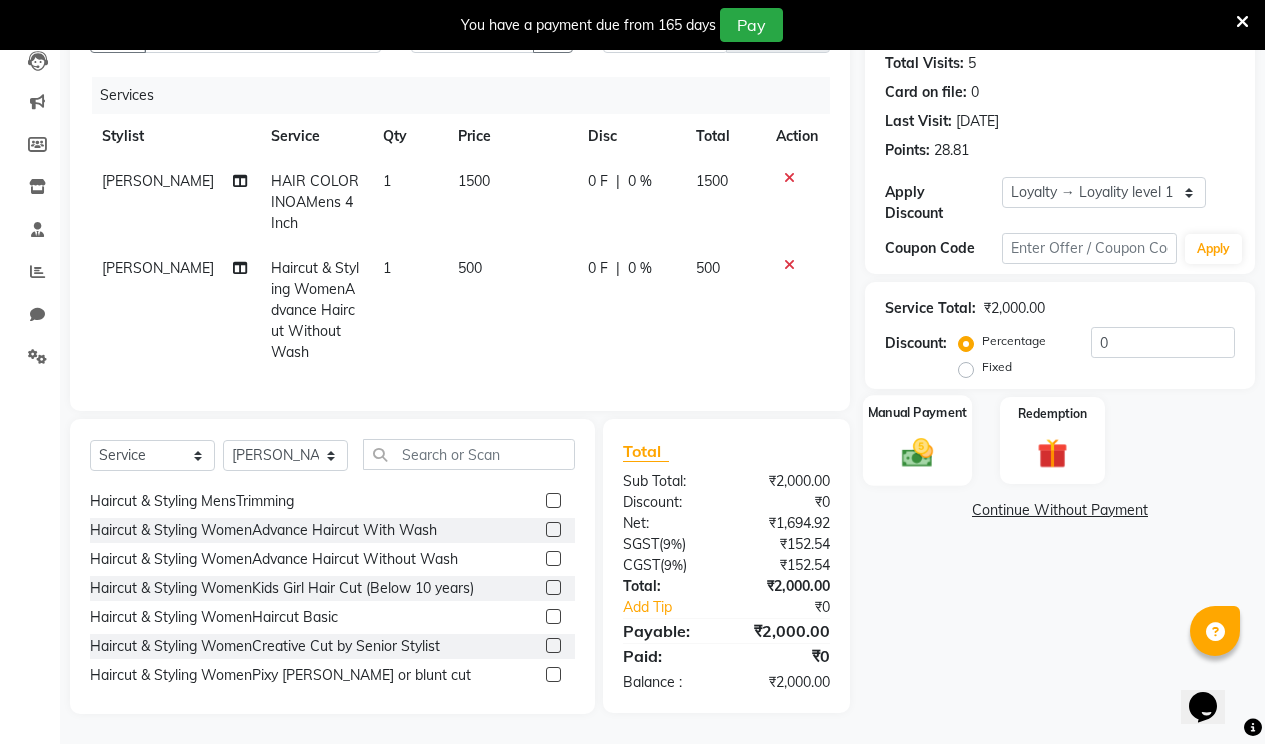 click on "Manual Payment" 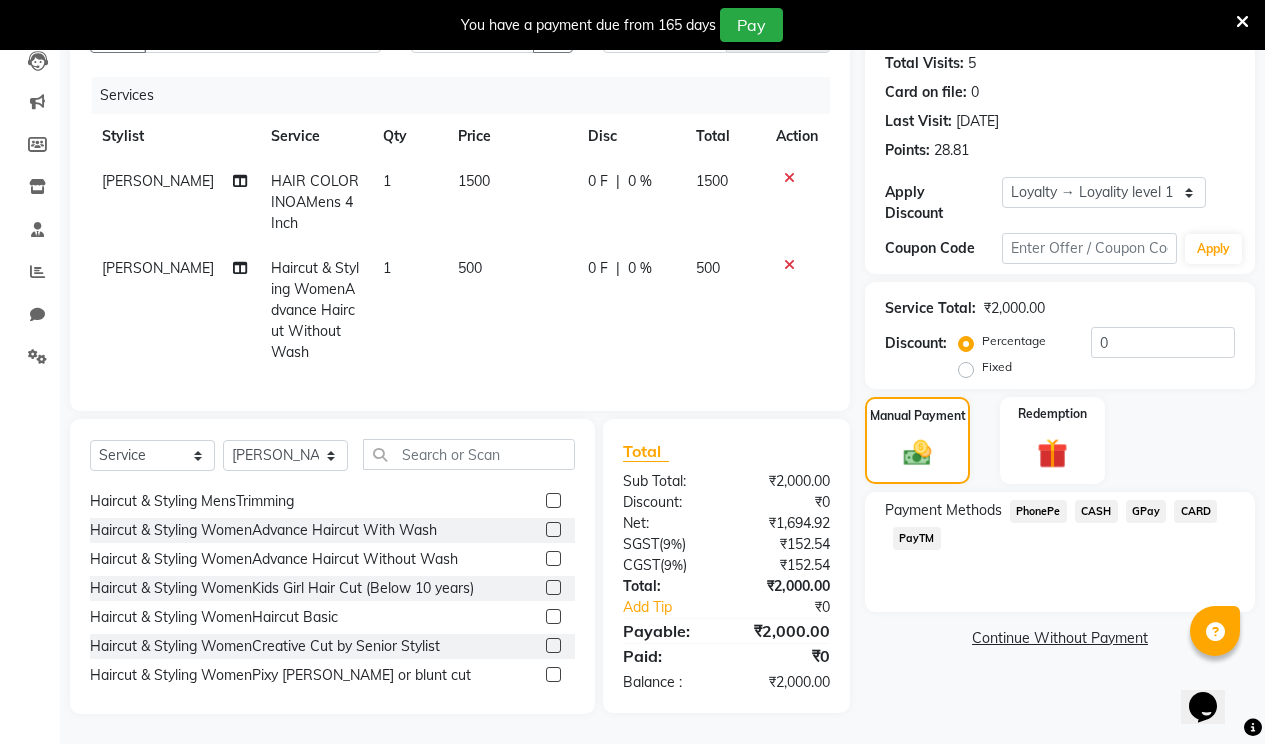 click on "CASH" 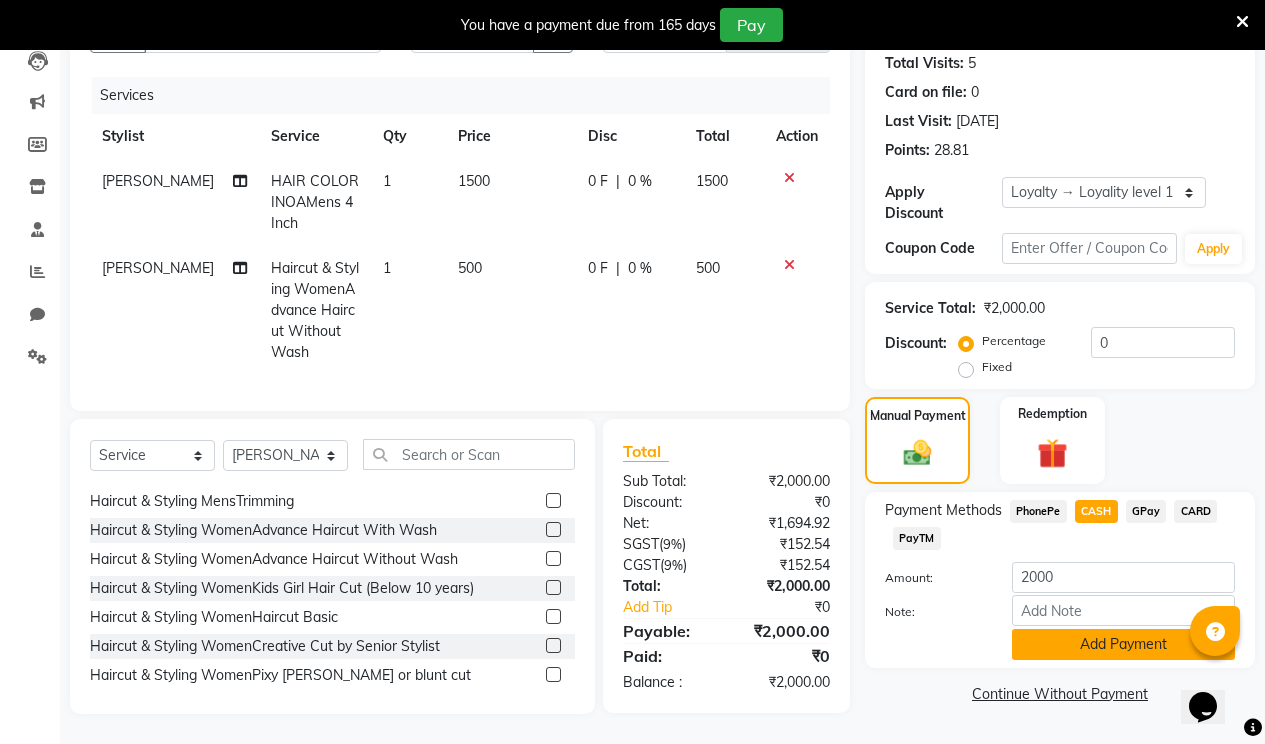 click on "Add Payment" 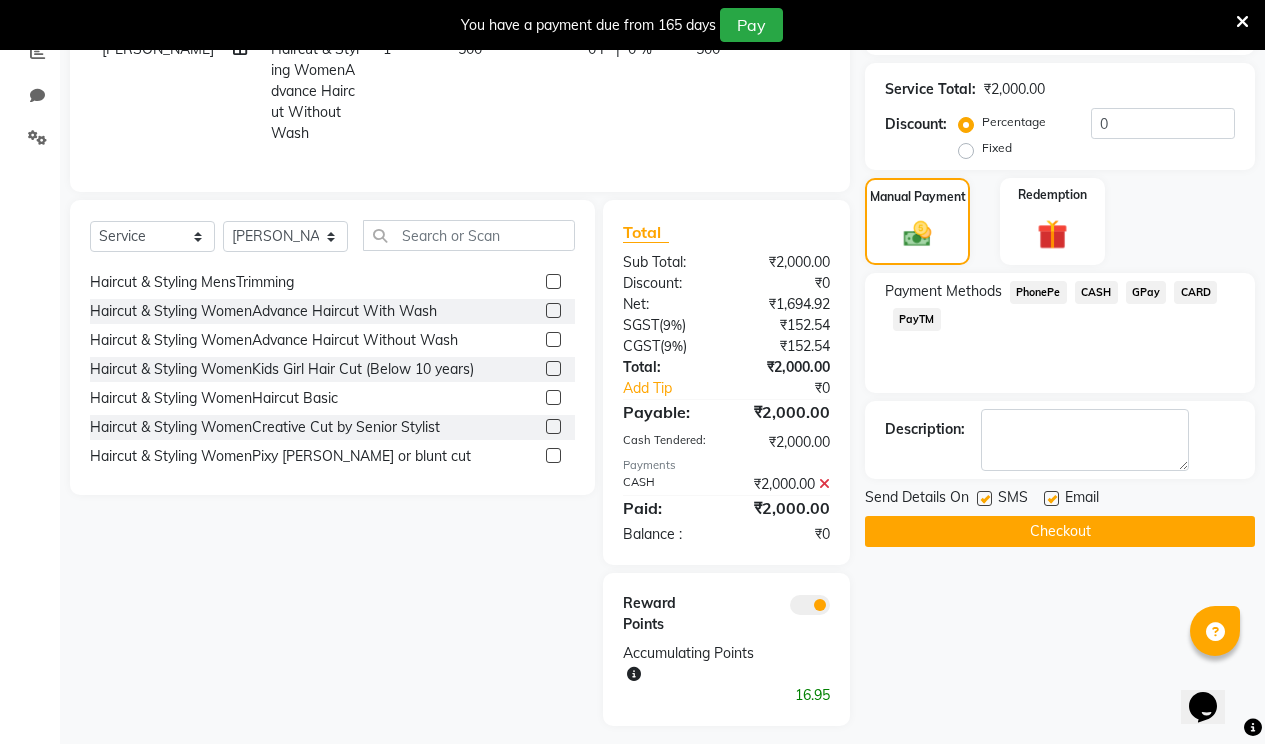 scroll, scrollTop: 467, scrollLeft: 0, axis: vertical 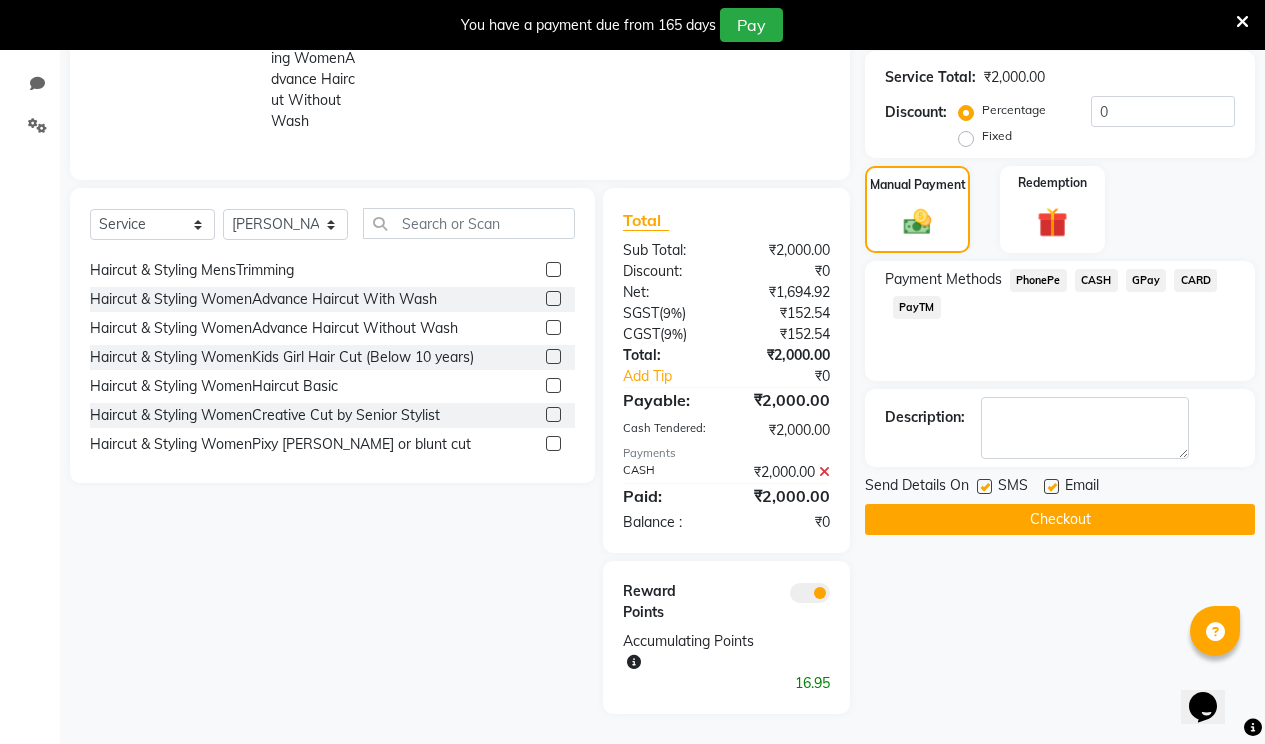 click 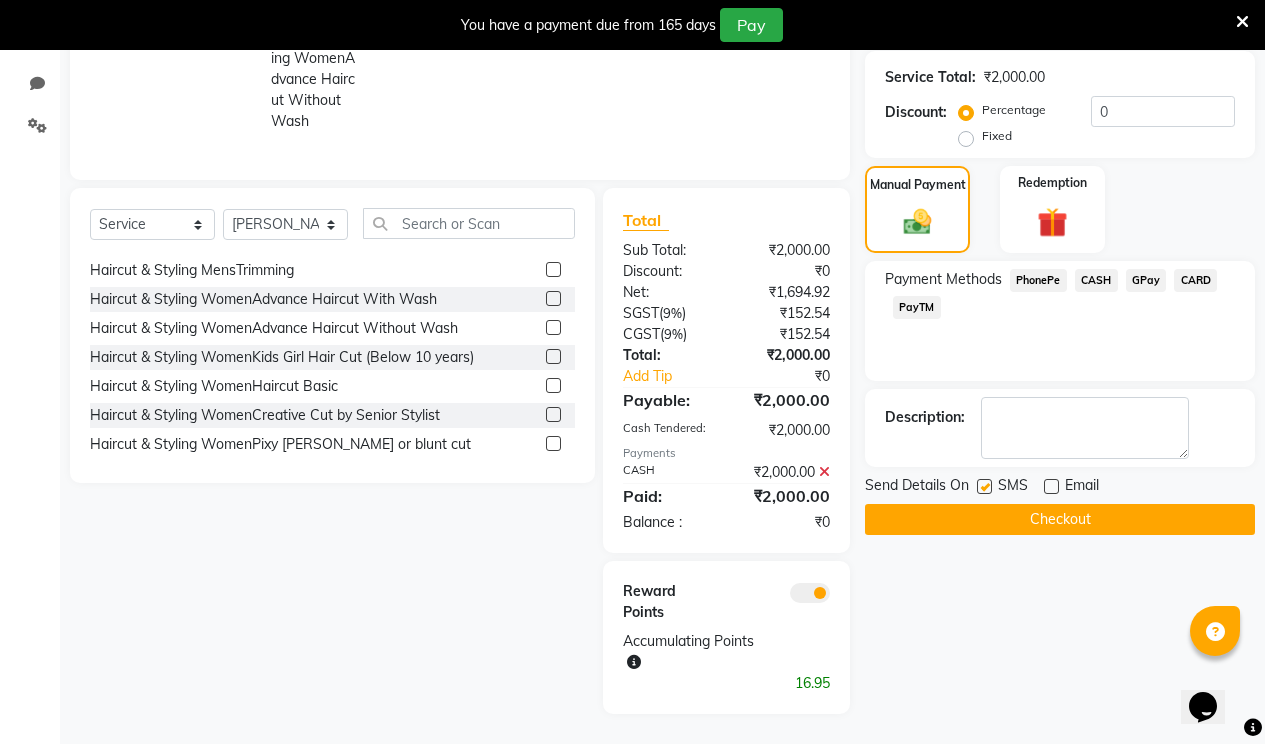 click 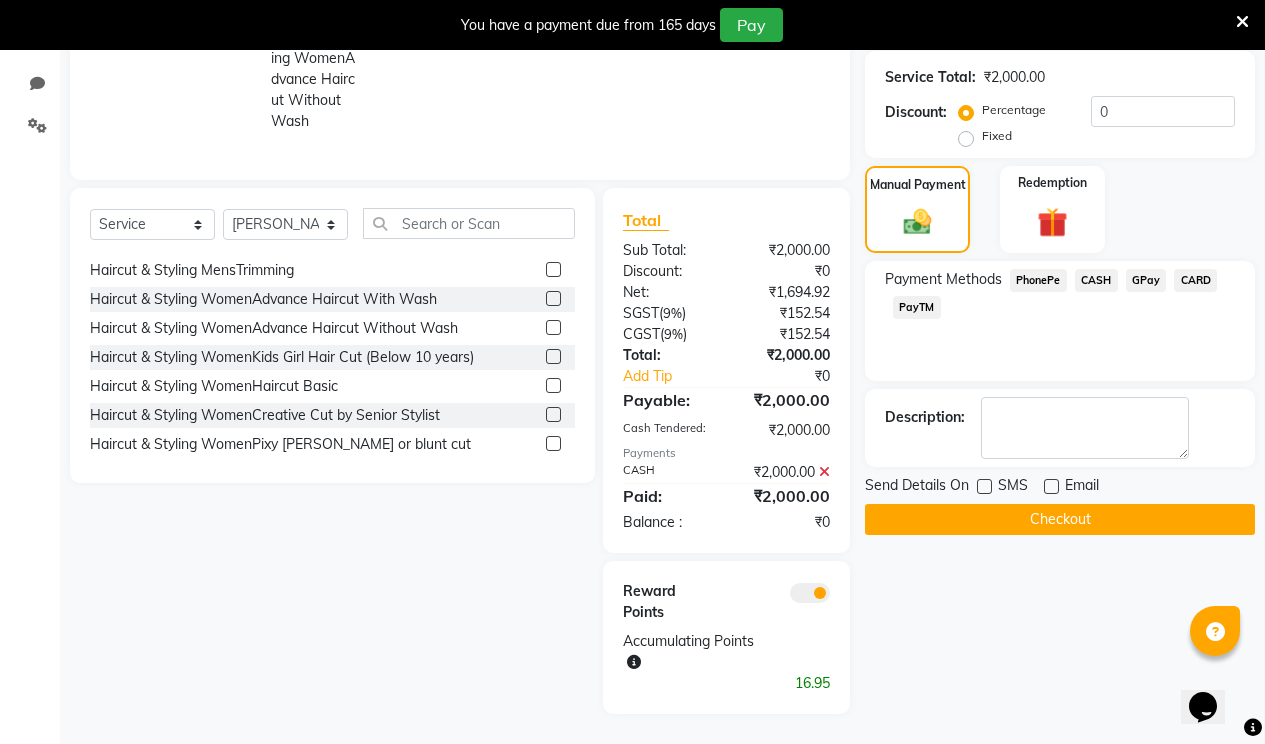 click on "Checkout" 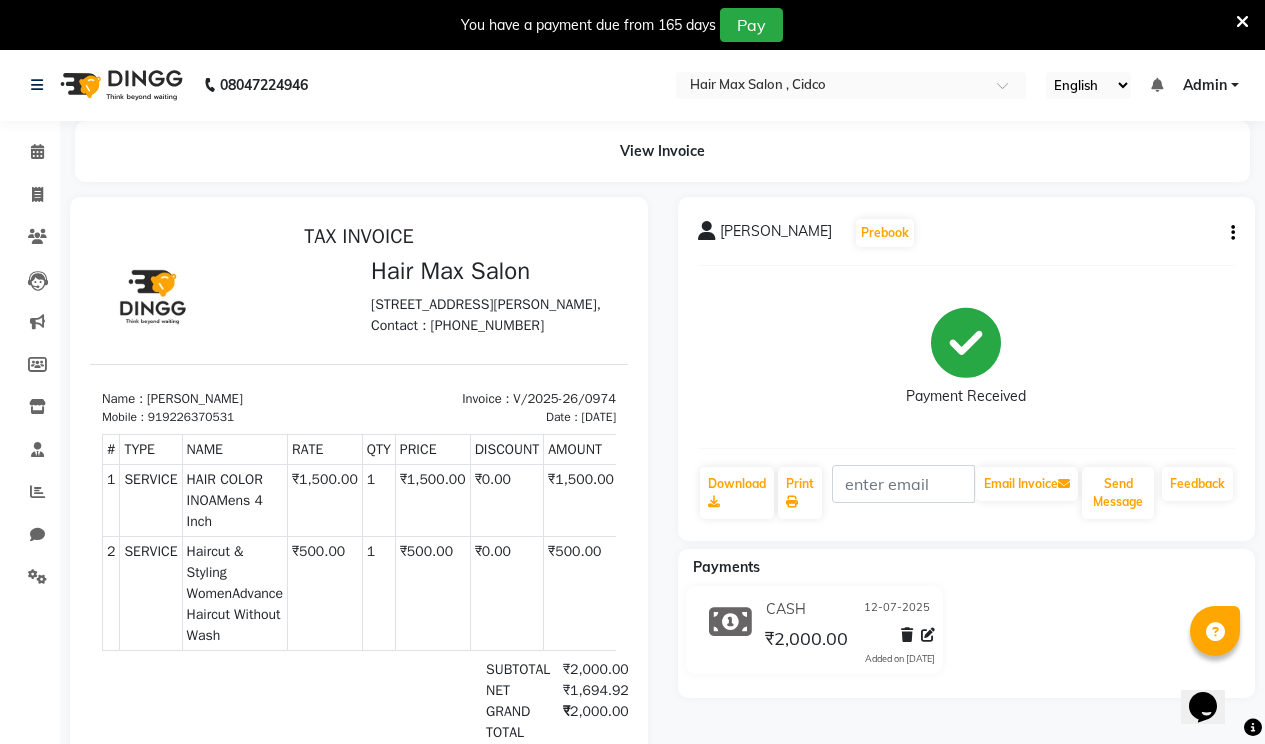 scroll, scrollTop: 0, scrollLeft: 0, axis: both 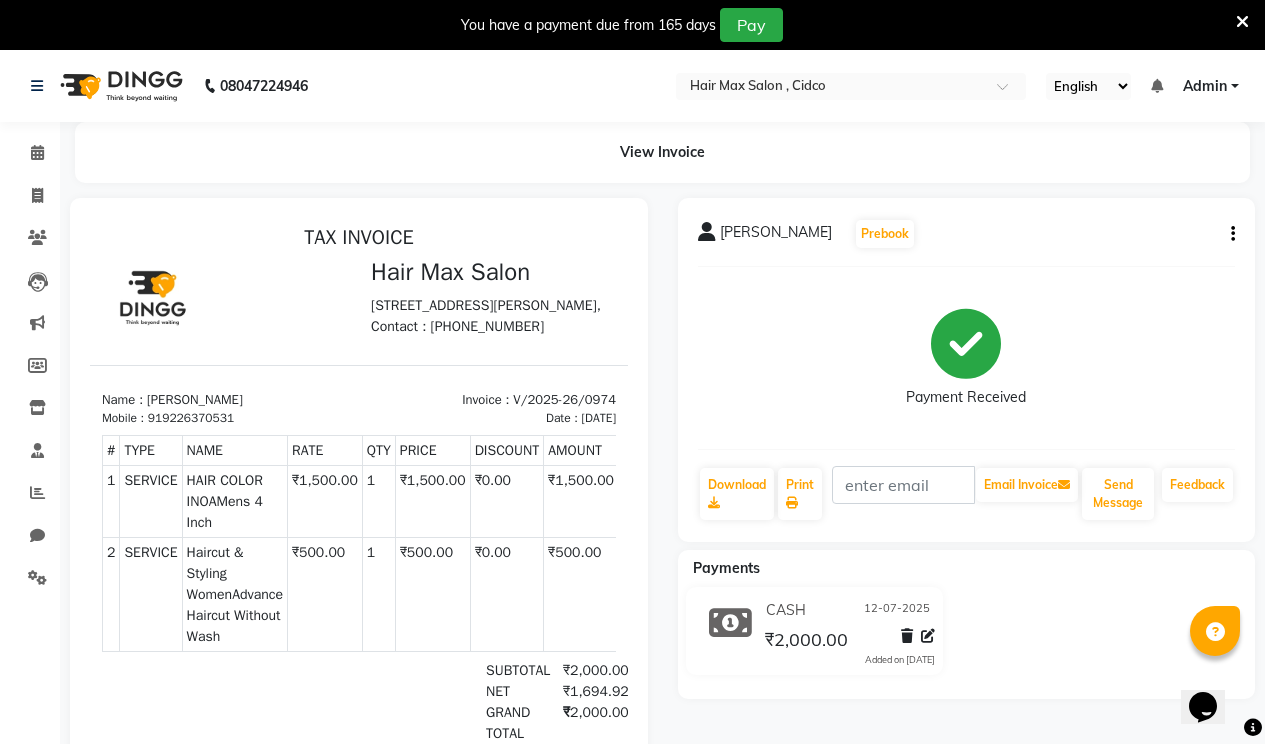 select on "7580" 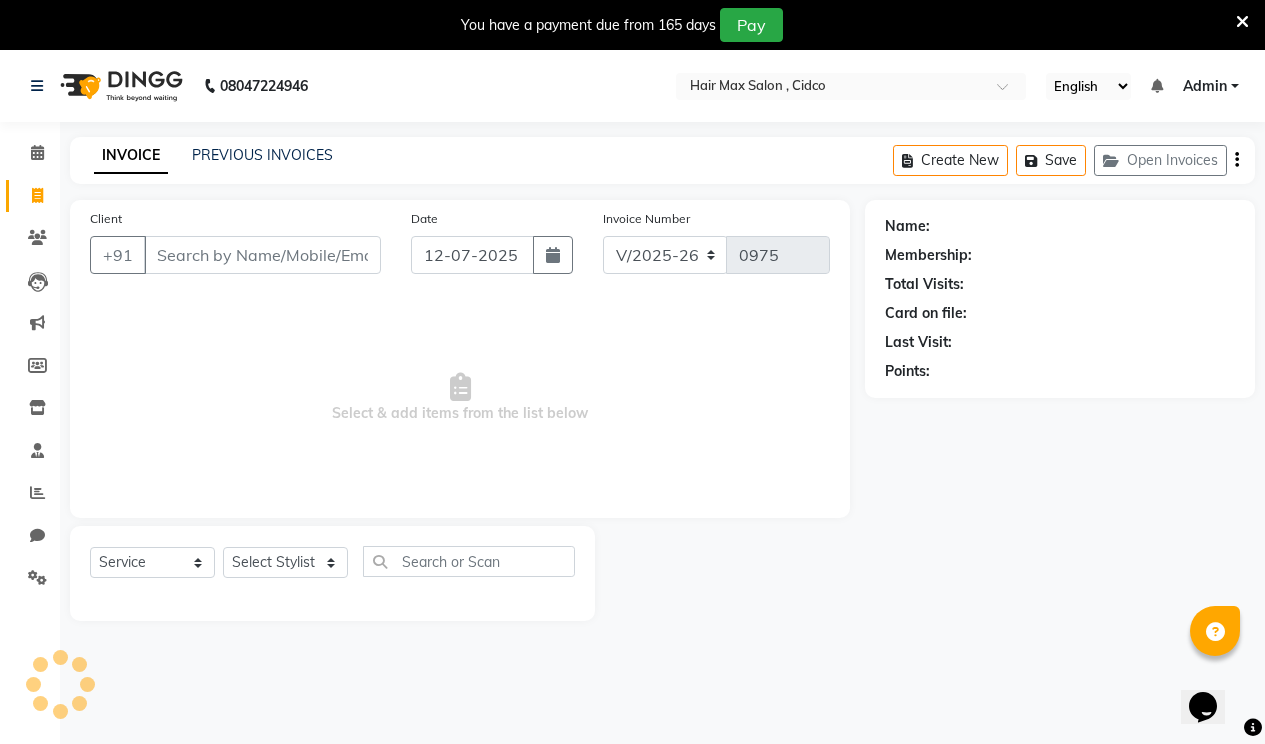 scroll, scrollTop: 50, scrollLeft: 0, axis: vertical 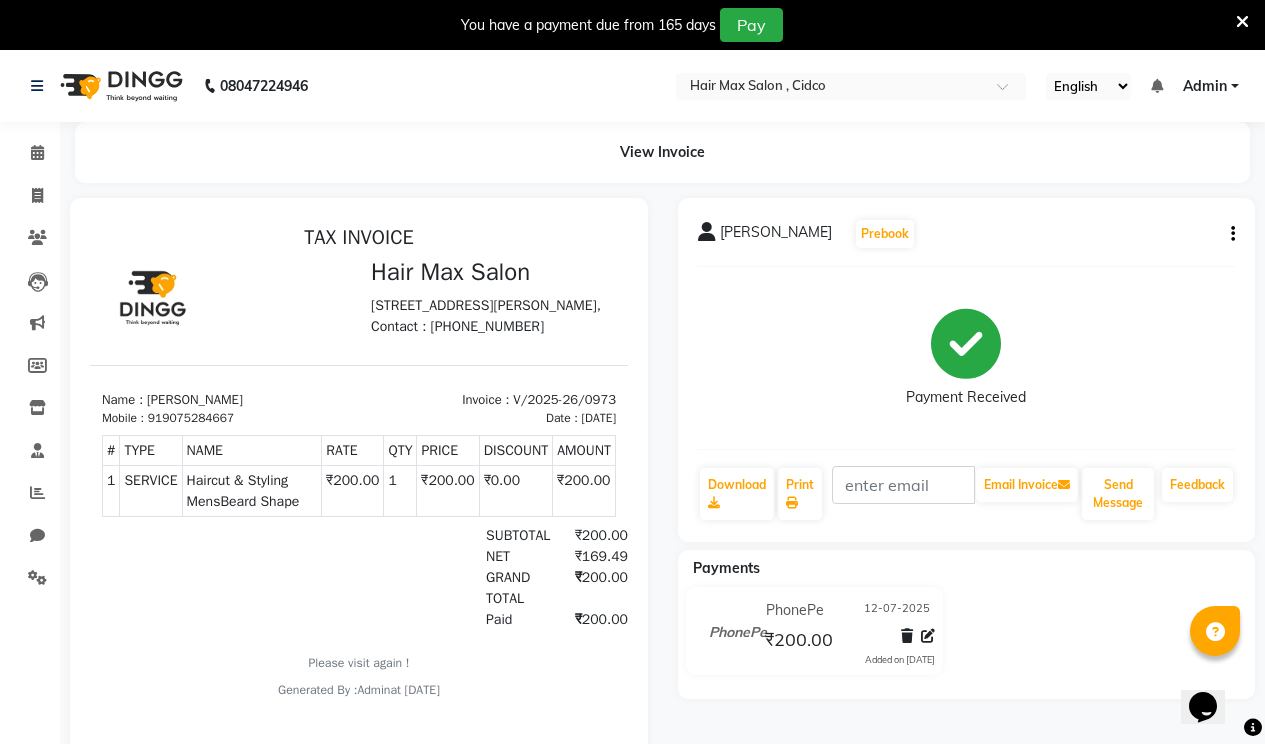 select on "7580" 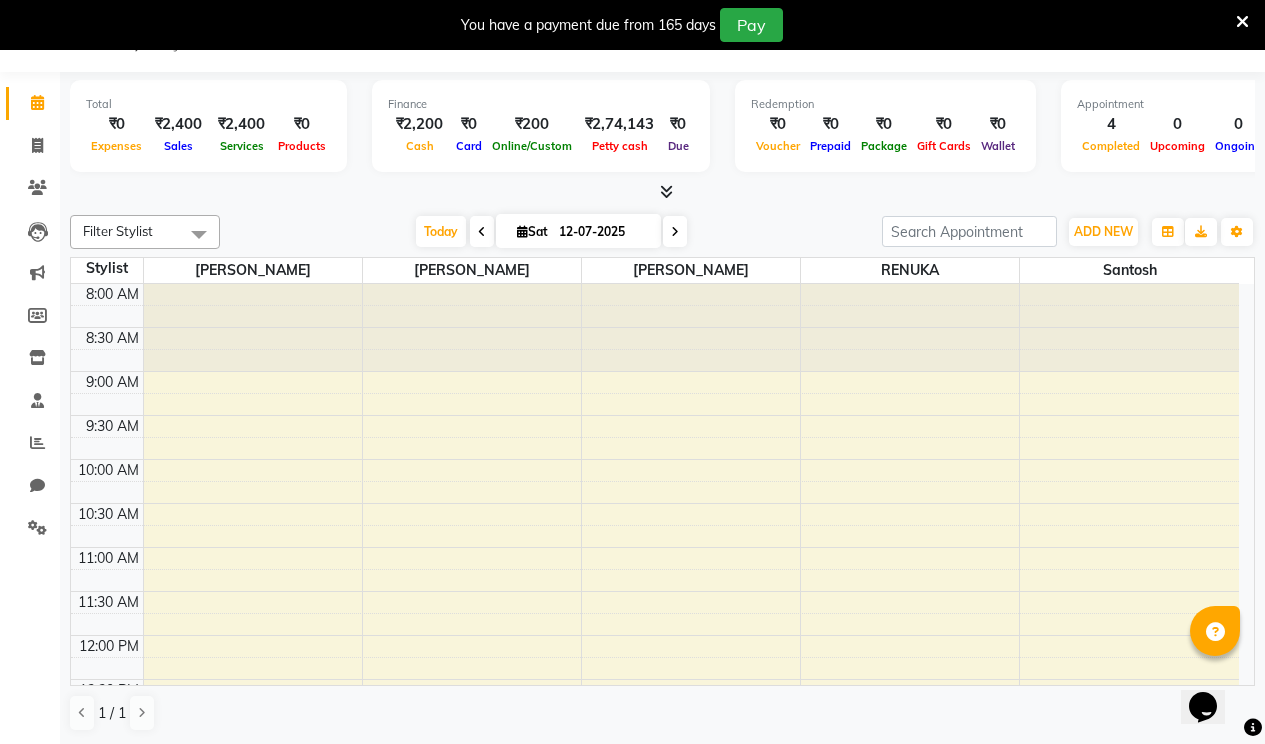 scroll, scrollTop: 0, scrollLeft: 0, axis: both 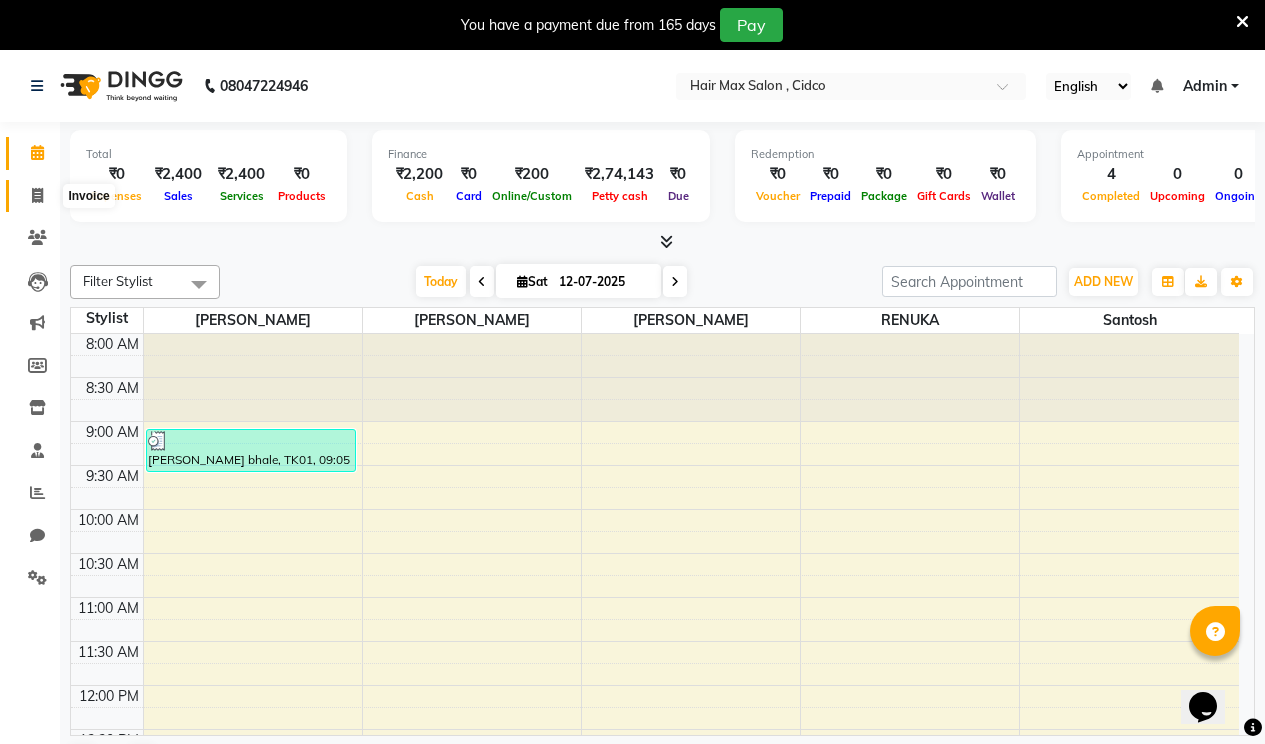 drag, startPoint x: 38, startPoint y: 192, endPoint x: 32, endPoint y: 183, distance: 10.816654 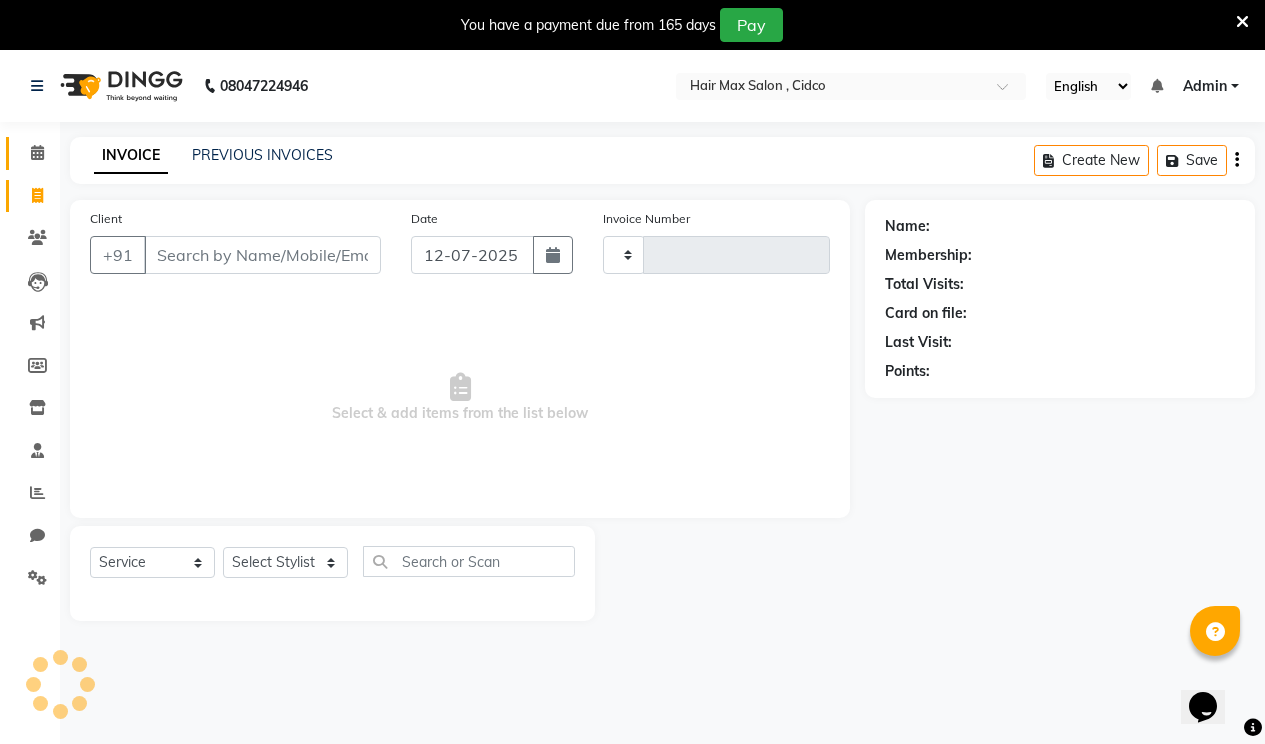type on "0975" 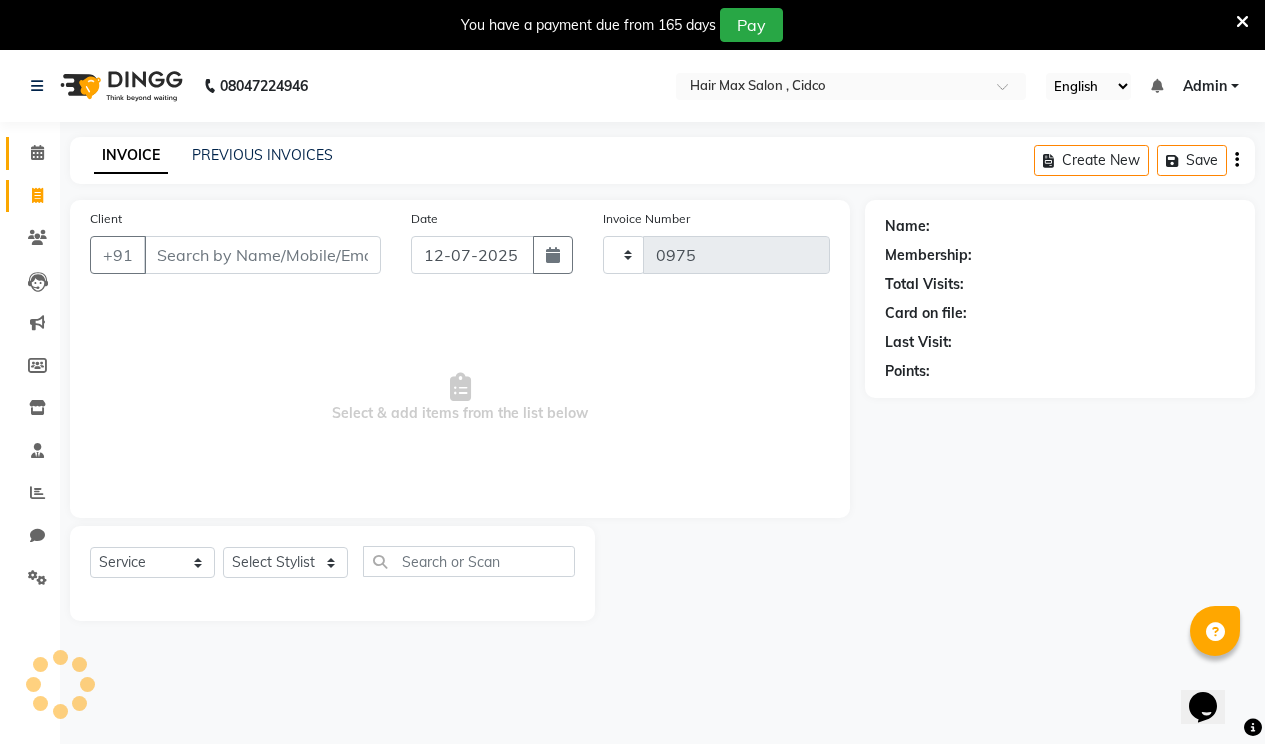 select on "7580" 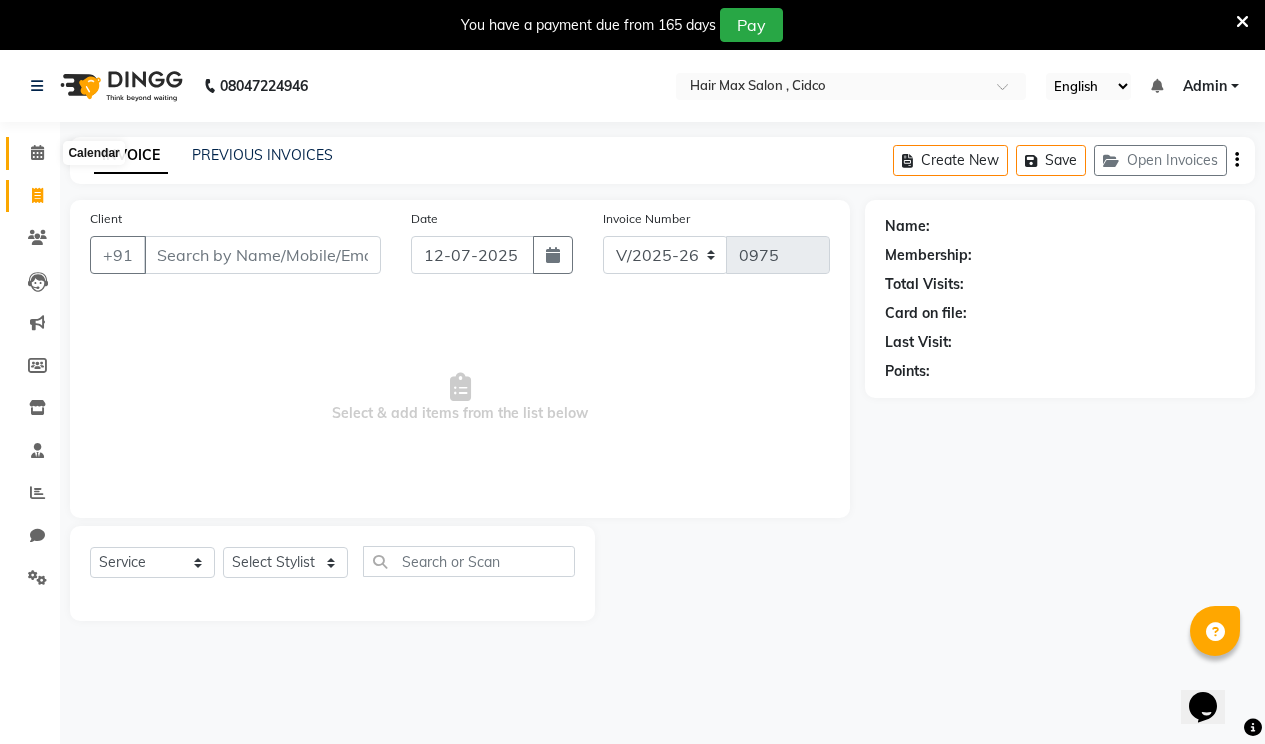 click 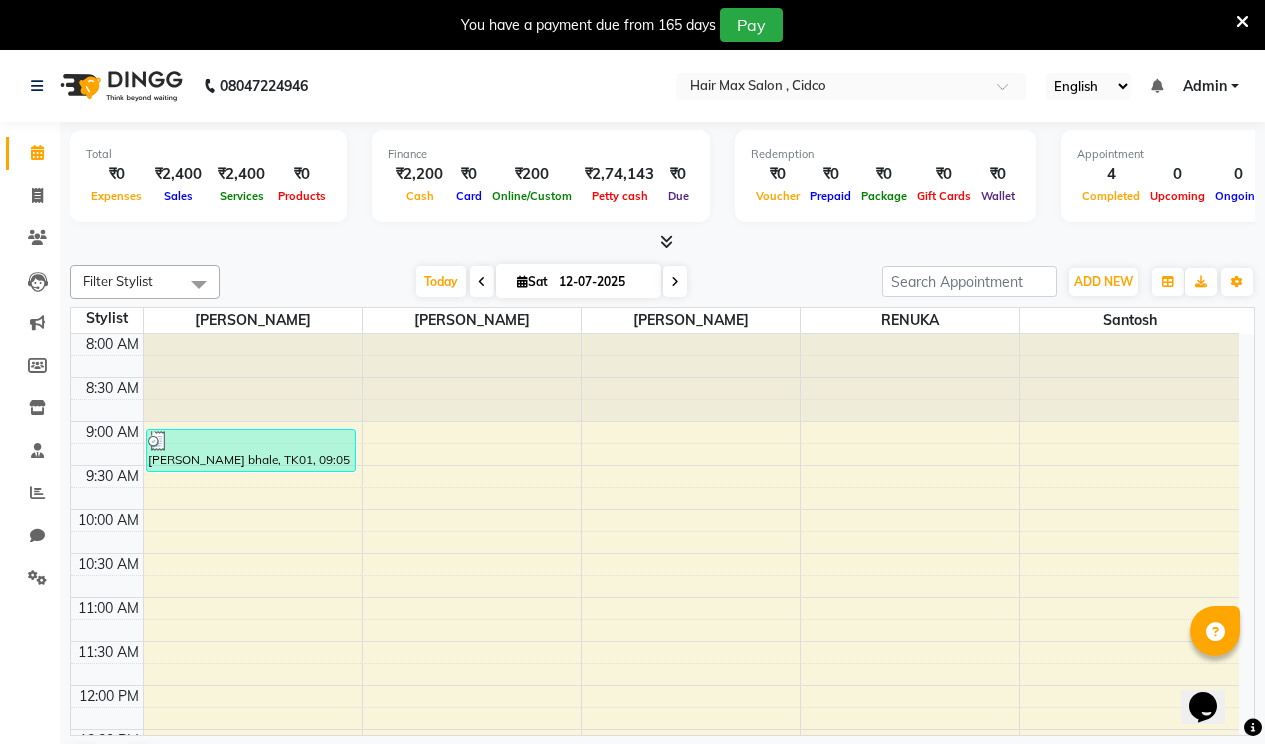select on "7580" 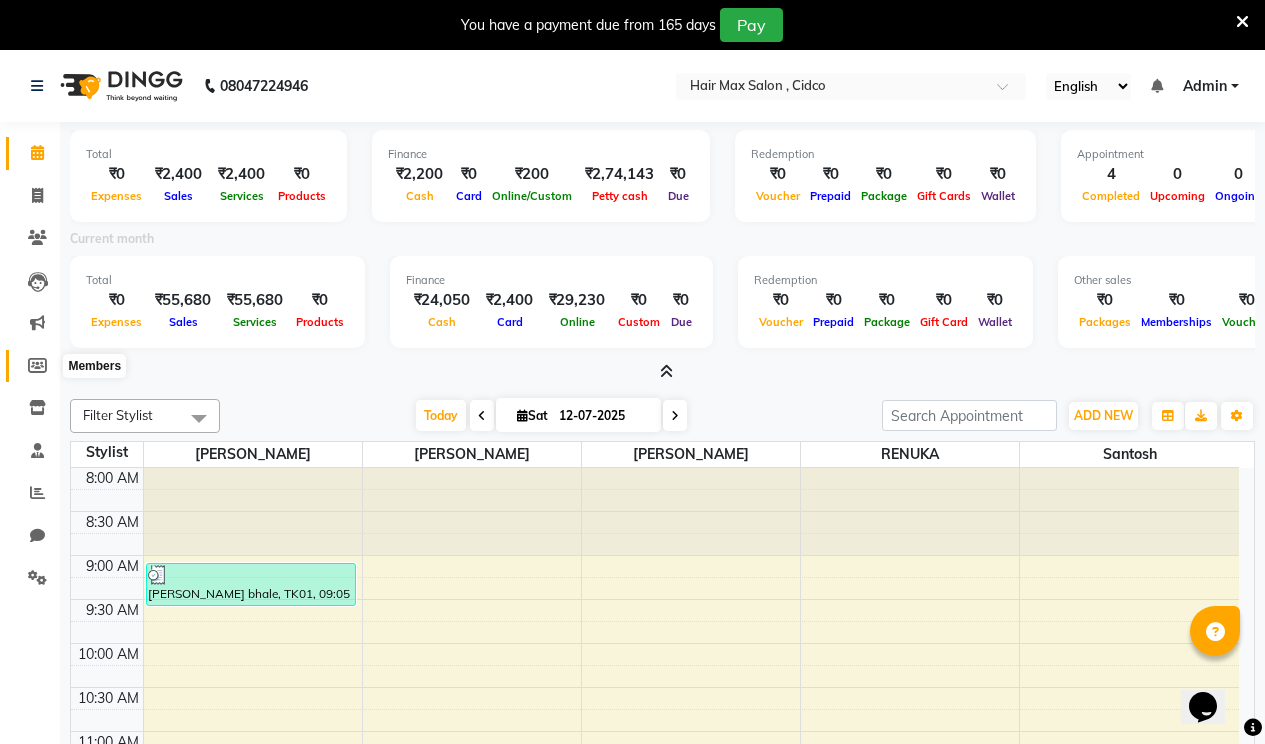 click 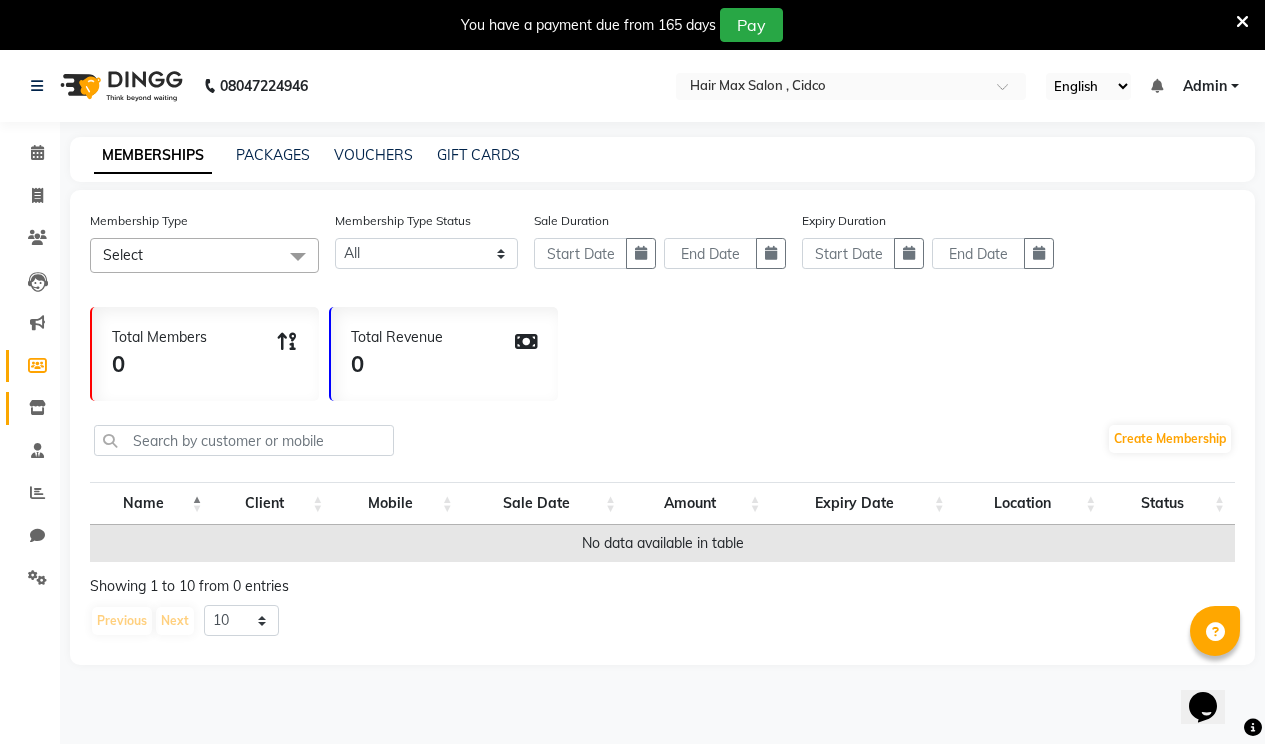 drag, startPoint x: 19, startPoint y: 402, endPoint x: 33, endPoint y: 406, distance: 14.56022 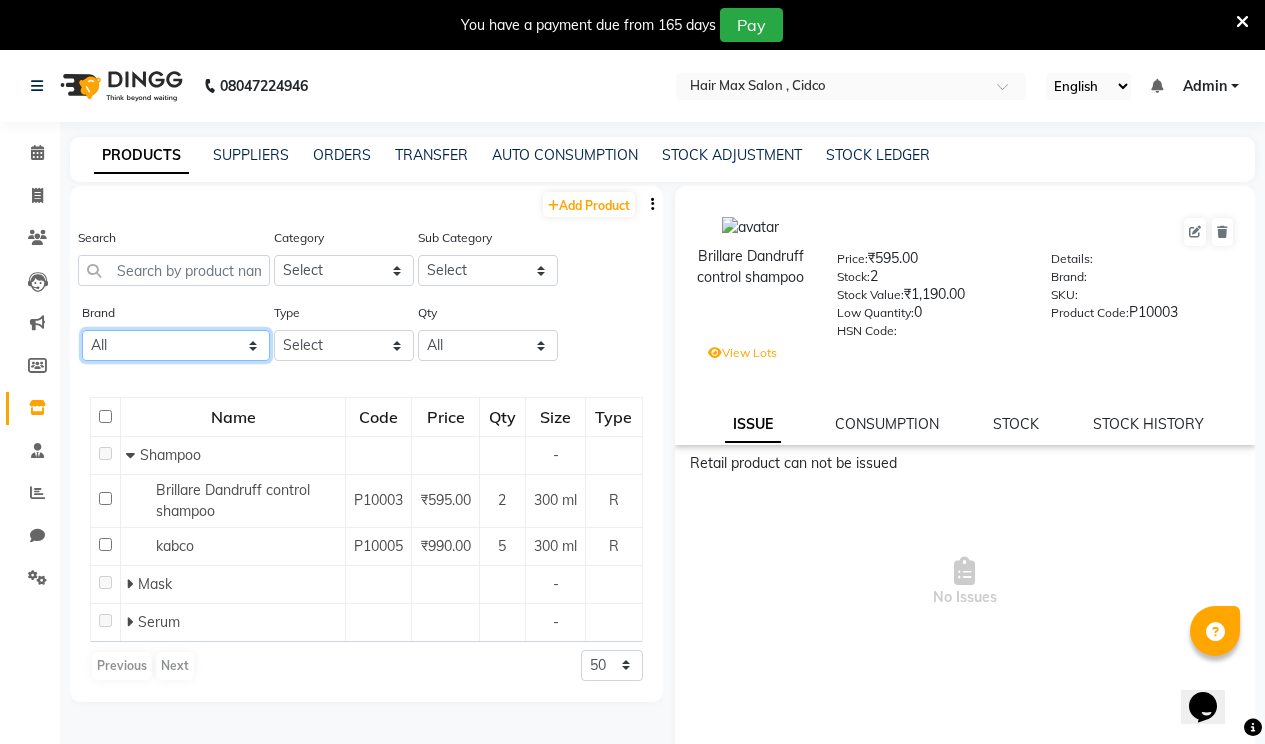 click on "All" 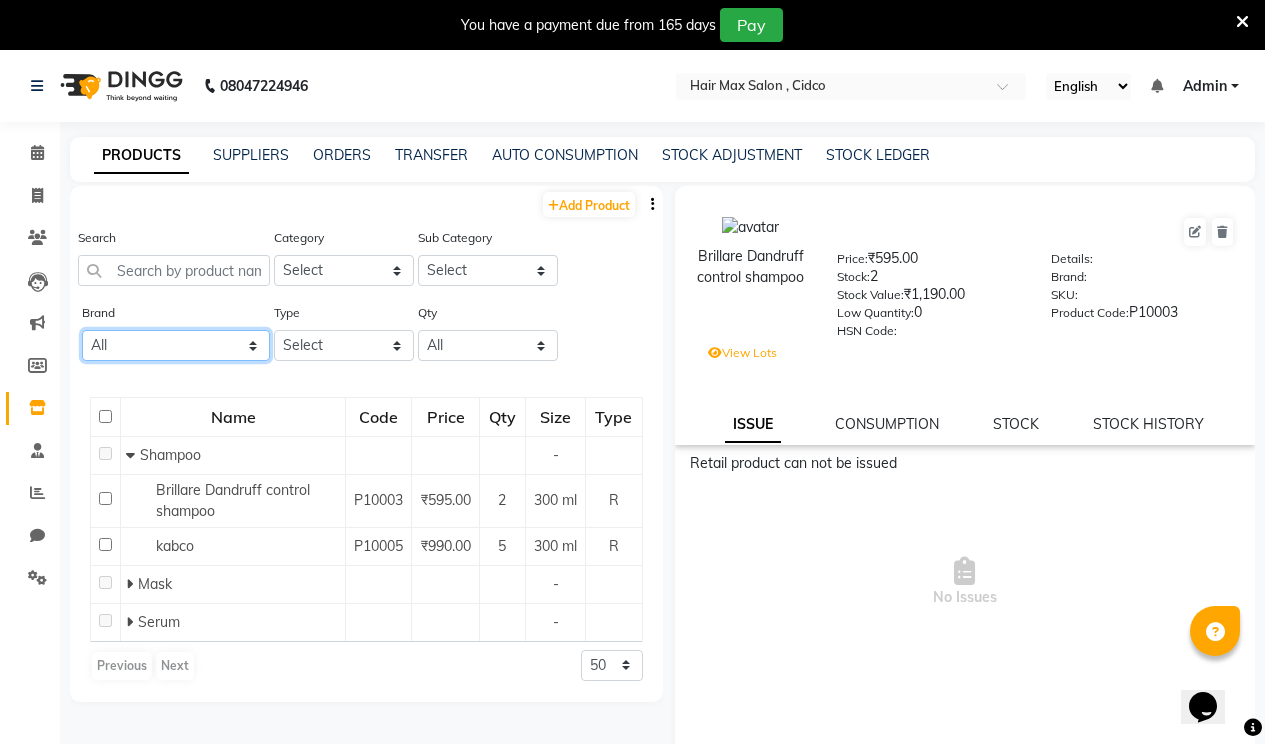 click on "All" 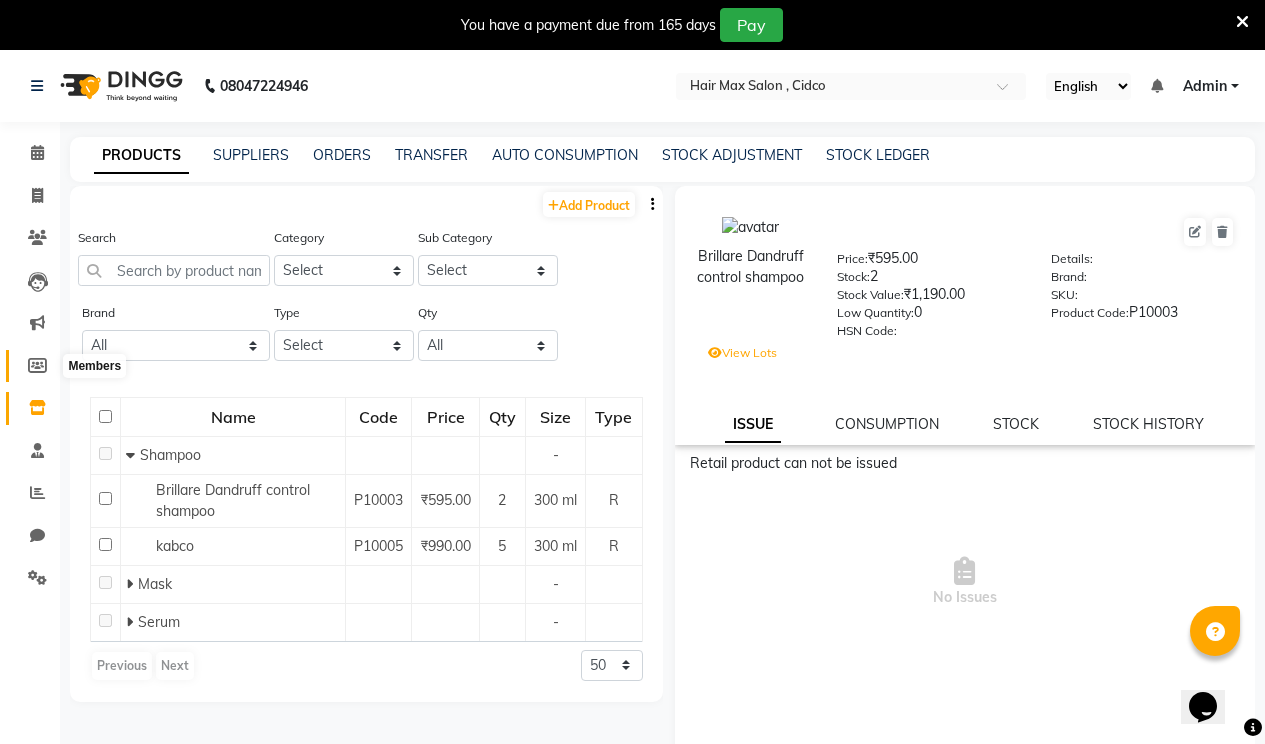 click 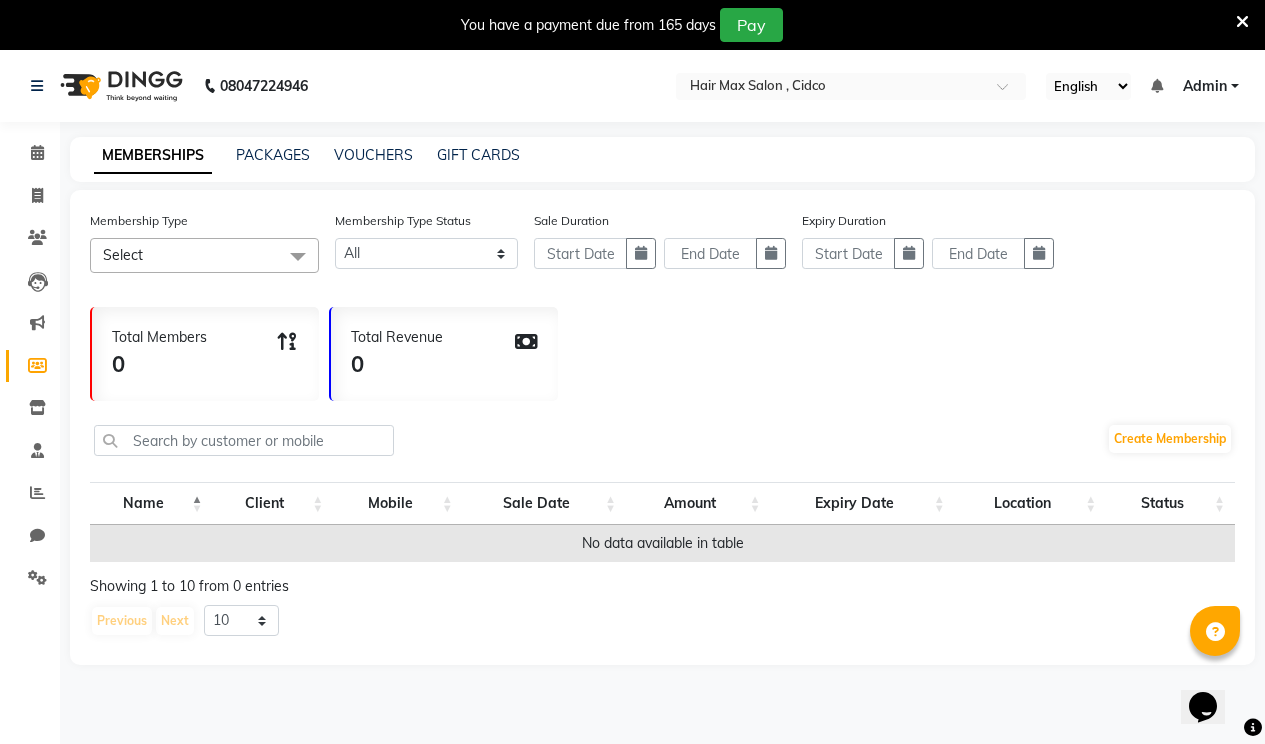 click on "Select" 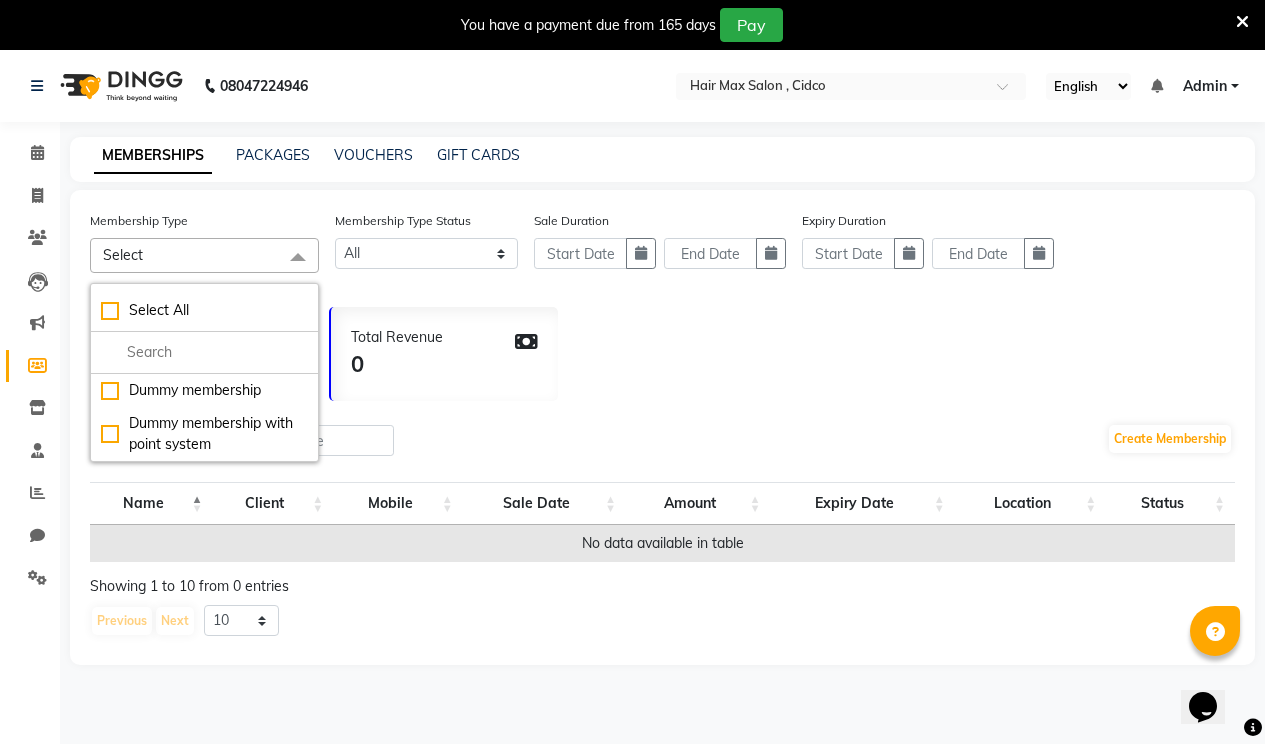 click on "Select" 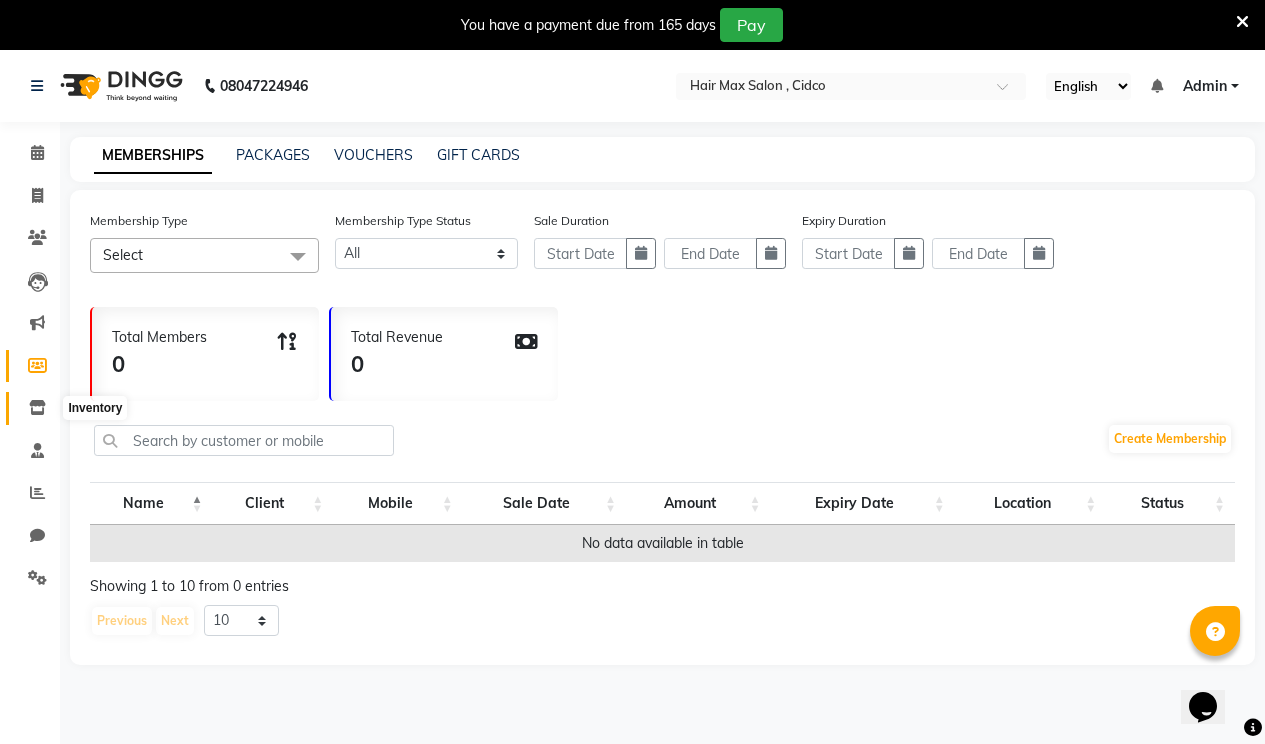 click 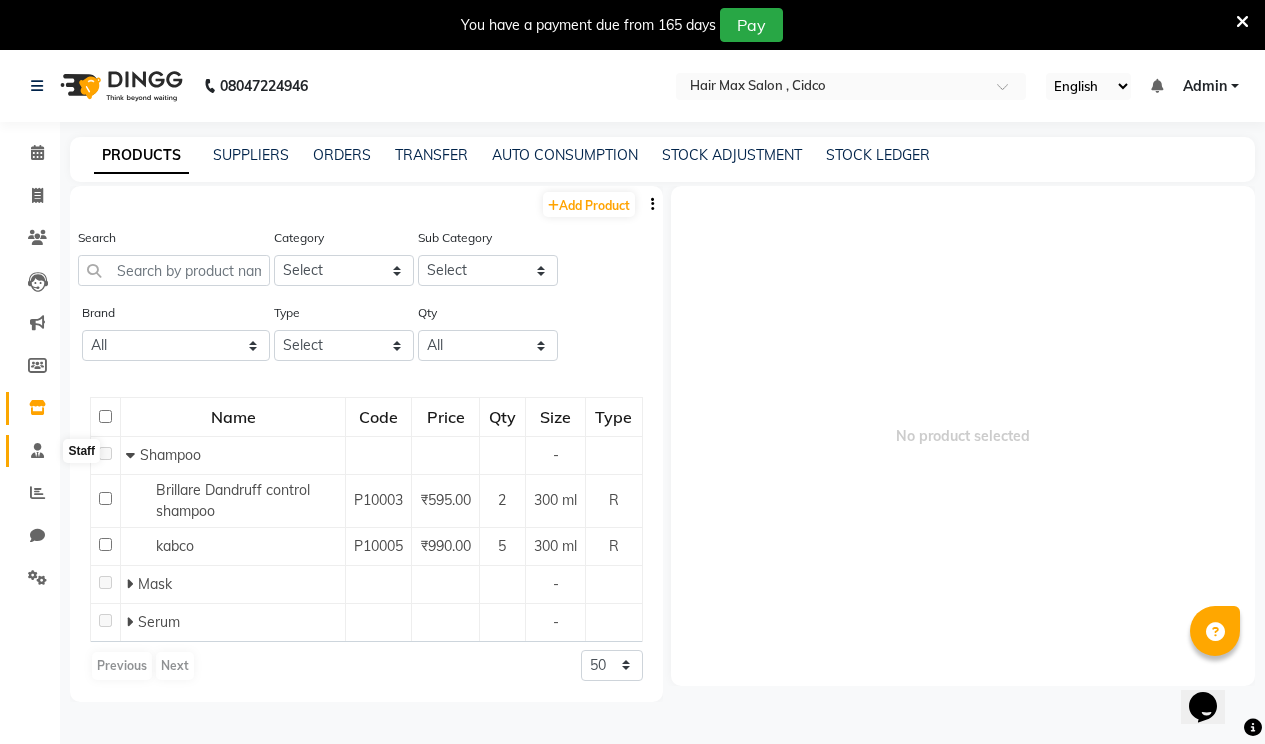 click 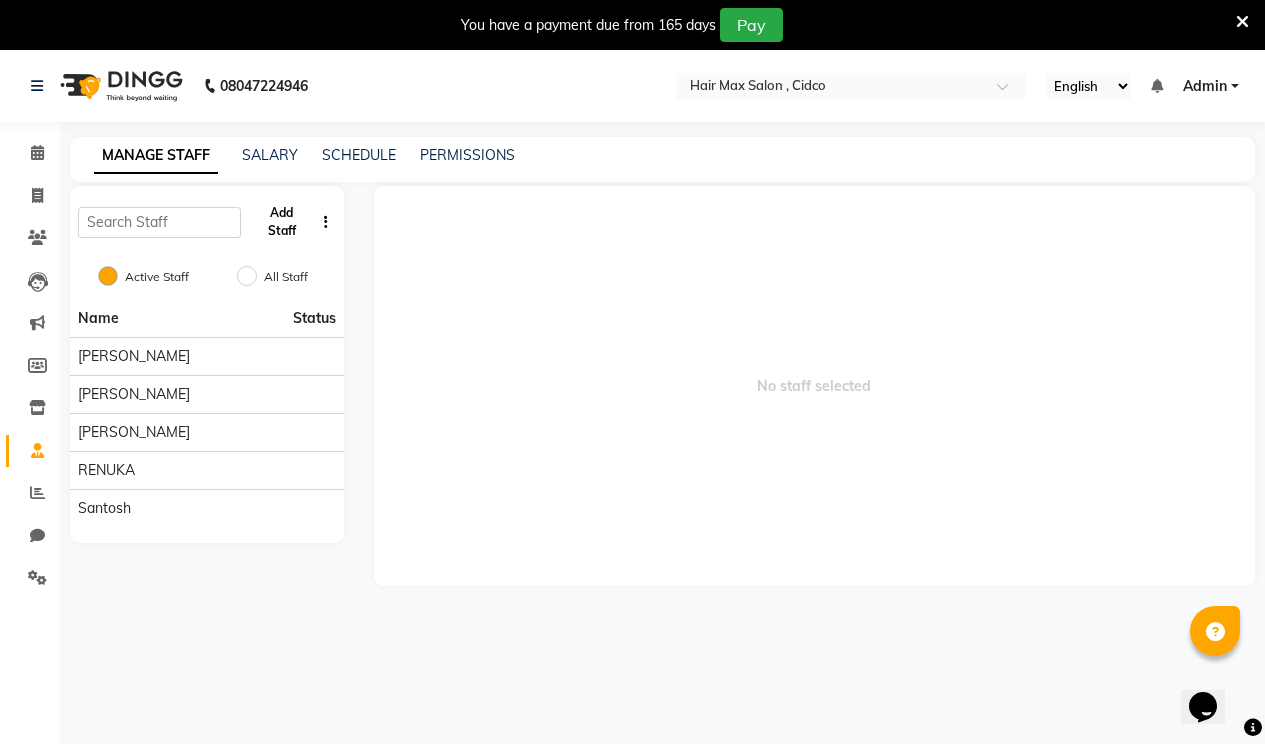 click on "Add Staff" 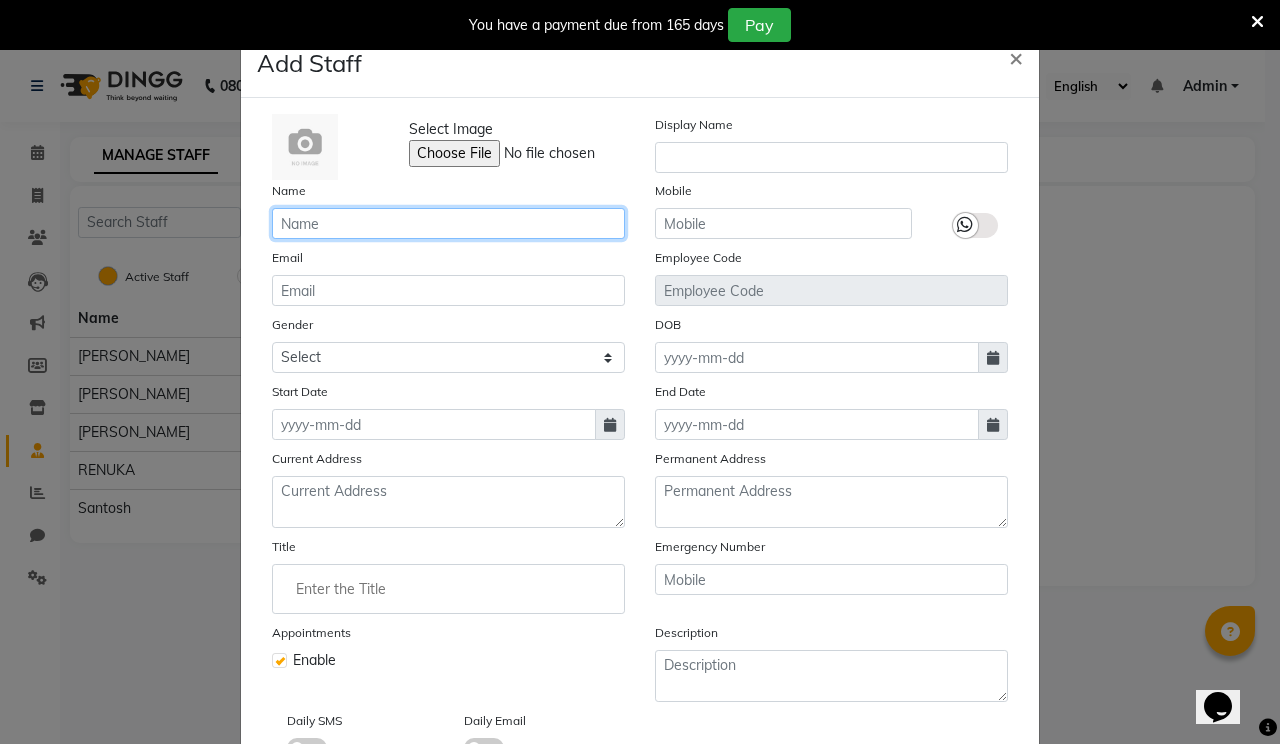 click 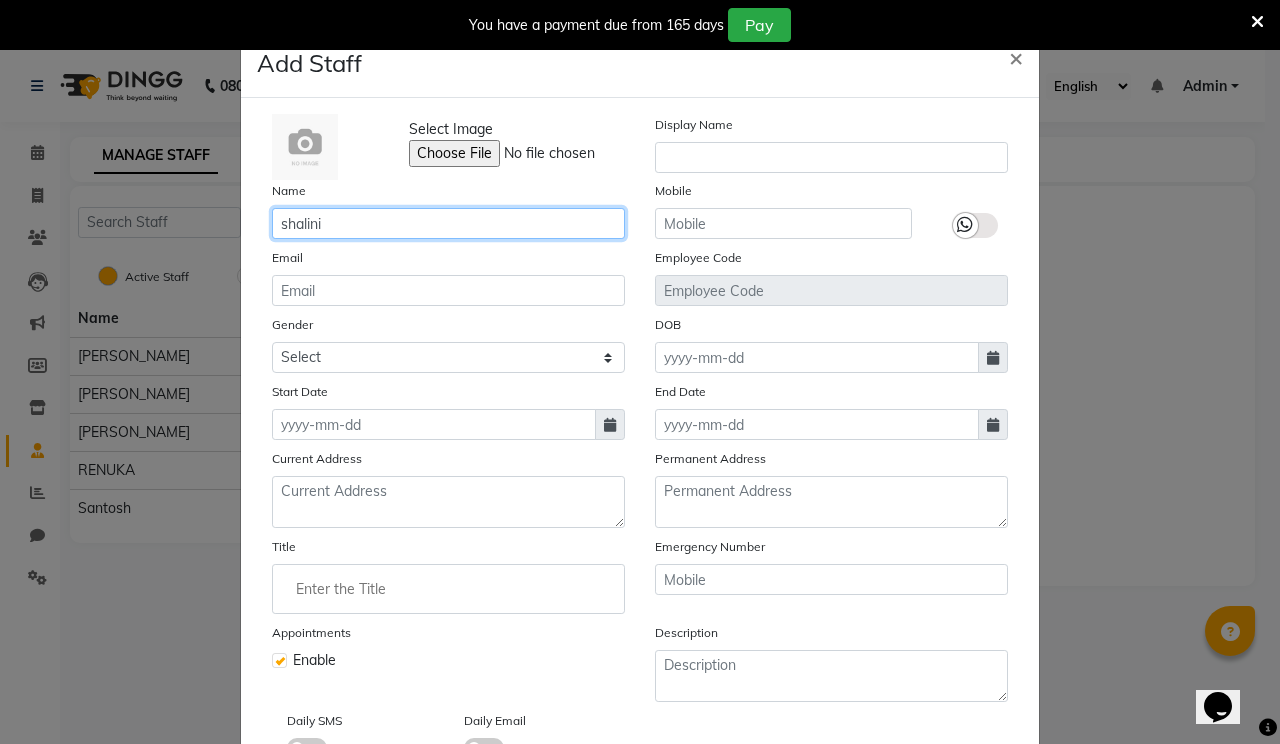 type on "shalini" 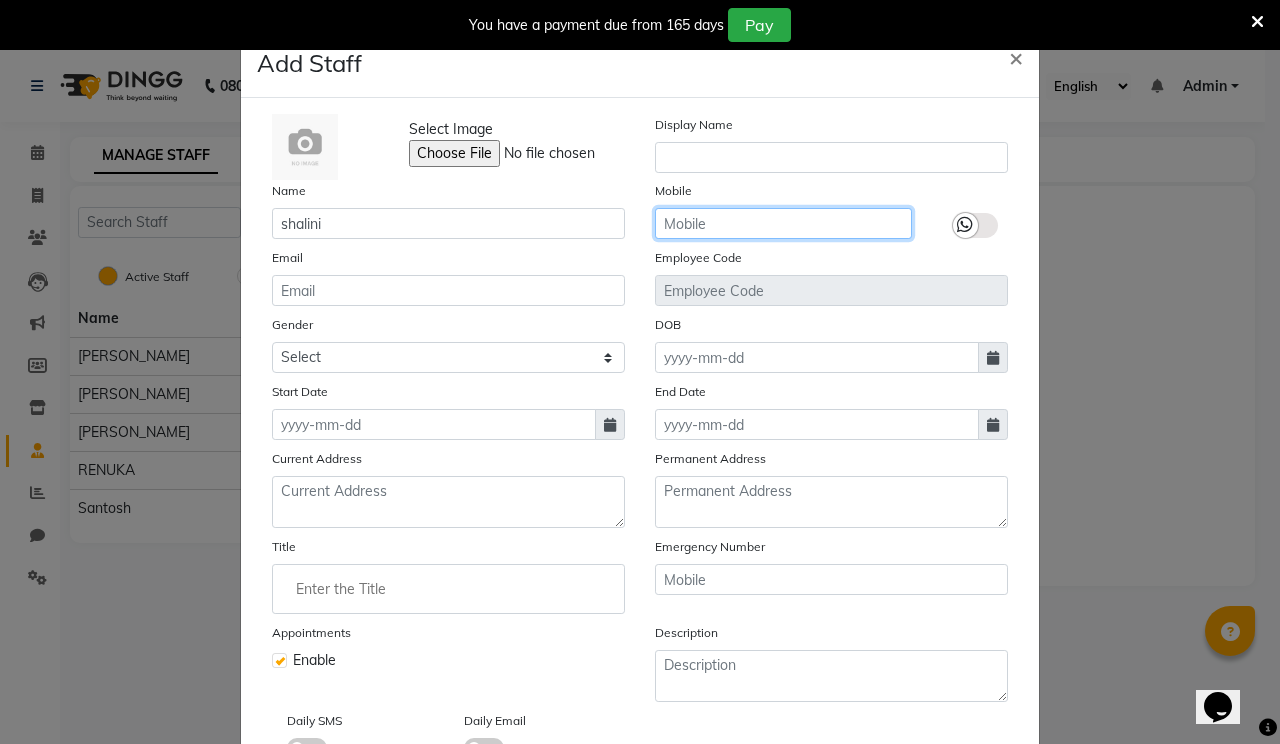 click 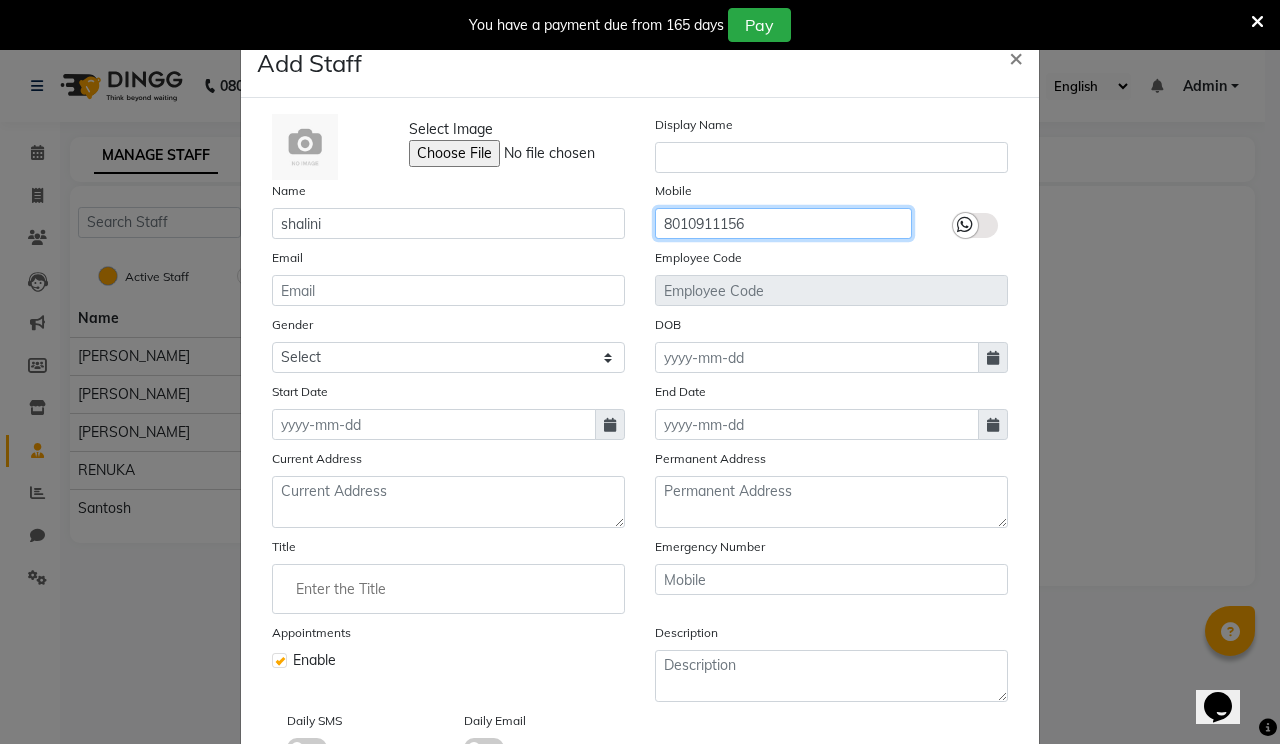 type on "8010911156" 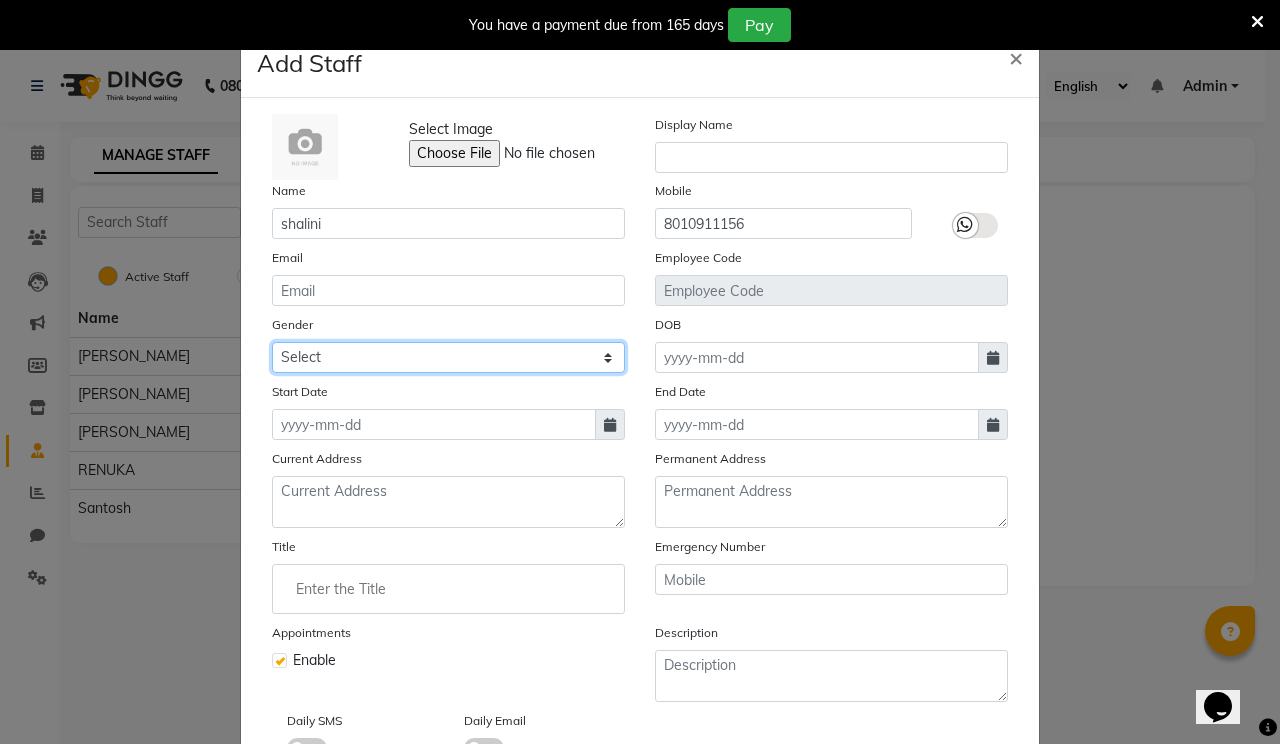 click on "Select [DEMOGRAPHIC_DATA] [DEMOGRAPHIC_DATA] Other Prefer Not To Say" 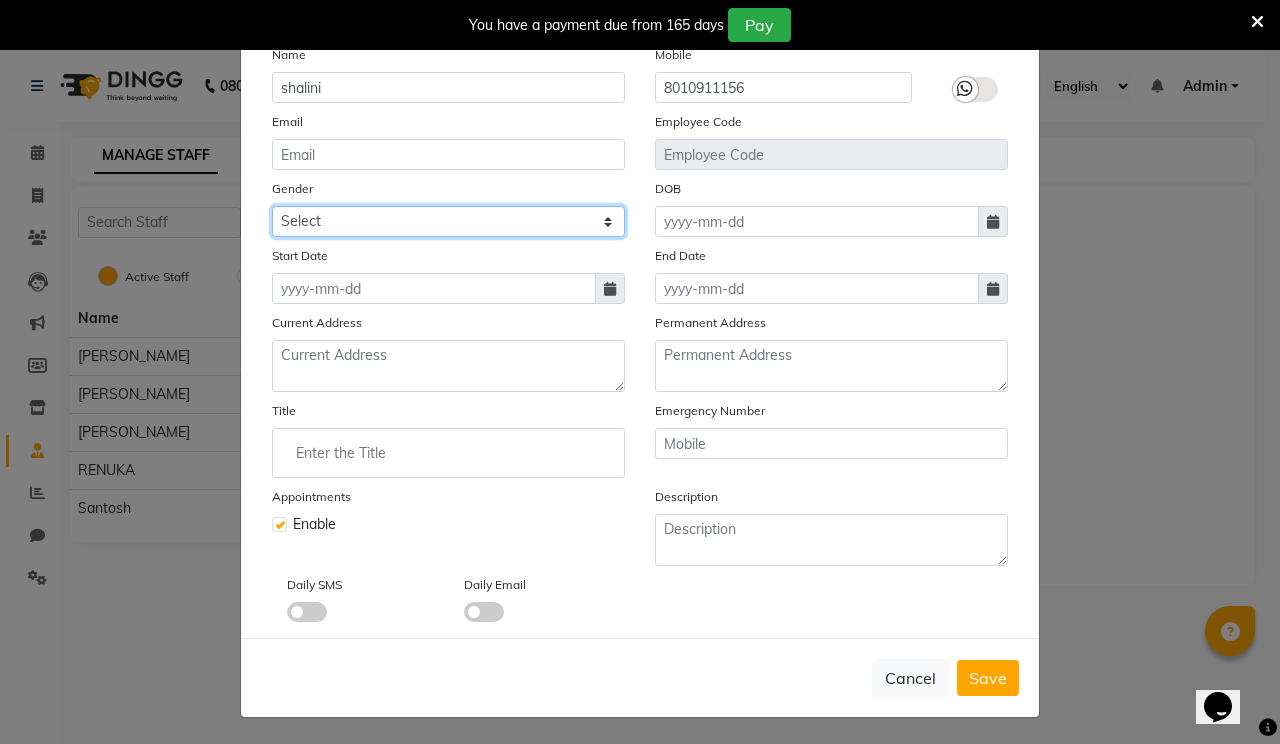 scroll, scrollTop: 138, scrollLeft: 0, axis: vertical 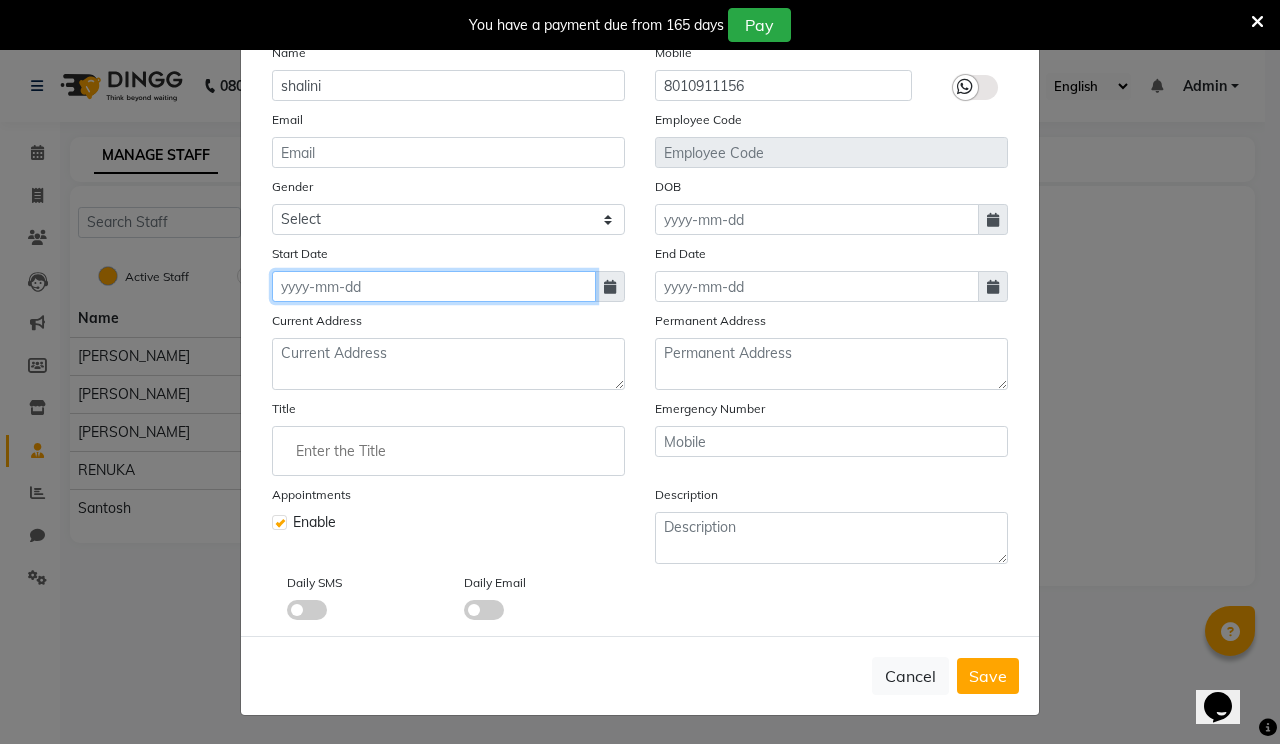 click 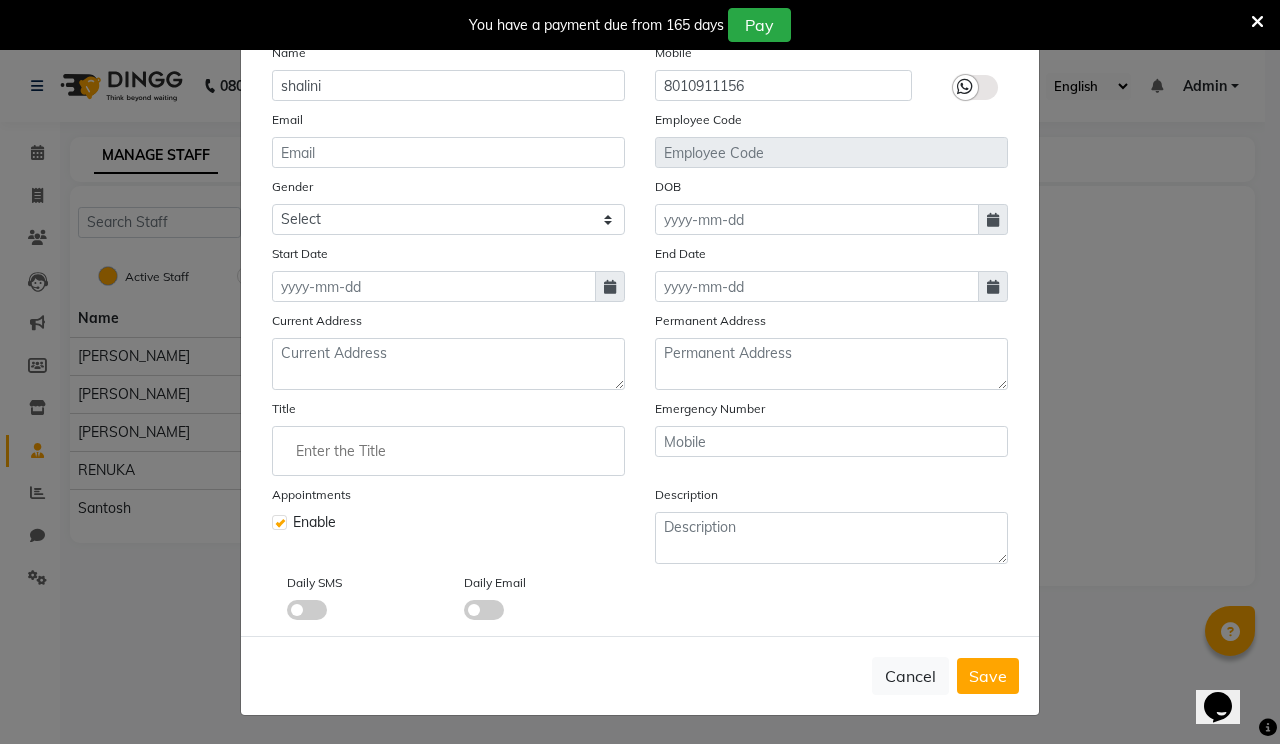 select on "7" 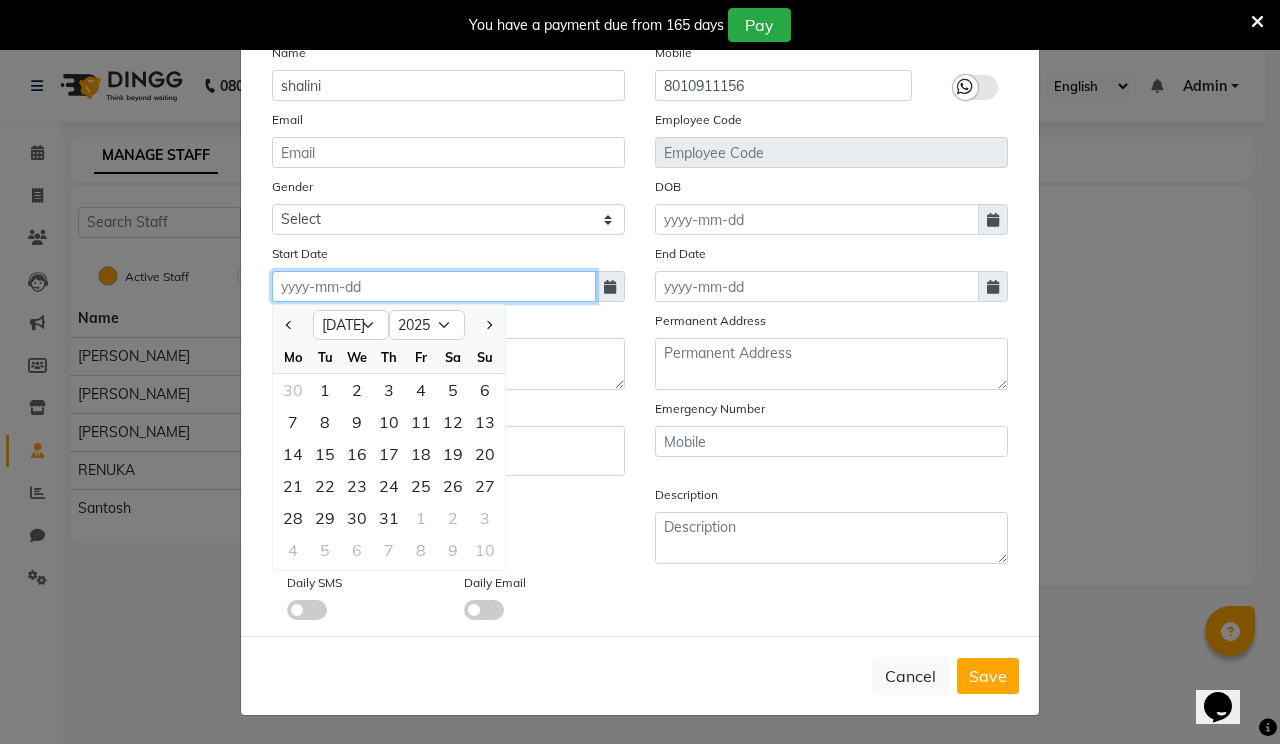 click 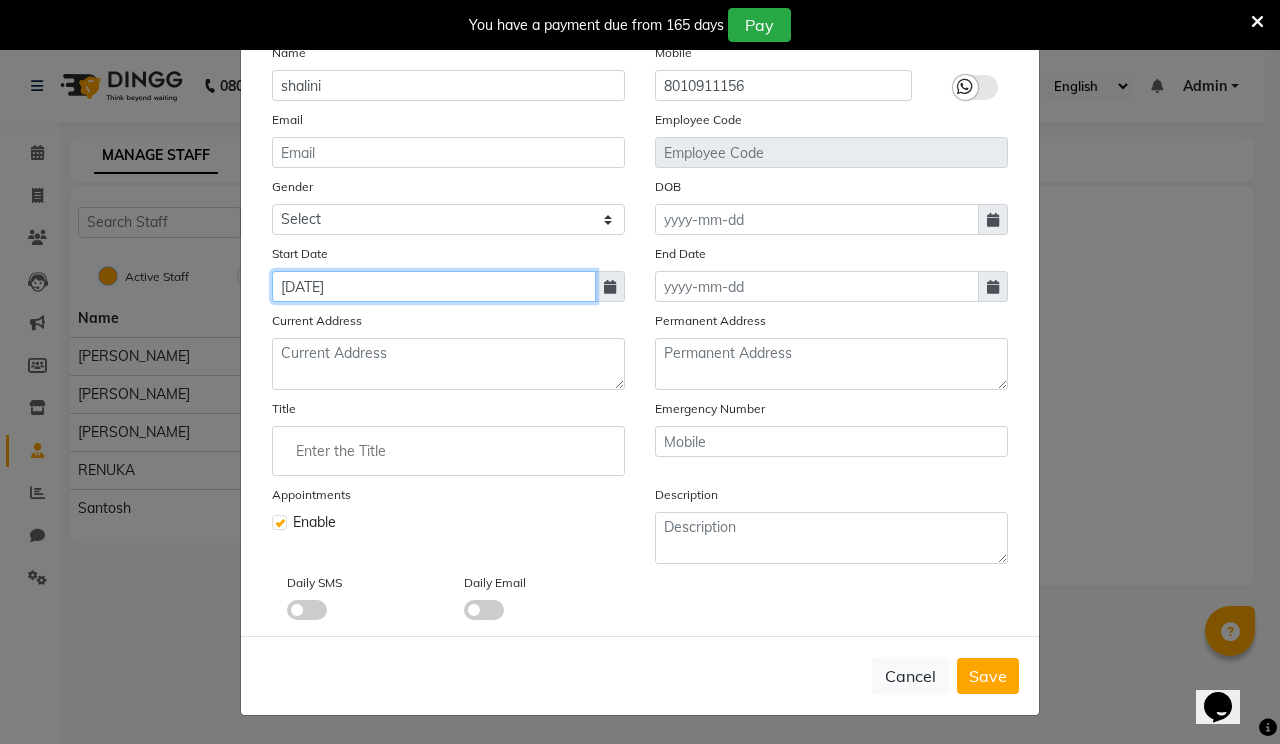 type on "[DATE]" 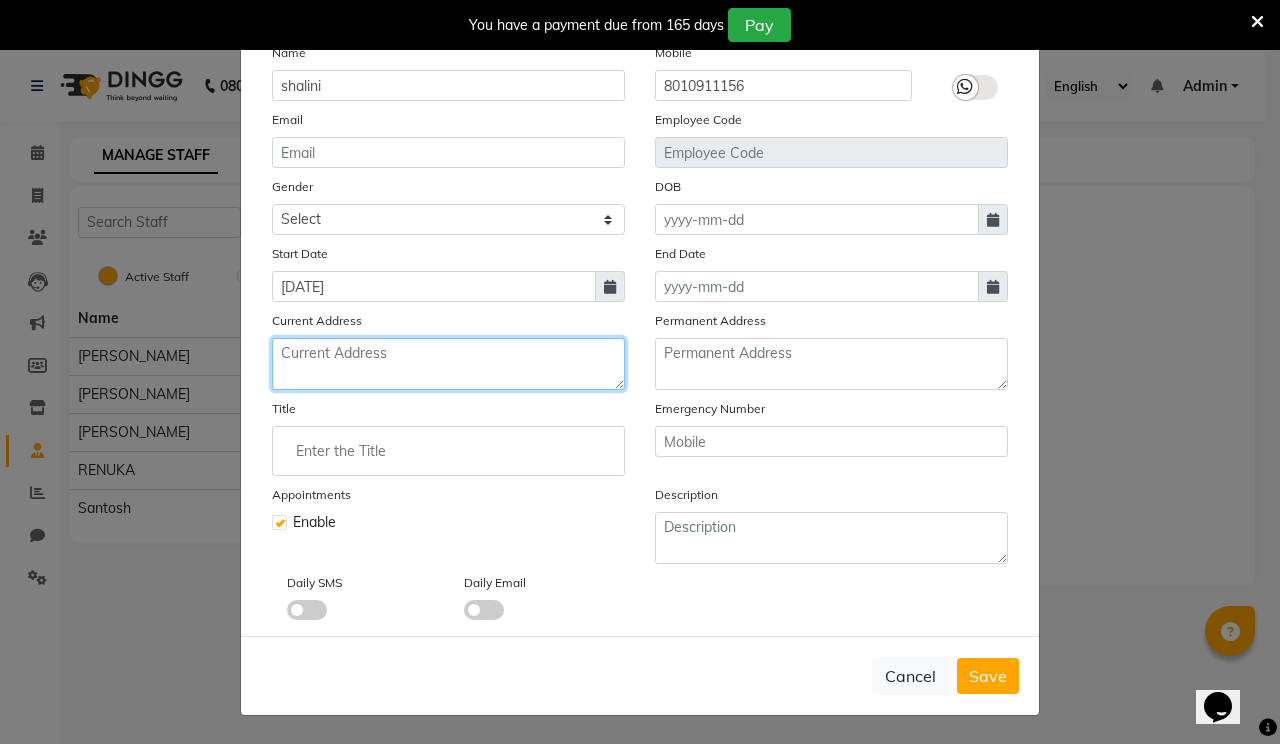 click 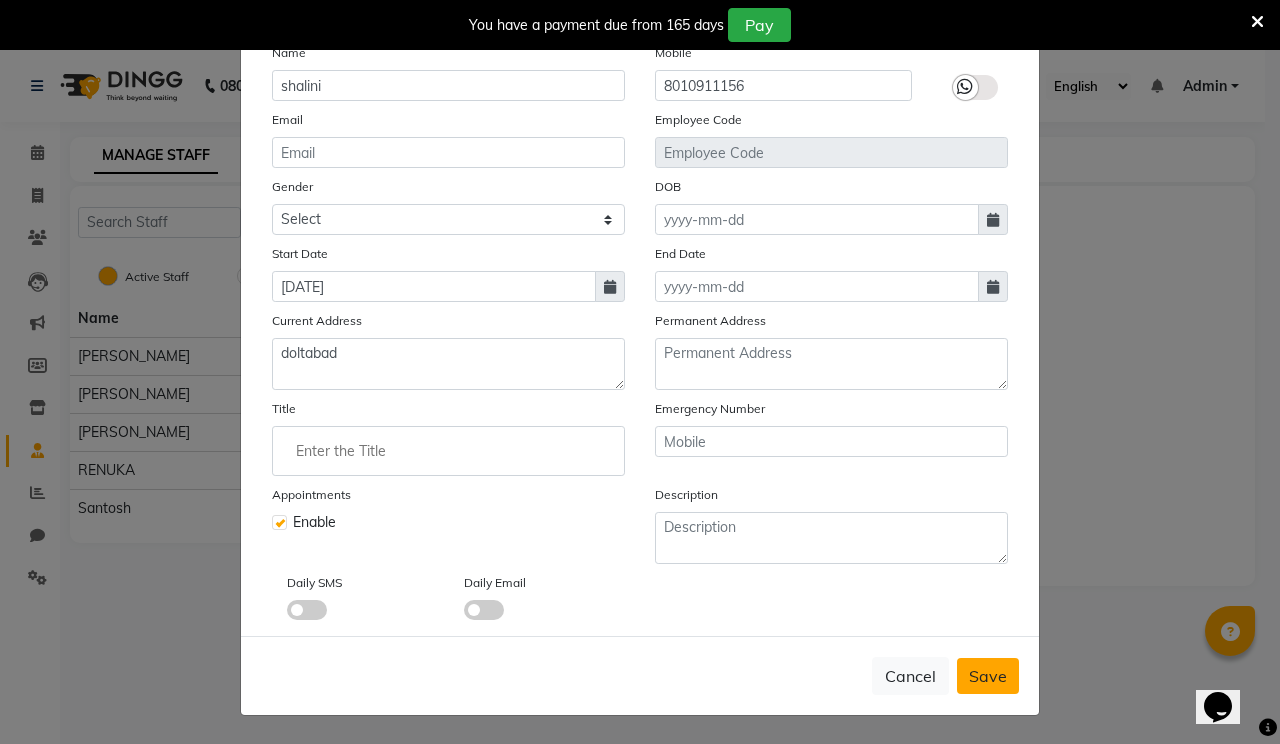 click on "Save" at bounding box center [988, 676] 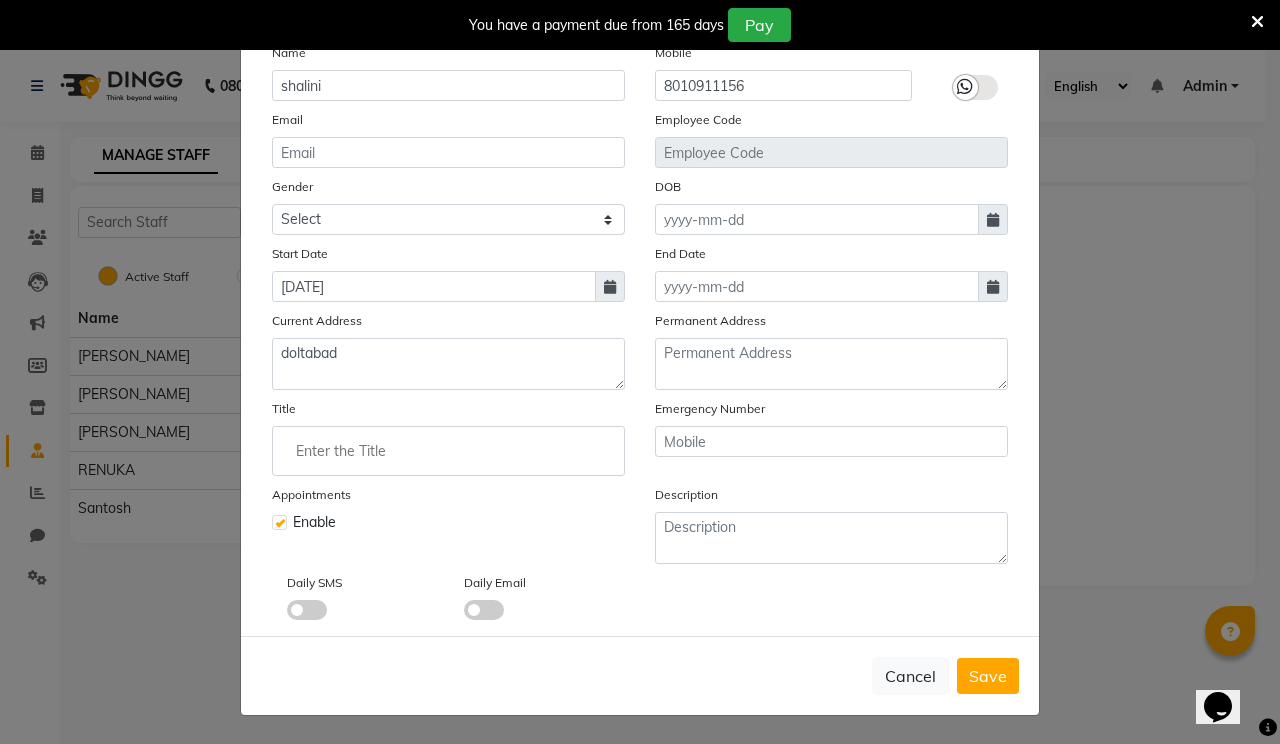click 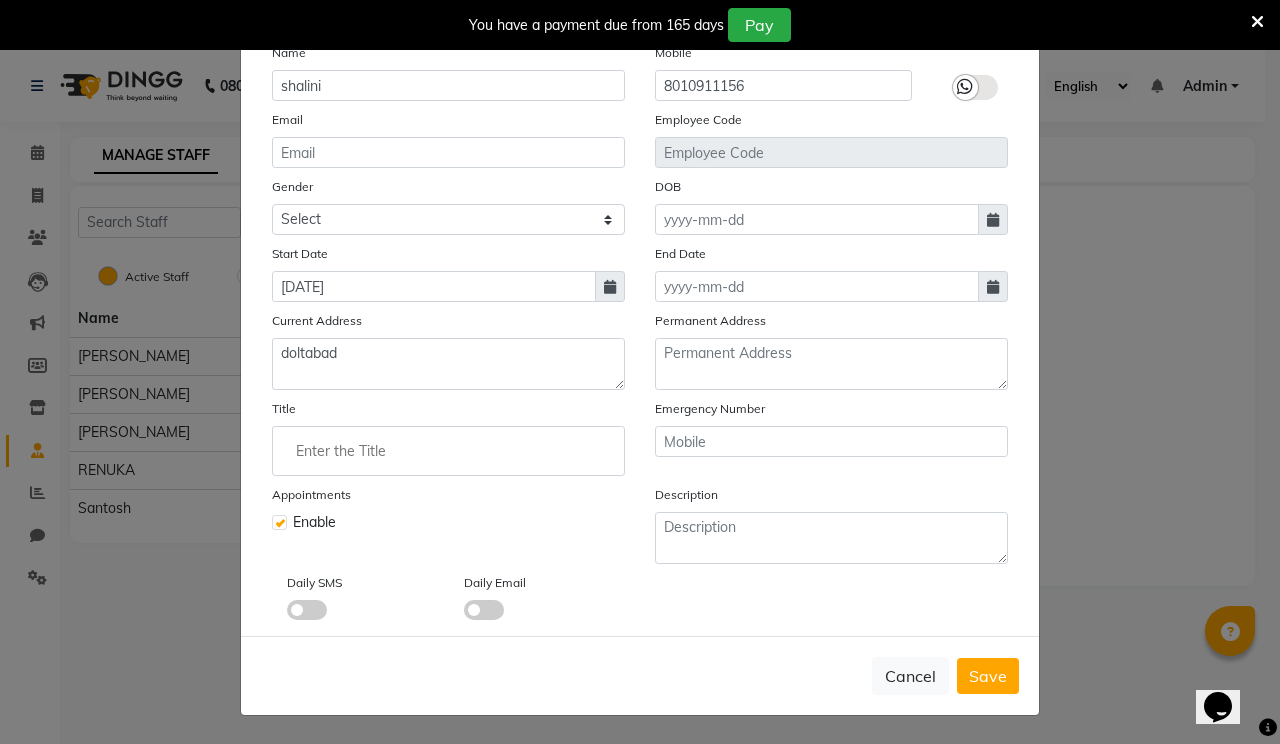 click 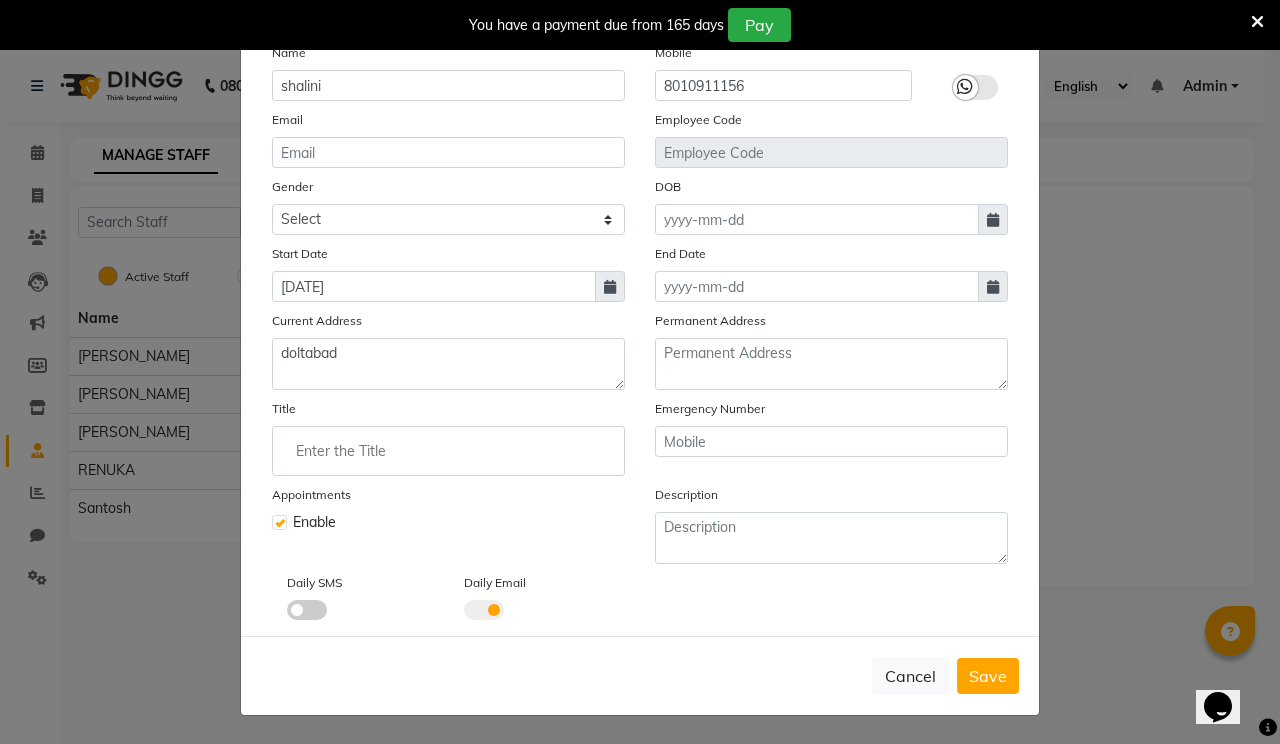 click 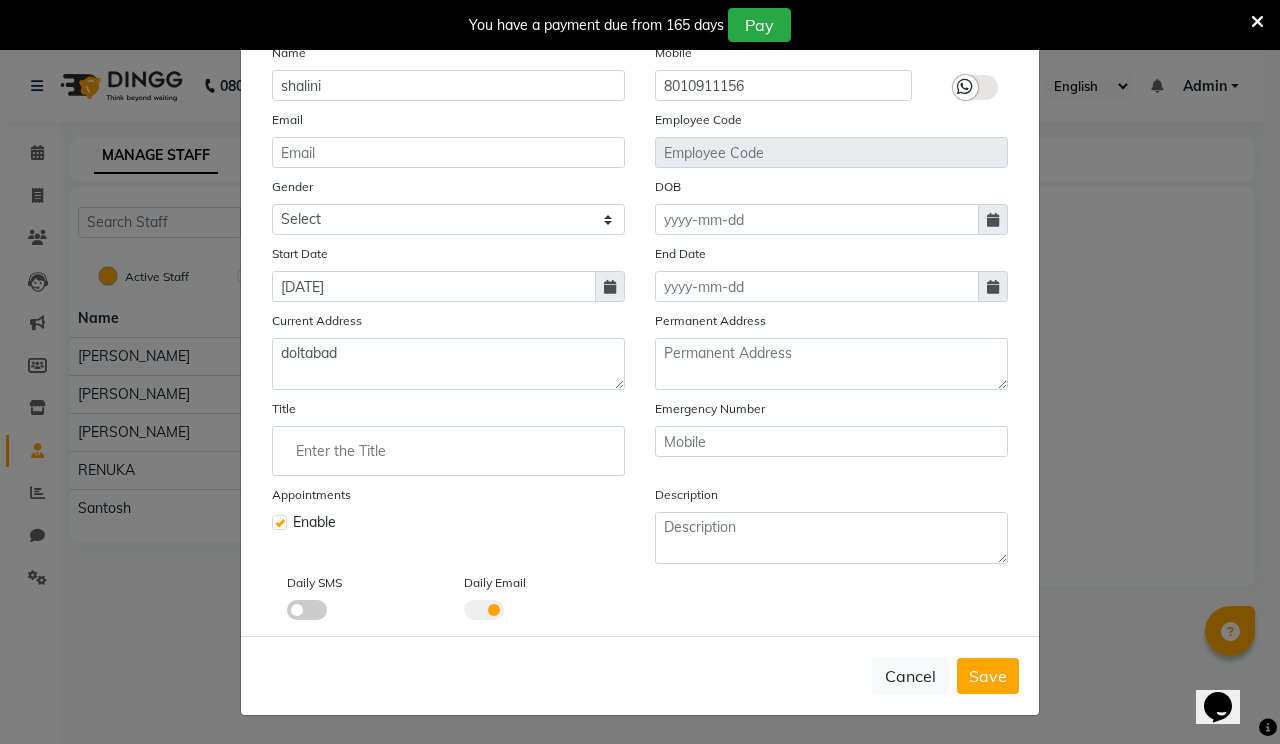 click 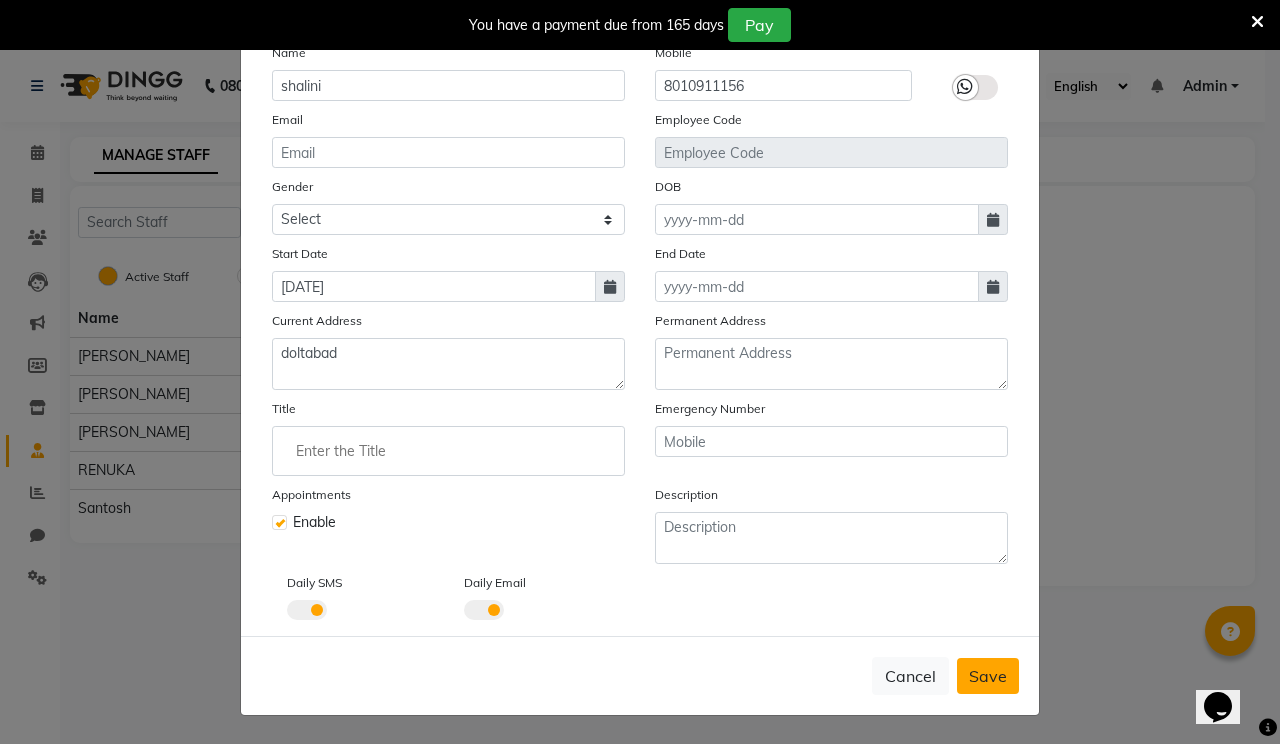 click on "Save" at bounding box center (988, 676) 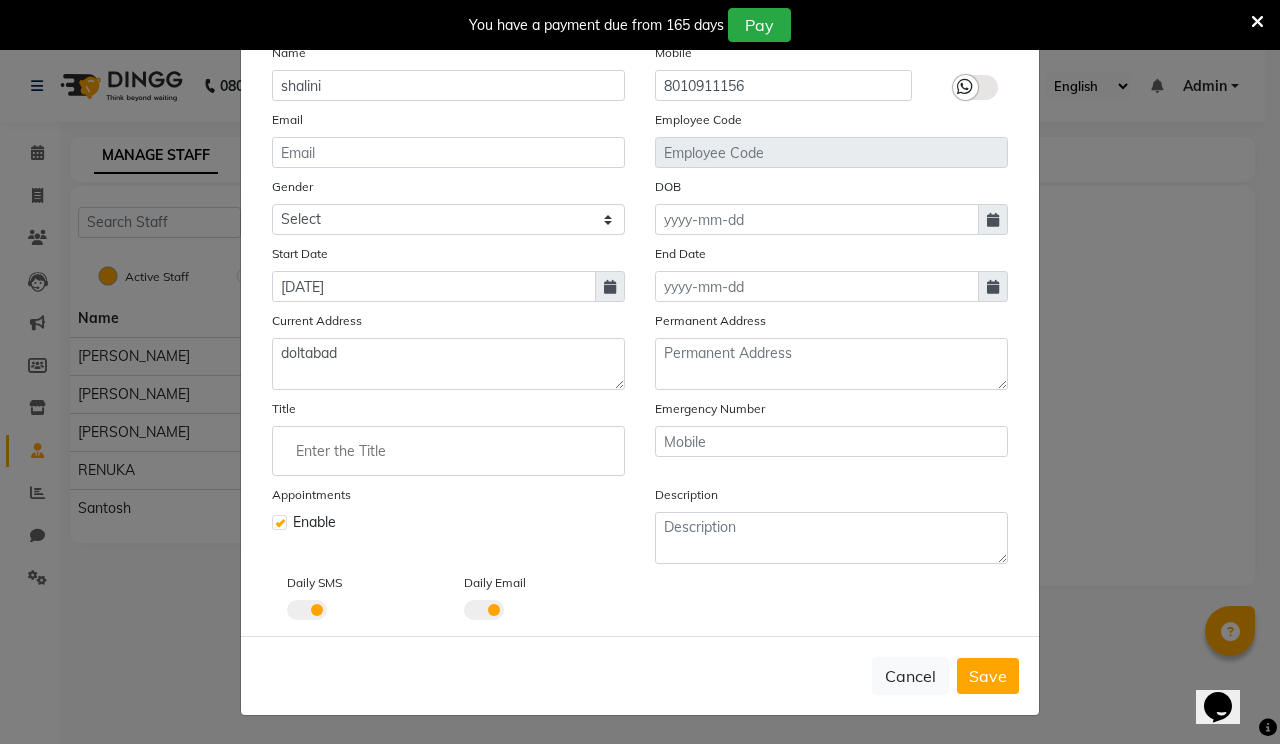 click 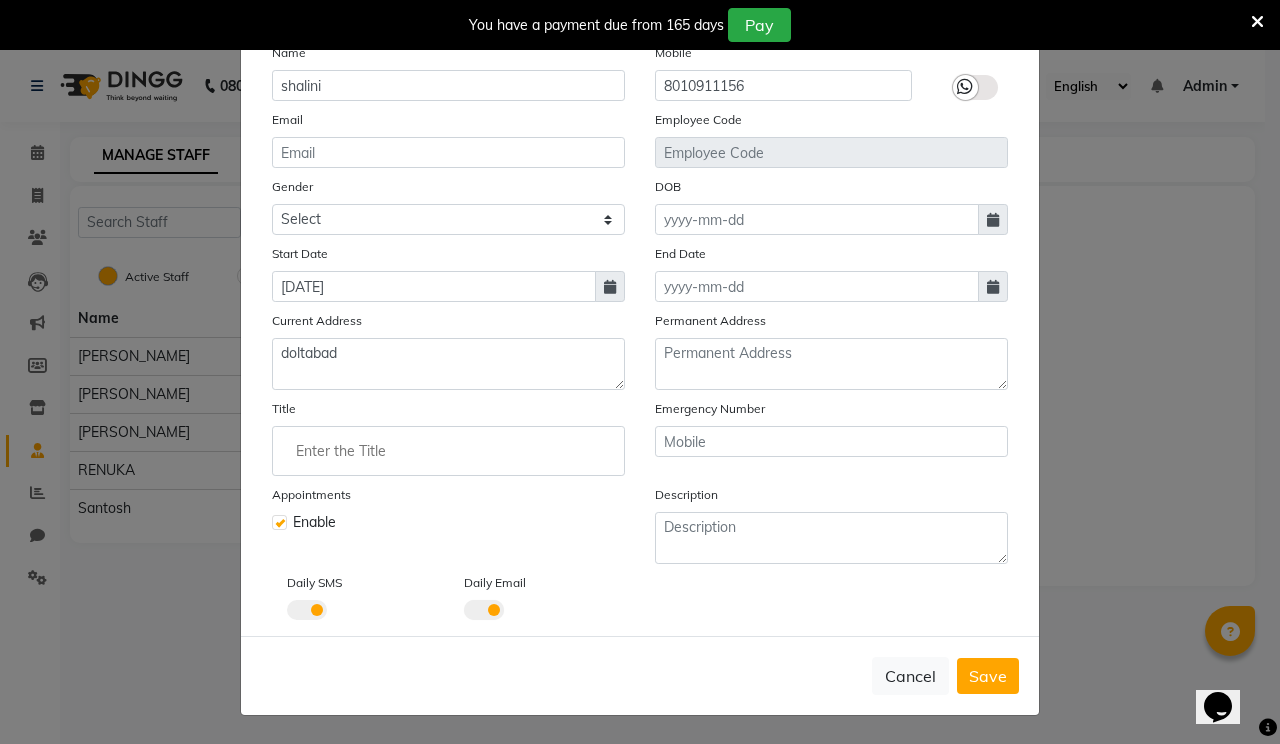 click 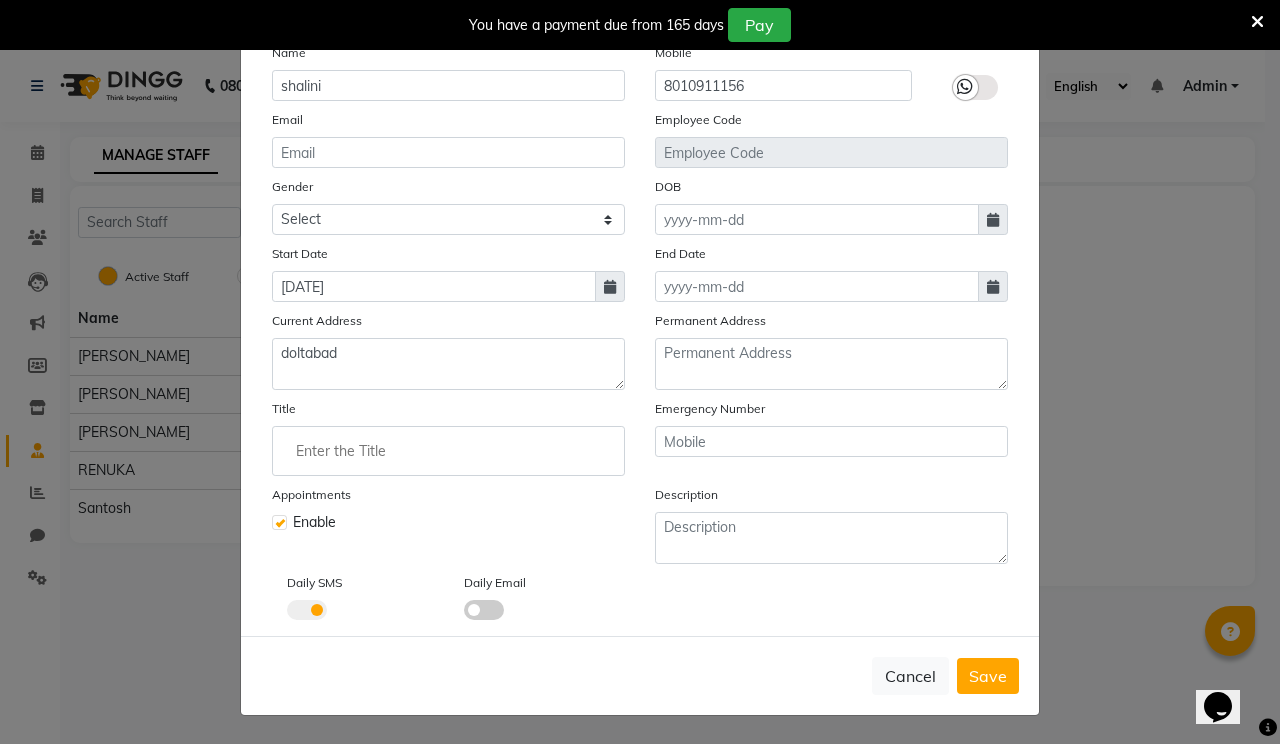 click 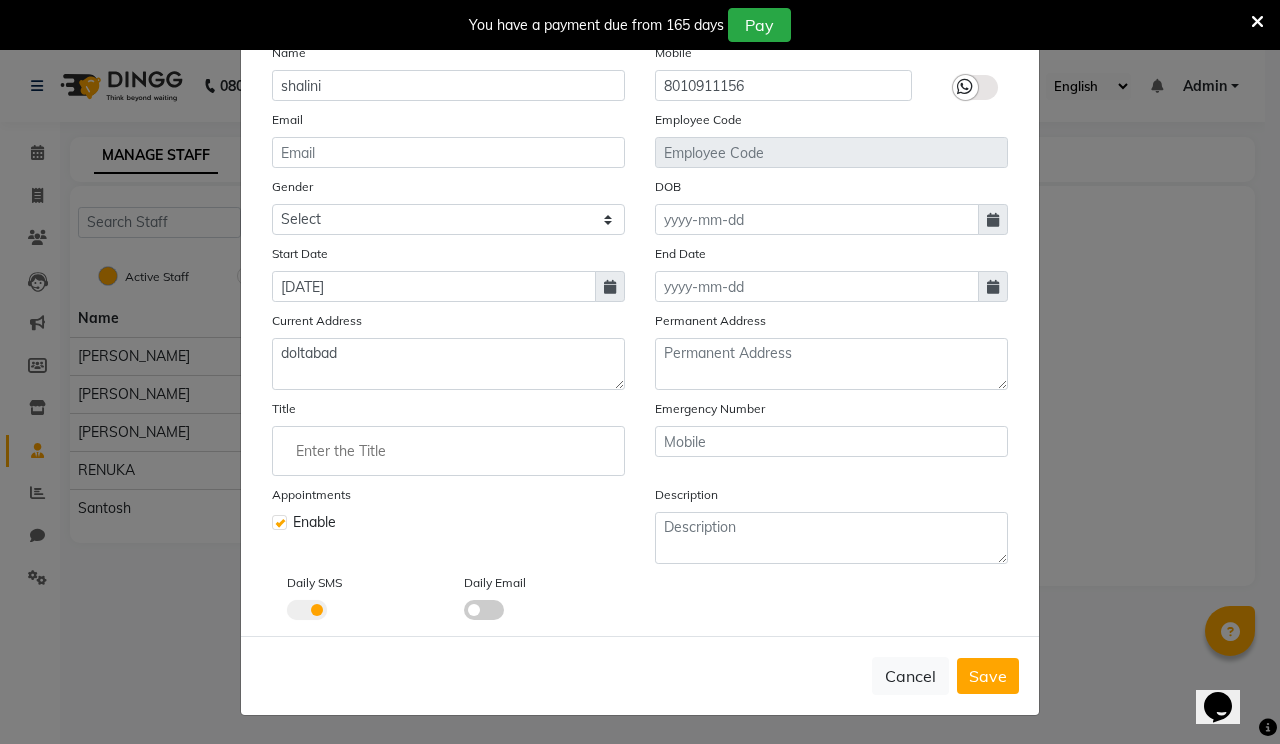 click 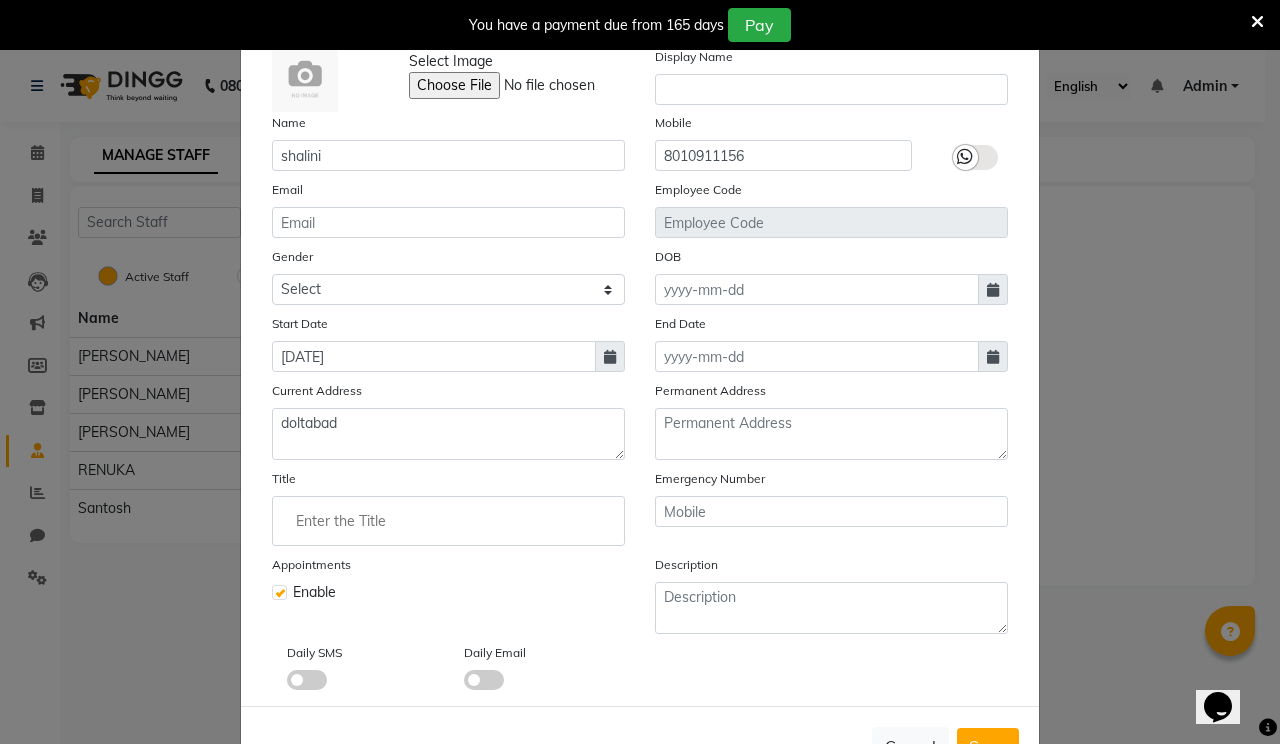 scroll, scrollTop: 0, scrollLeft: 0, axis: both 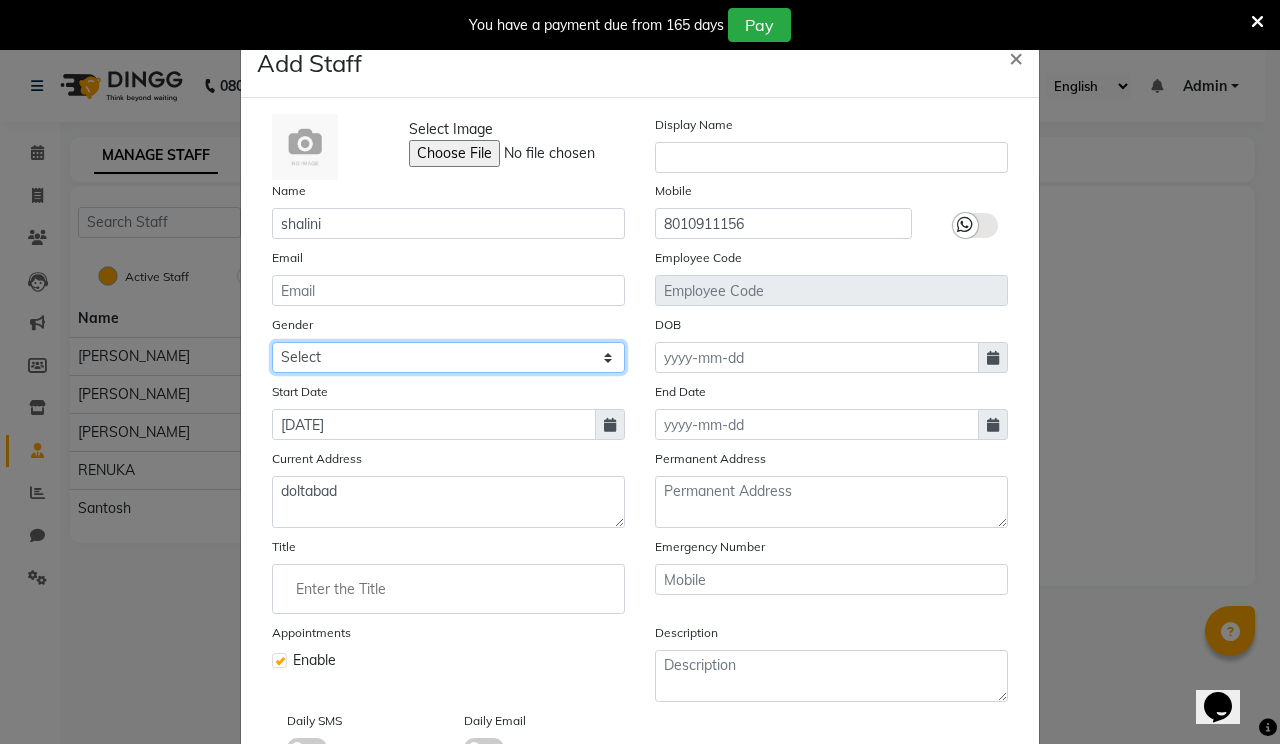 click on "Select [DEMOGRAPHIC_DATA] [DEMOGRAPHIC_DATA] Other Prefer Not To Say" 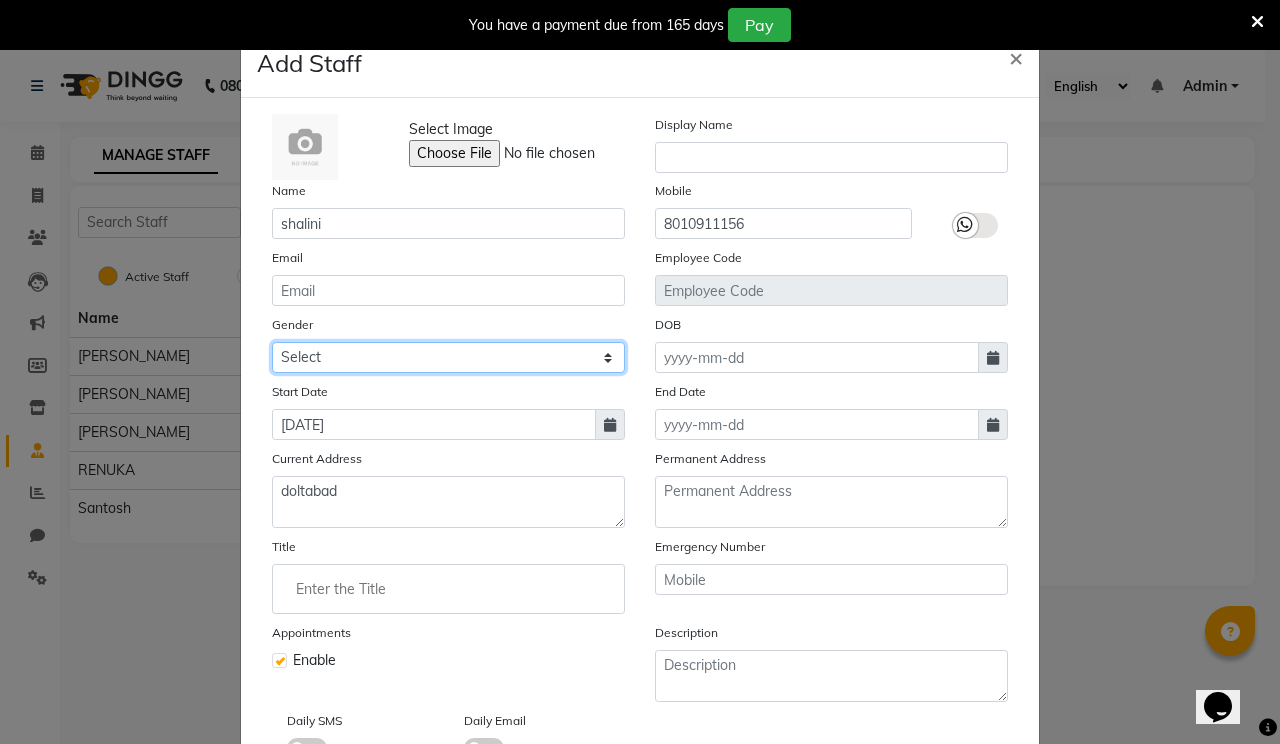 click on "Select [DEMOGRAPHIC_DATA] [DEMOGRAPHIC_DATA] Other Prefer Not To Say" 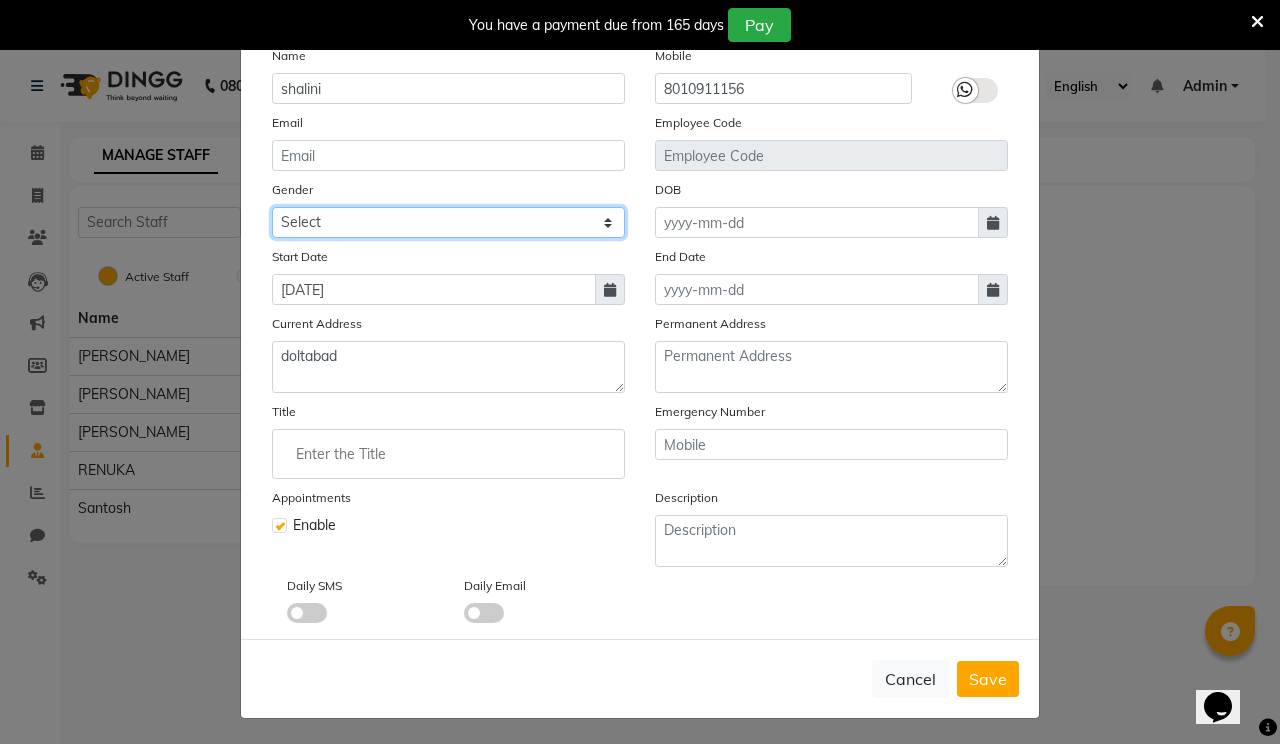 scroll, scrollTop: 138, scrollLeft: 0, axis: vertical 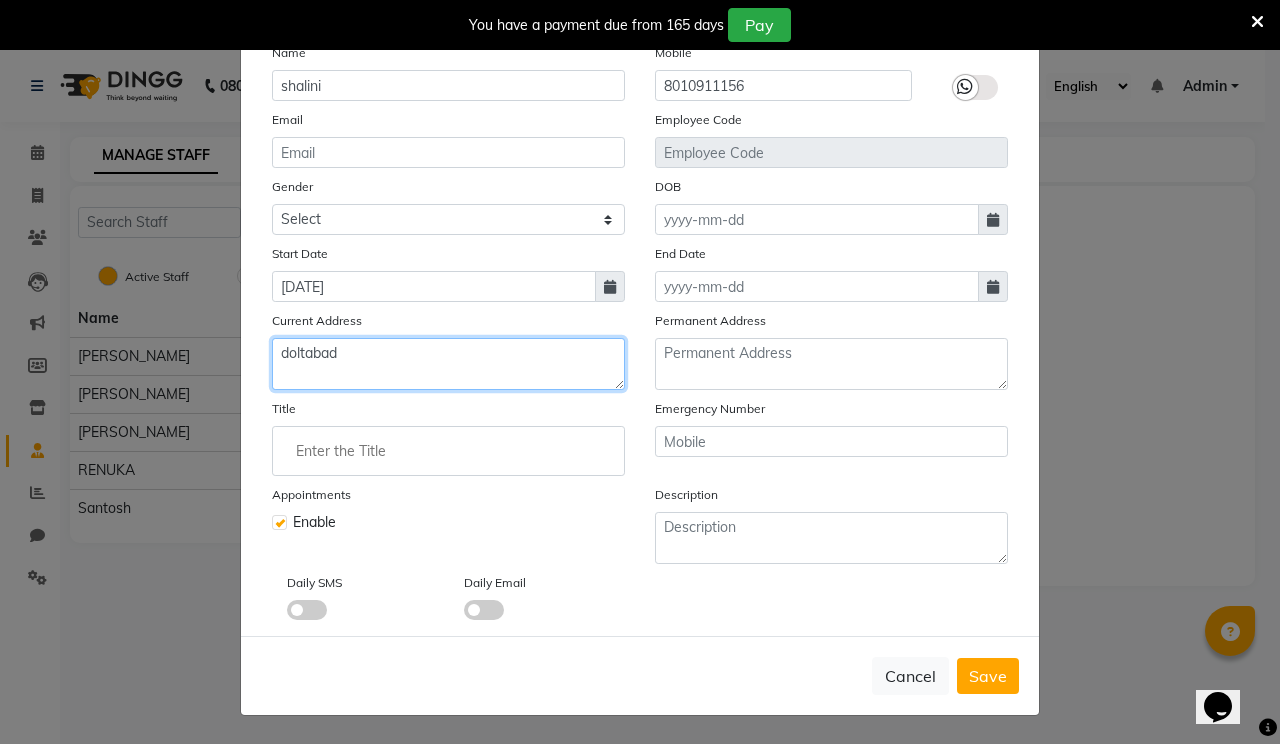 click on "doltabad" 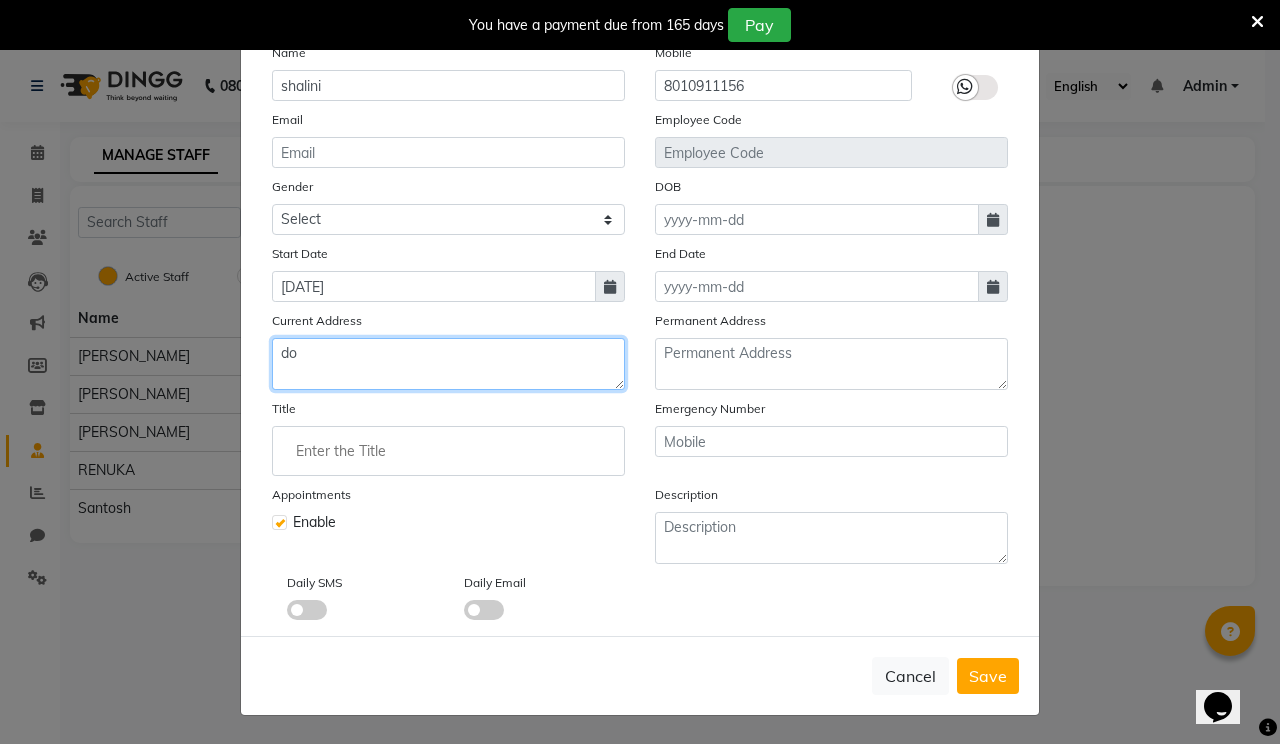 type on "d" 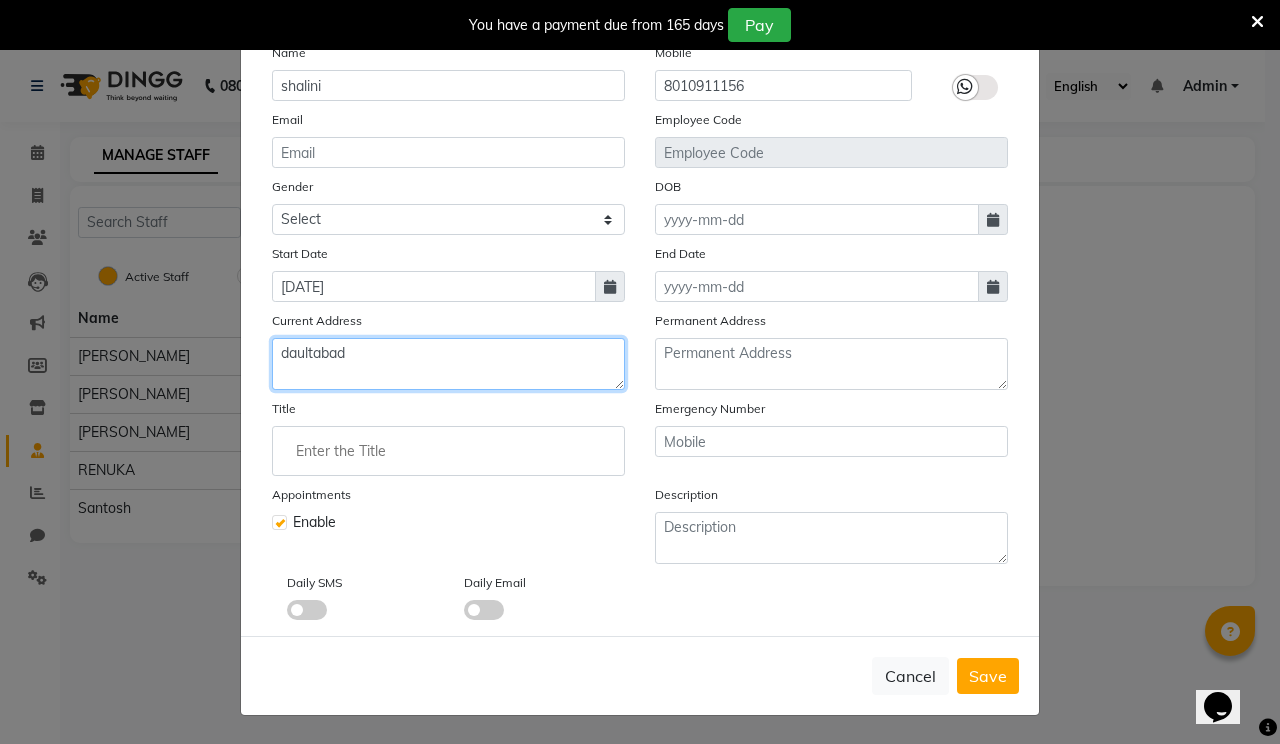 type on "daultabad" 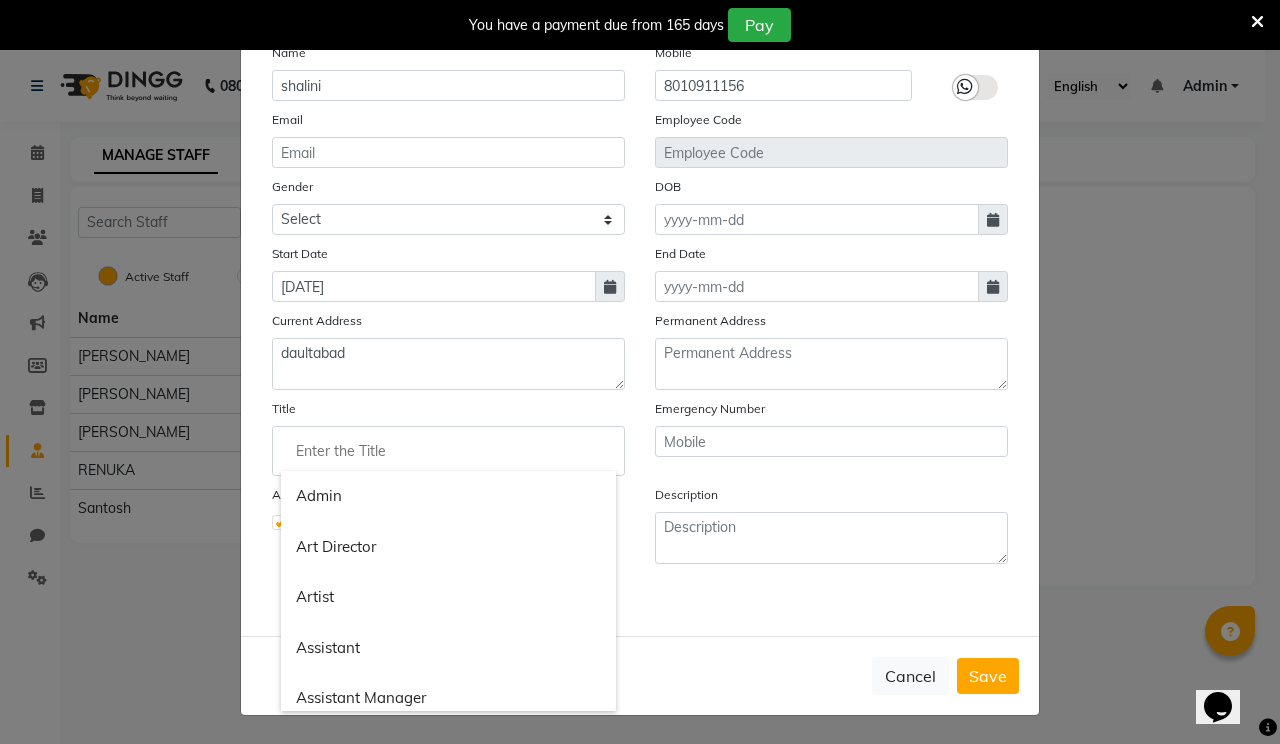 click 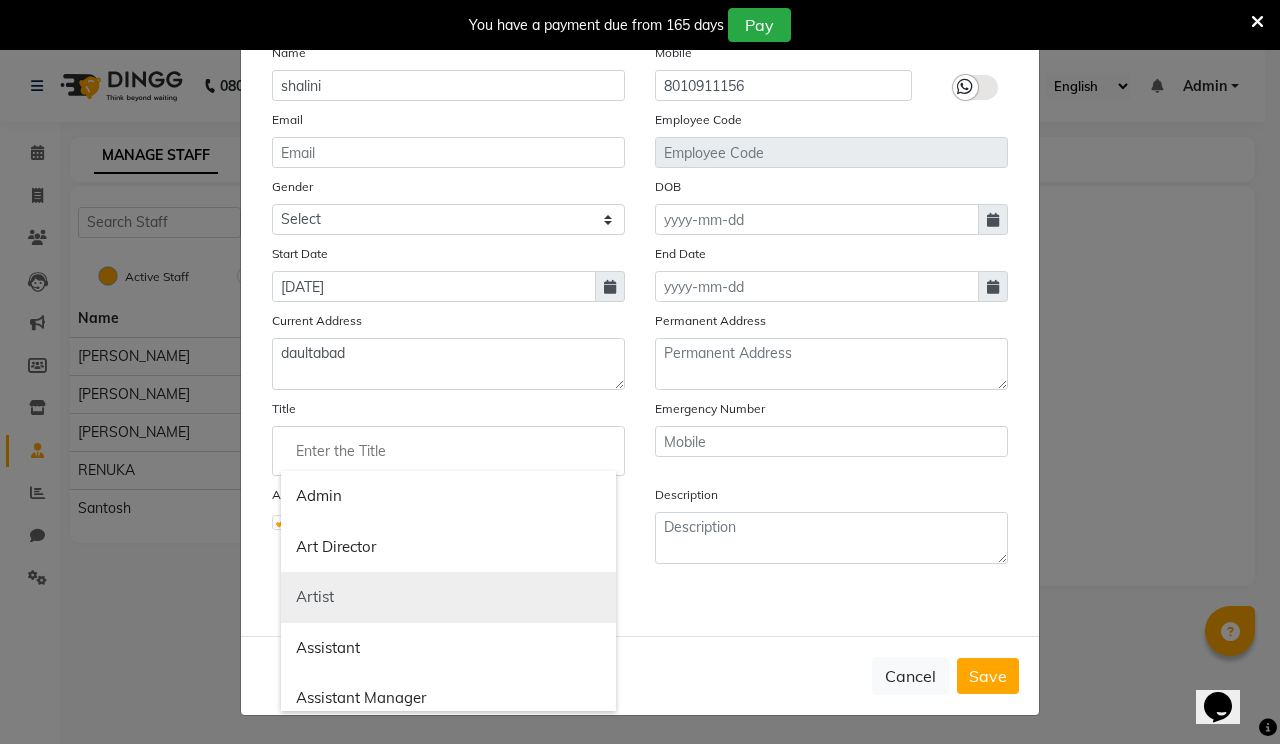 scroll, scrollTop: 100, scrollLeft: 0, axis: vertical 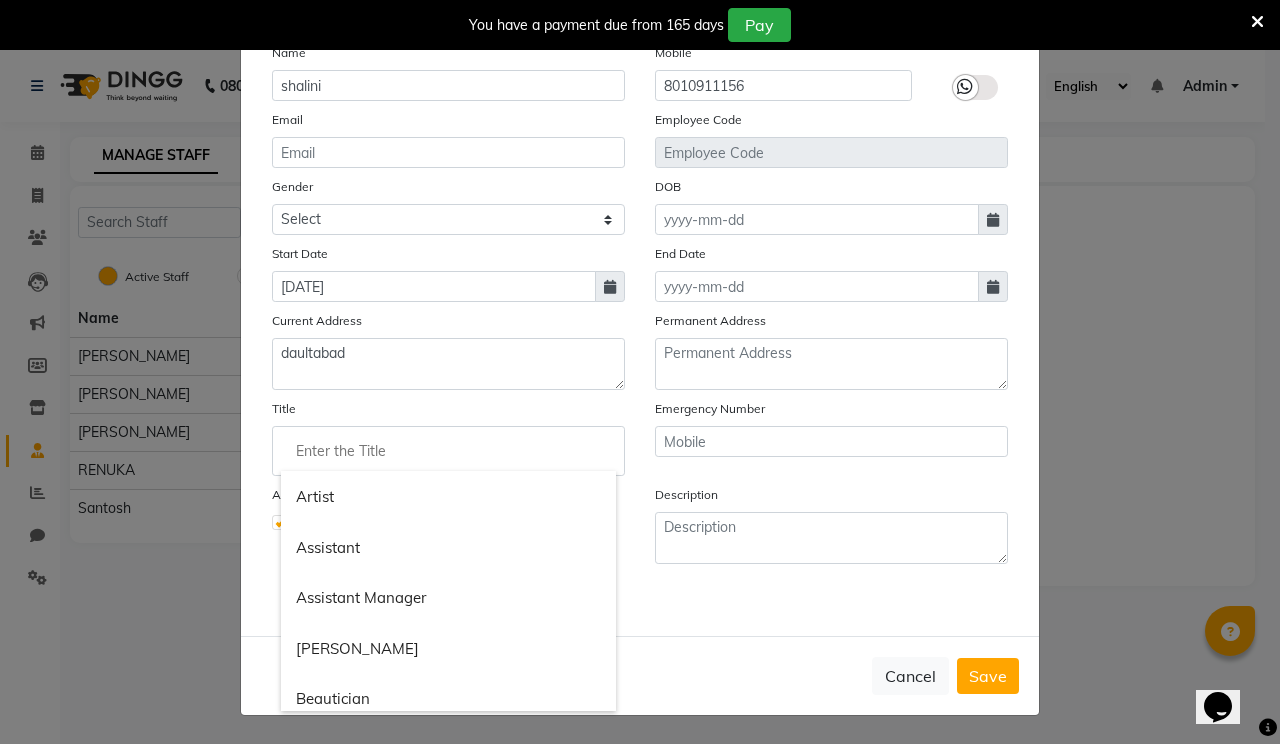 click on "Artist" at bounding box center (448, 497) 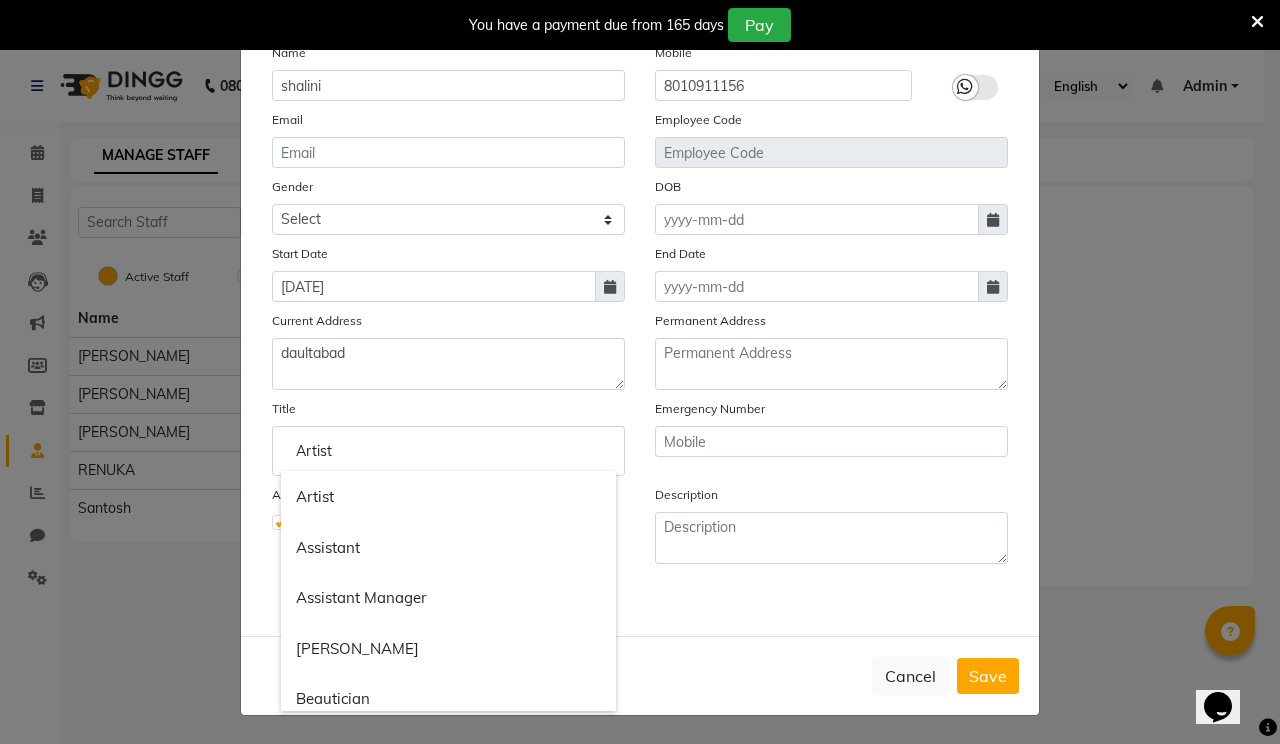 scroll, scrollTop: 0, scrollLeft: 0, axis: both 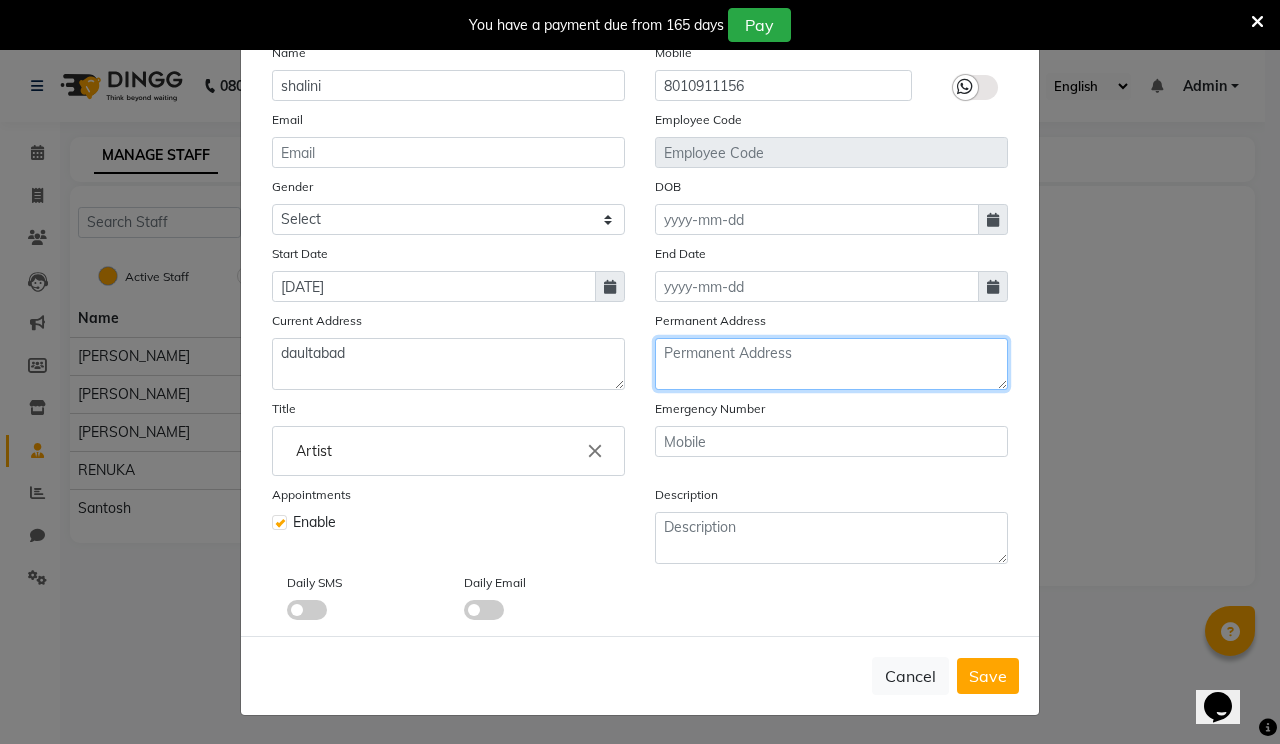 click 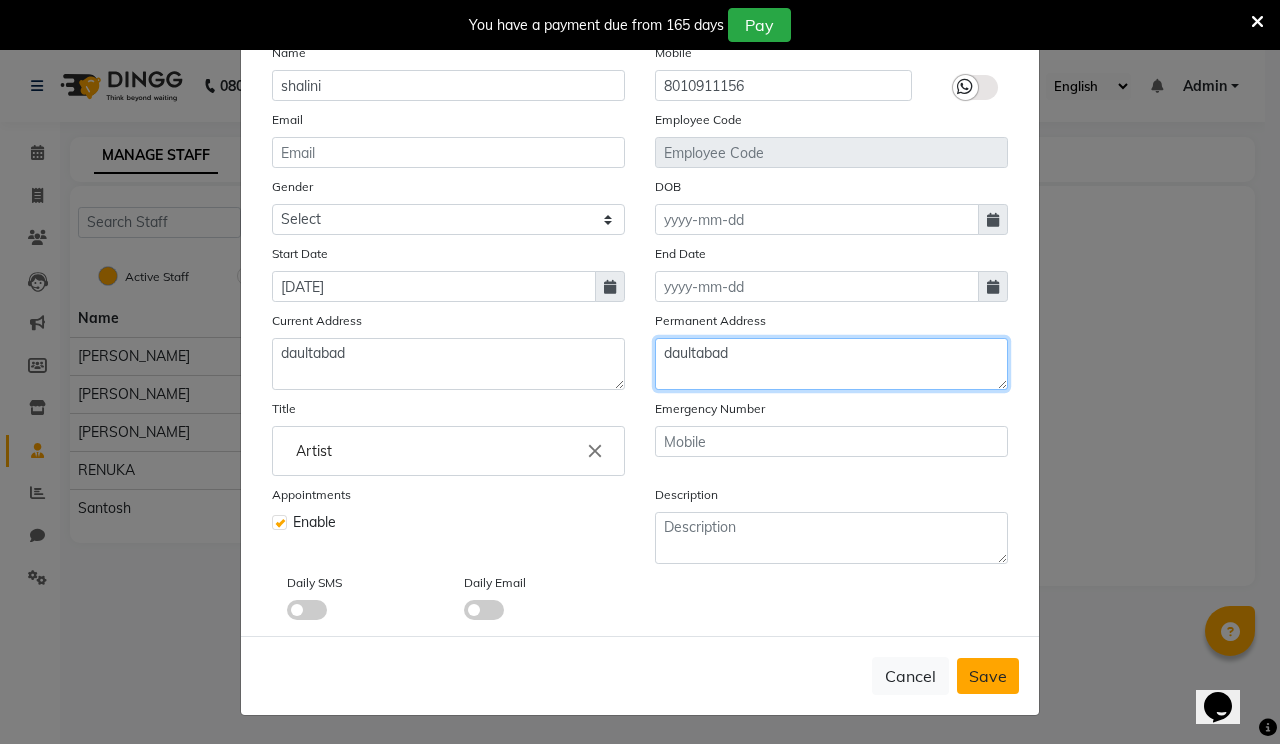 type on "daultabad" 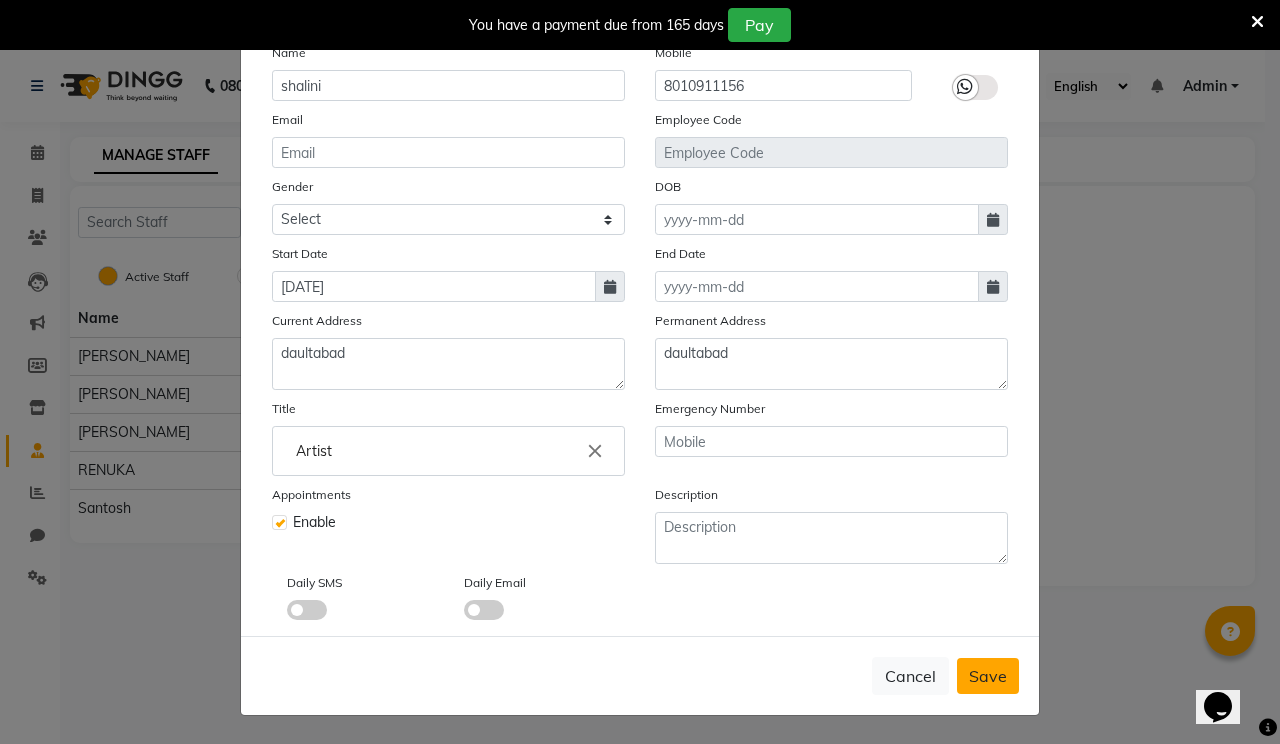 click on "Save" at bounding box center (988, 676) 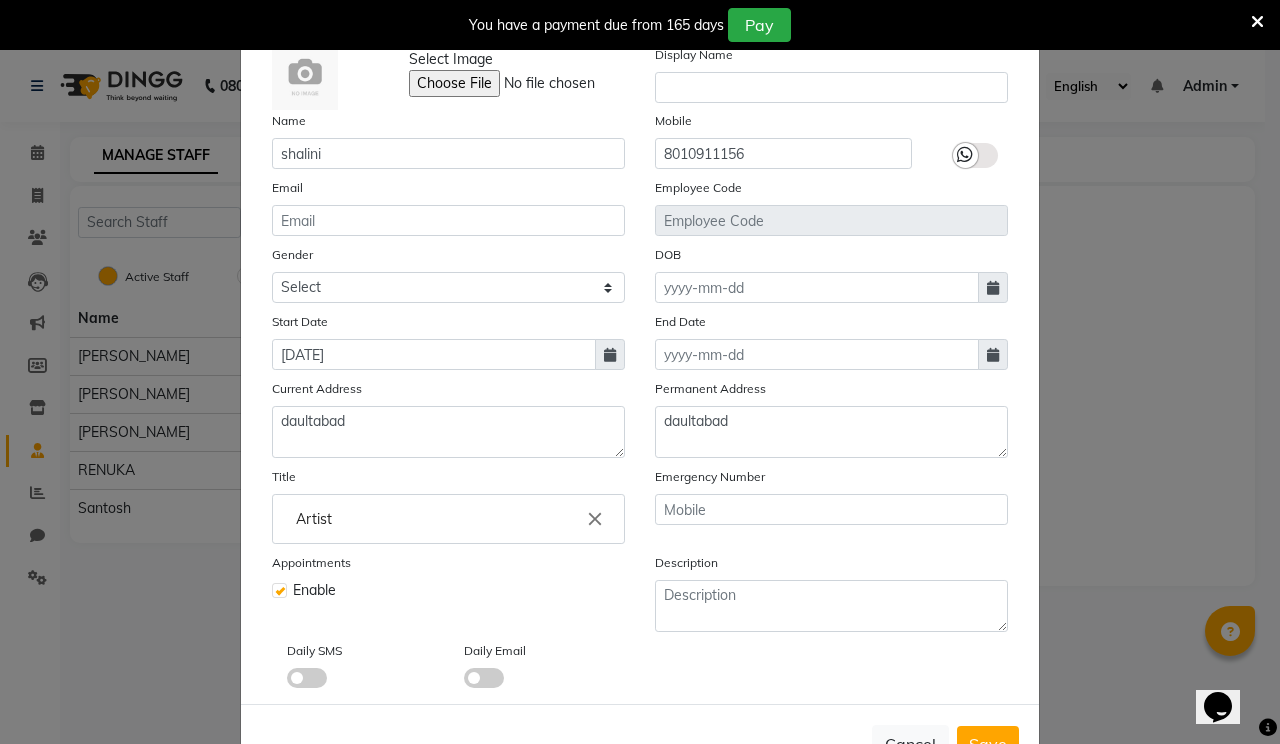 scroll, scrollTop: 0, scrollLeft: 0, axis: both 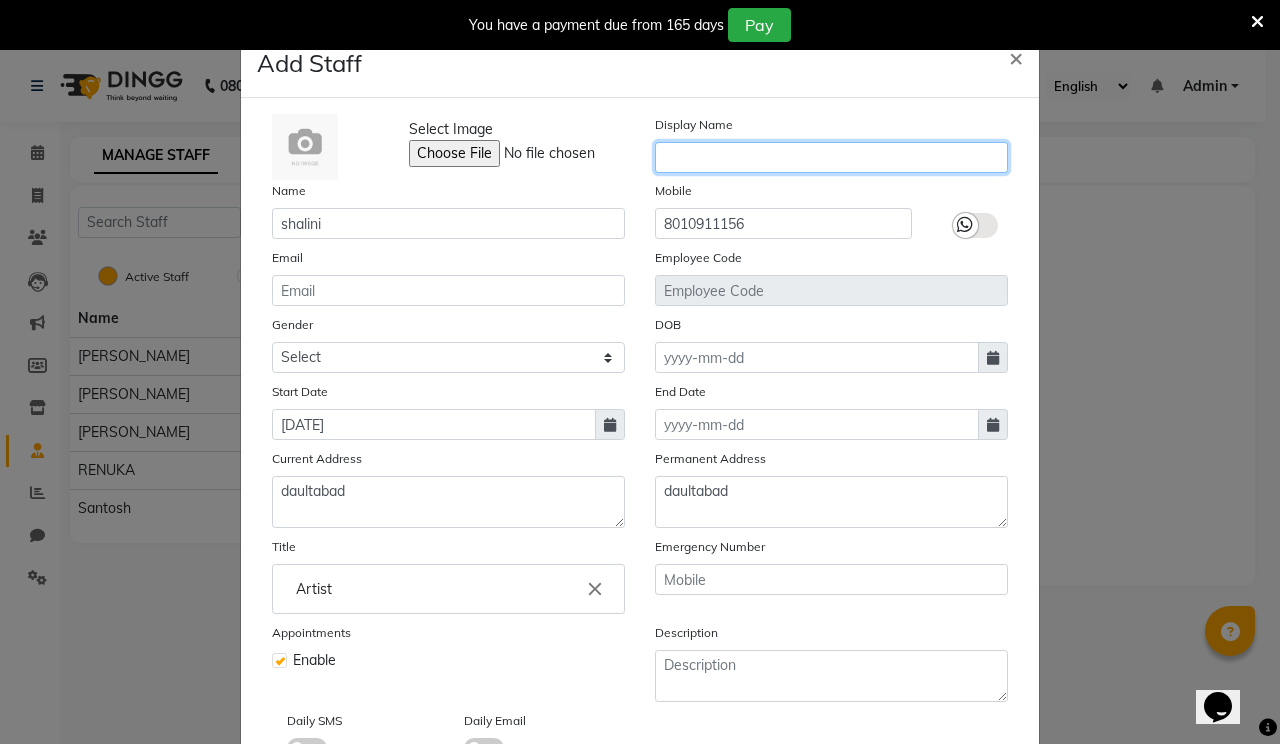 click 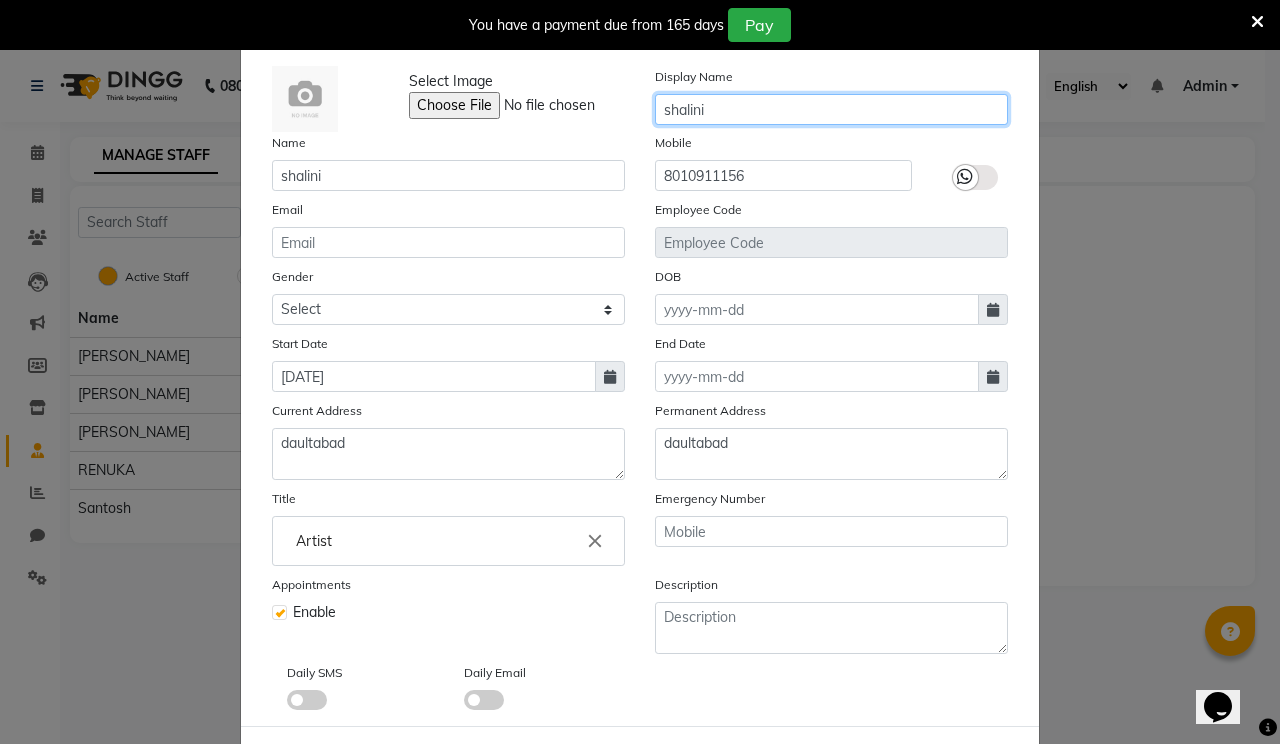 scroll, scrollTop: 138, scrollLeft: 0, axis: vertical 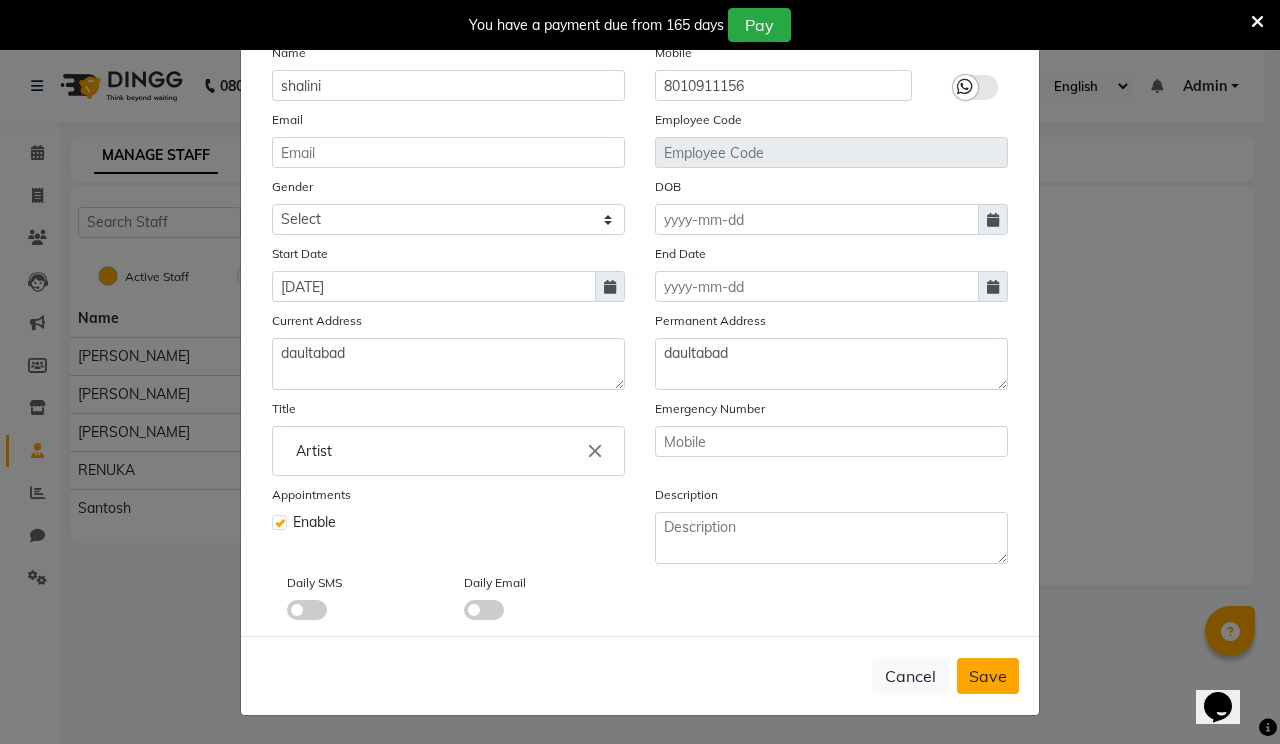 type on "shalini" 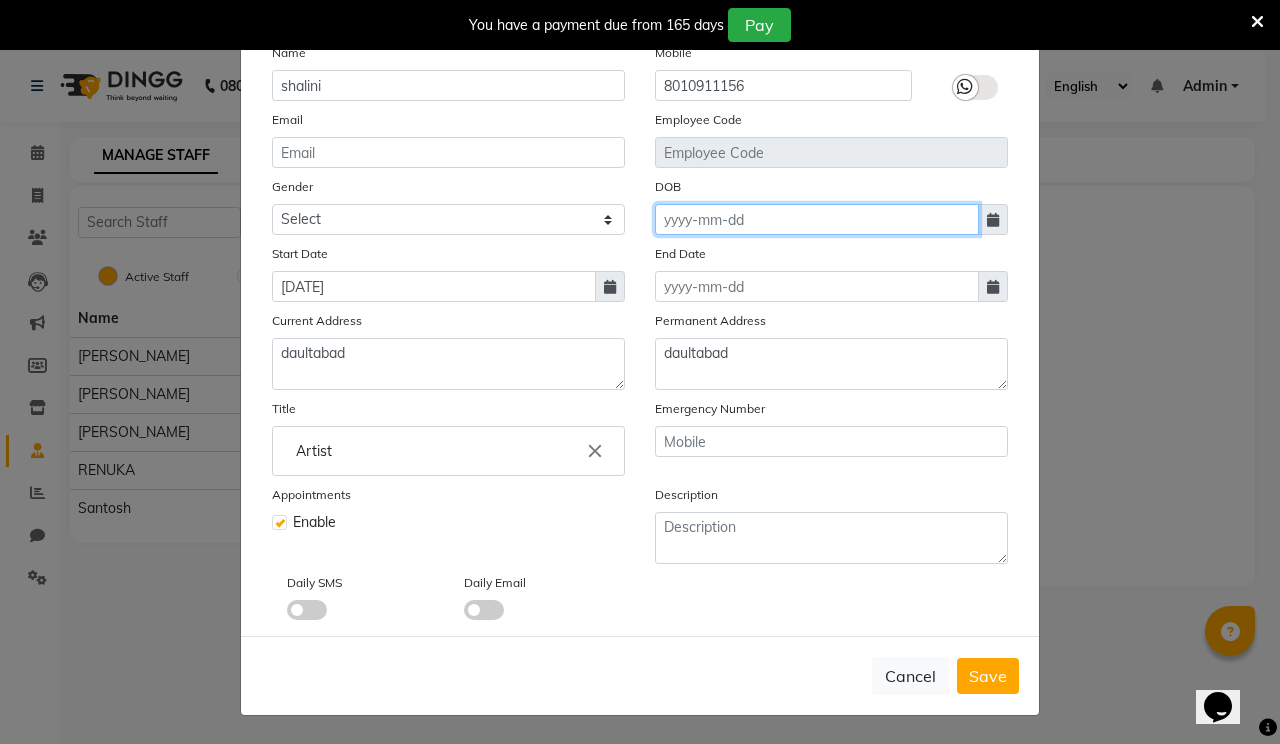 click 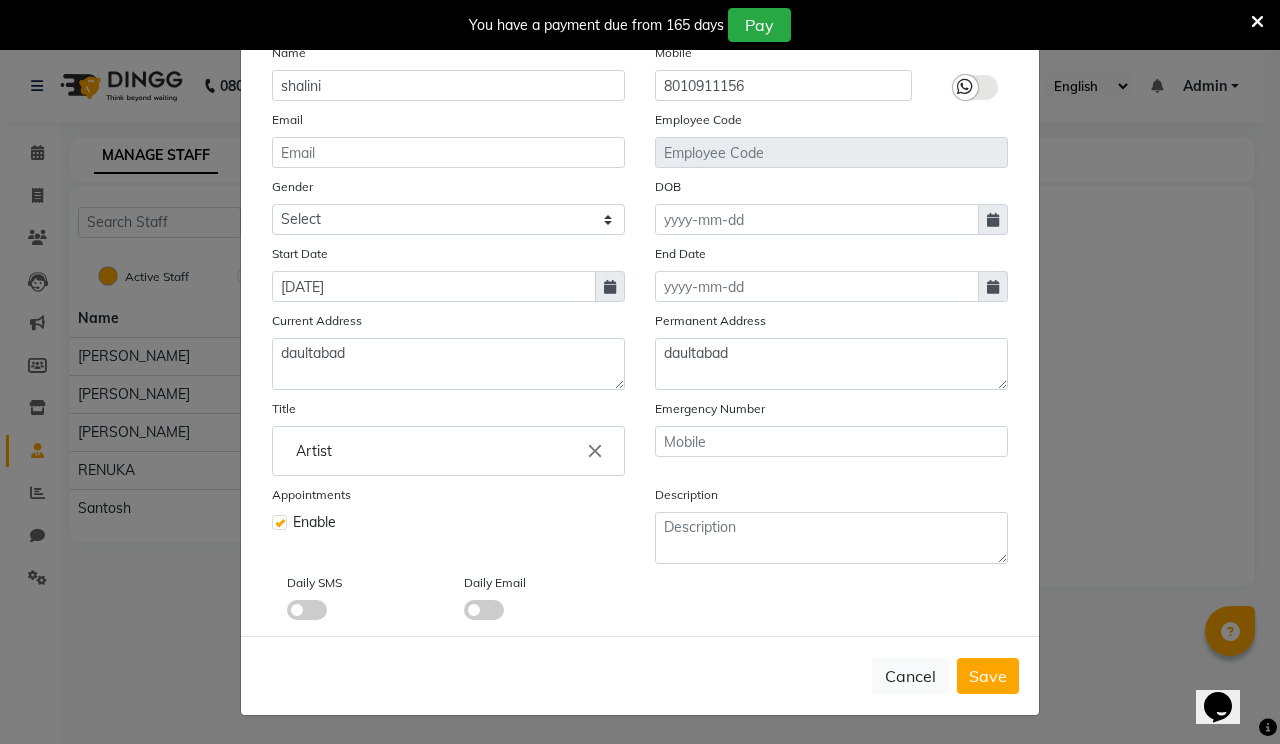 select on "7" 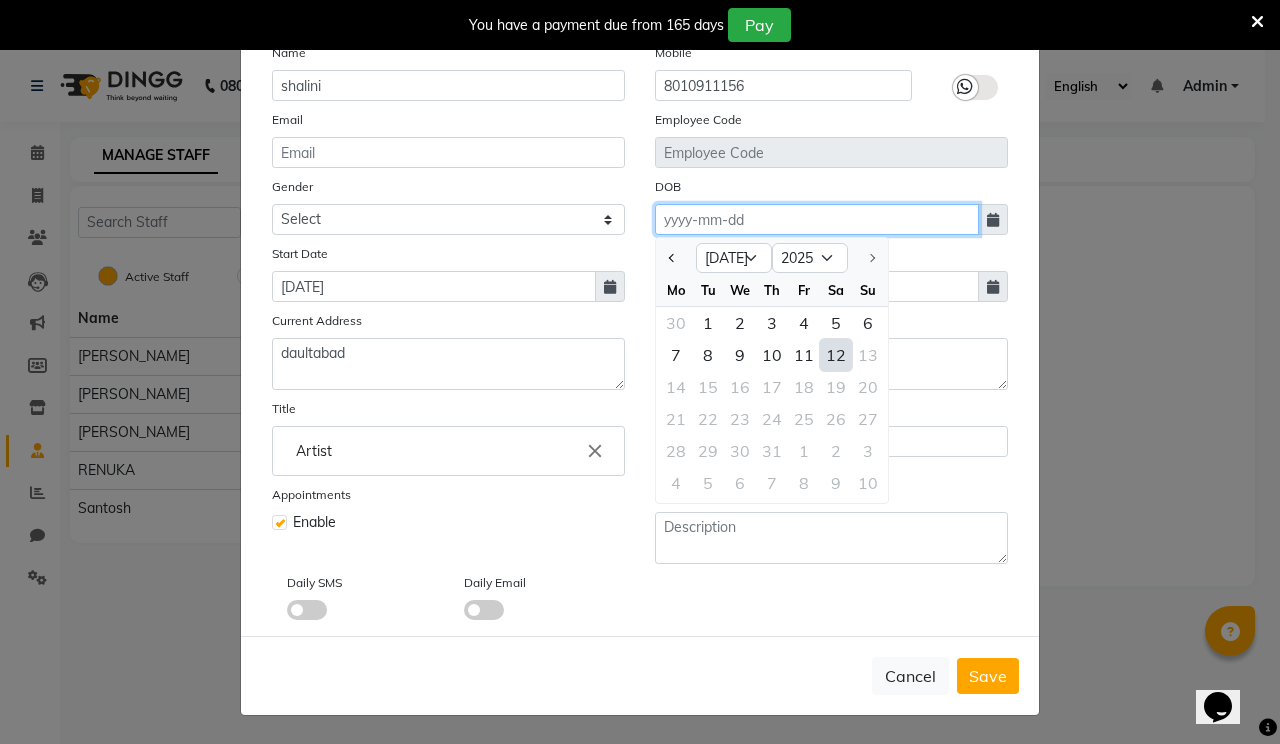 click 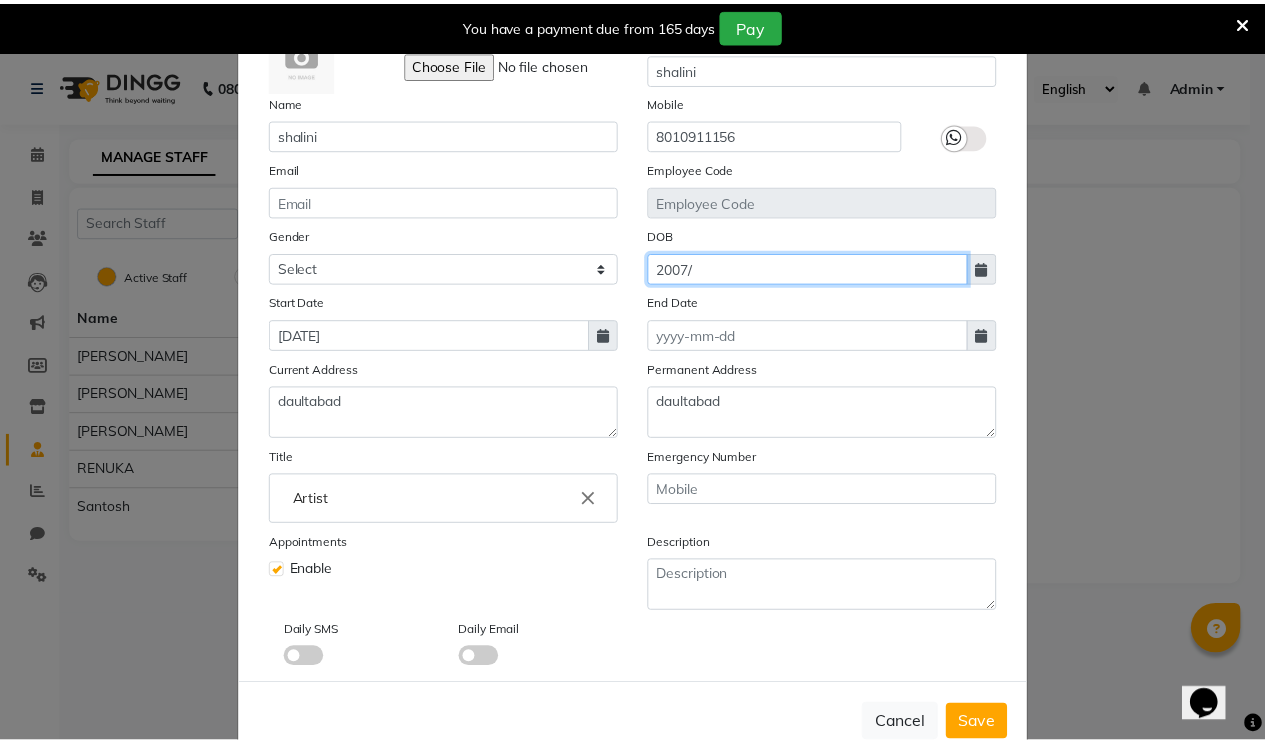 scroll, scrollTop: 0, scrollLeft: 0, axis: both 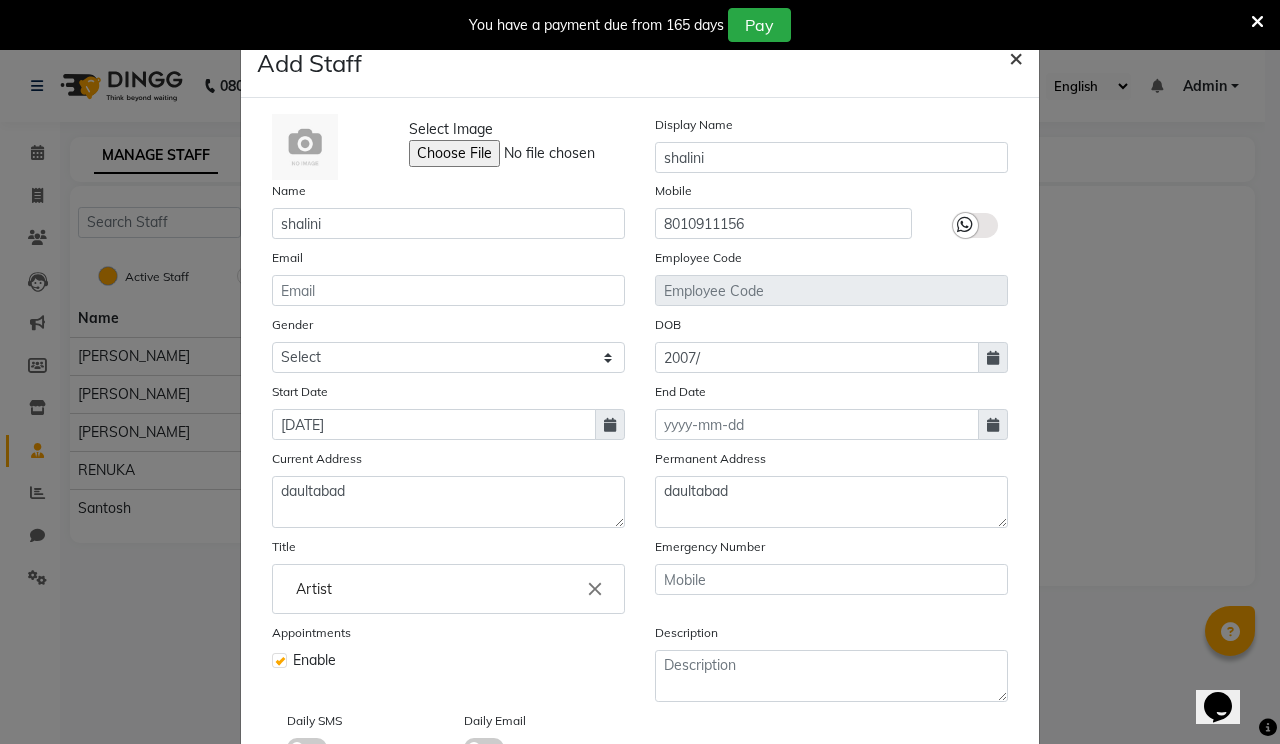 type on "[DATE]" 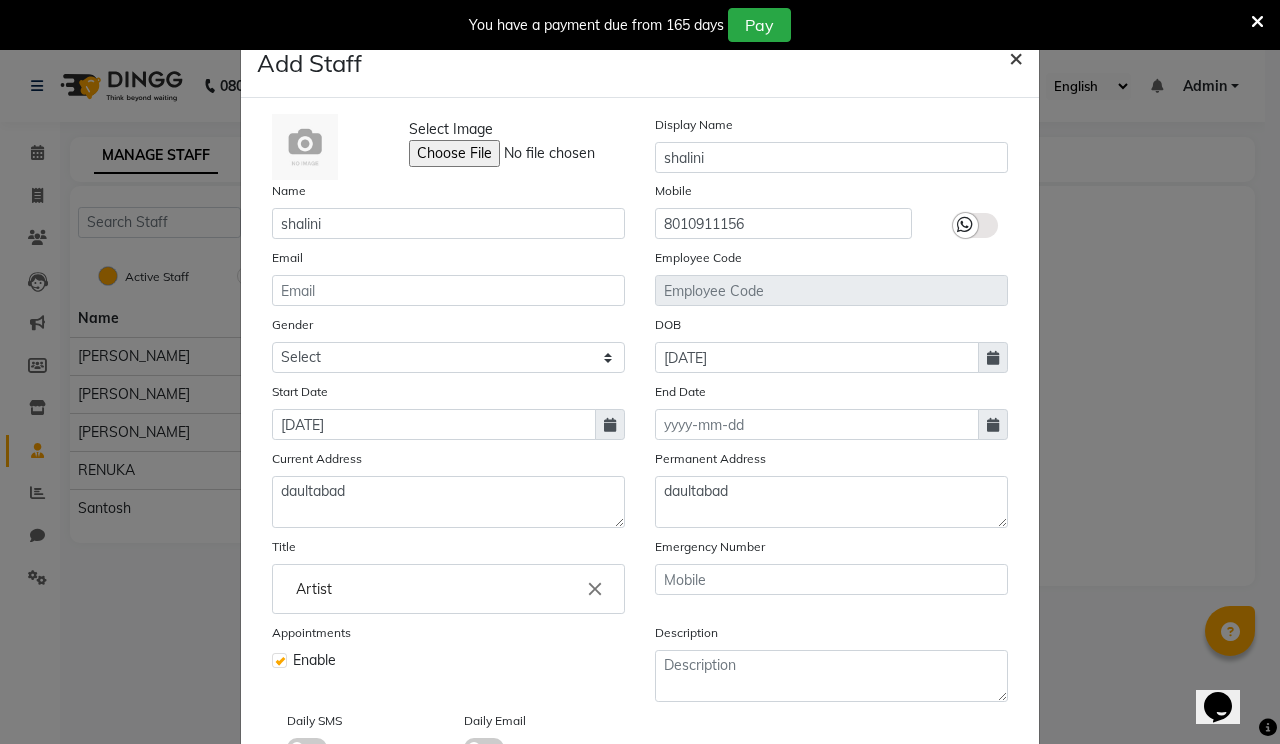 click on "×" 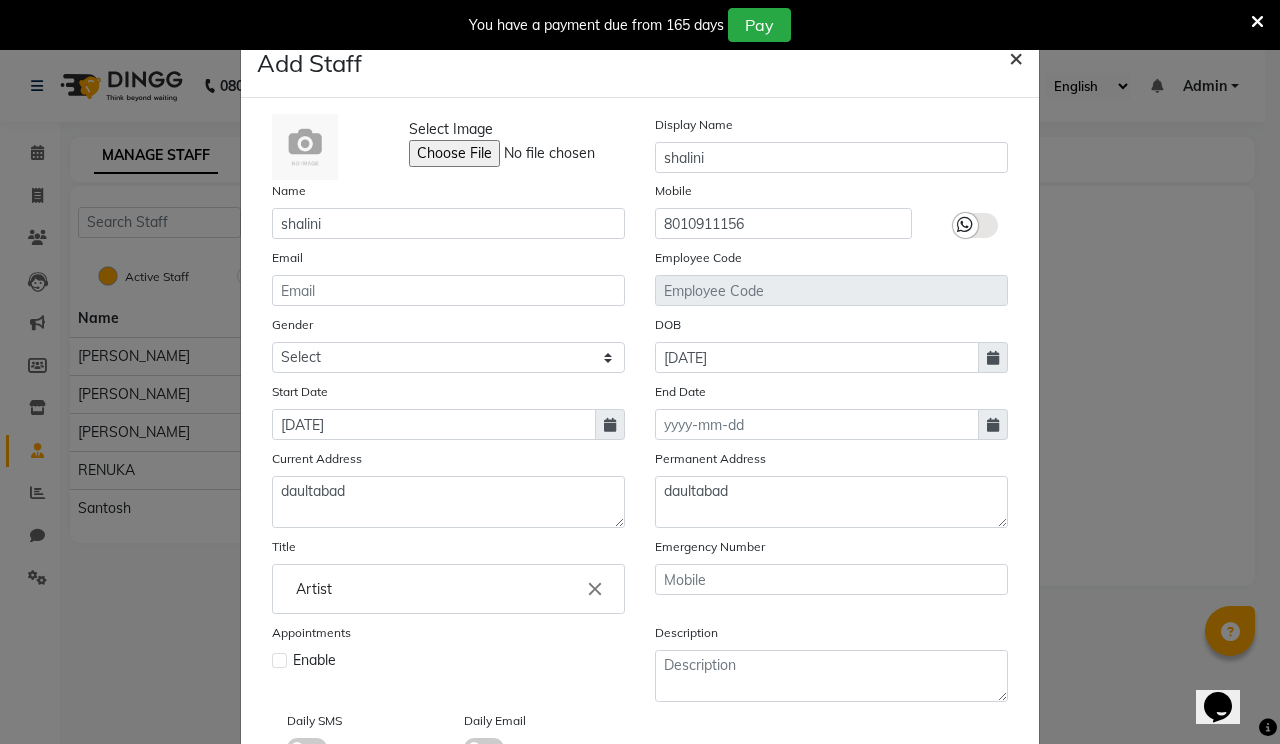 type 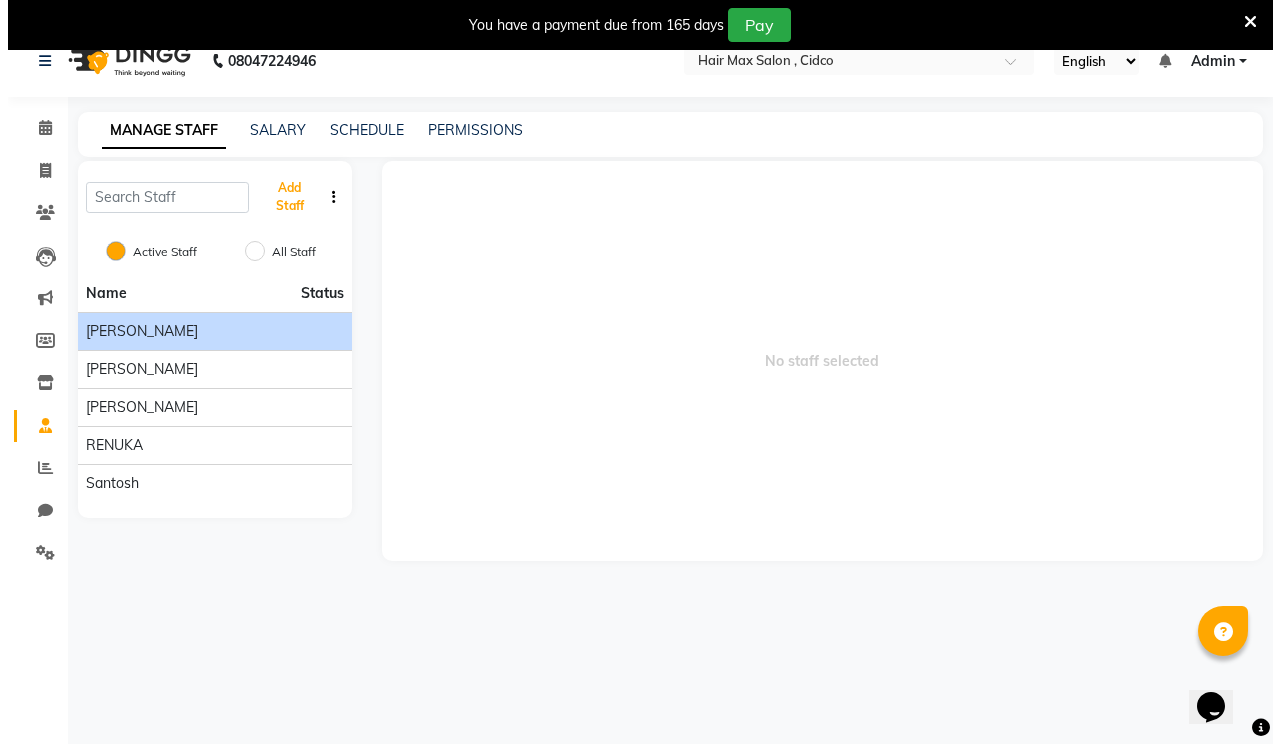 scroll, scrollTop: 0, scrollLeft: 0, axis: both 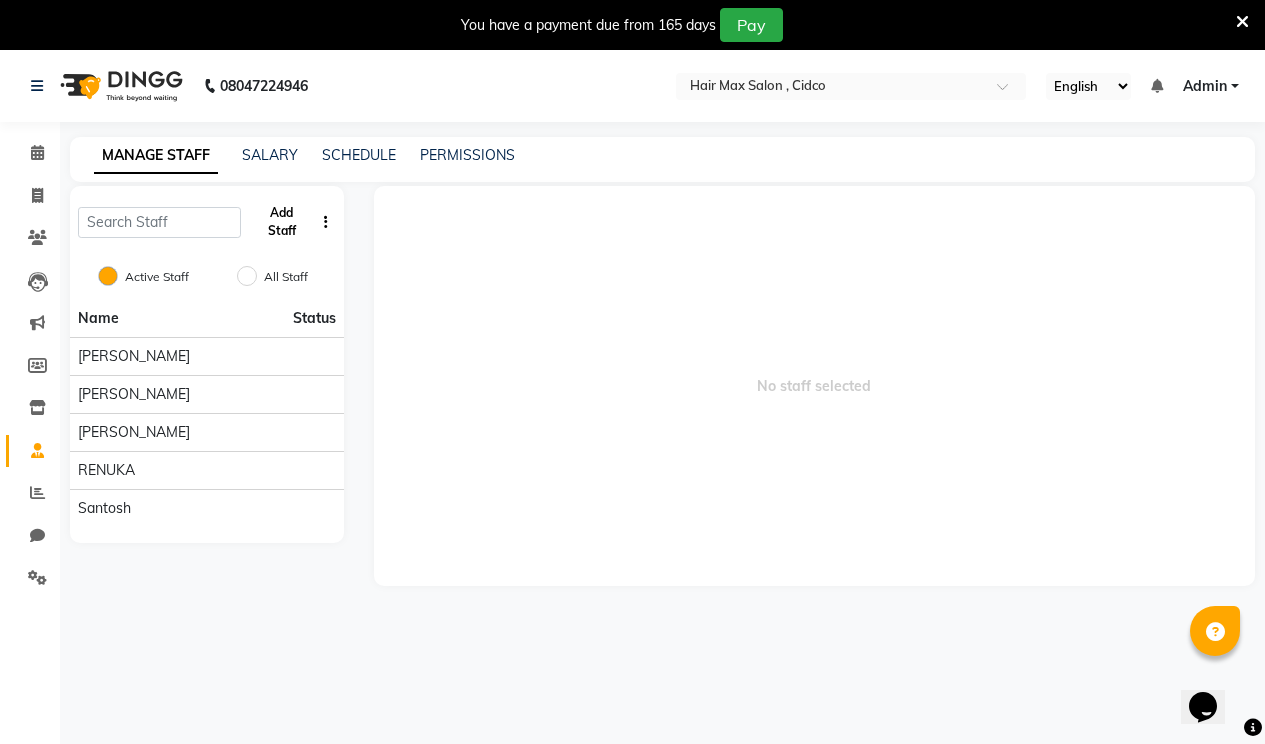 click on "Add Staff" 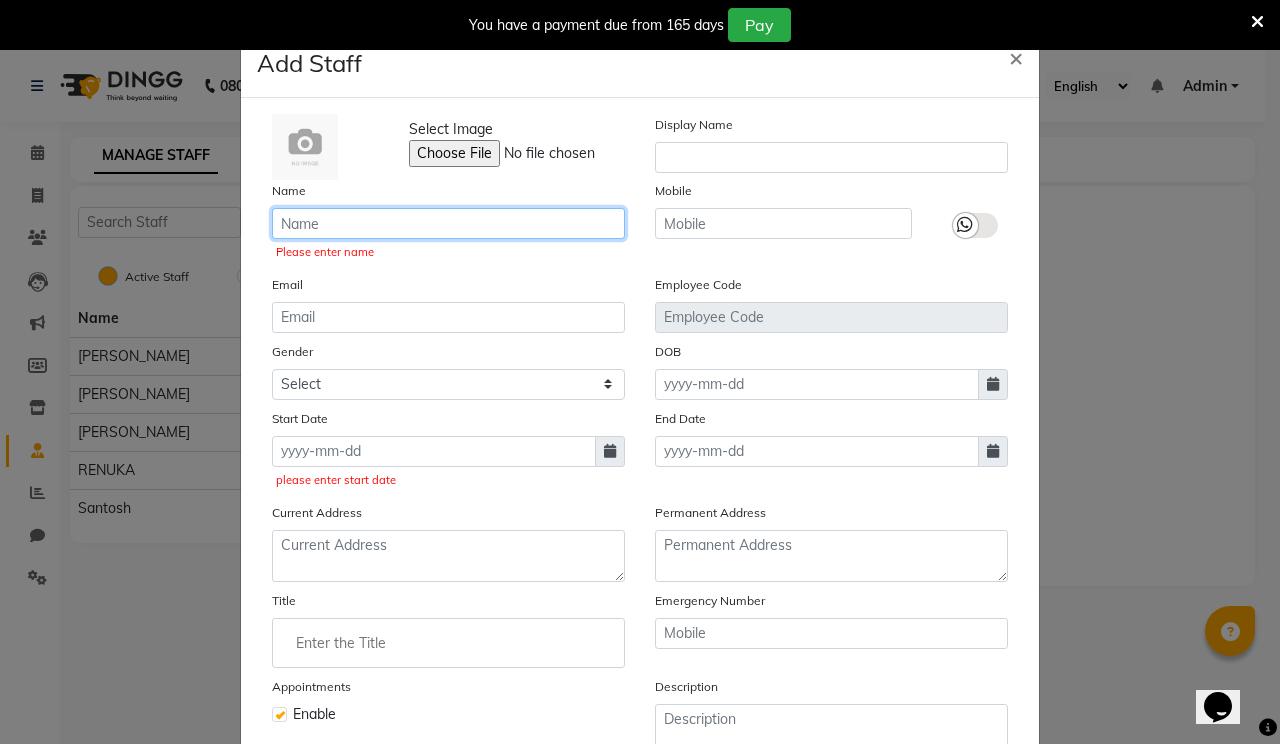click 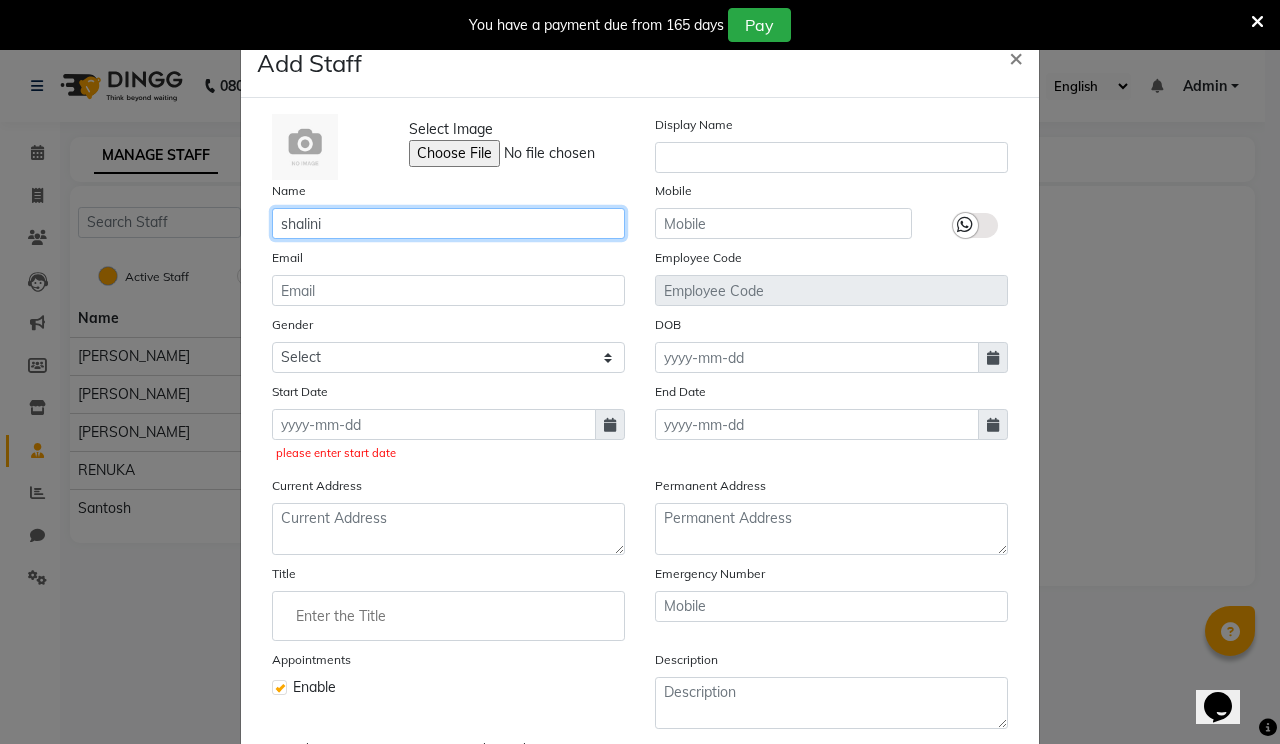 type on "shalini" 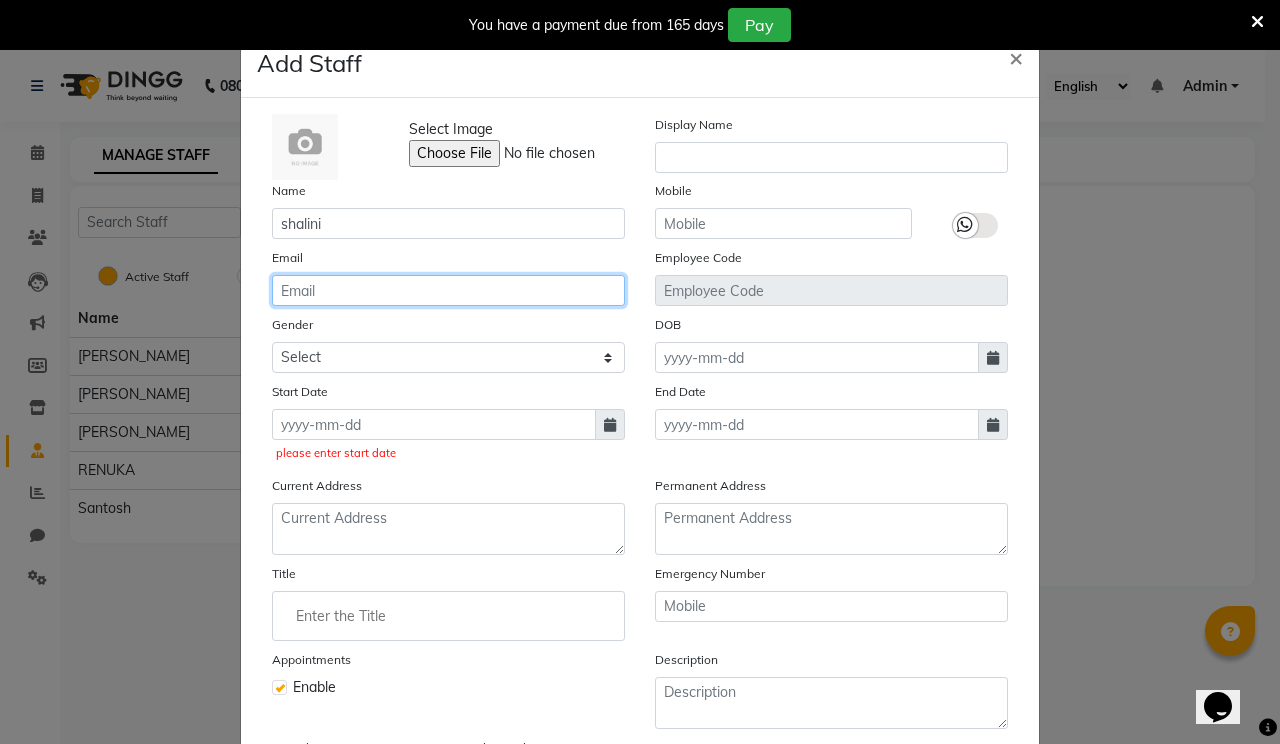 click 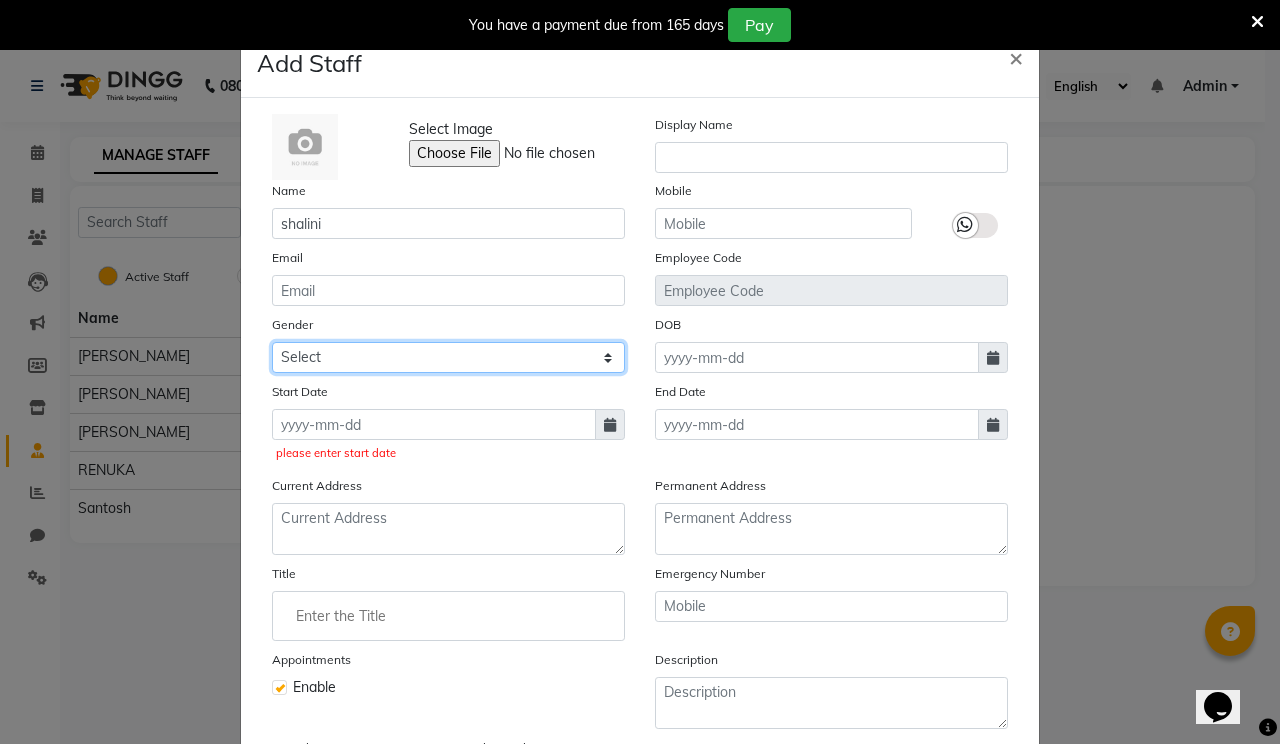 click on "Select [DEMOGRAPHIC_DATA] [DEMOGRAPHIC_DATA] Other Prefer Not To Say" 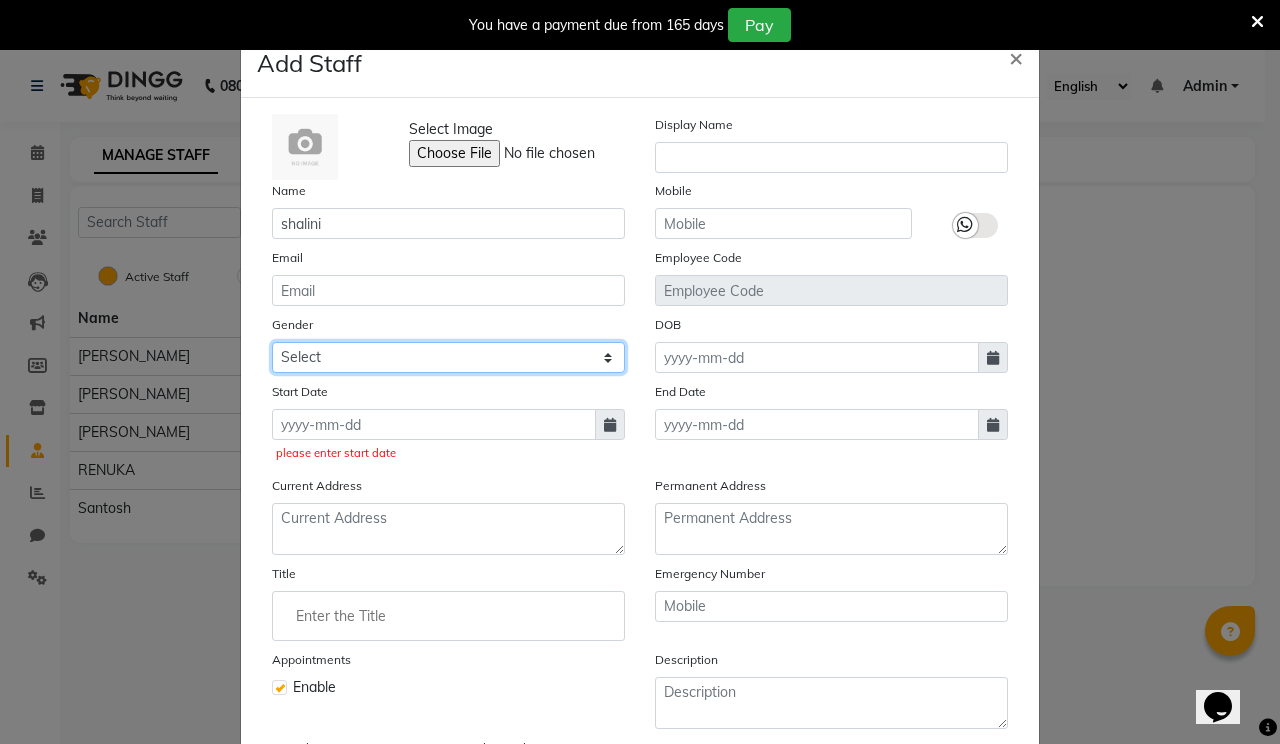 select on "[DEMOGRAPHIC_DATA]" 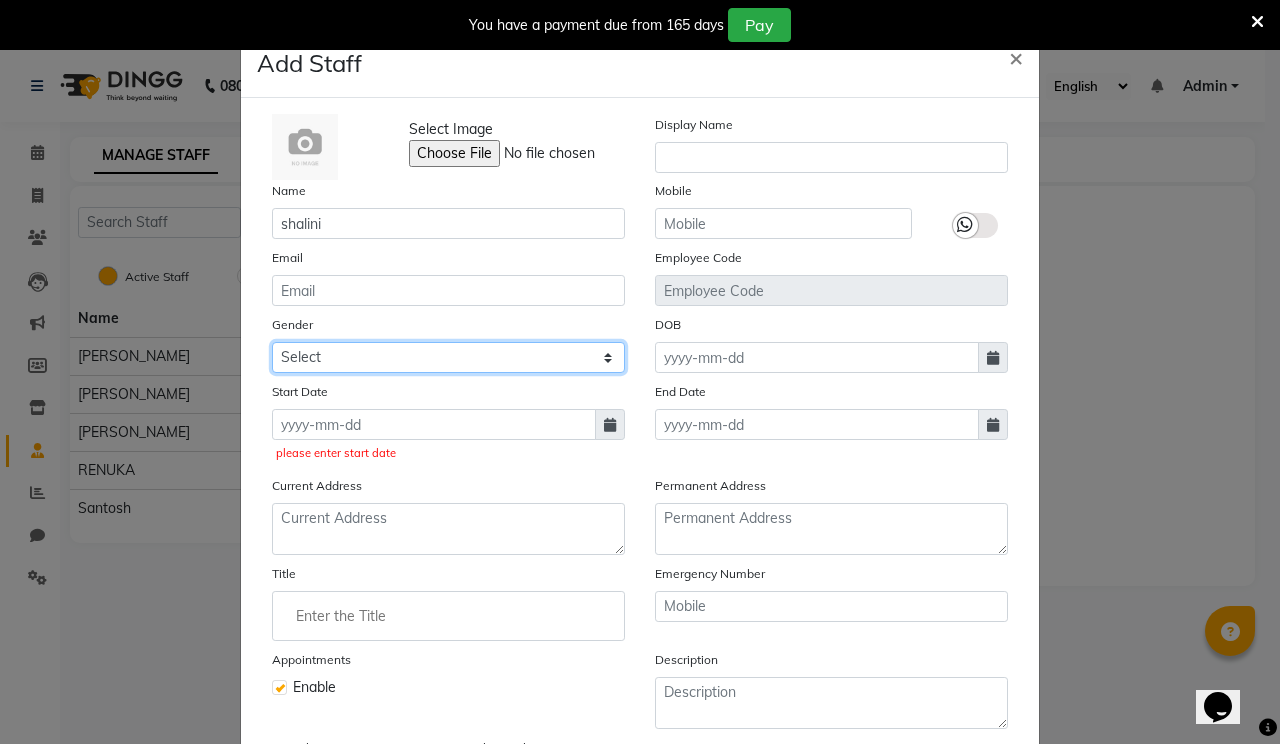 click on "Select [DEMOGRAPHIC_DATA] [DEMOGRAPHIC_DATA] Other Prefer Not To Say" 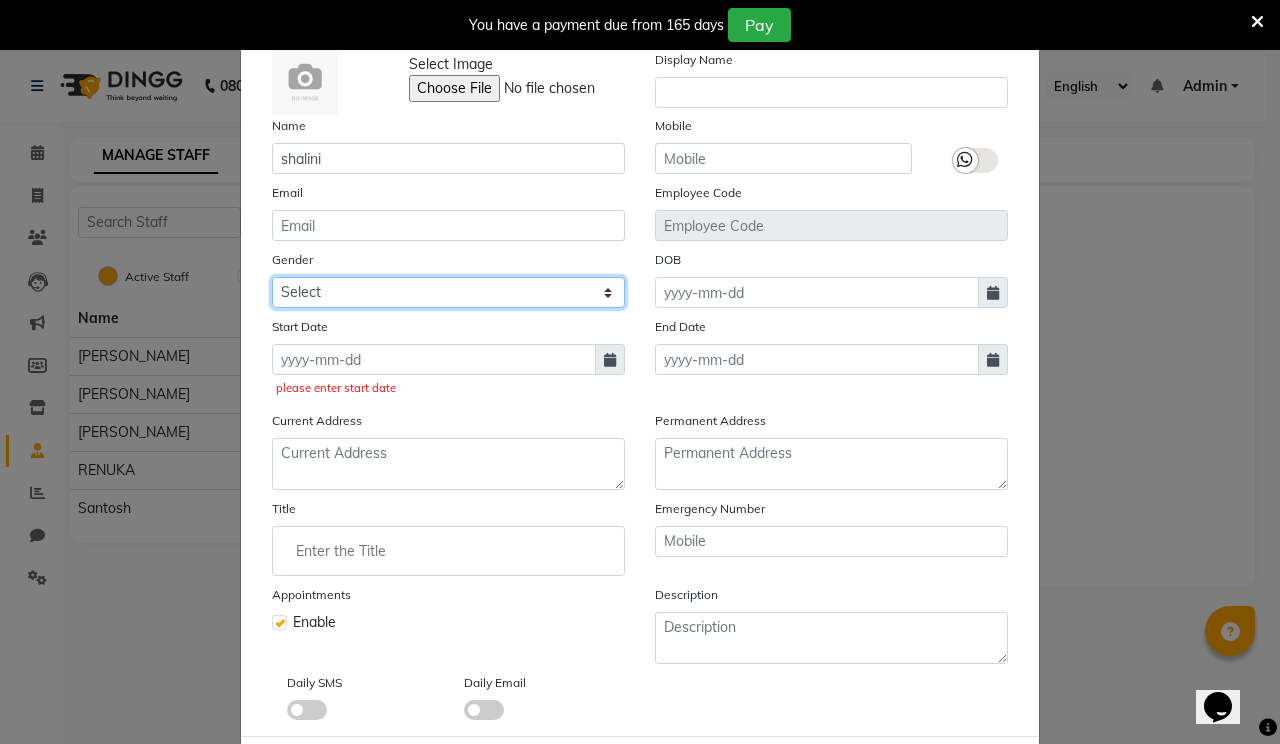 scroll, scrollTop: 100, scrollLeft: 0, axis: vertical 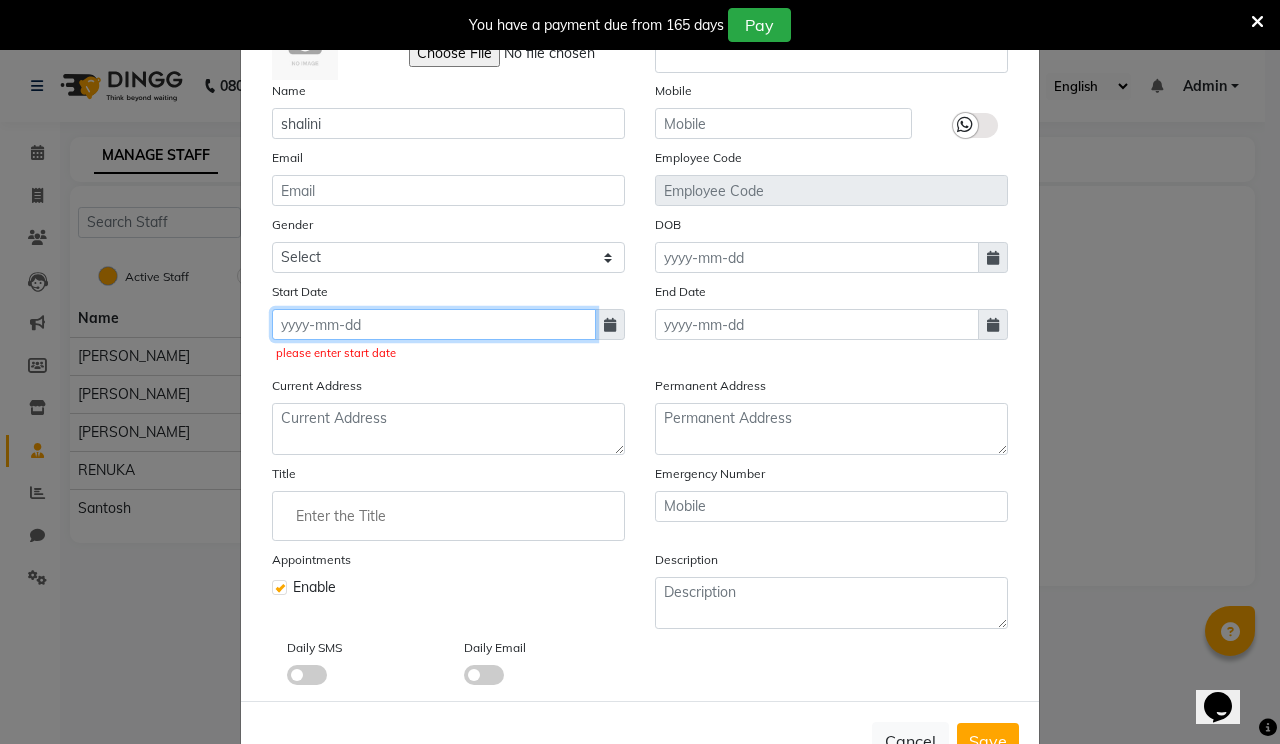 click 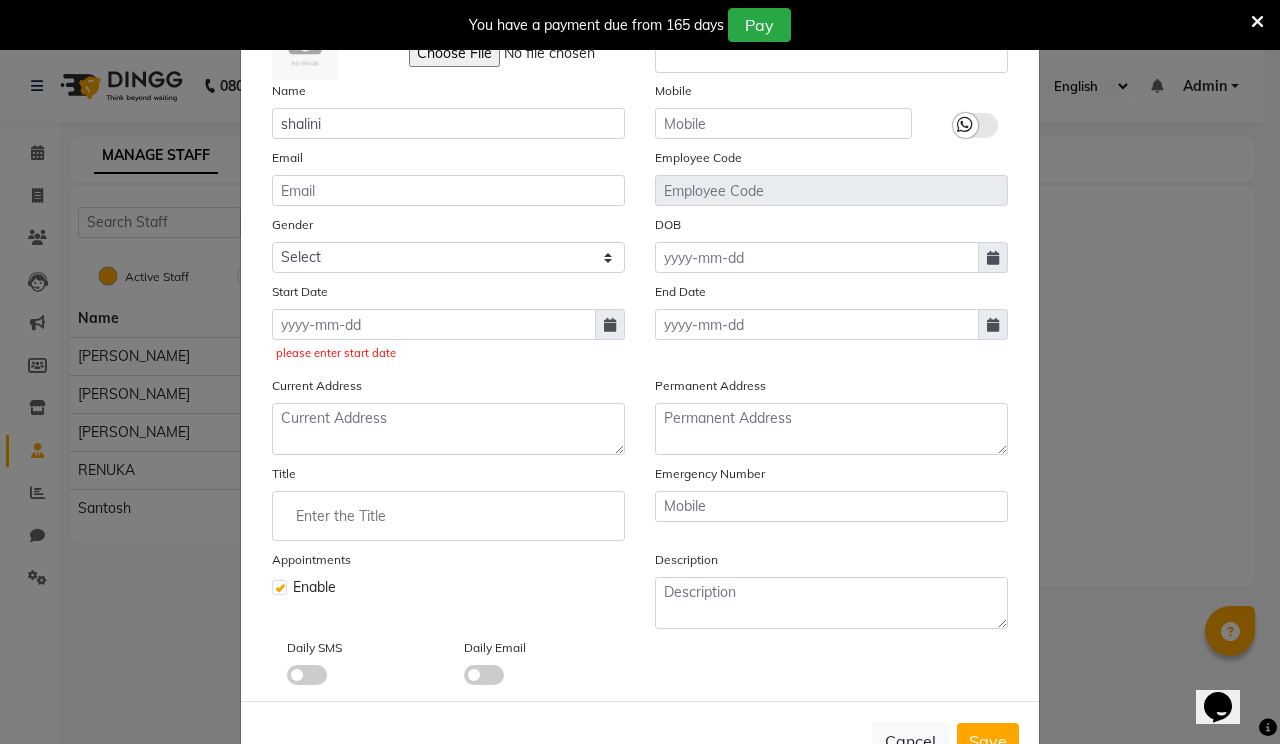select on "7" 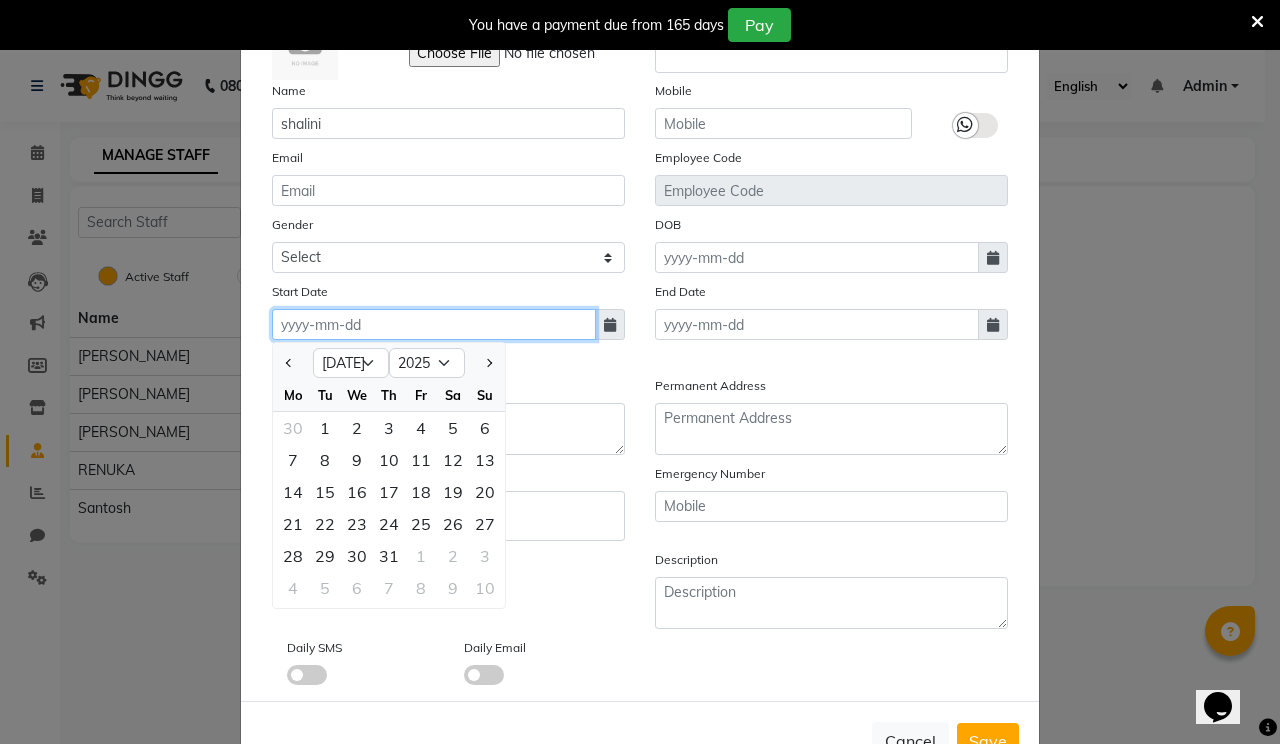 click 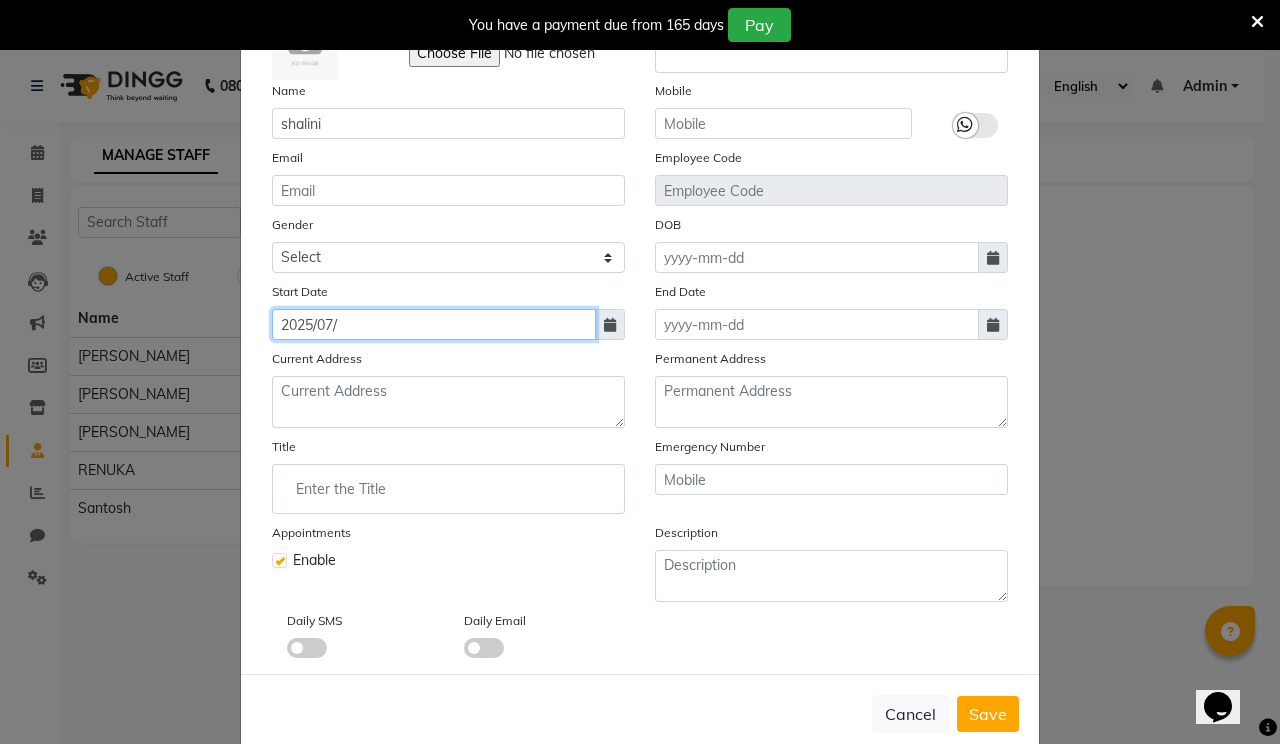 type on "2025/07/" 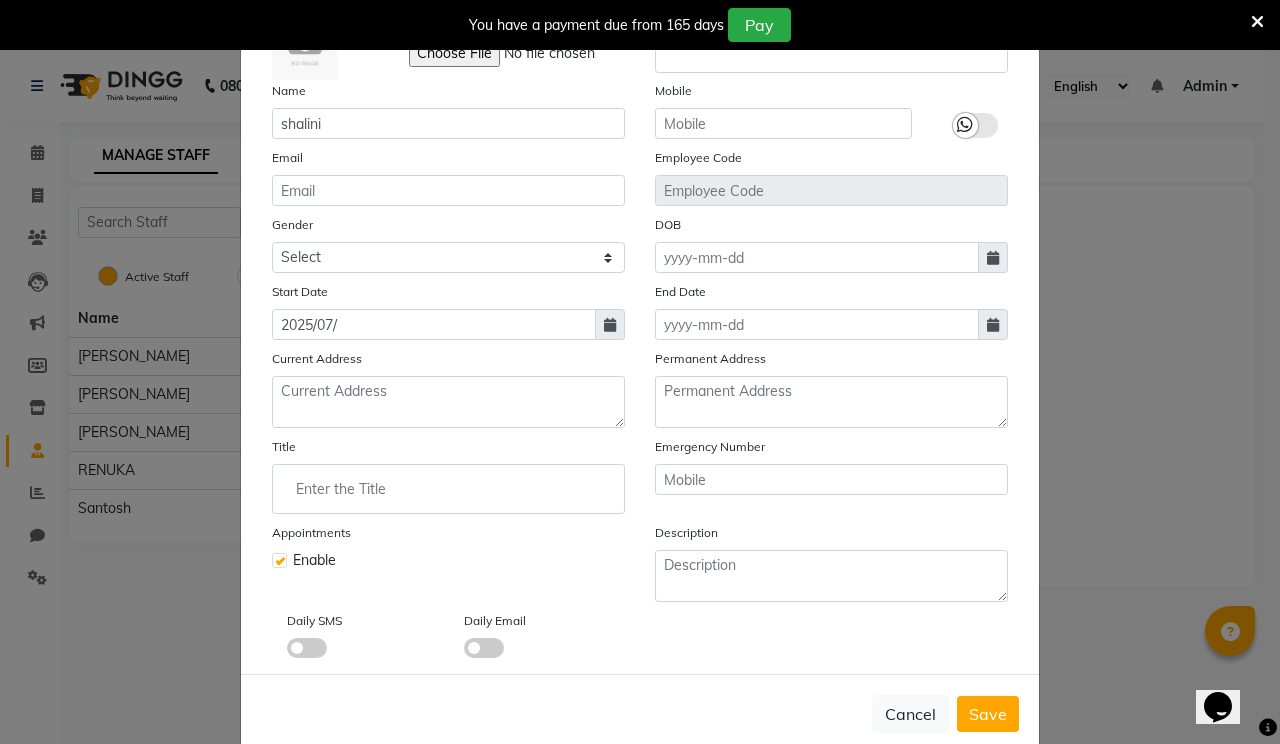 click 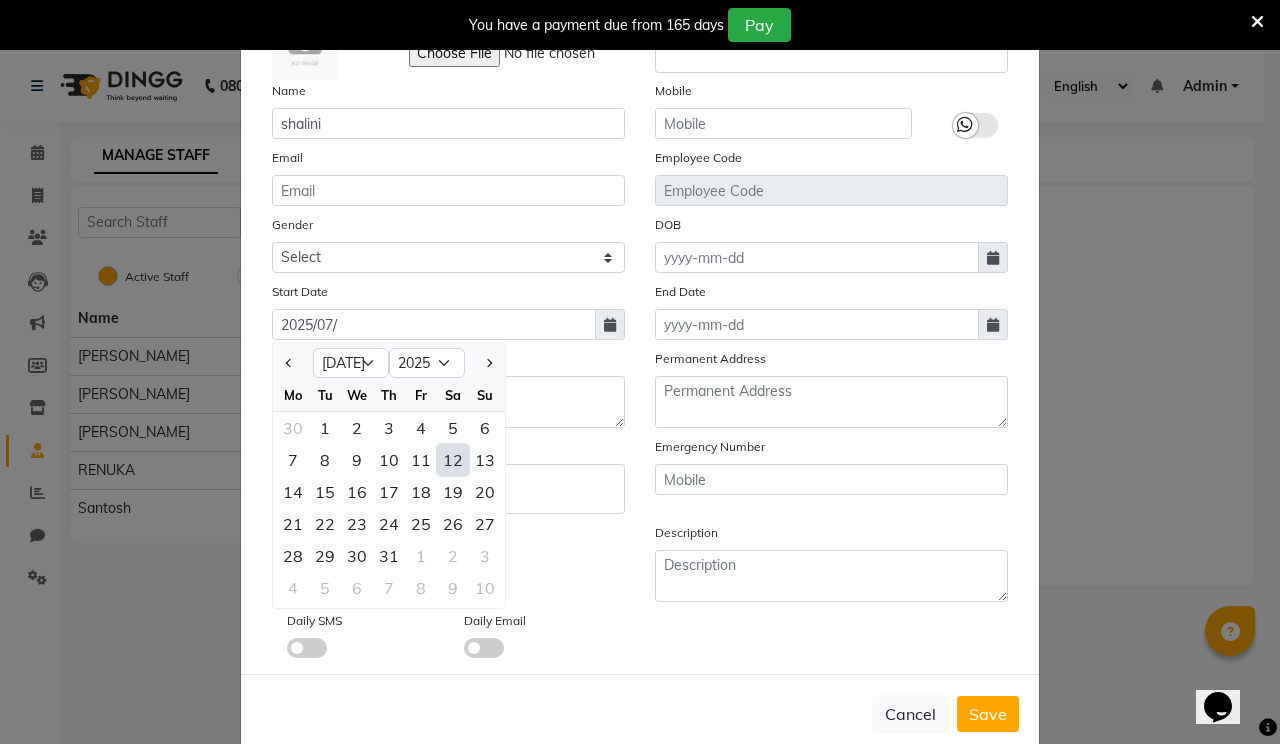 click on "Jan Feb Mar Apr May Jun [DATE] Aug Sep Oct Nov [DATE] 2016 2017 2018 2019 2020 2021 2022 2023 2024 2025 2026 2027 2028 2029 2030 2031 2032 2033 2034 2035" 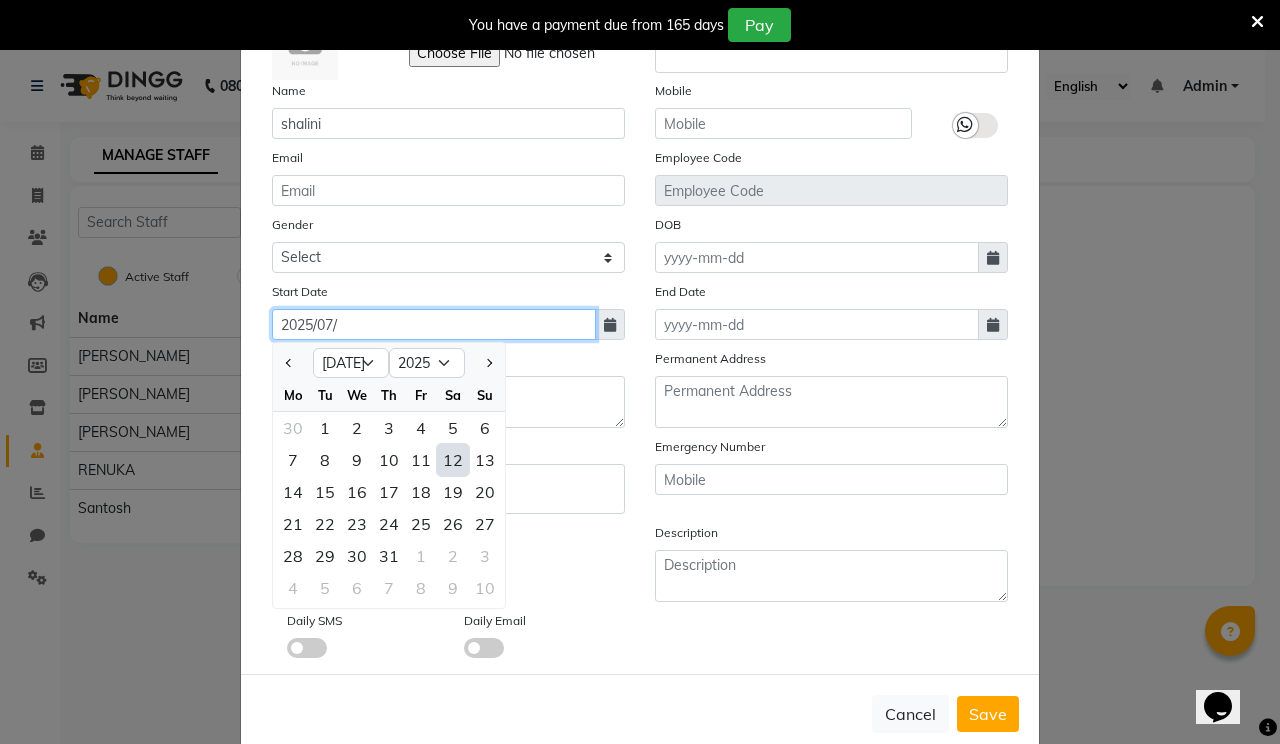 click on "2025/07/" 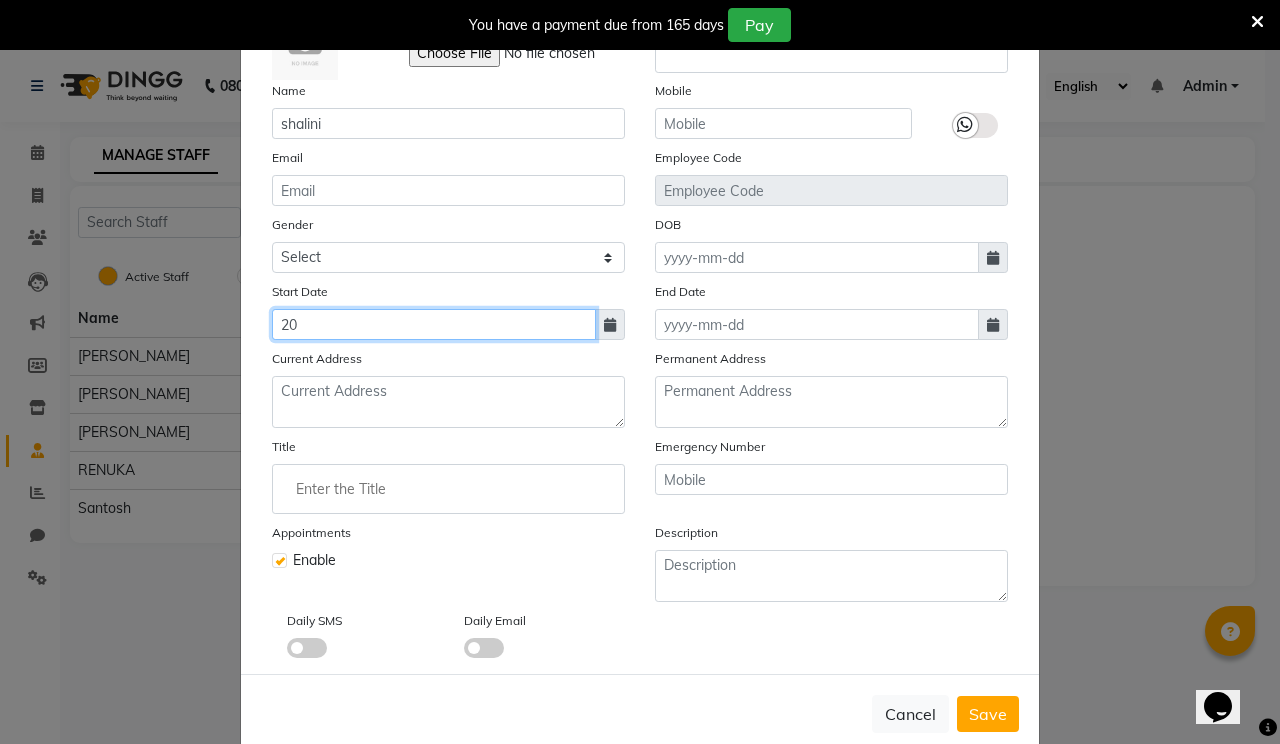 type on "2" 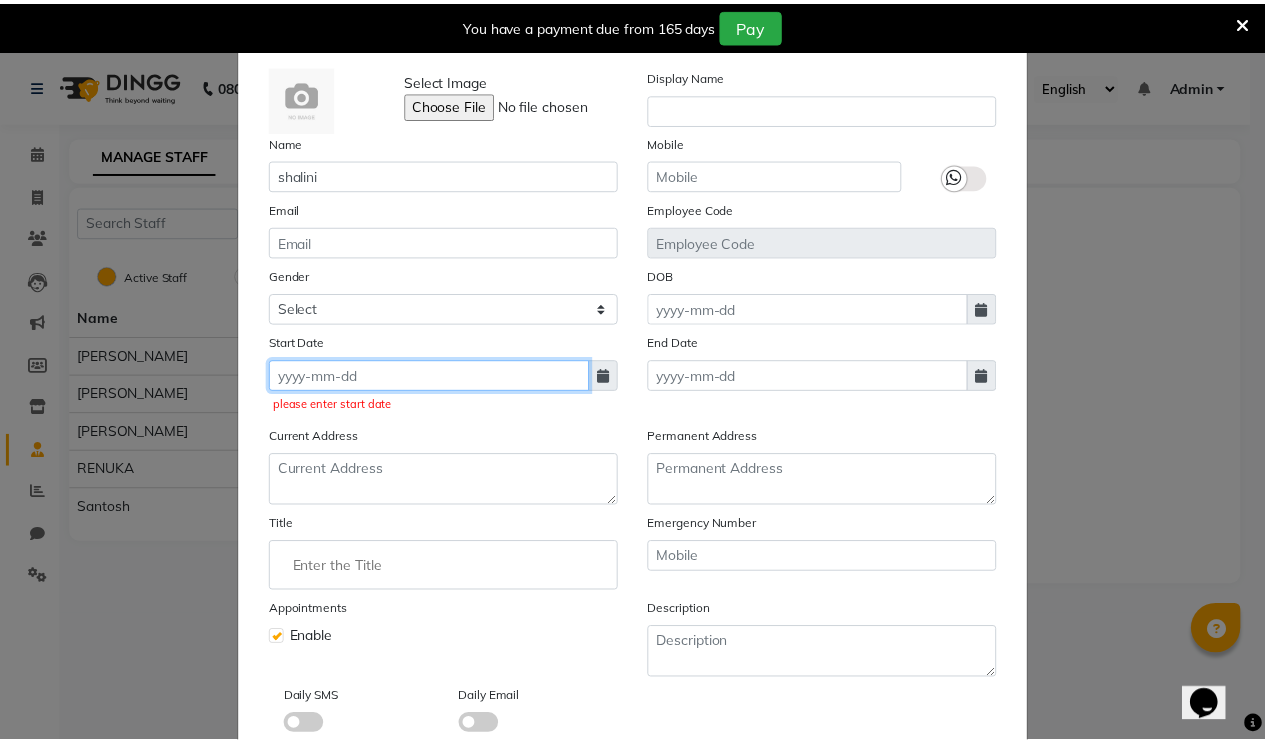 scroll, scrollTop: 0, scrollLeft: 0, axis: both 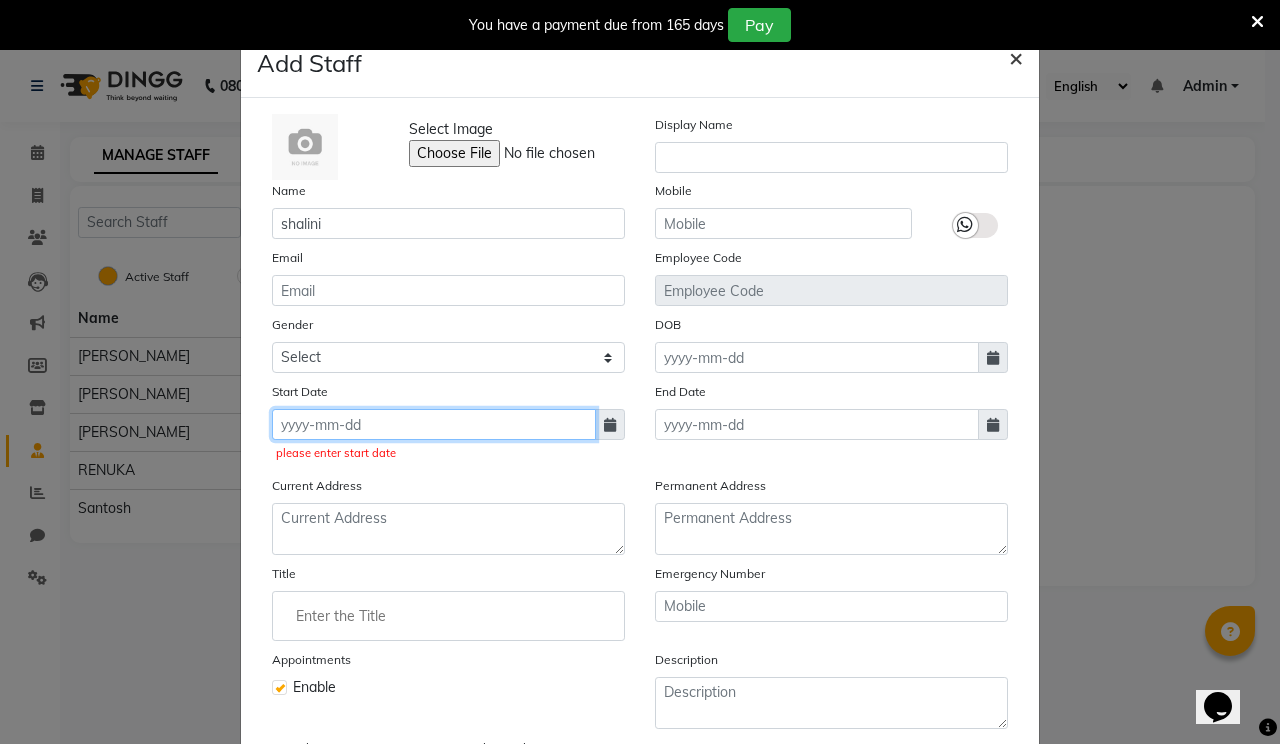 type 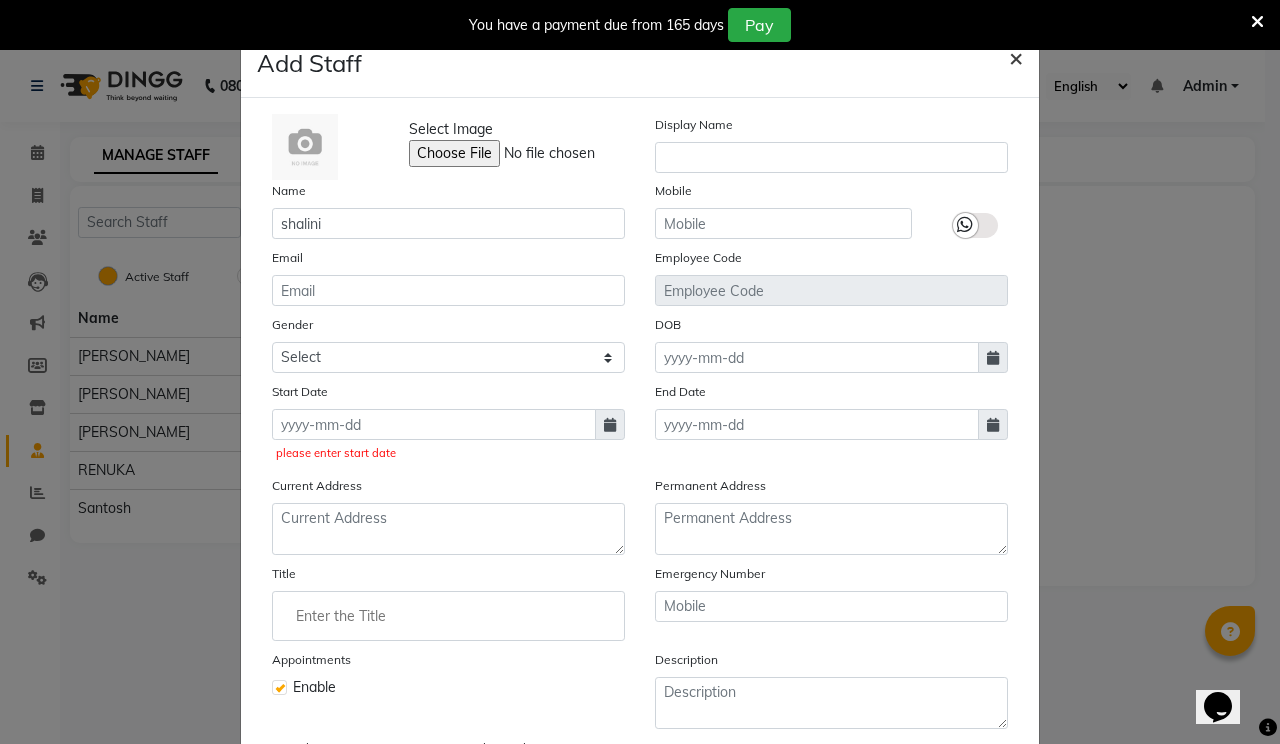 click on "×" 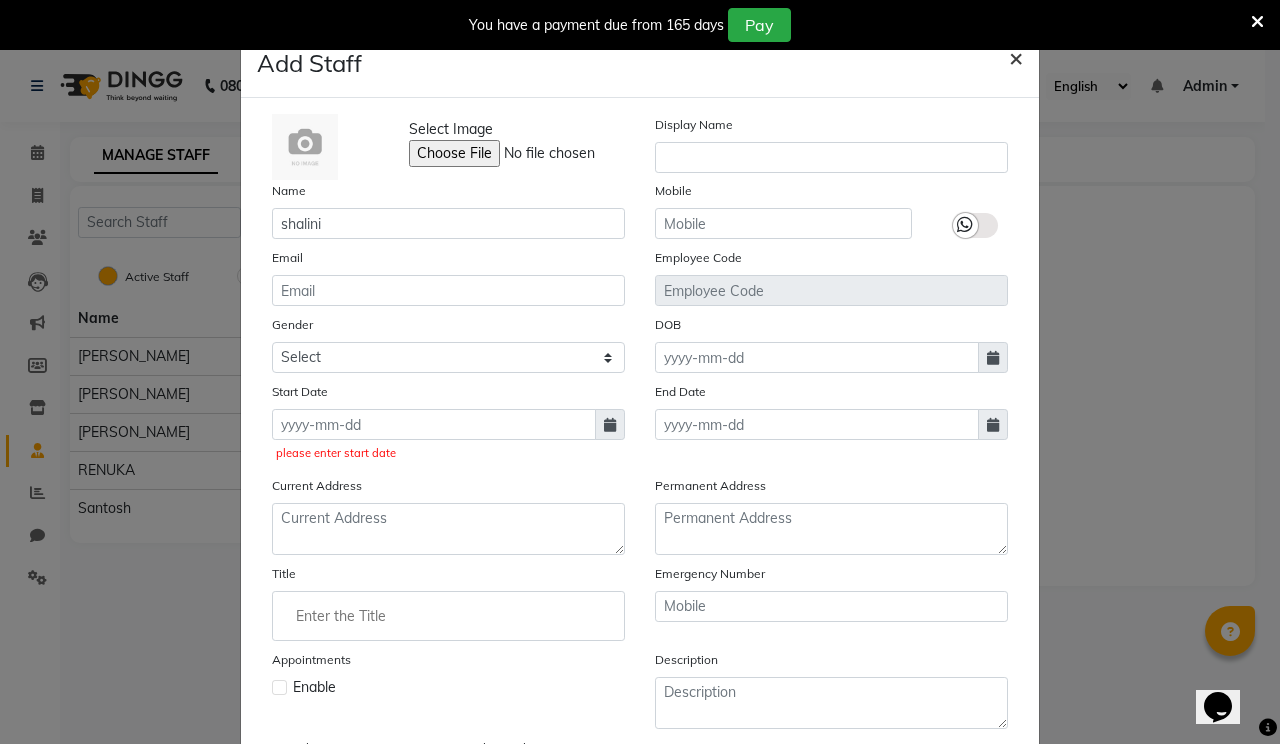 type 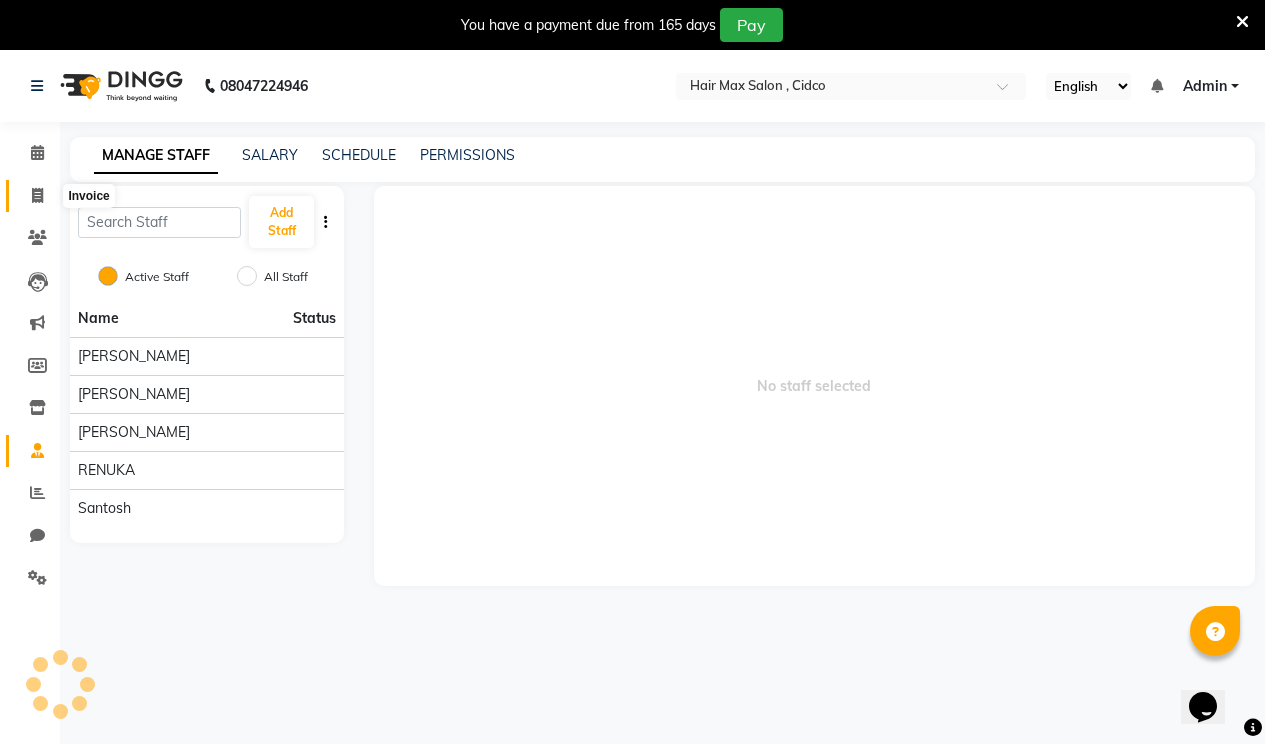 click 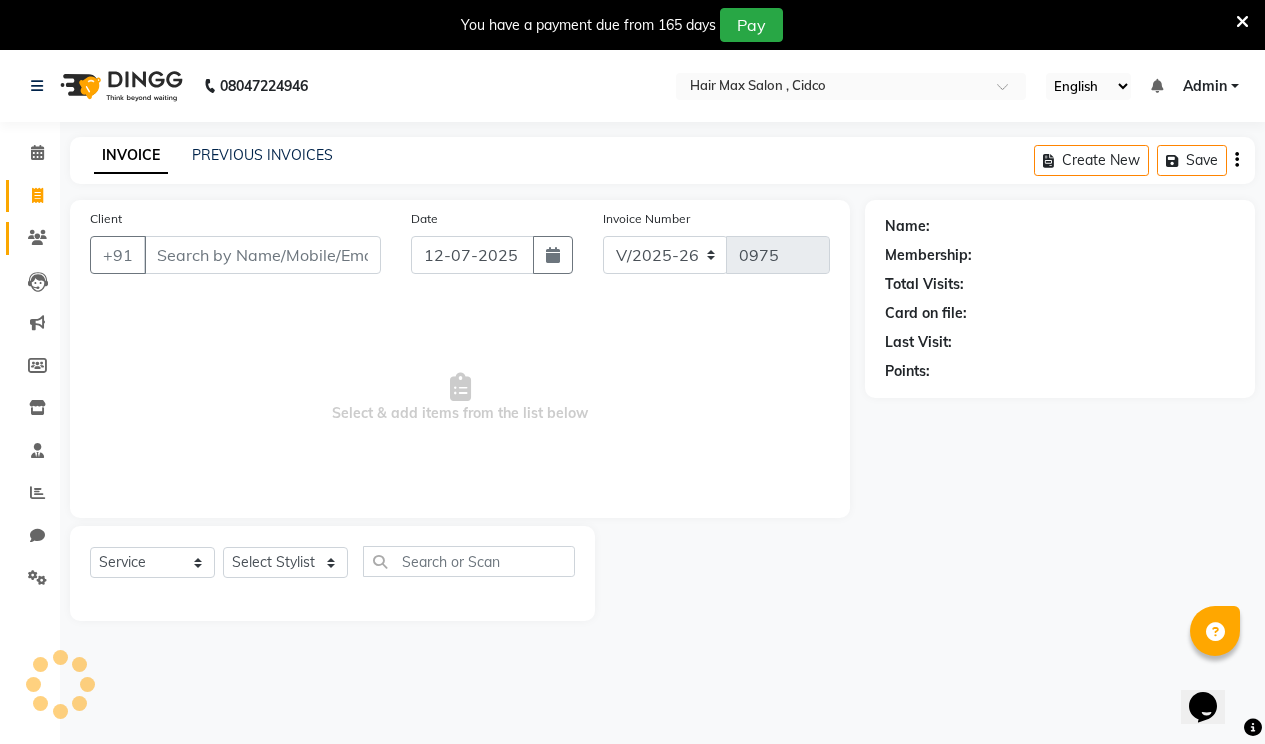 scroll, scrollTop: 50, scrollLeft: 0, axis: vertical 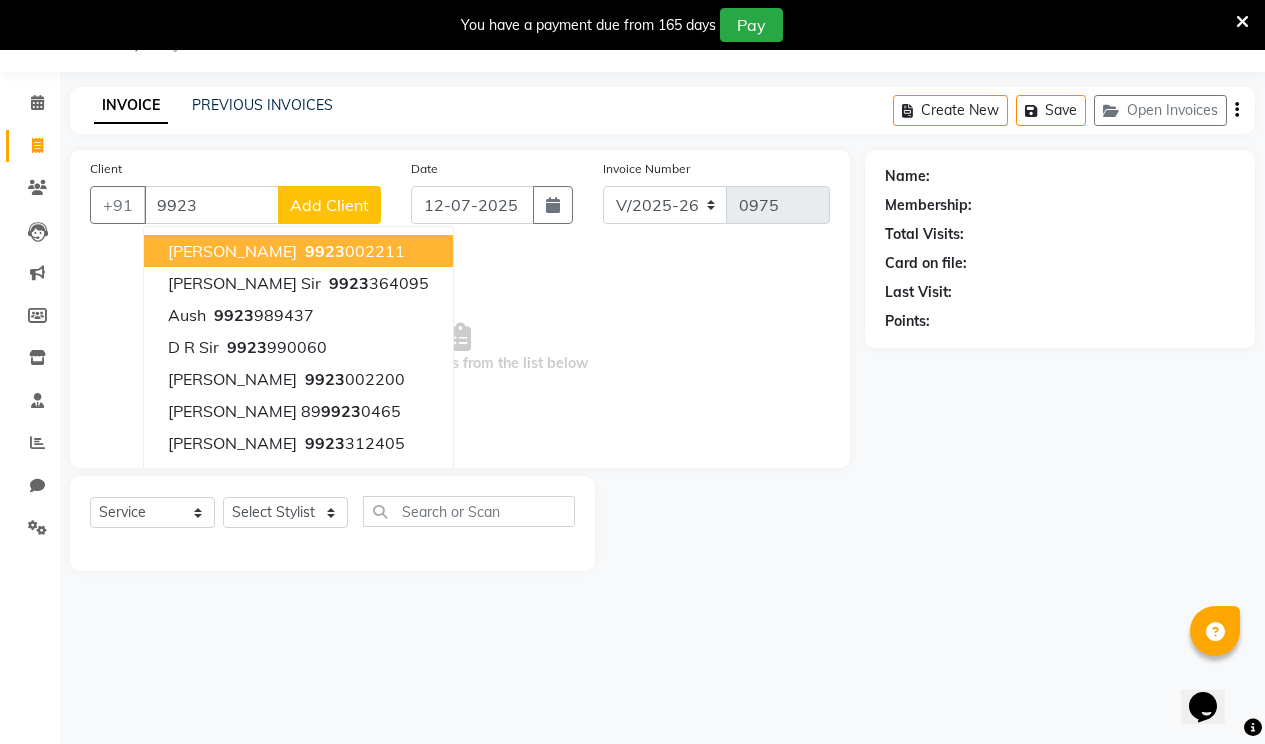 click on "[PERSON_NAME]" at bounding box center [232, 251] 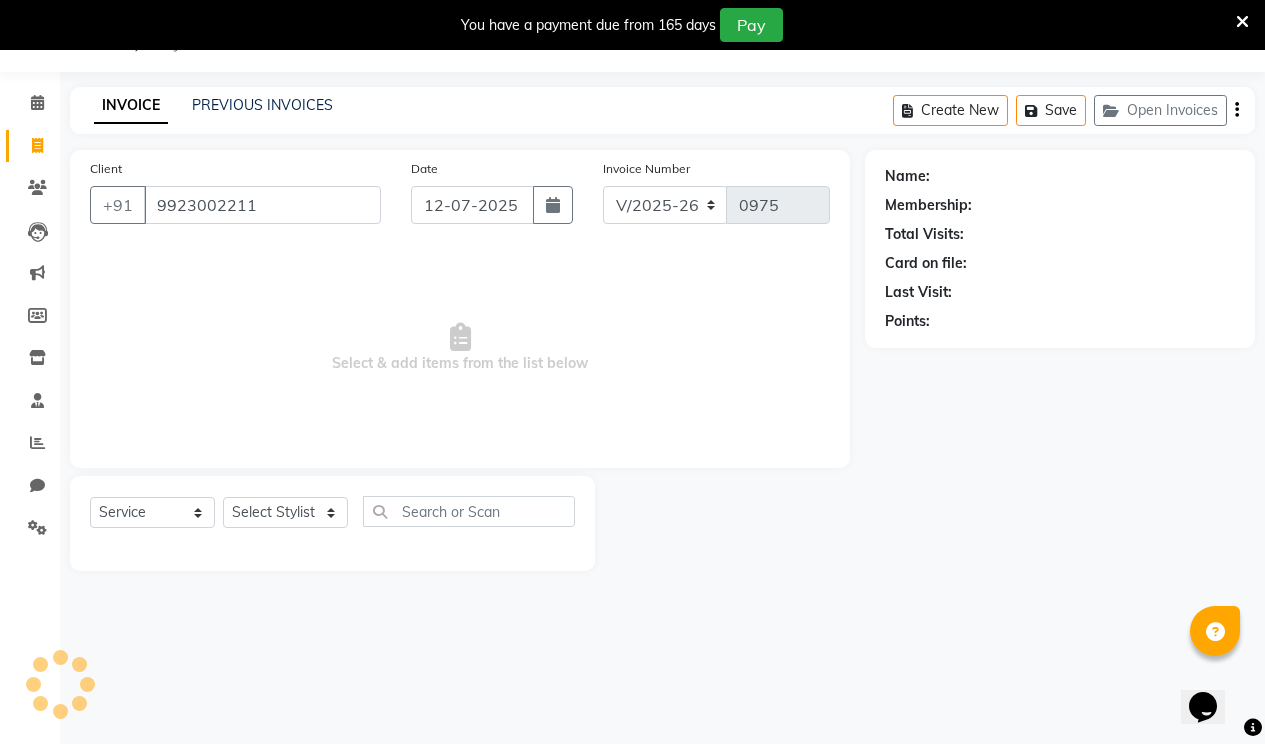 type on "9923002211" 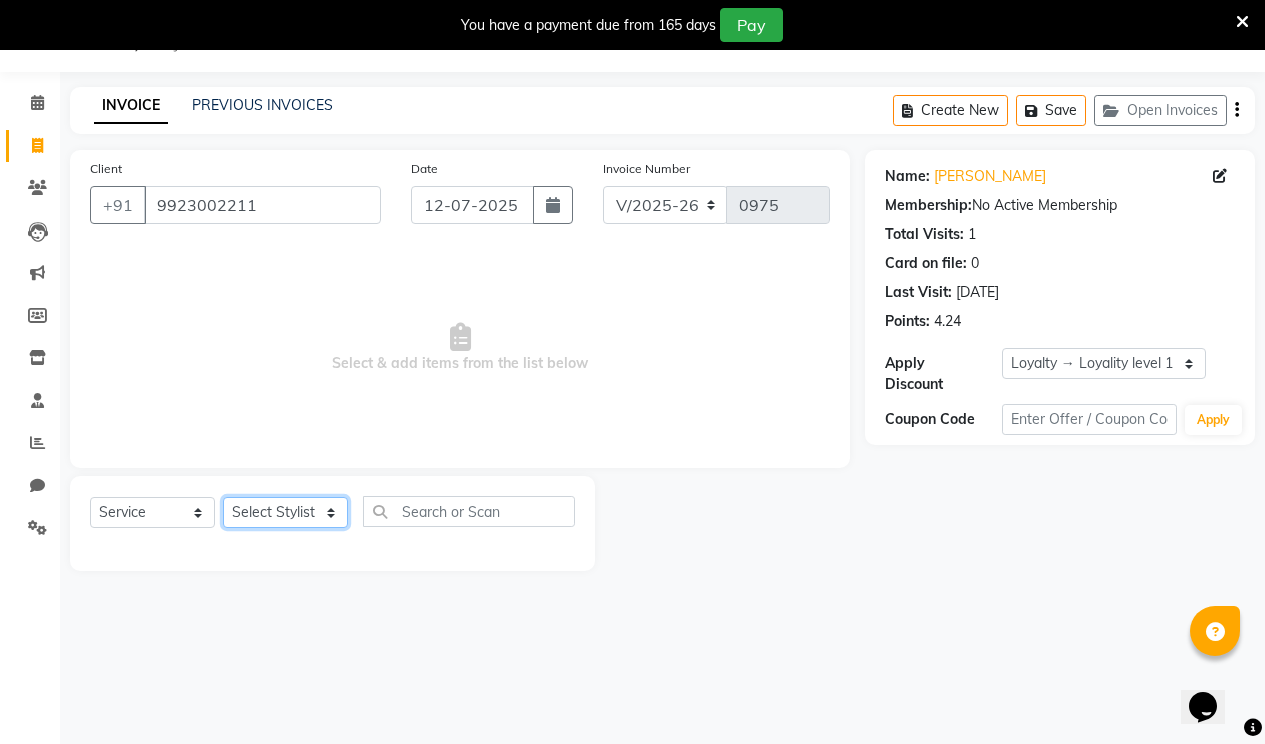 click on "Select Stylist [PERSON_NAME] [PERSON_NAME] [PERSON_NAME]" 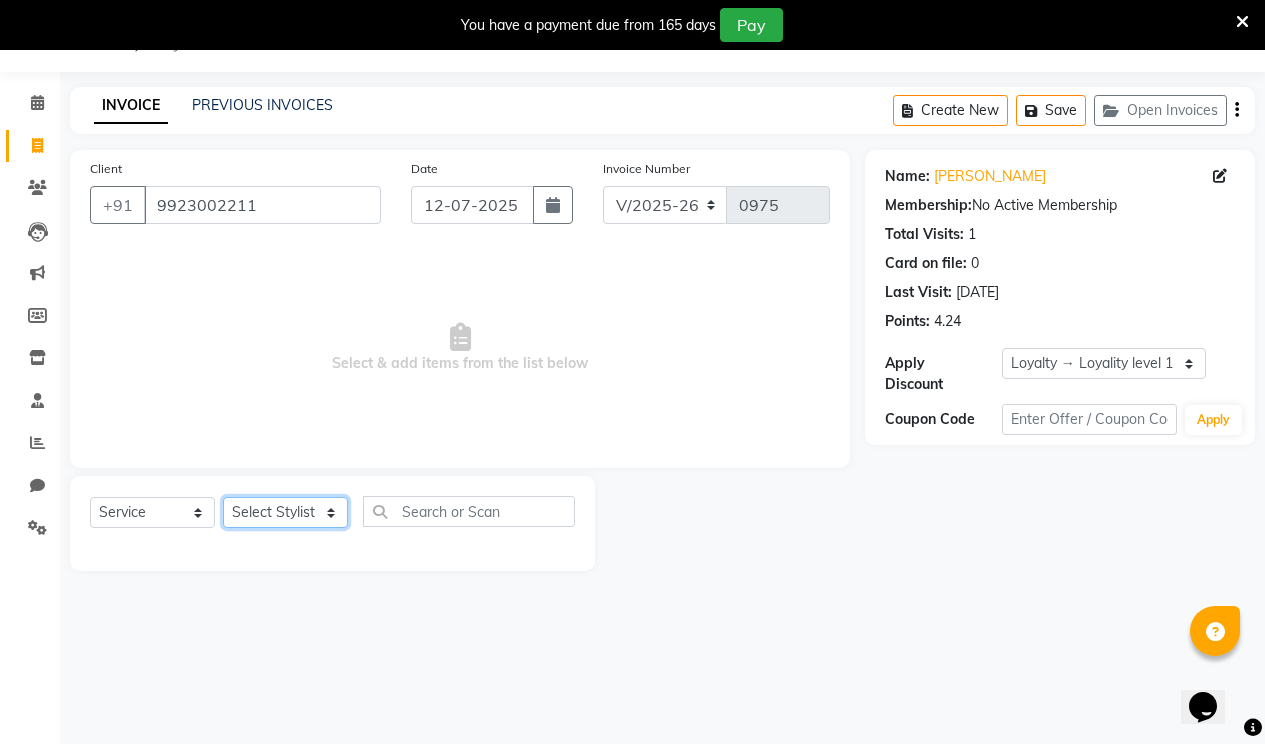 select on "69948" 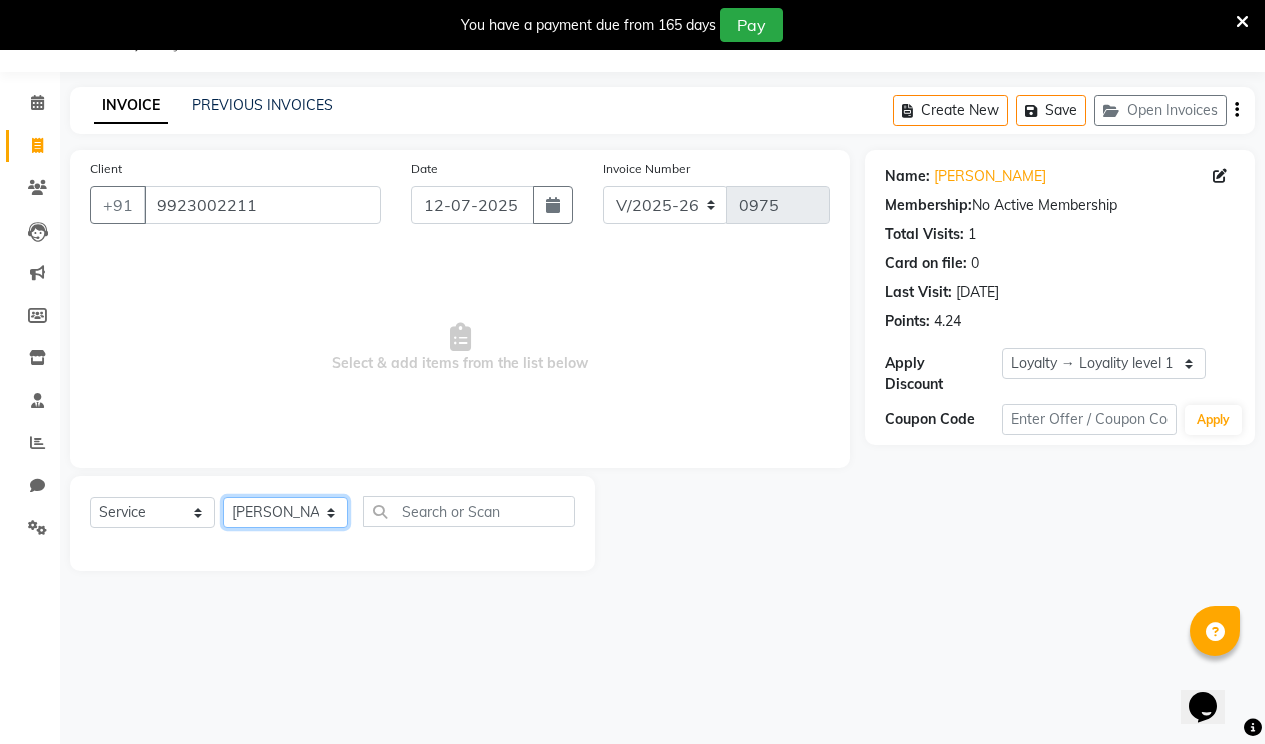 click on "Select Stylist [PERSON_NAME] [PERSON_NAME] [PERSON_NAME]" 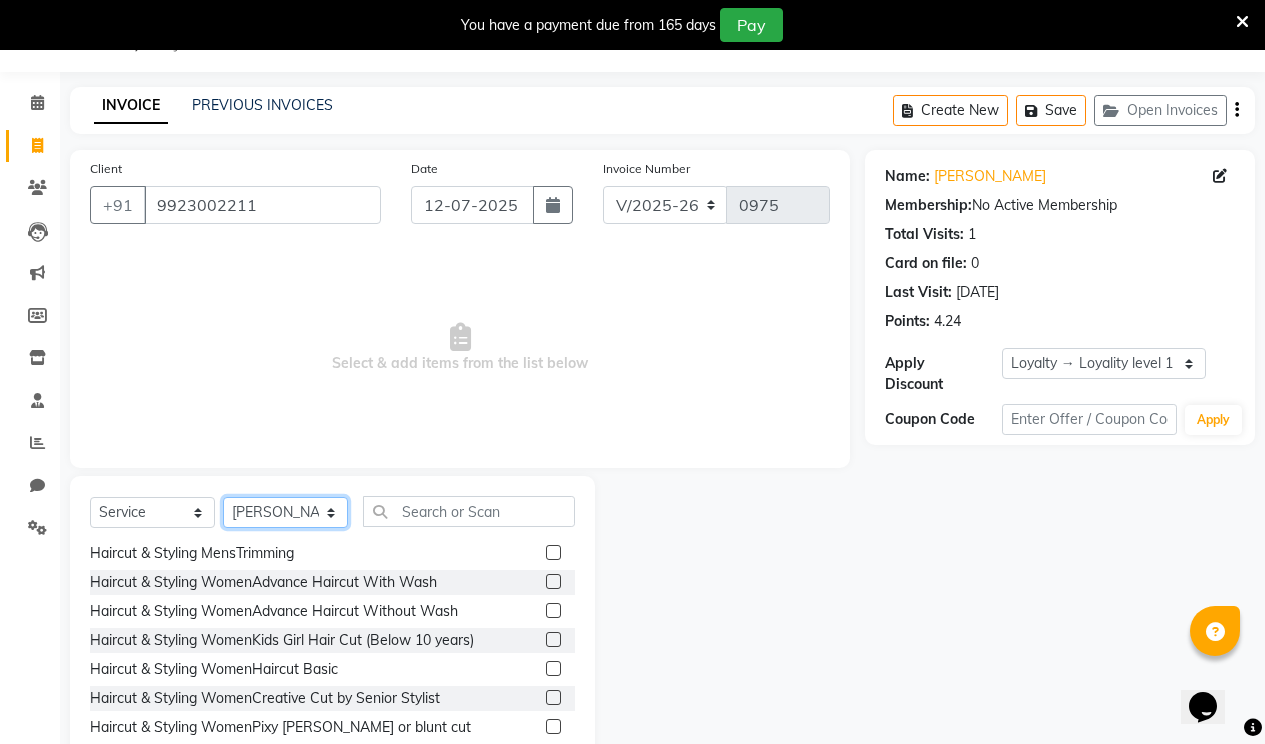 scroll, scrollTop: 500, scrollLeft: 0, axis: vertical 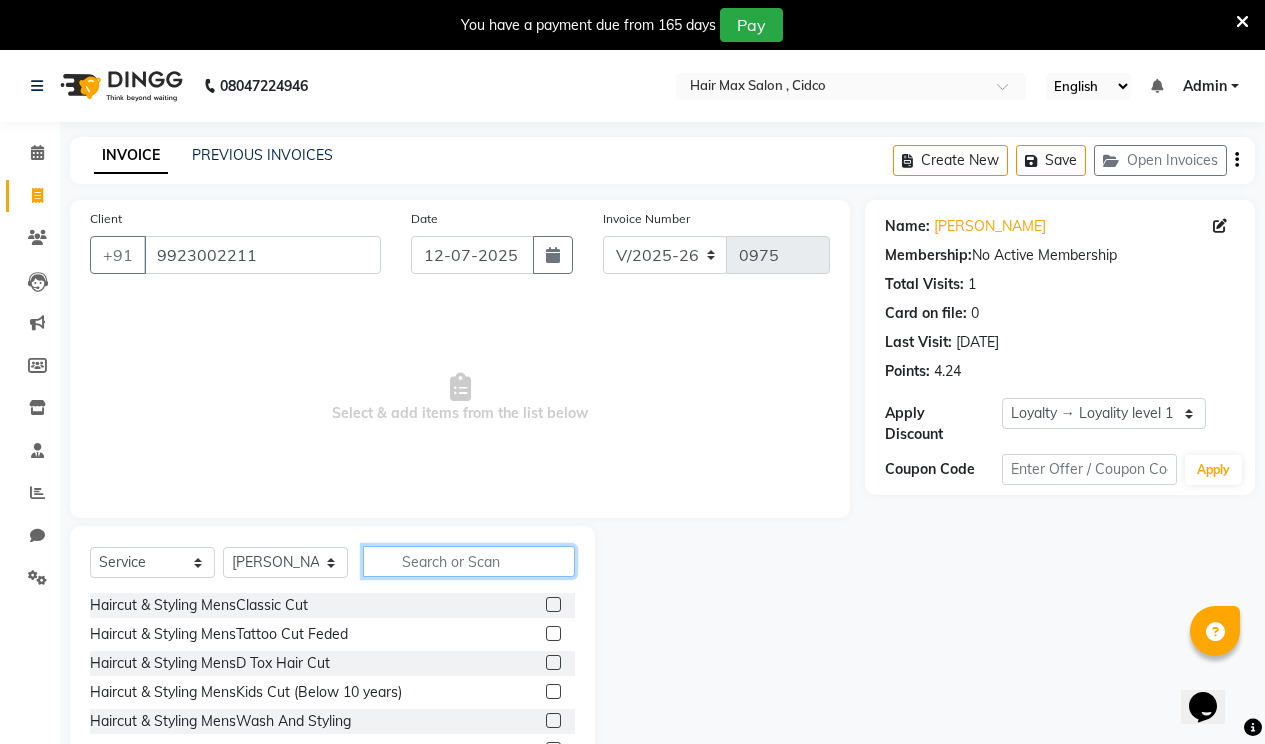 click 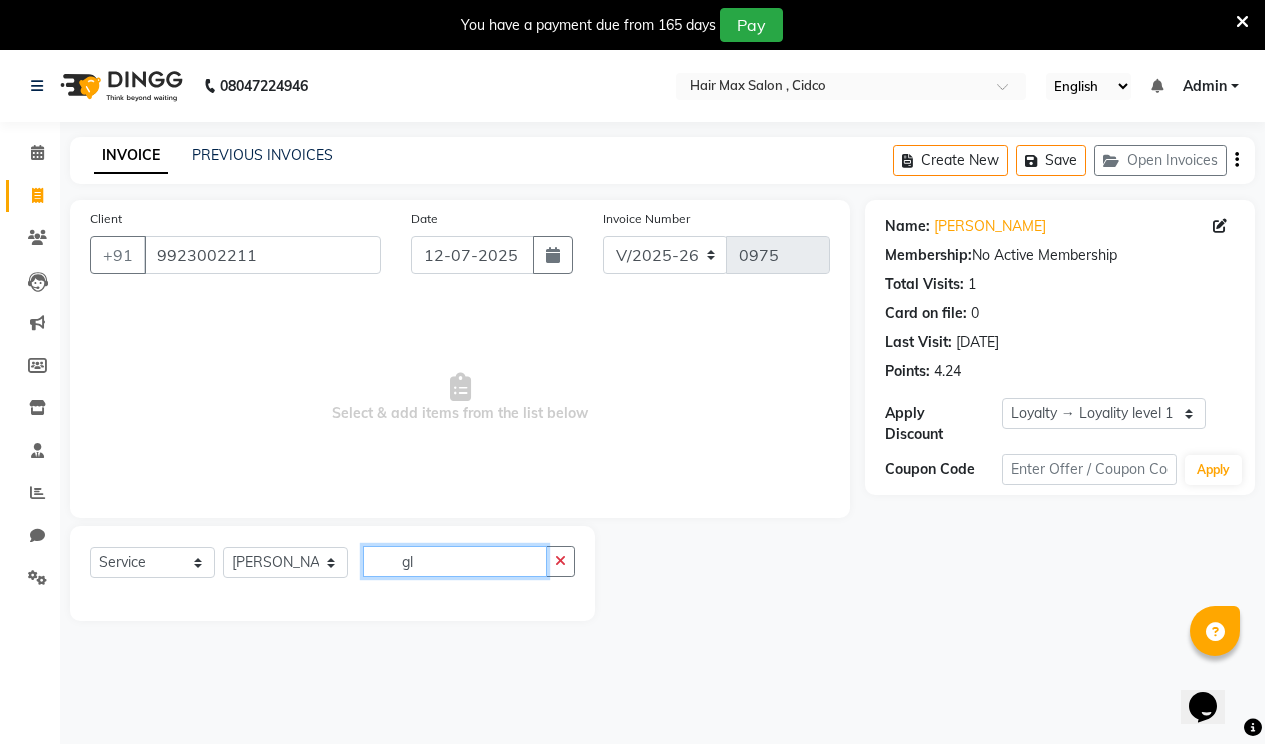 type on "g" 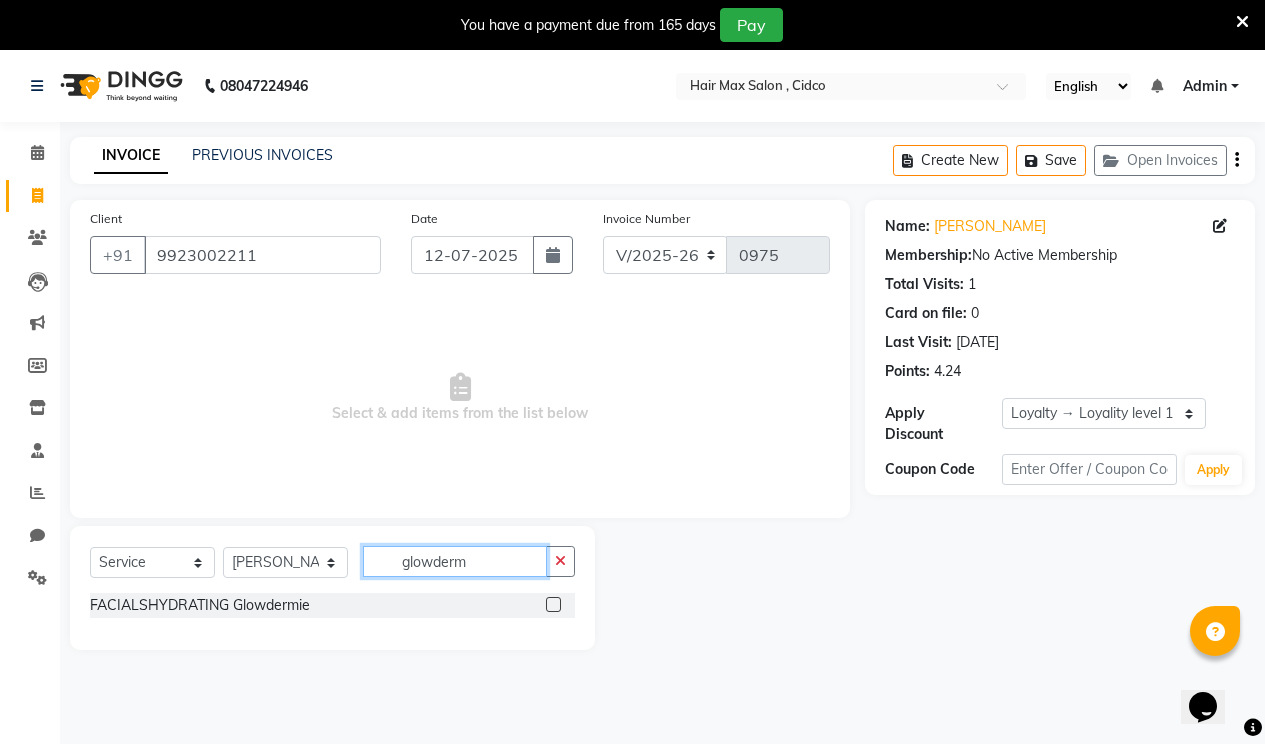 type on "glowderm" 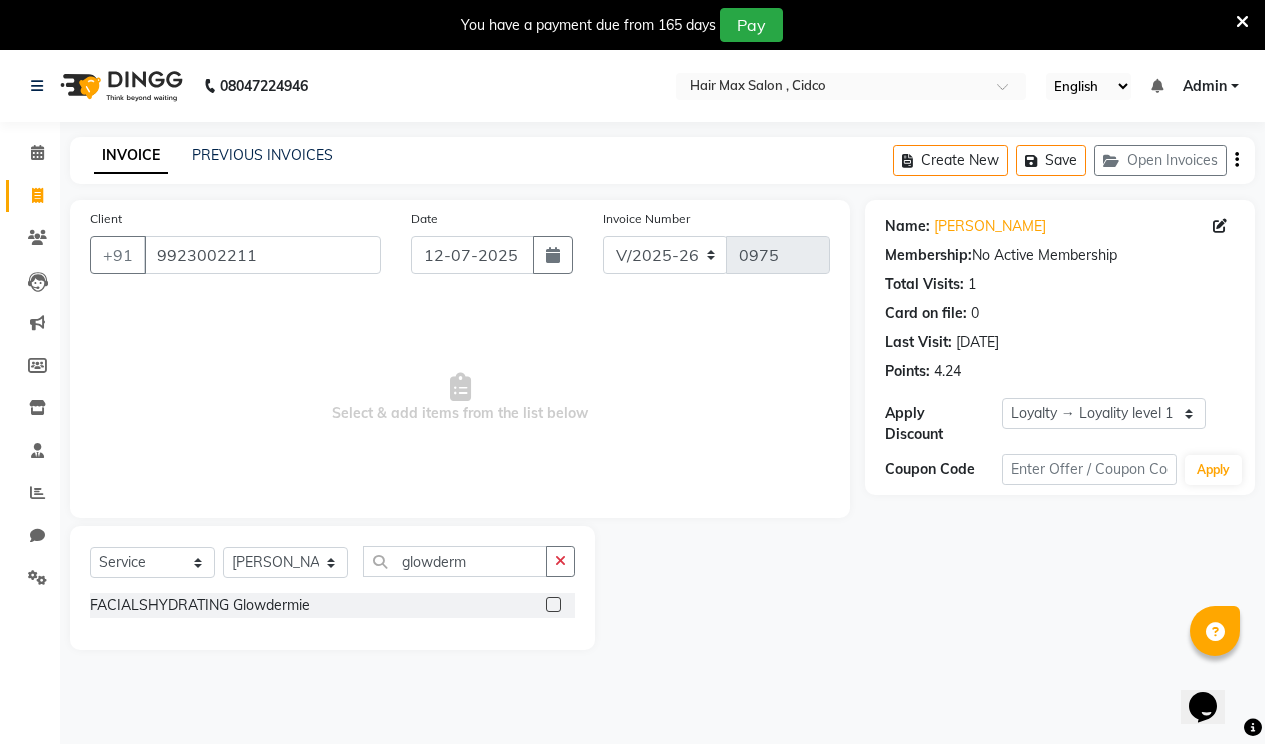click on "FACIALSHYDRATING Glowdermie" 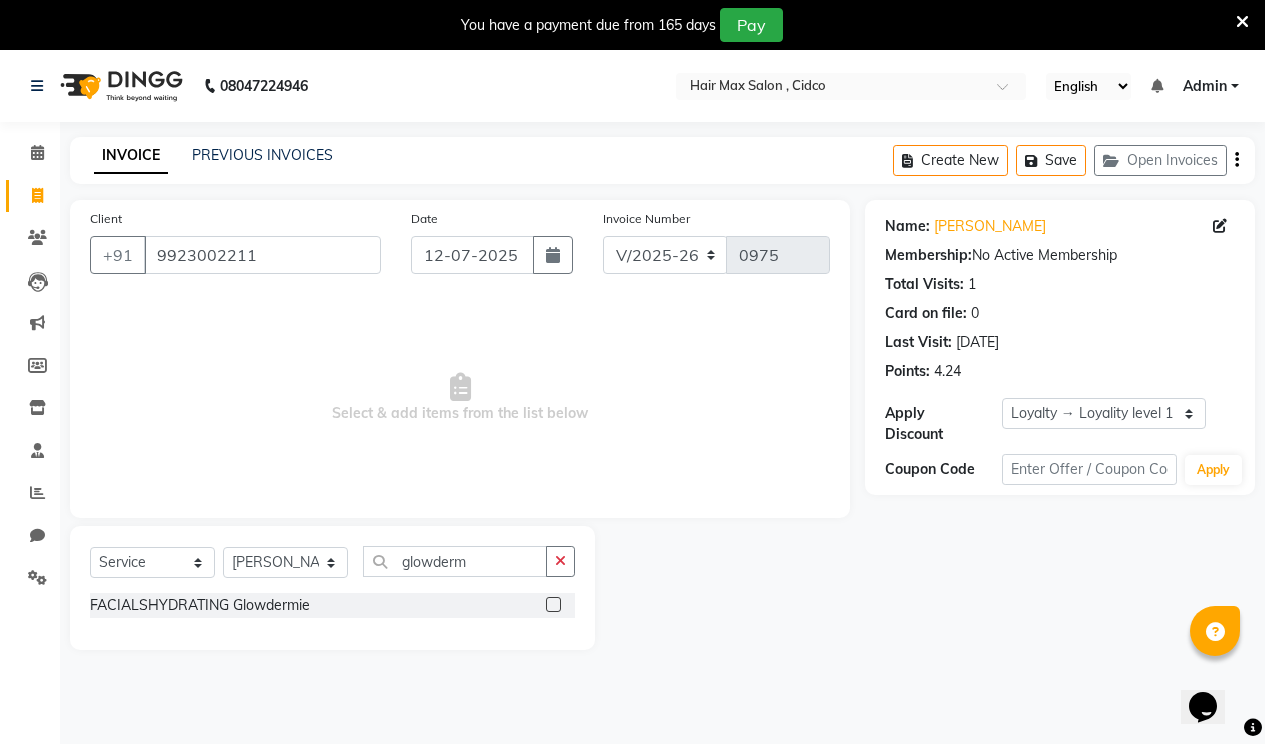 click 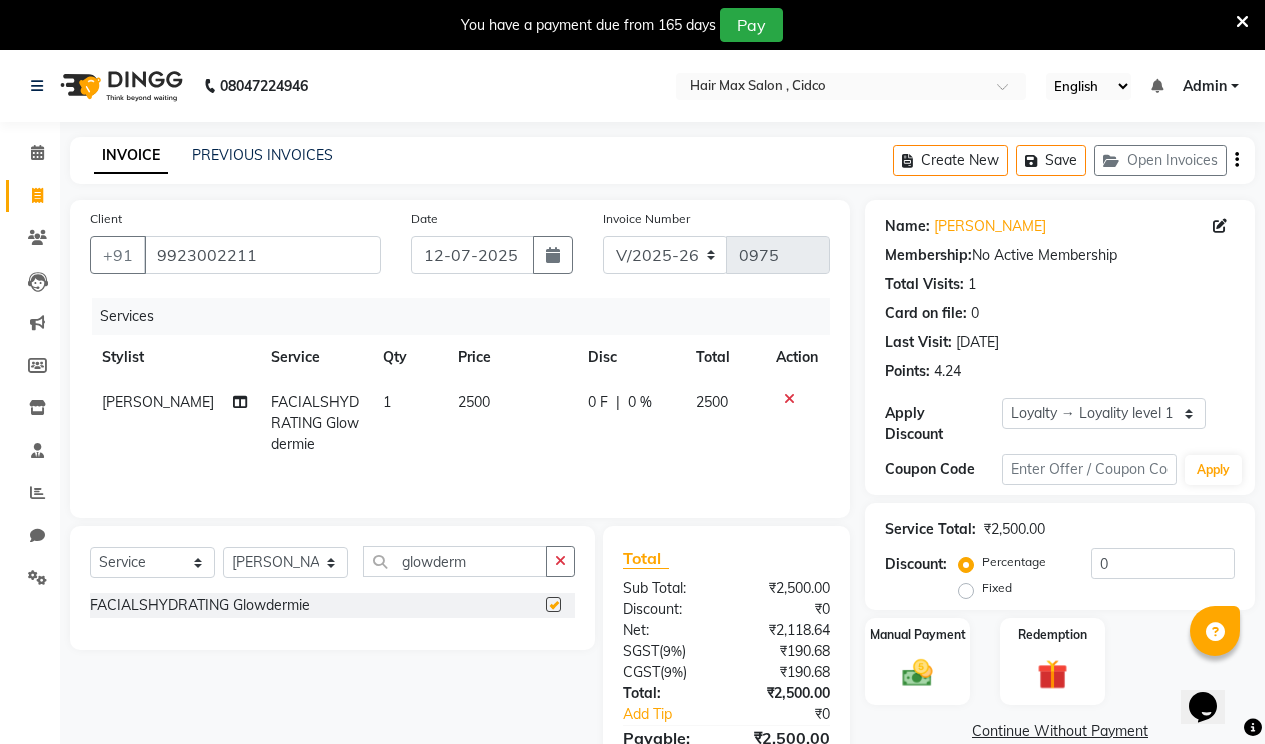 checkbox on "false" 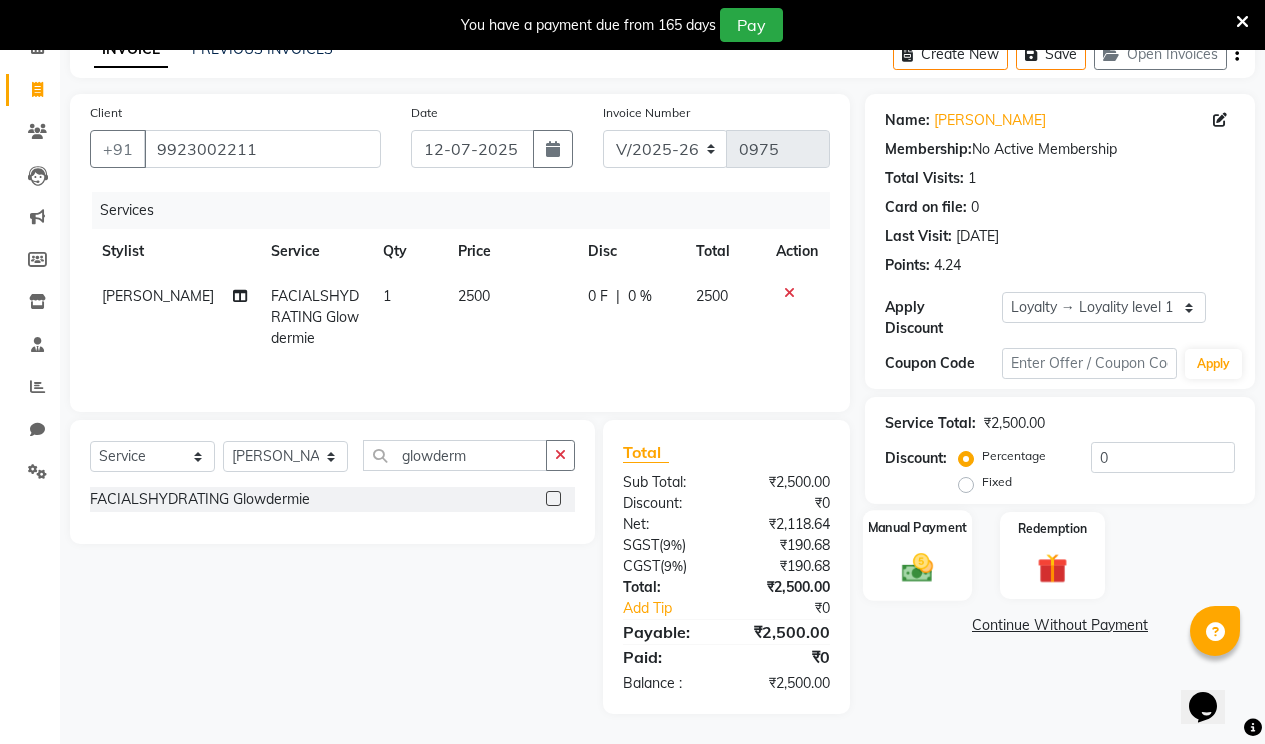 click 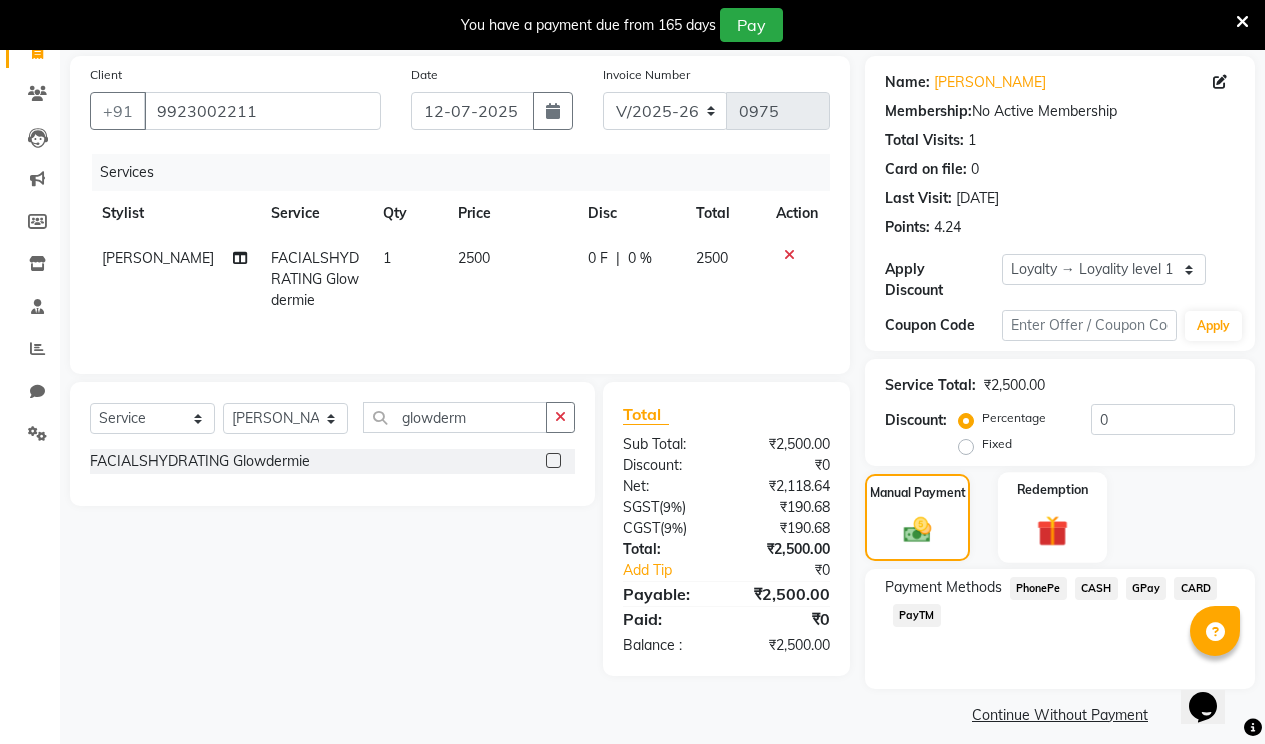drag, startPoint x: 1039, startPoint y: 578, endPoint x: 1097, endPoint y: 538, distance: 70.45566 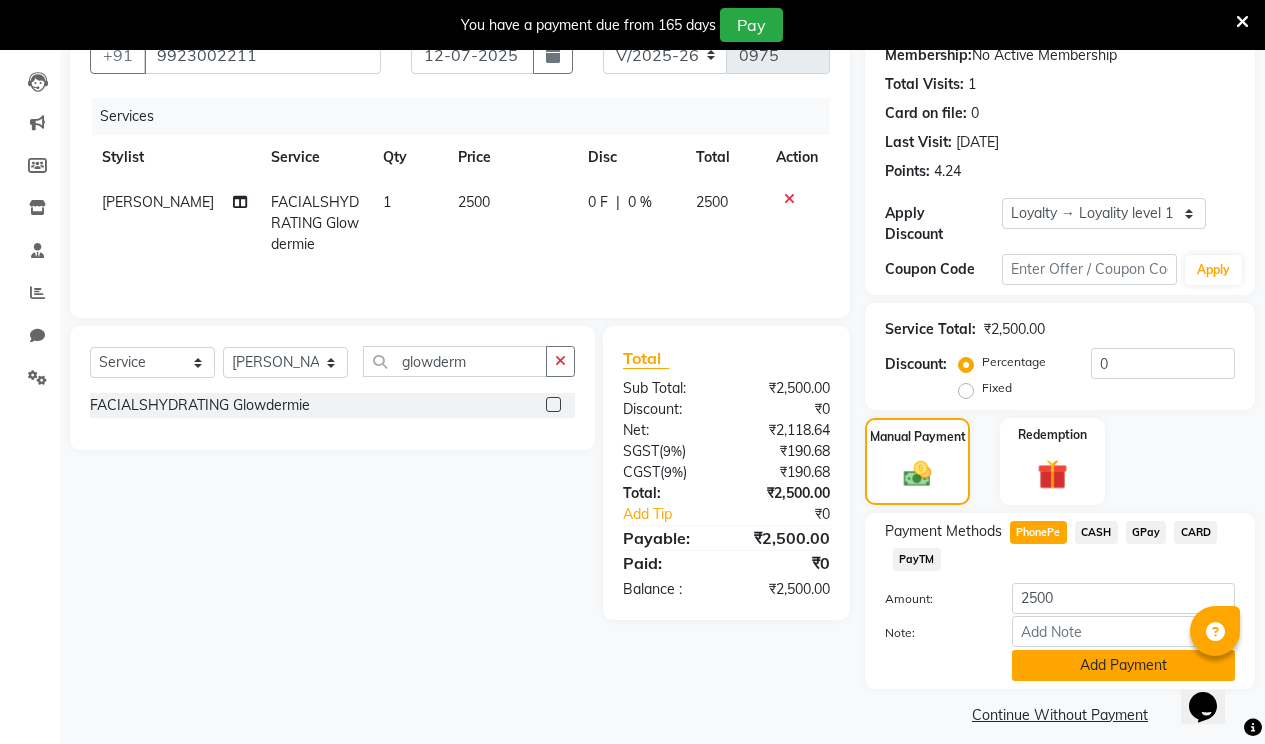 drag, startPoint x: 1106, startPoint y: 637, endPoint x: 1113, endPoint y: 560, distance: 77.31753 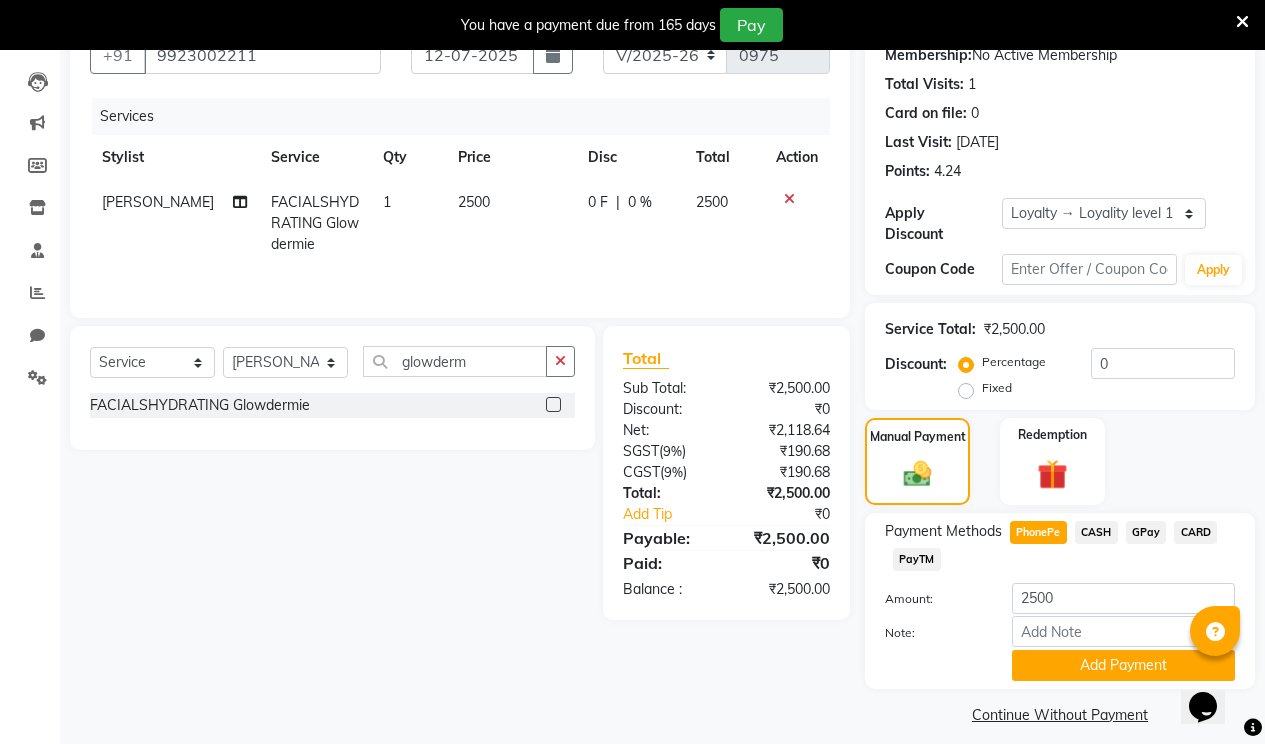 click on "Add Payment" 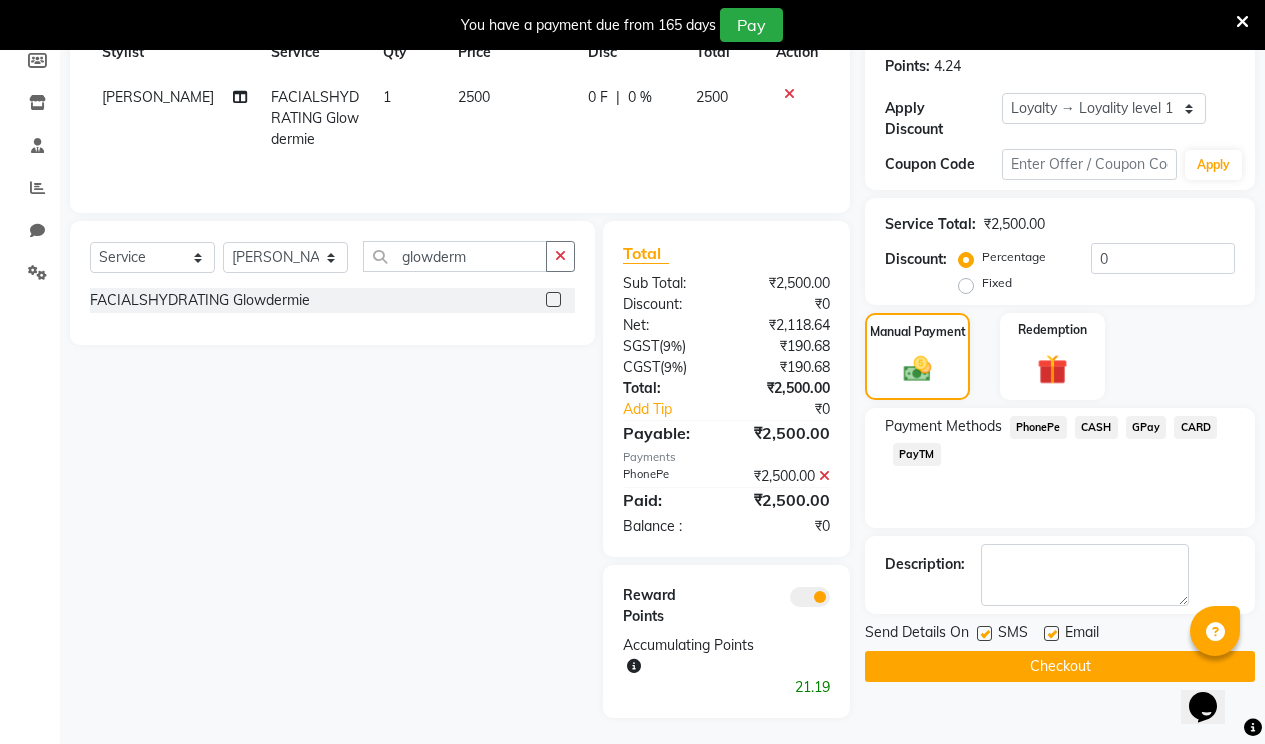 scroll, scrollTop: 309, scrollLeft: 0, axis: vertical 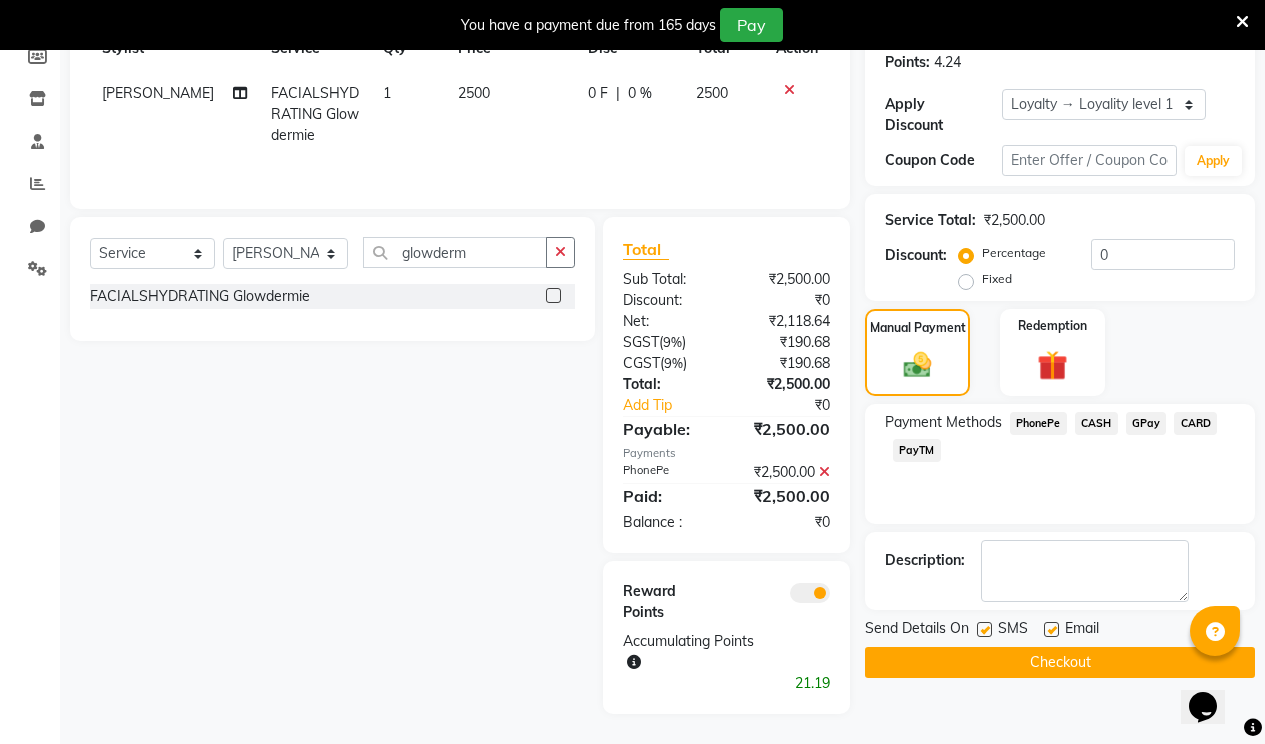 drag, startPoint x: 1056, startPoint y: 610, endPoint x: 1046, endPoint y: 615, distance: 11.18034 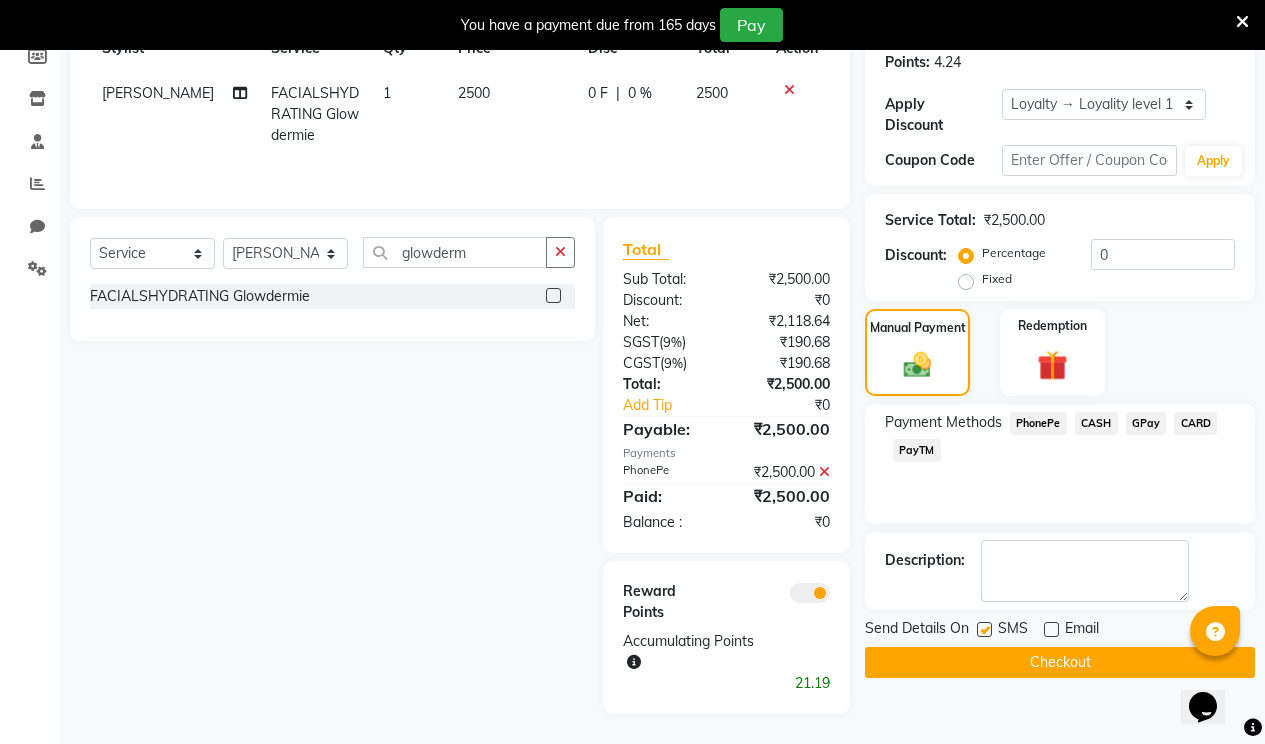 click 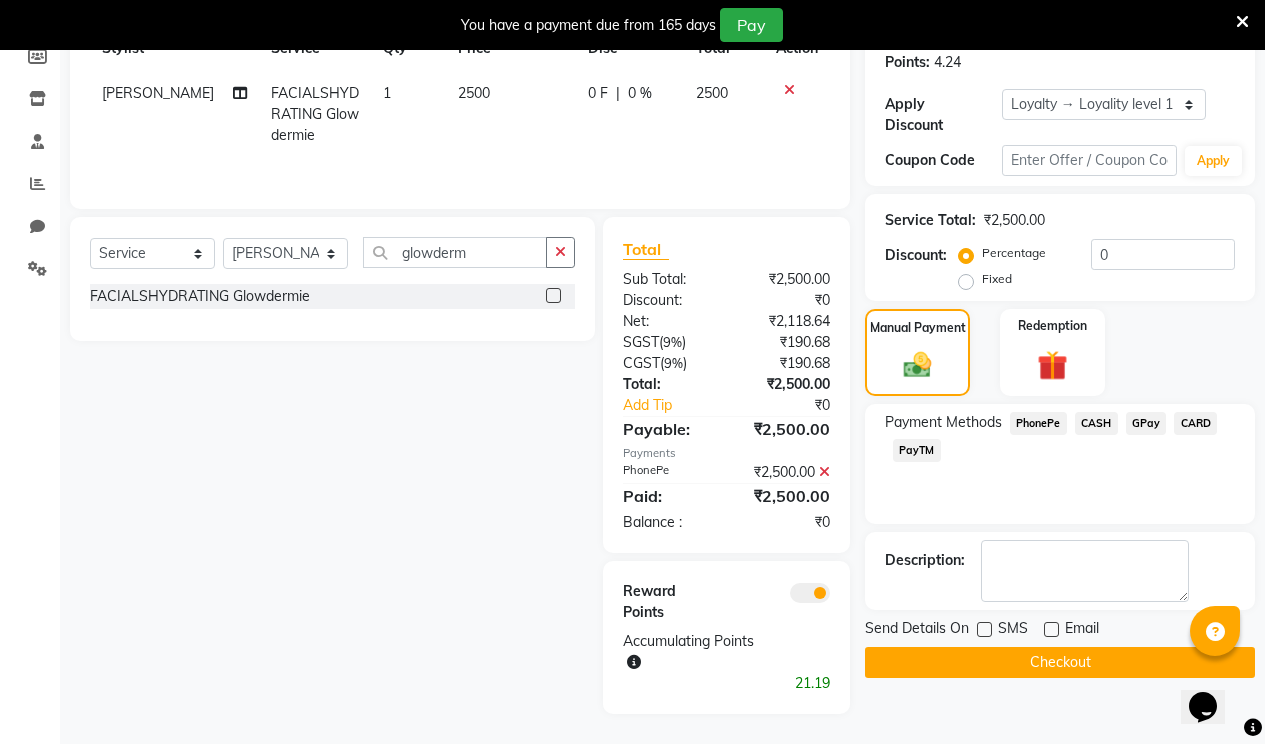 click on "Send Details On SMS Email  Checkout" 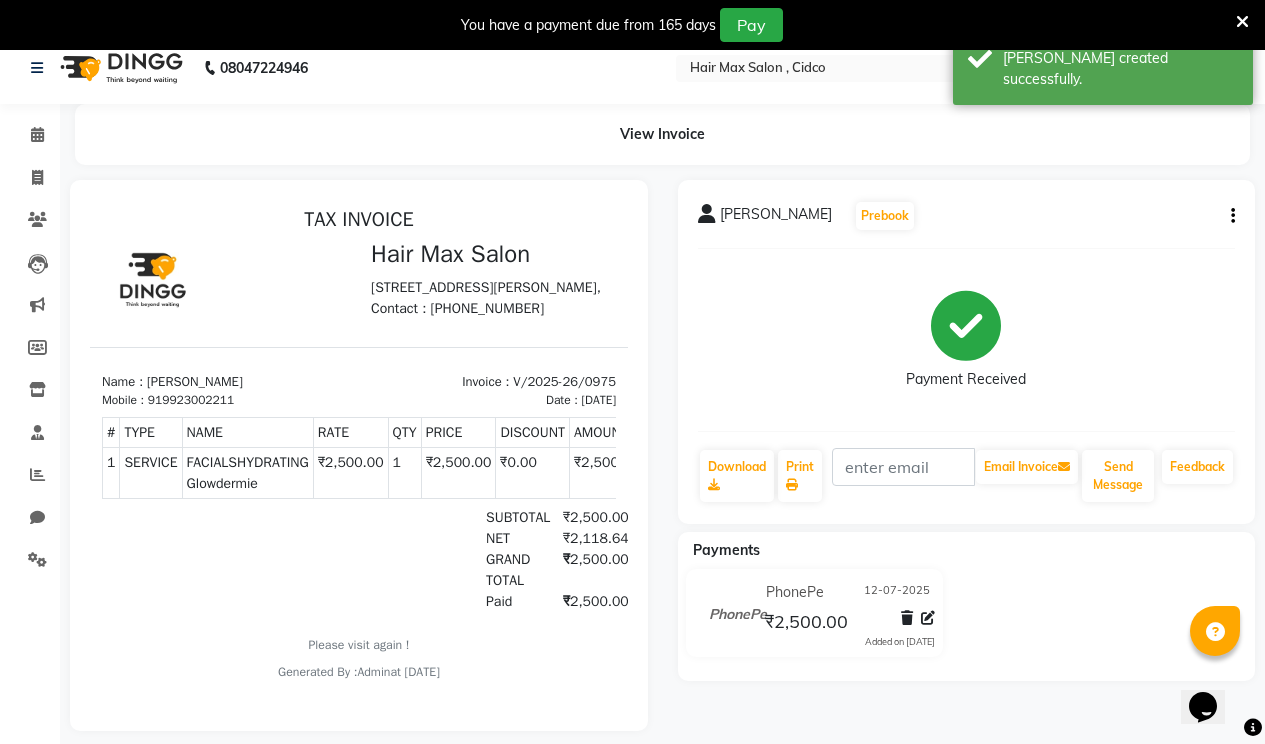 scroll, scrollTop: 0, scrollLeft: 0, axis: both 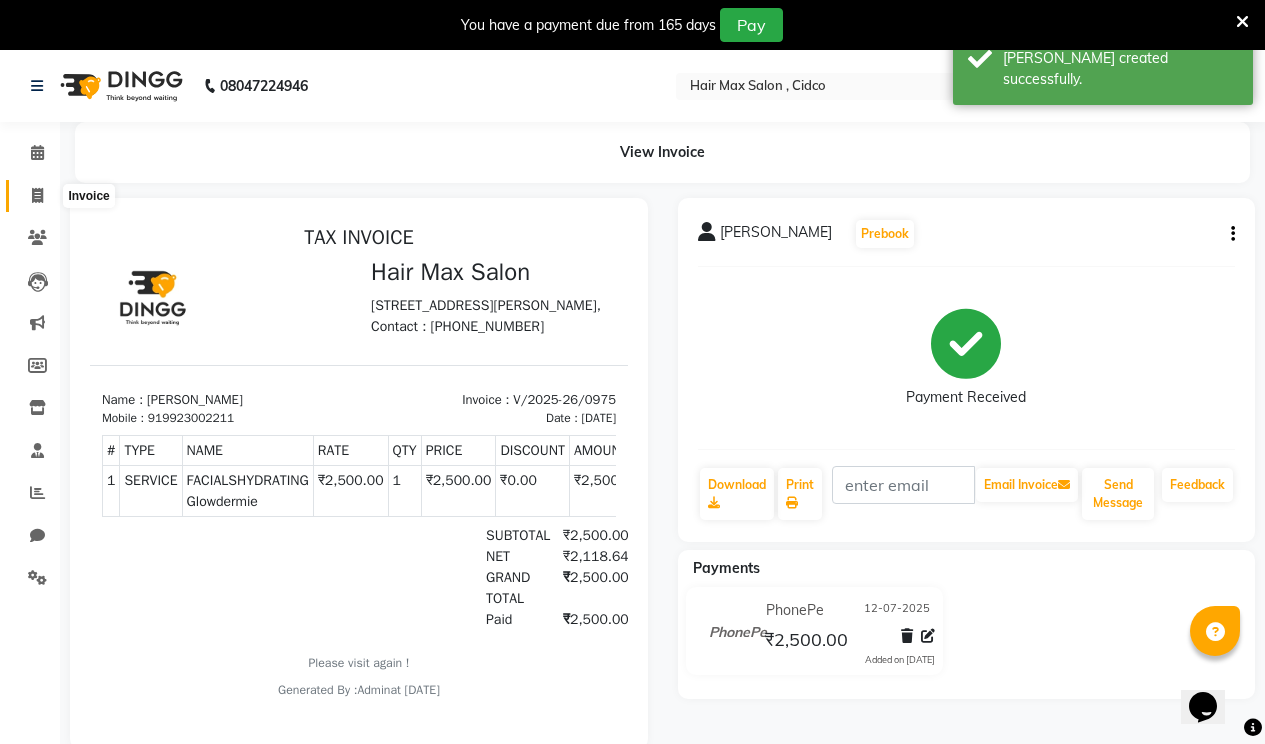 drag, startPoint x: 36, startPoint y: 199, endPoint x: 44, endPoint y: 192, distance: 10.630146 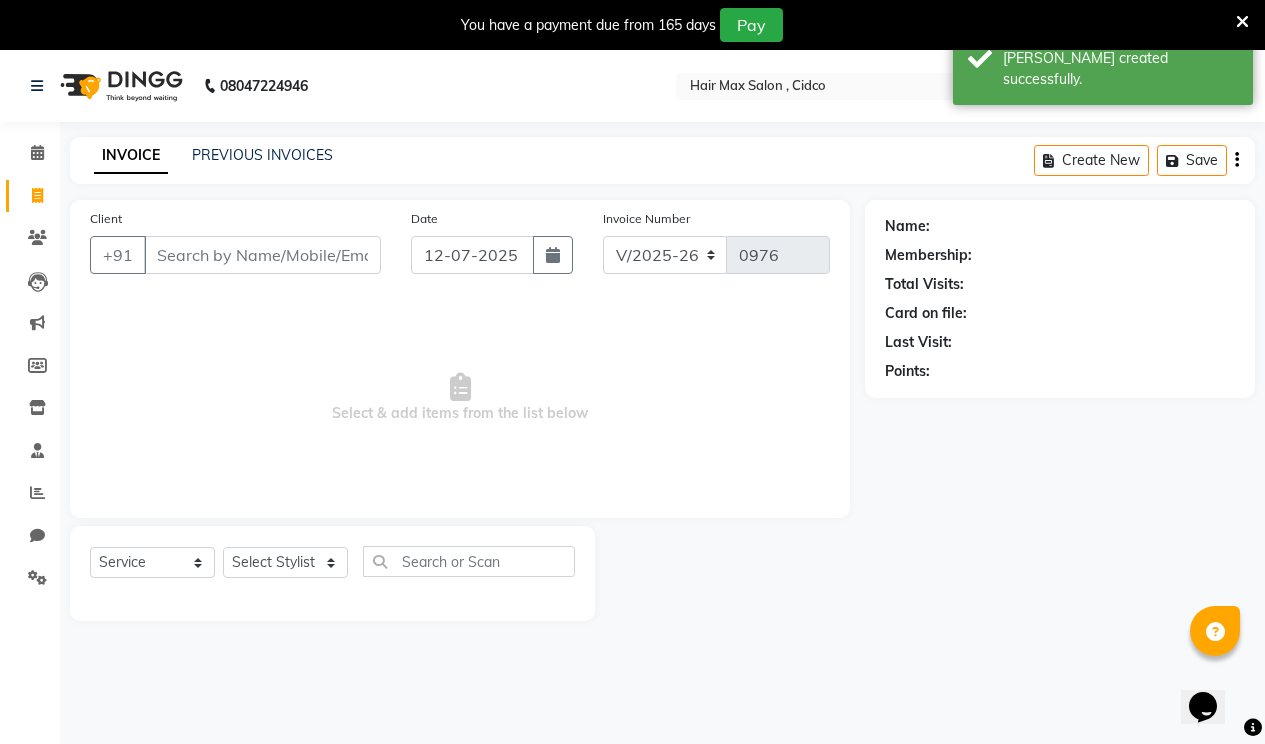 scroll, scrollTop: 50, scrollLeft: 0, axis: vertical 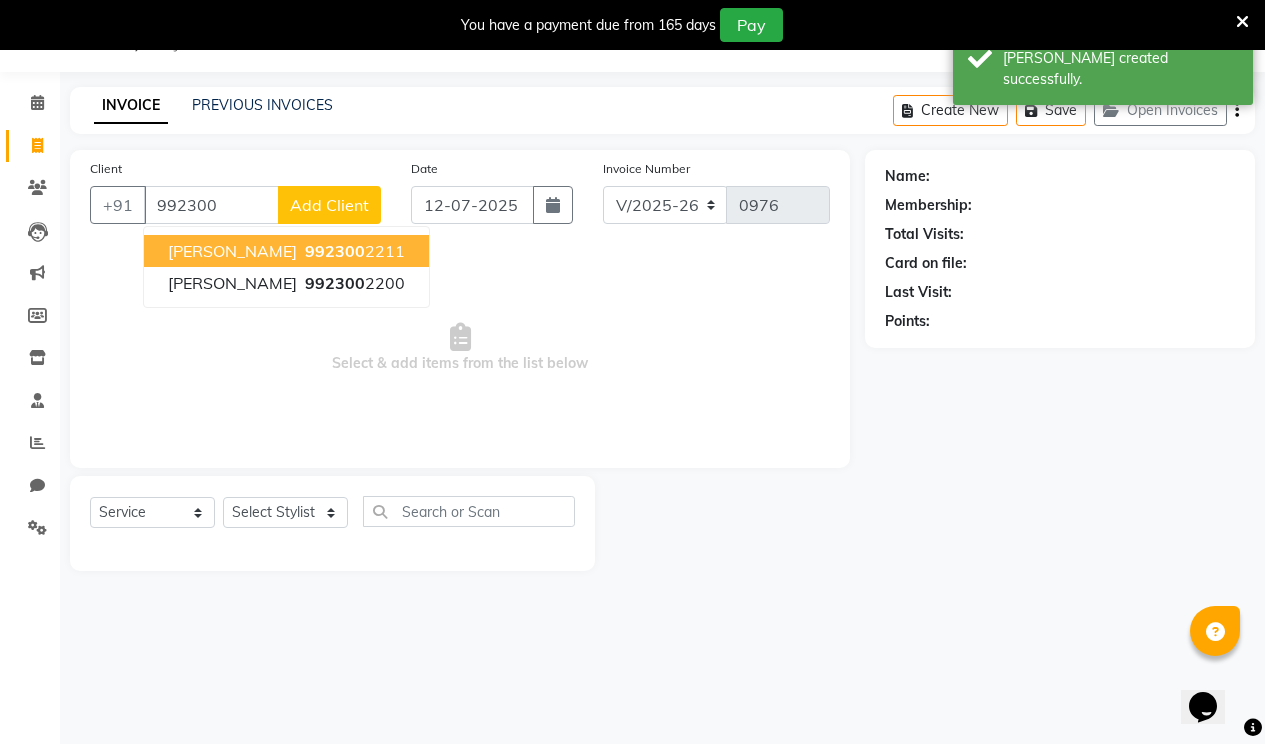 click on "[PERSON_NAME]" at bounding box center (232, 251) 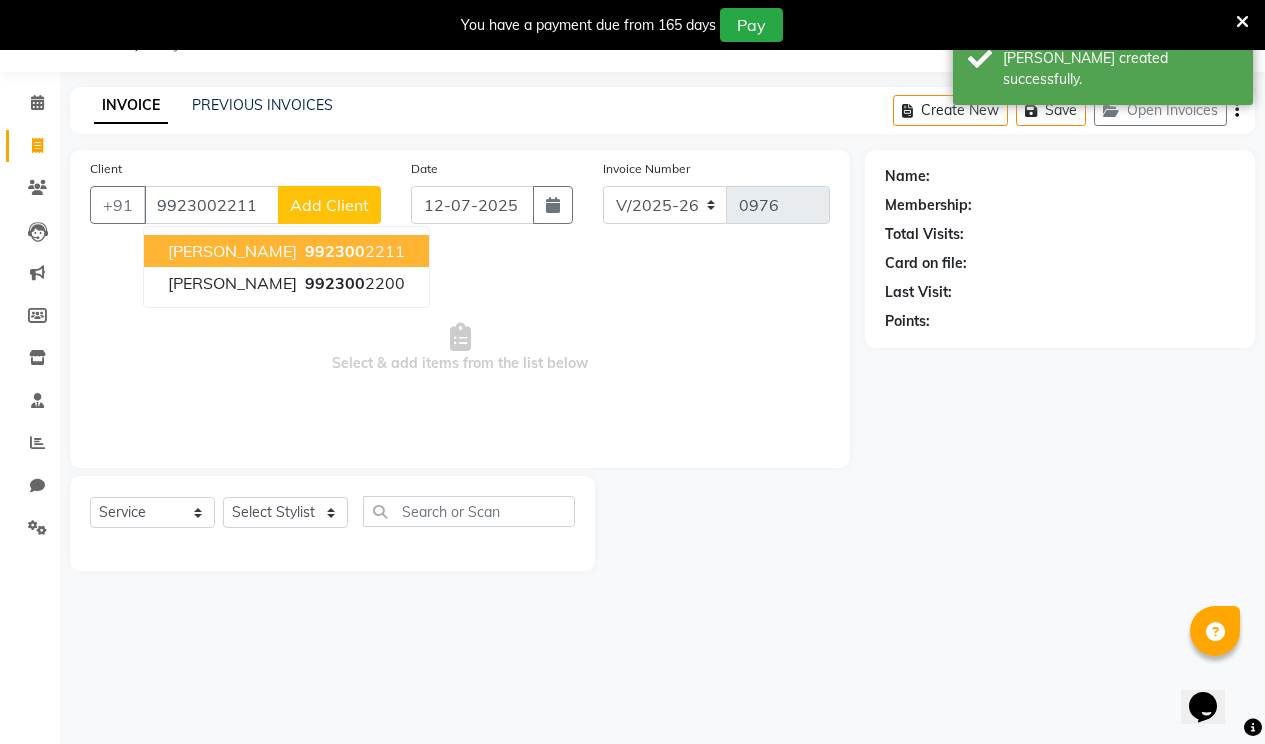 type on "9923002211" 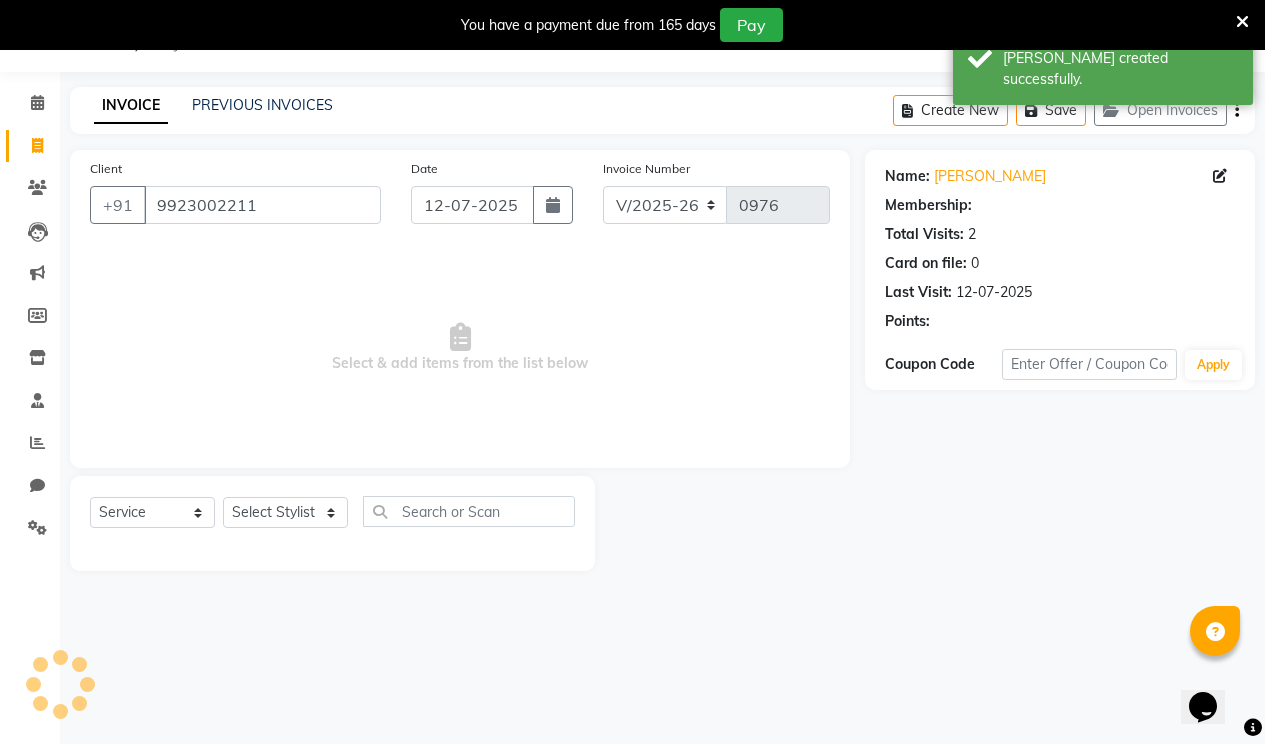select on "1: Object" 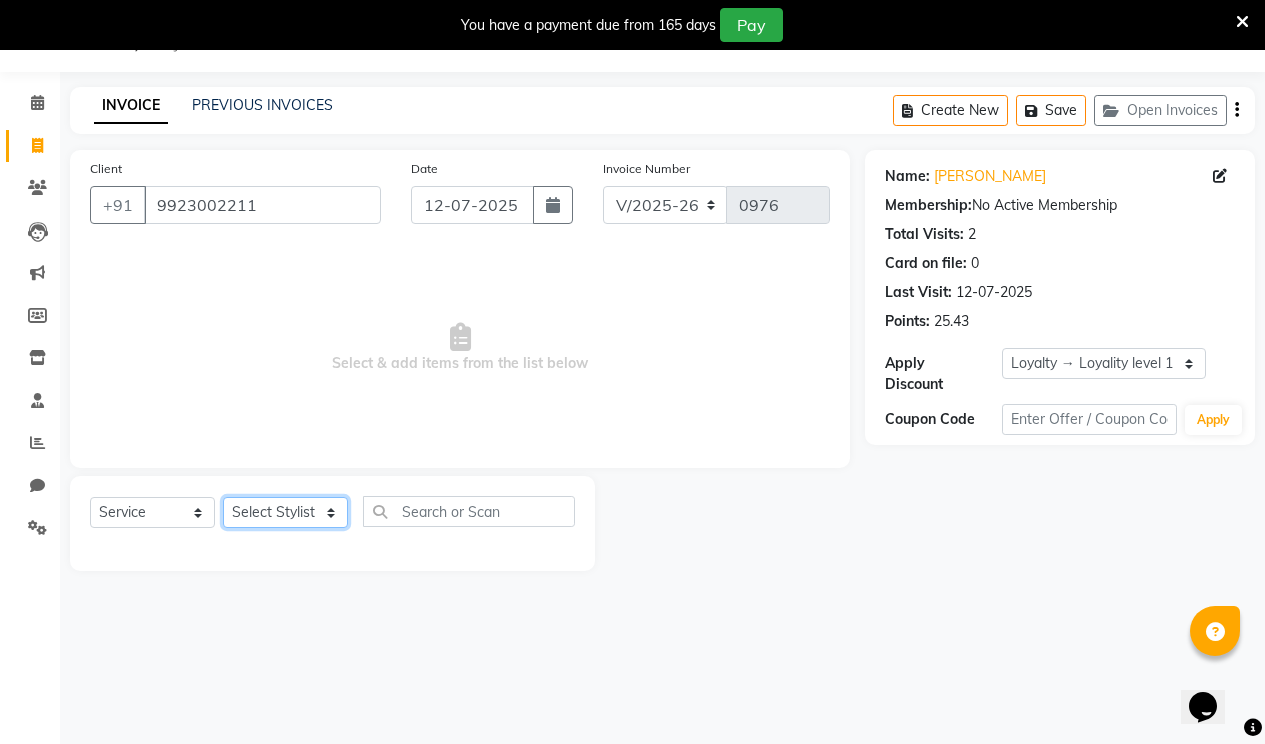click on "Select Stylist [PERSON_NAME] [PERSON_NAME] [PERSON_NAME]" 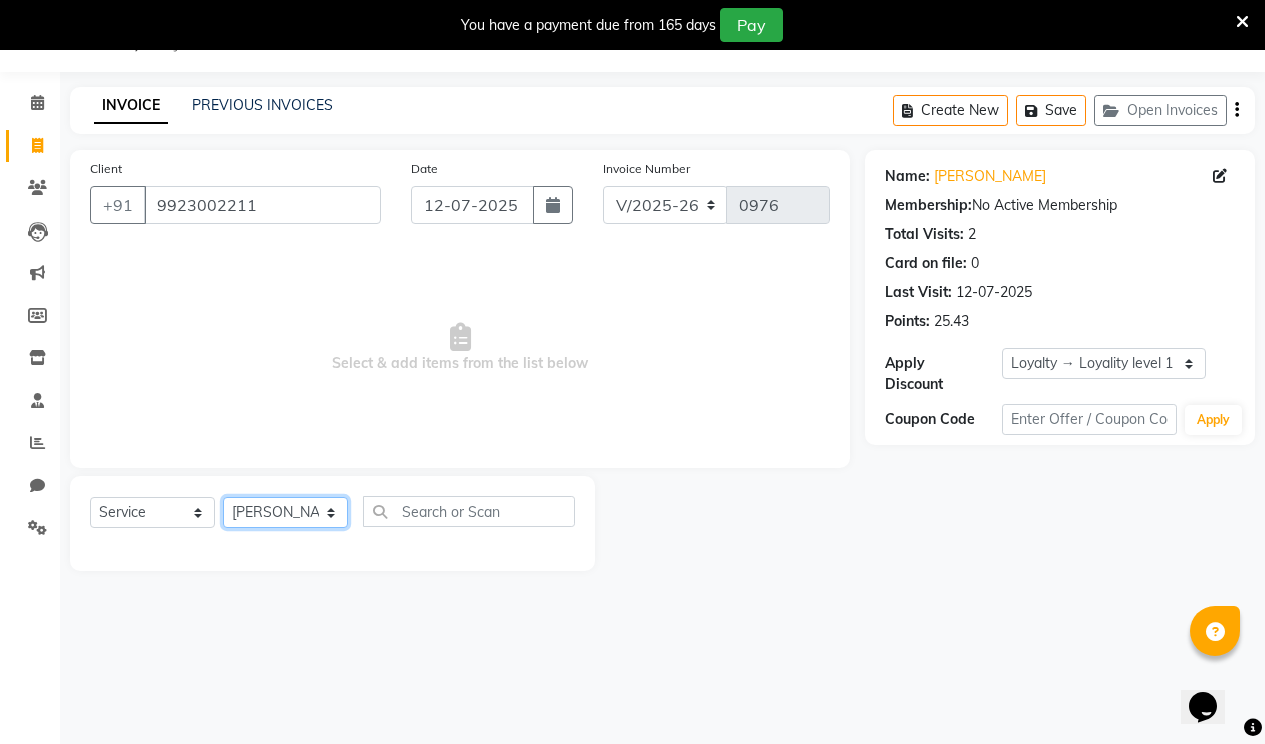 click on "Select Stylist [PERSON_NAME] [PERSON_NAME] [PERSON_NAME]" 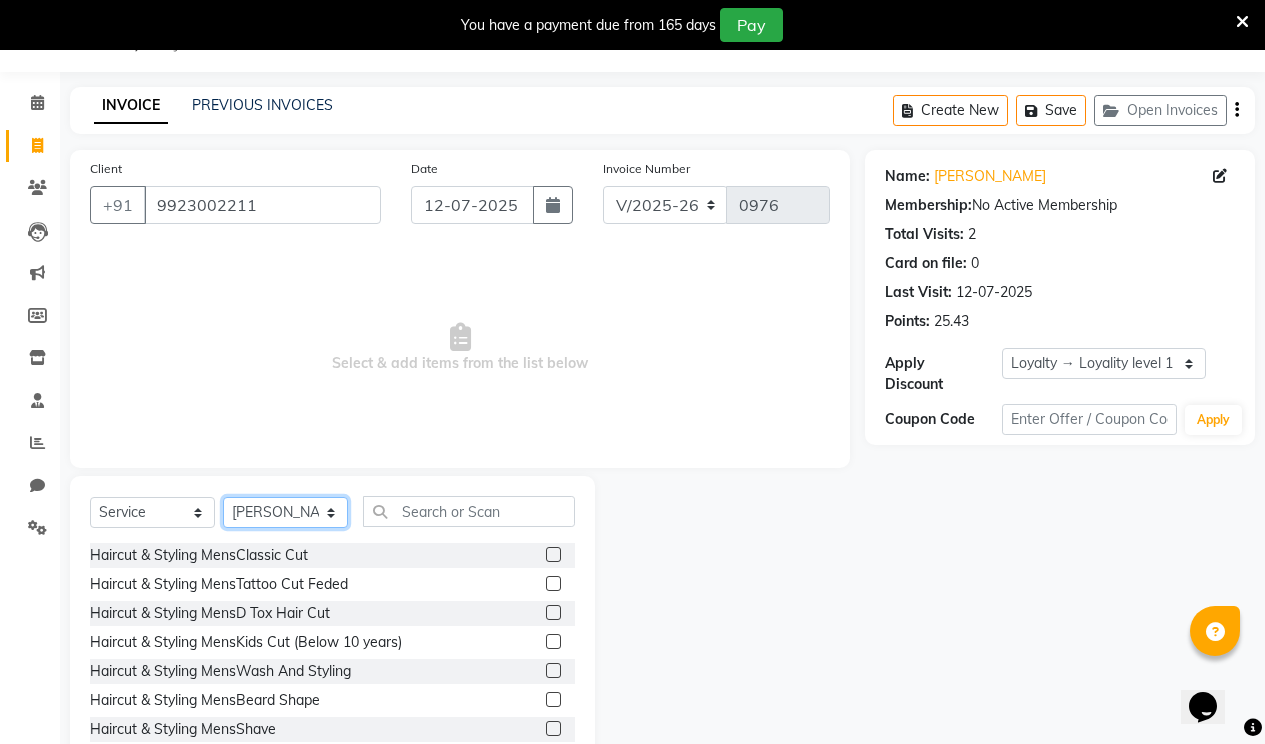 drag, startPoint x: 326, startPoint y: 509, endPoint x: 325, endPoint y: 522, distance: 13.038404 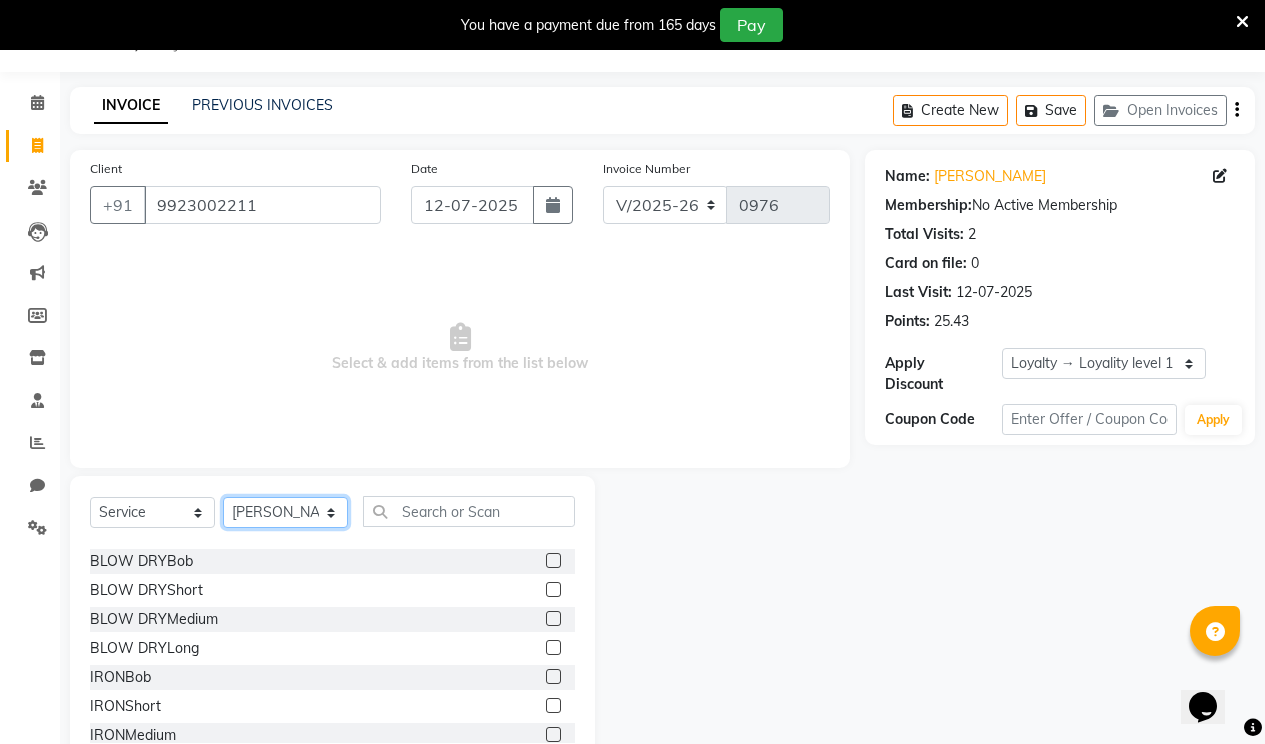 scroll, scrollTop: 100, scrollLeft: 0, axis: vertical 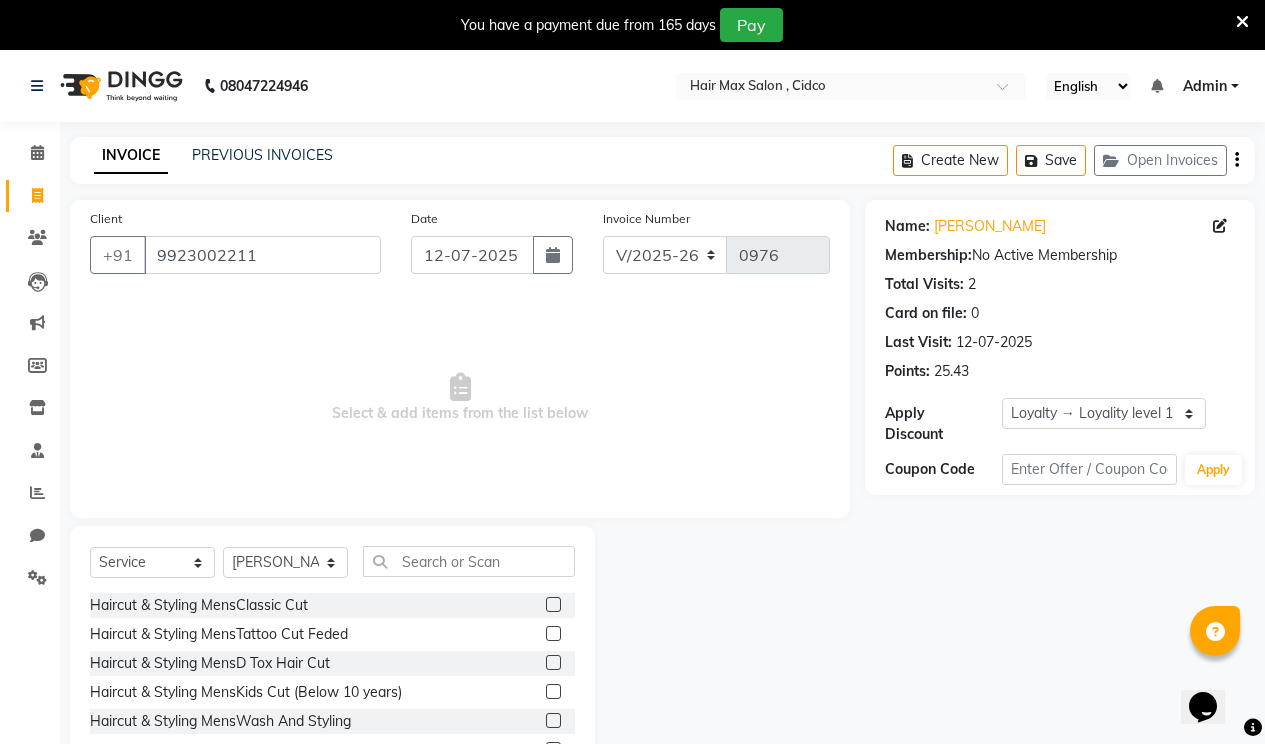 click 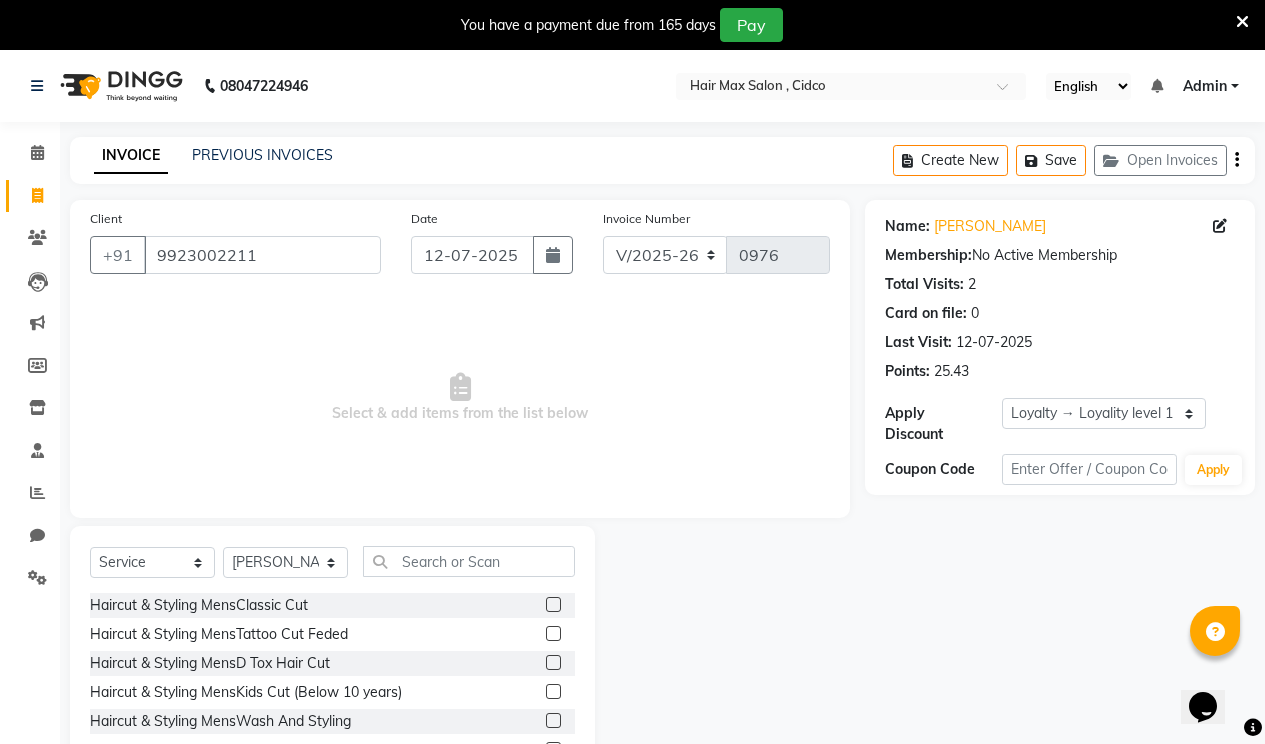 click at bounding box center (552, 605) 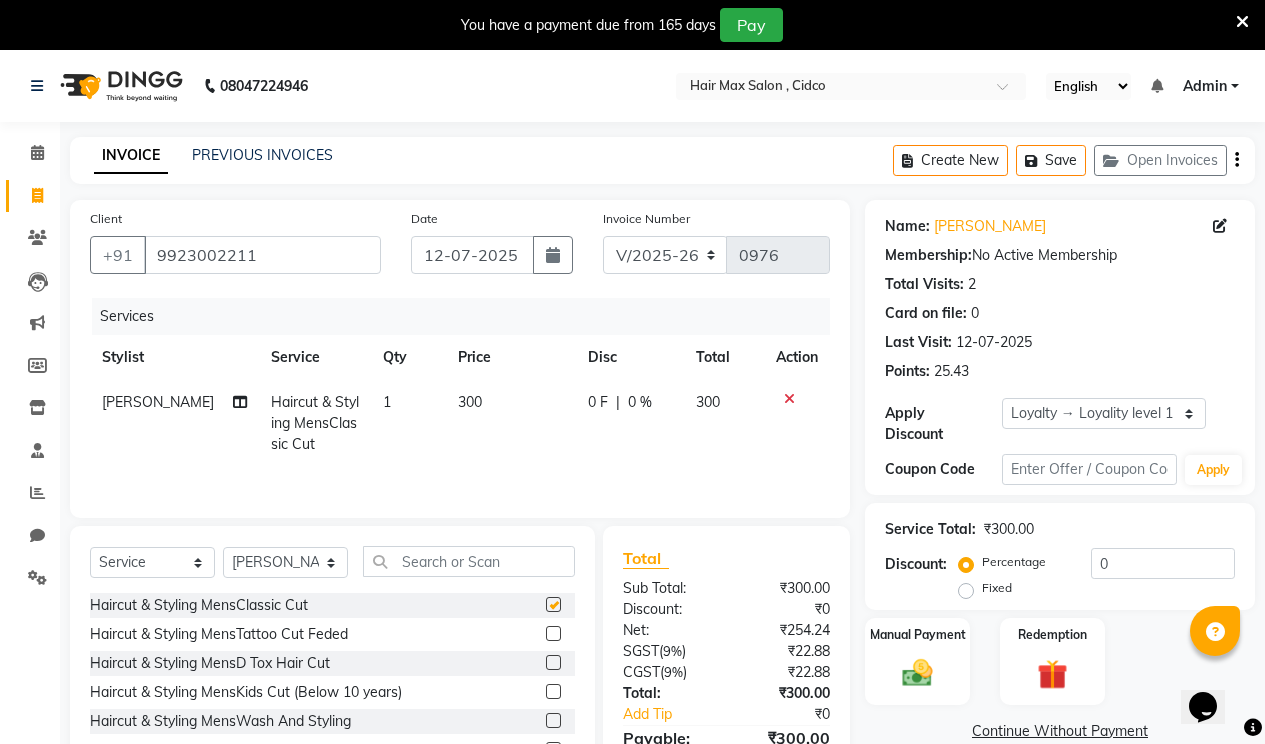 checkbox on "false" 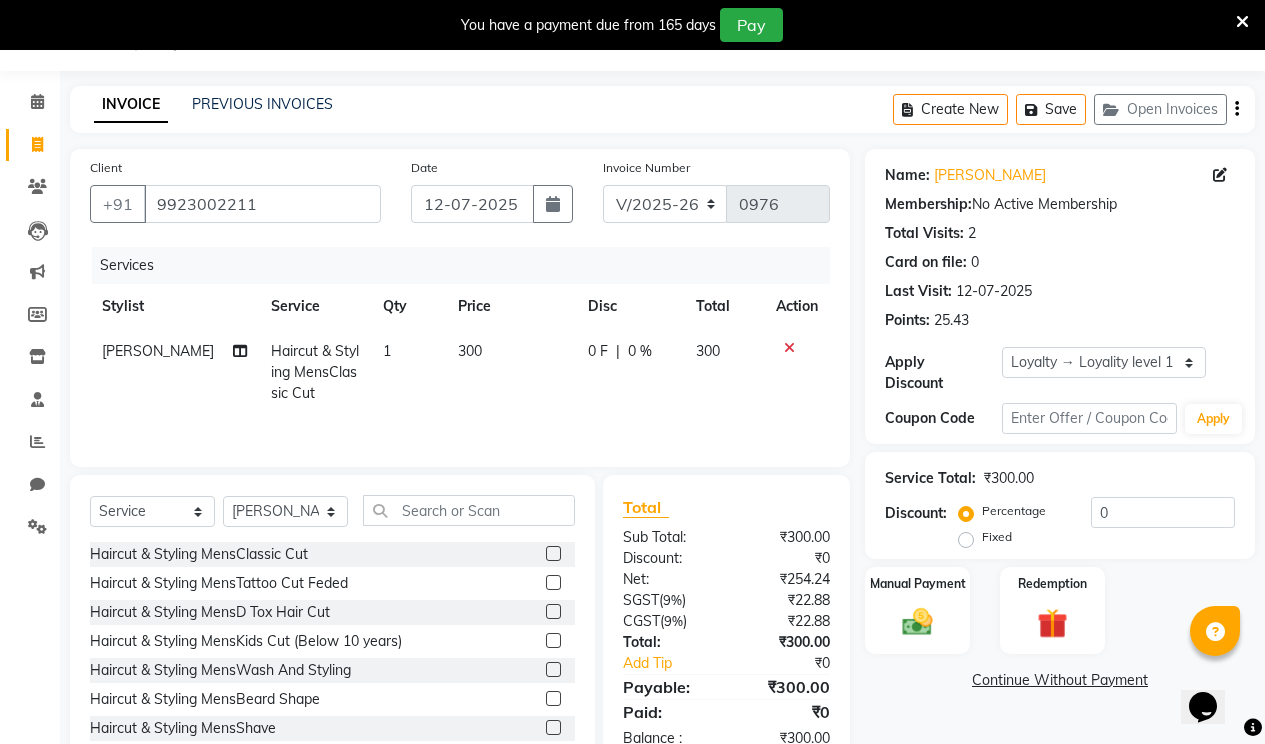 scroll, scrollTop: 107, scrollLeft: 0, axis: vertical 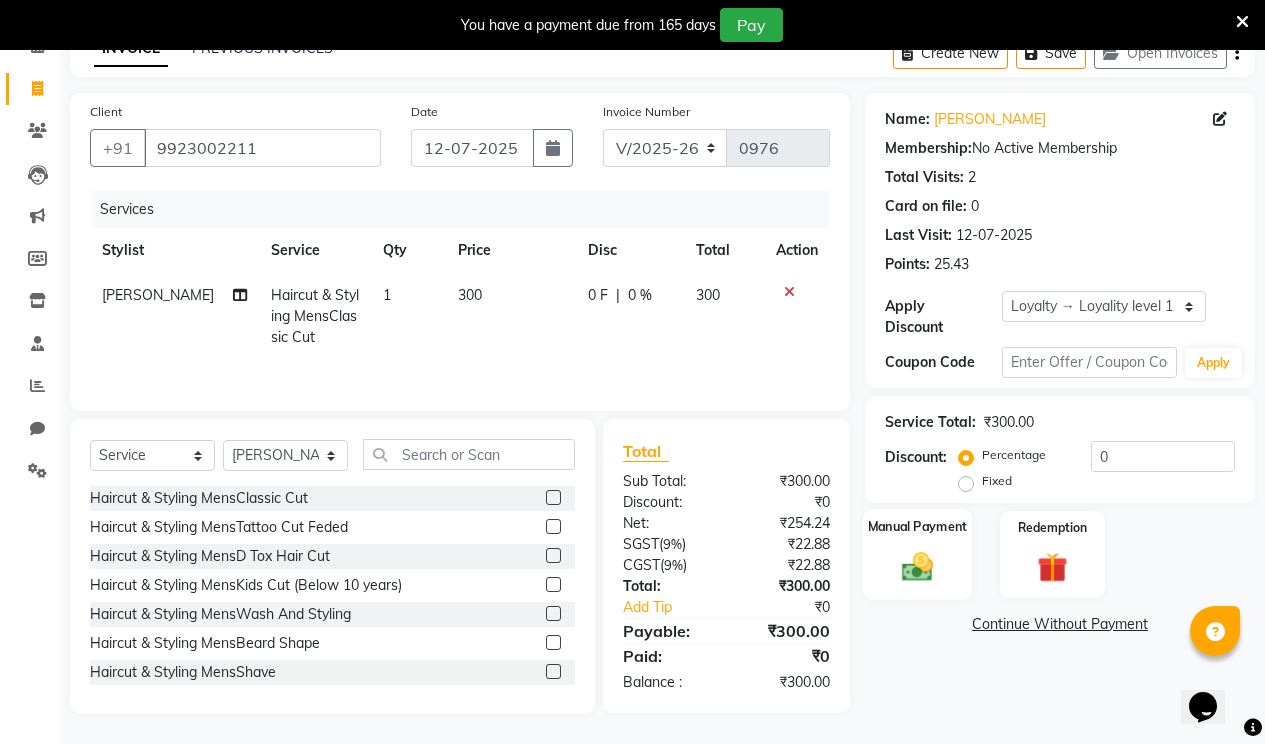 click on "Manual Payment" 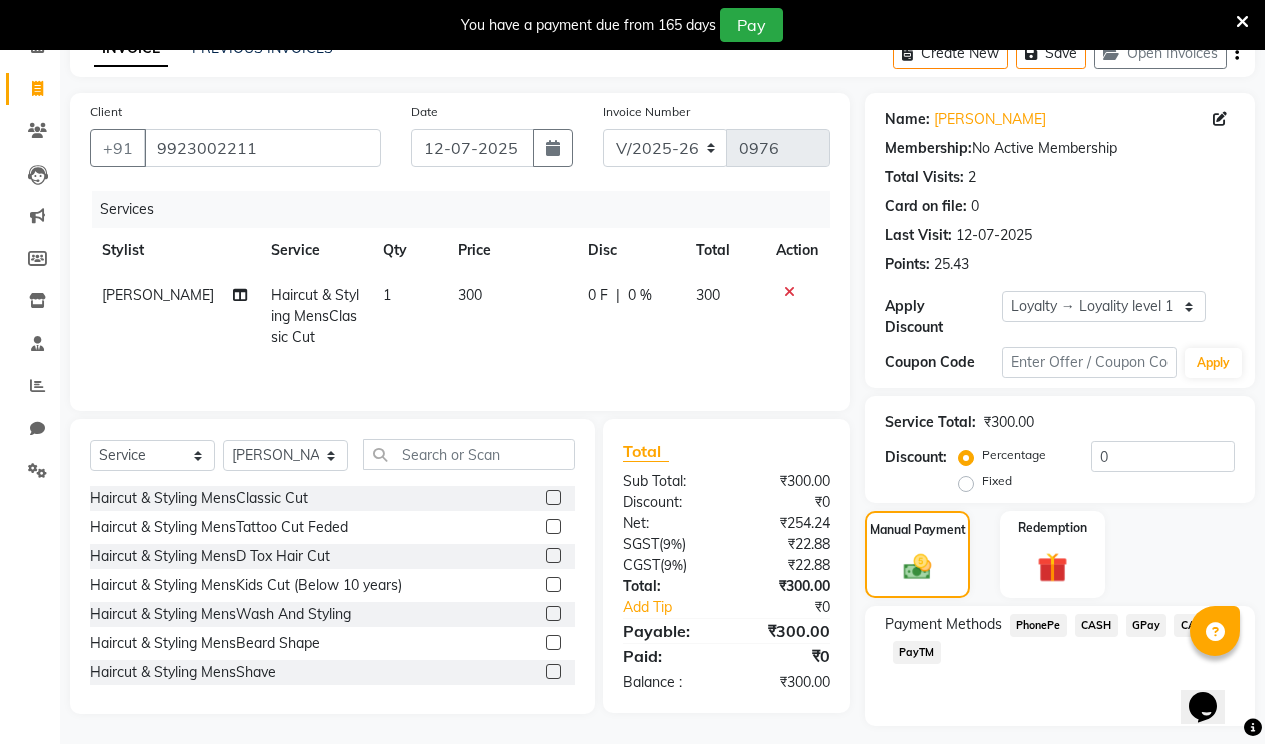 click on "CASH" 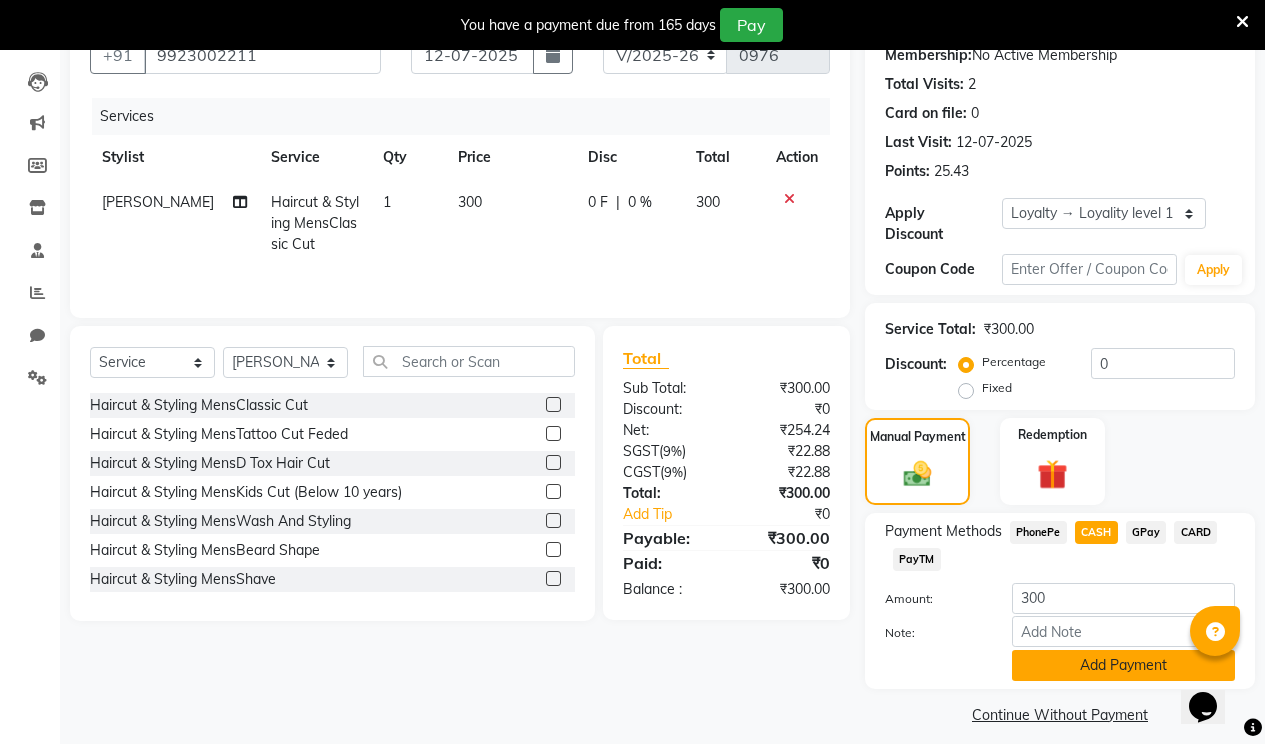 click on "Add Payment" 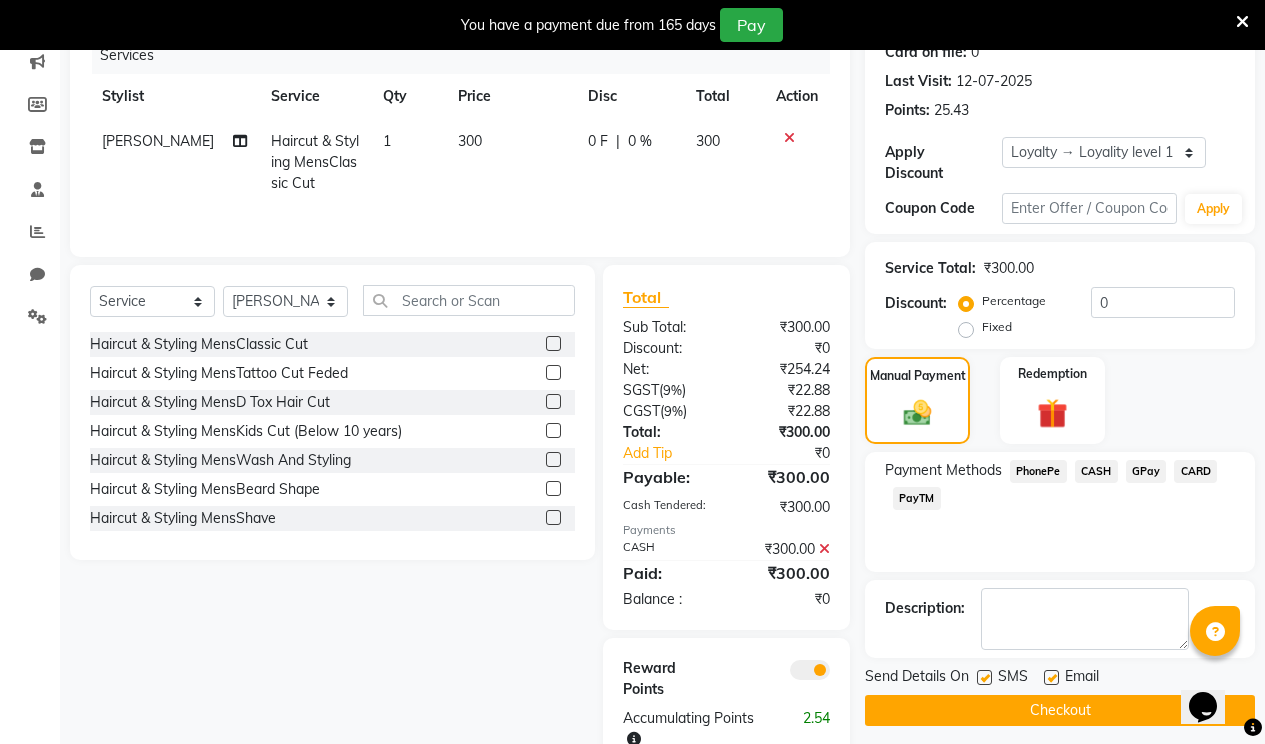 scroll, scrollTop: 317, scrollLeft: 0, axis: vertical 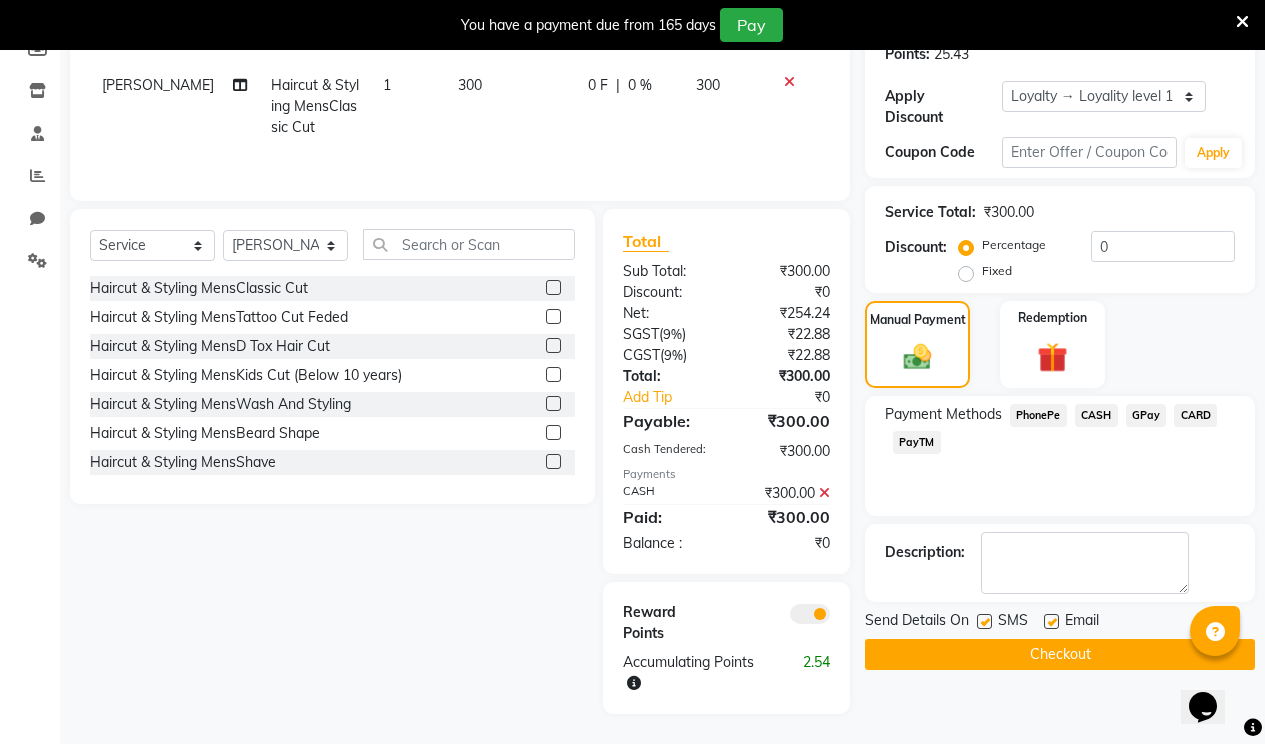 click 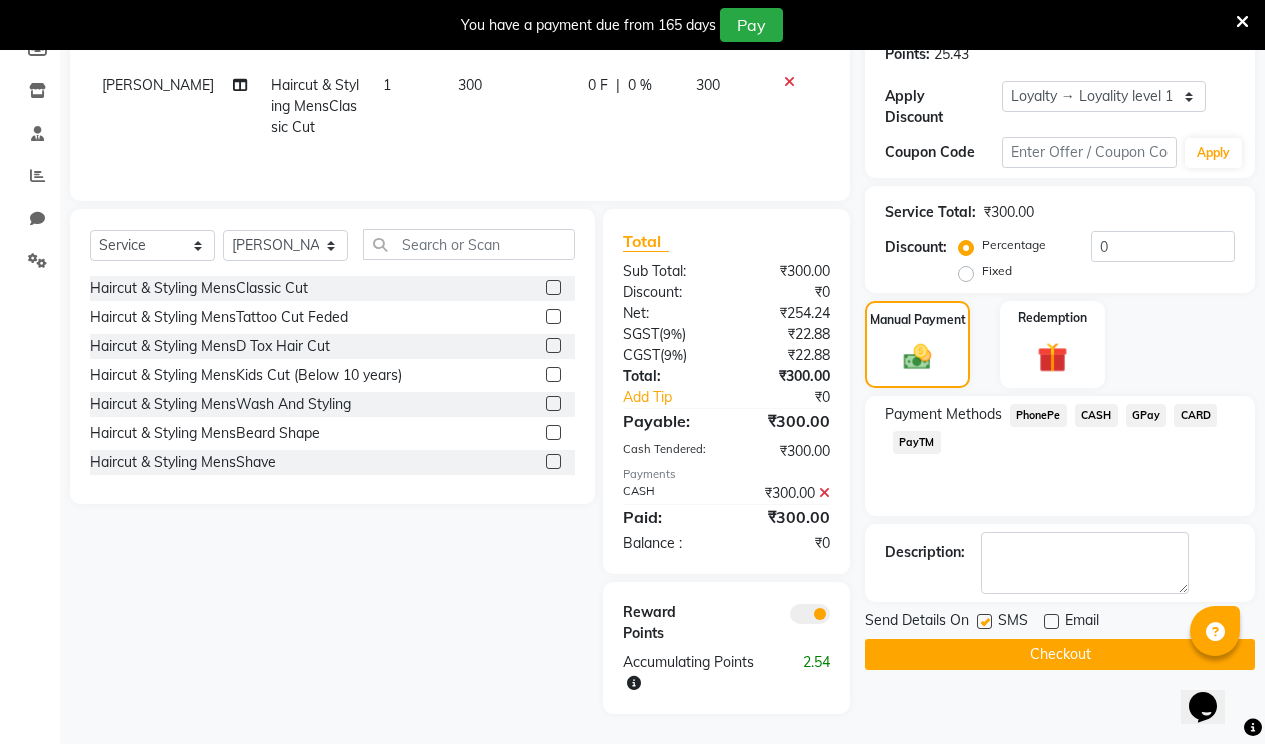 click 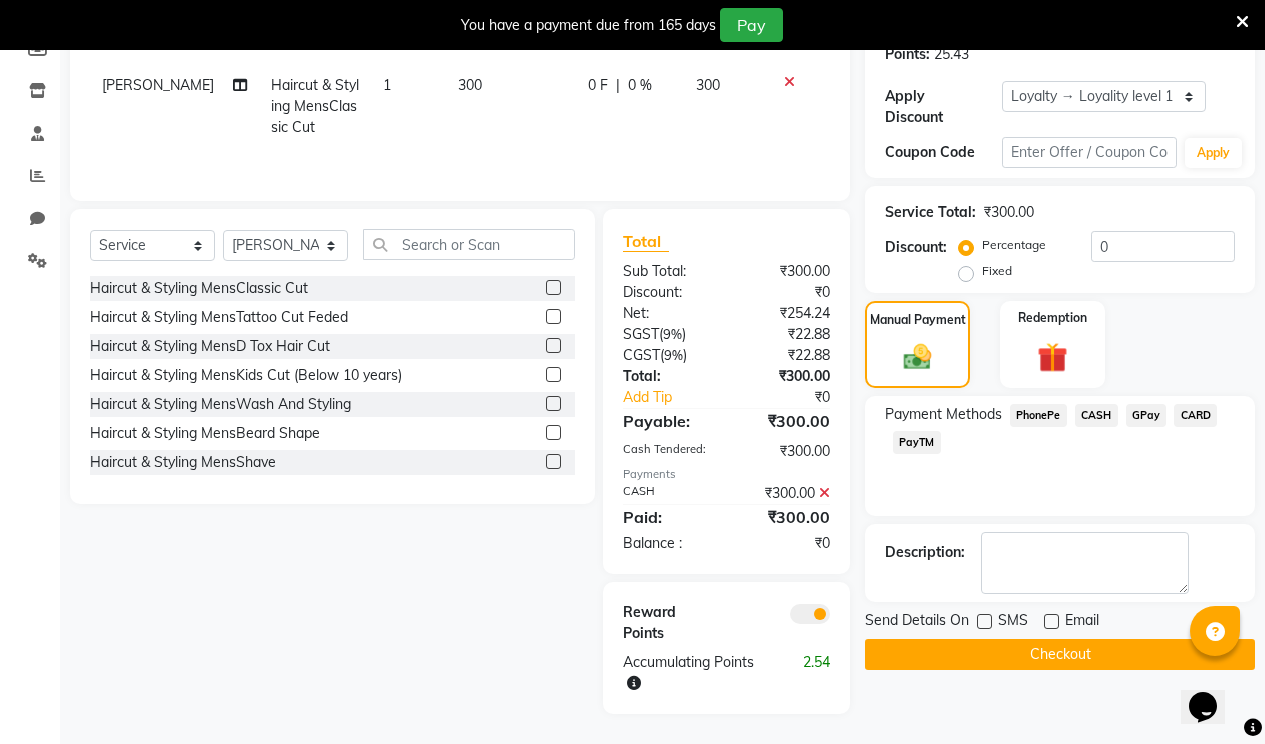 click on "Checkout" 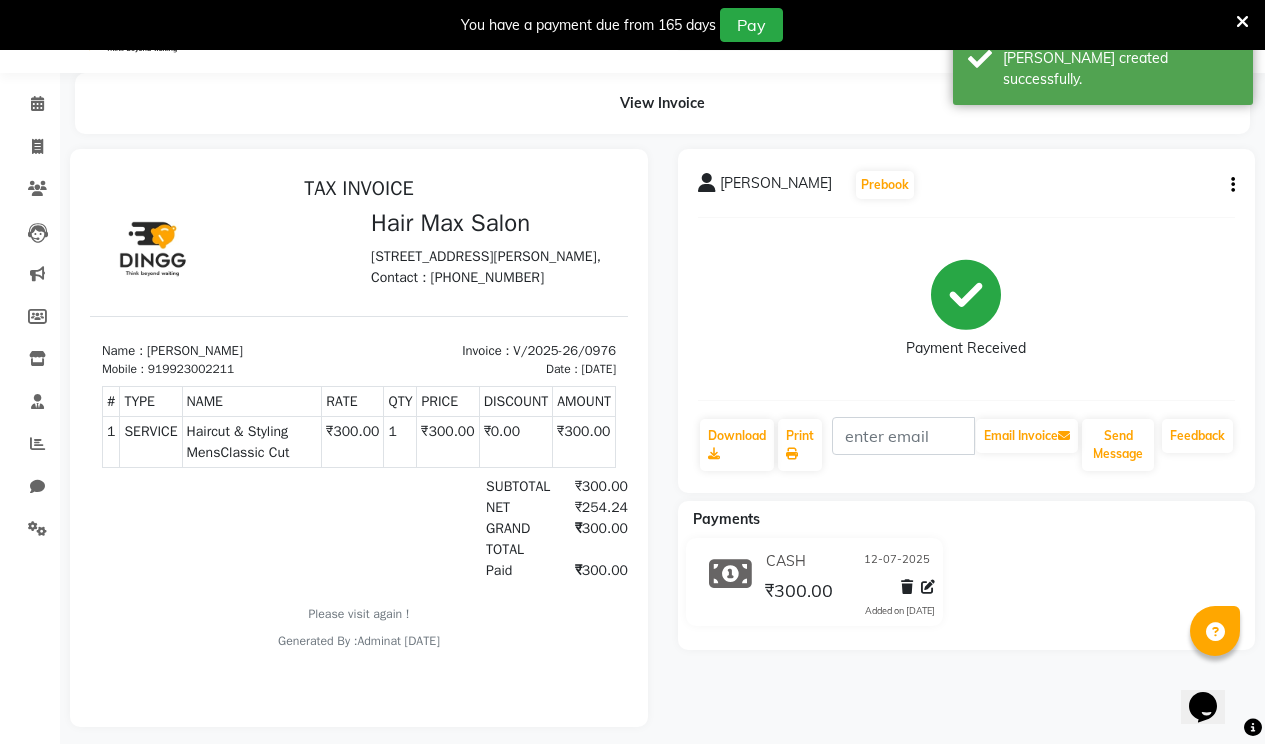 scroll, scrollTop: 0, scrollLeft: 0, axis: both 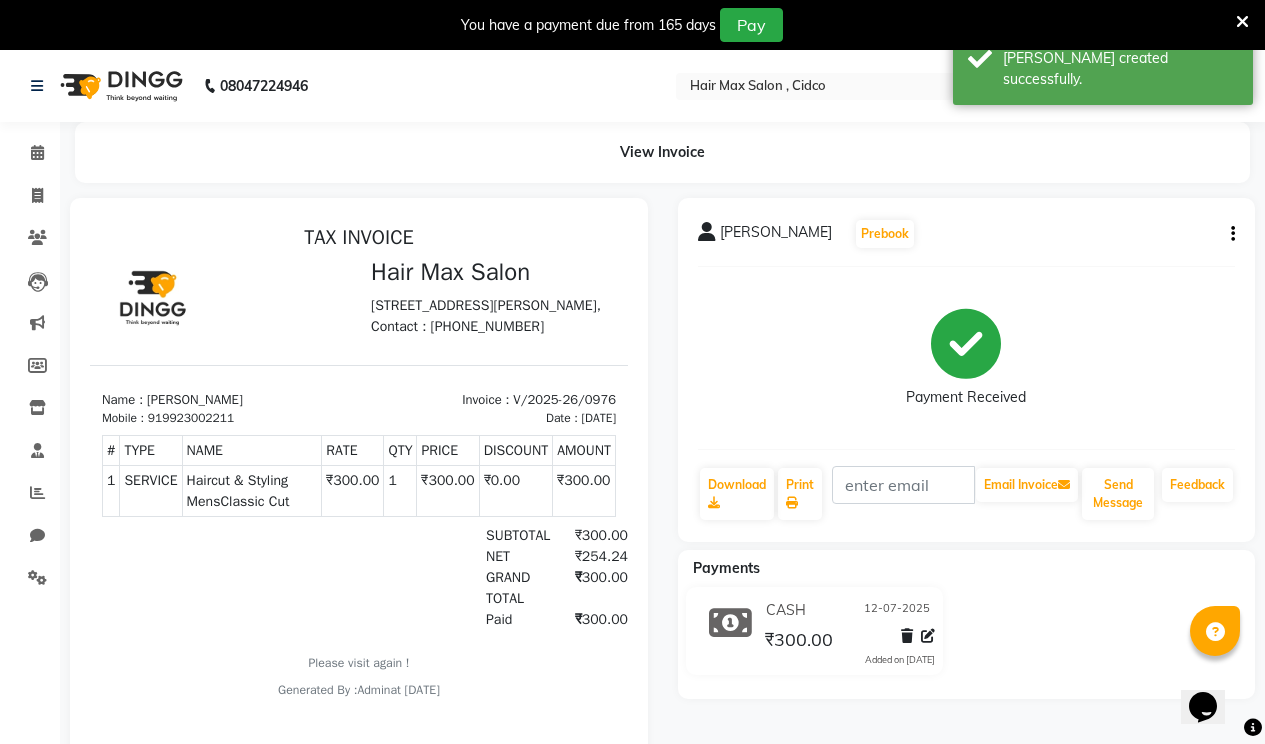 select on "service" 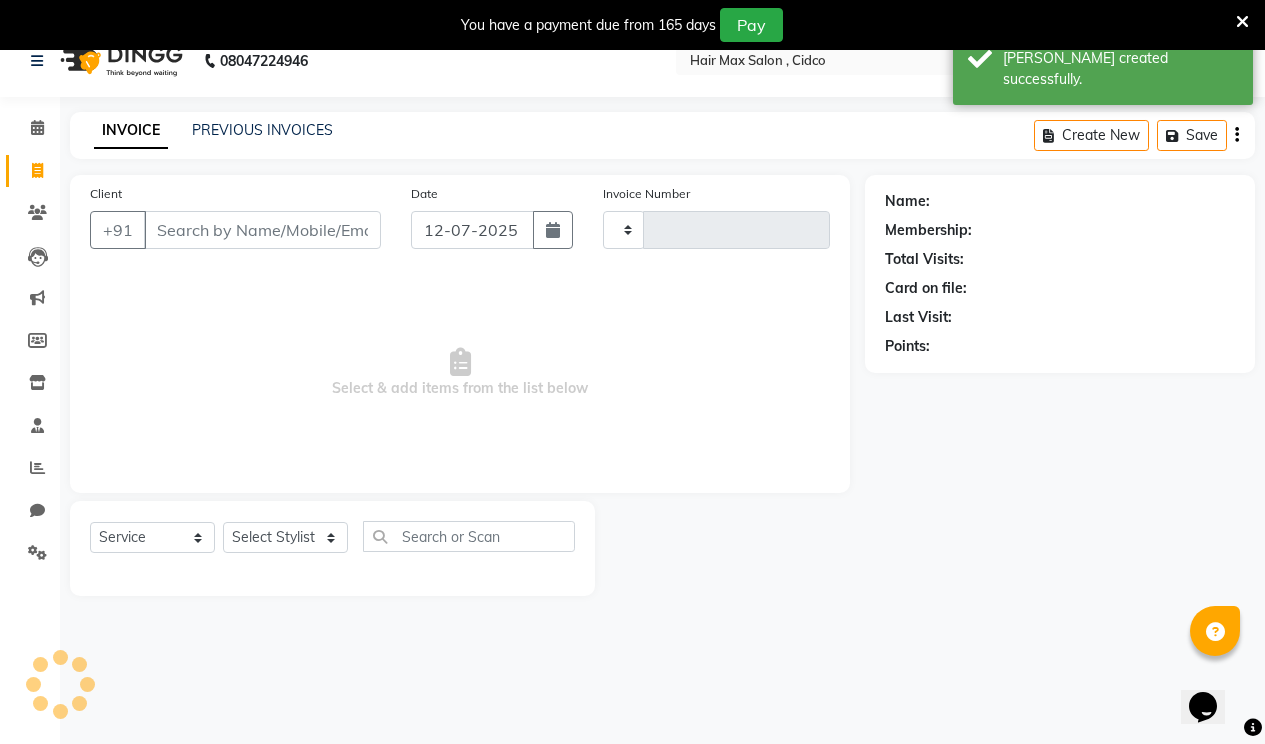 type on "0977" 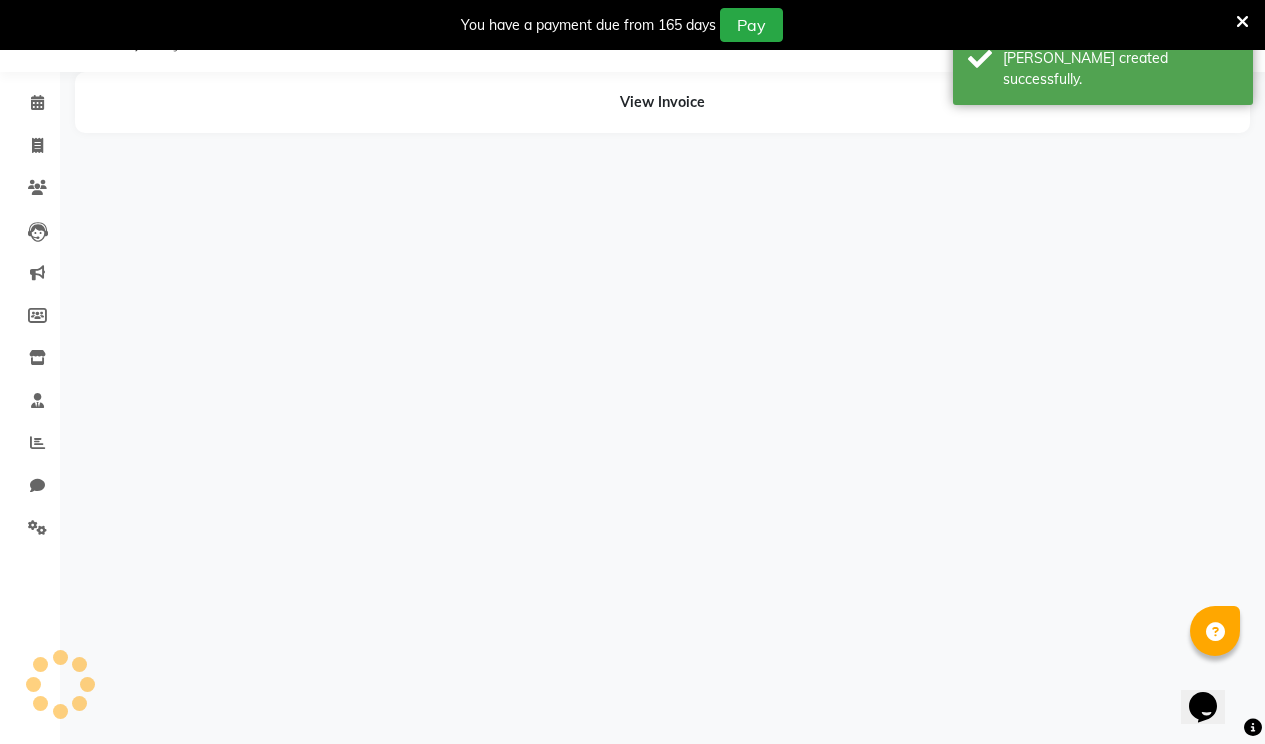 scroll, scrollTop: 18, scrollLeft: 0, axis: vertical 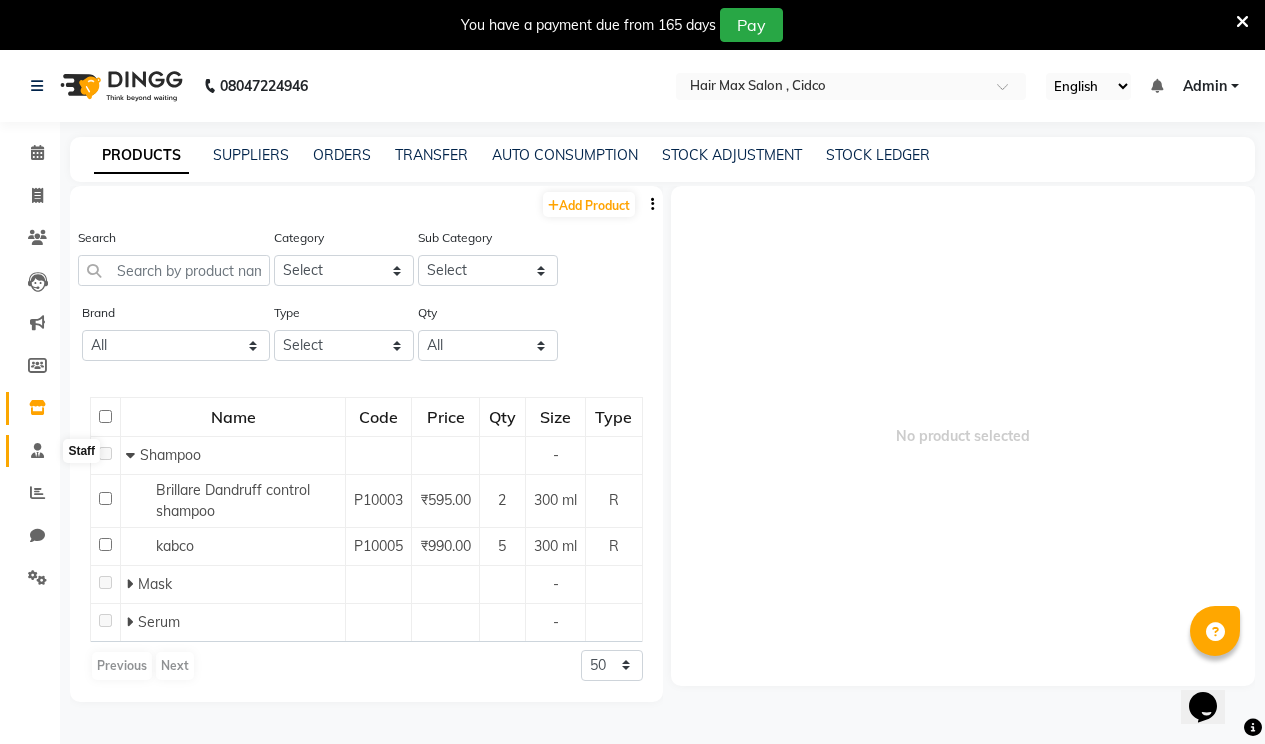 click 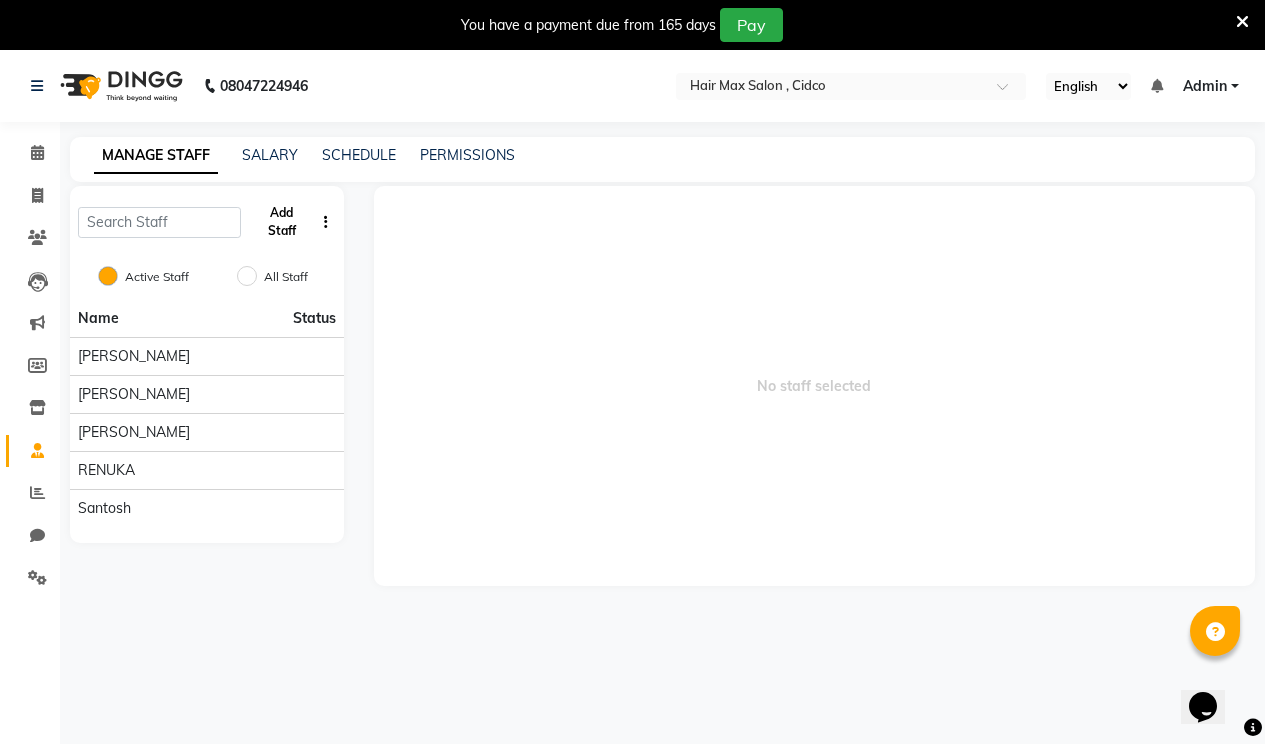click on "Add Staff" 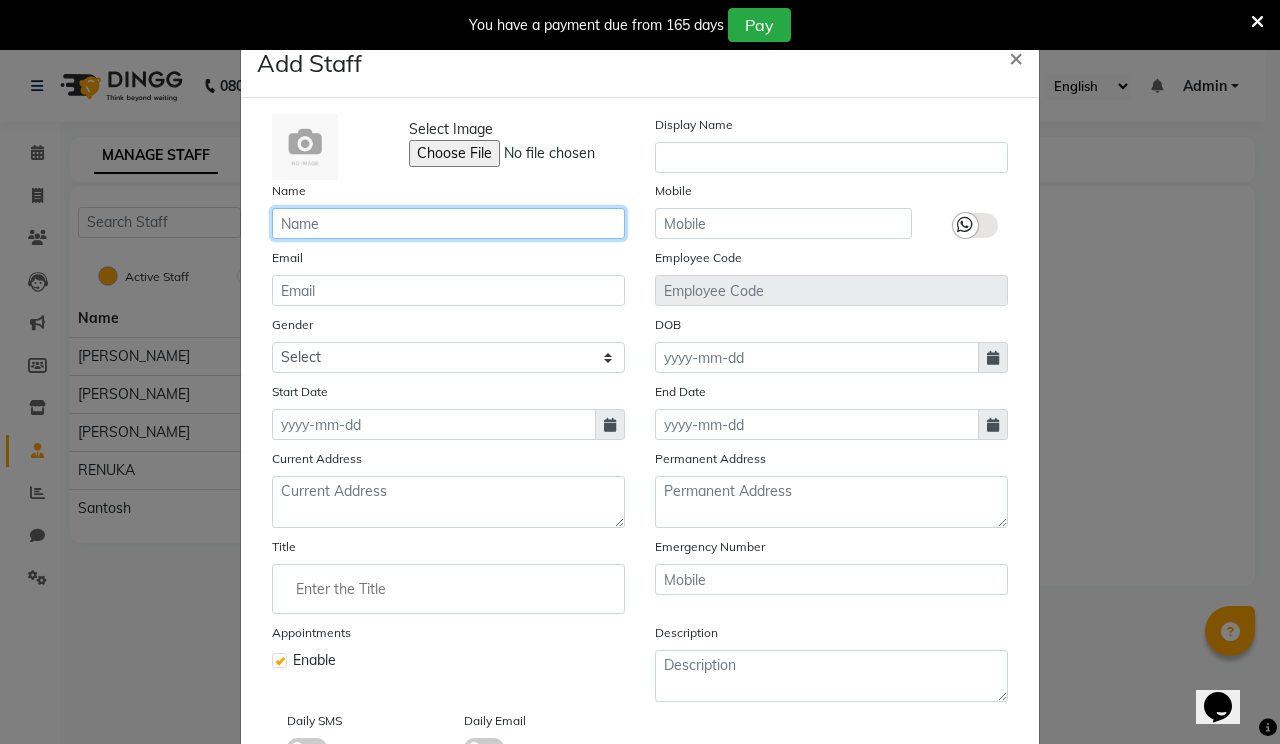 click 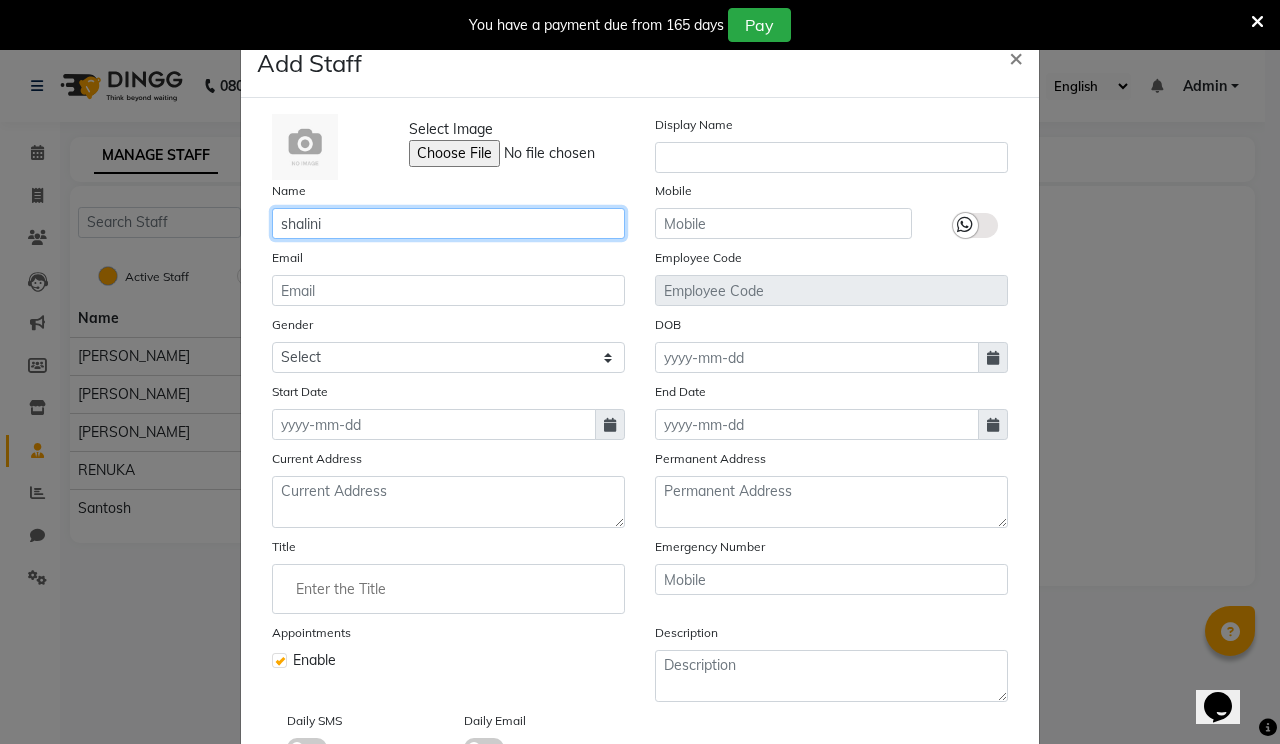 click on "shalini" 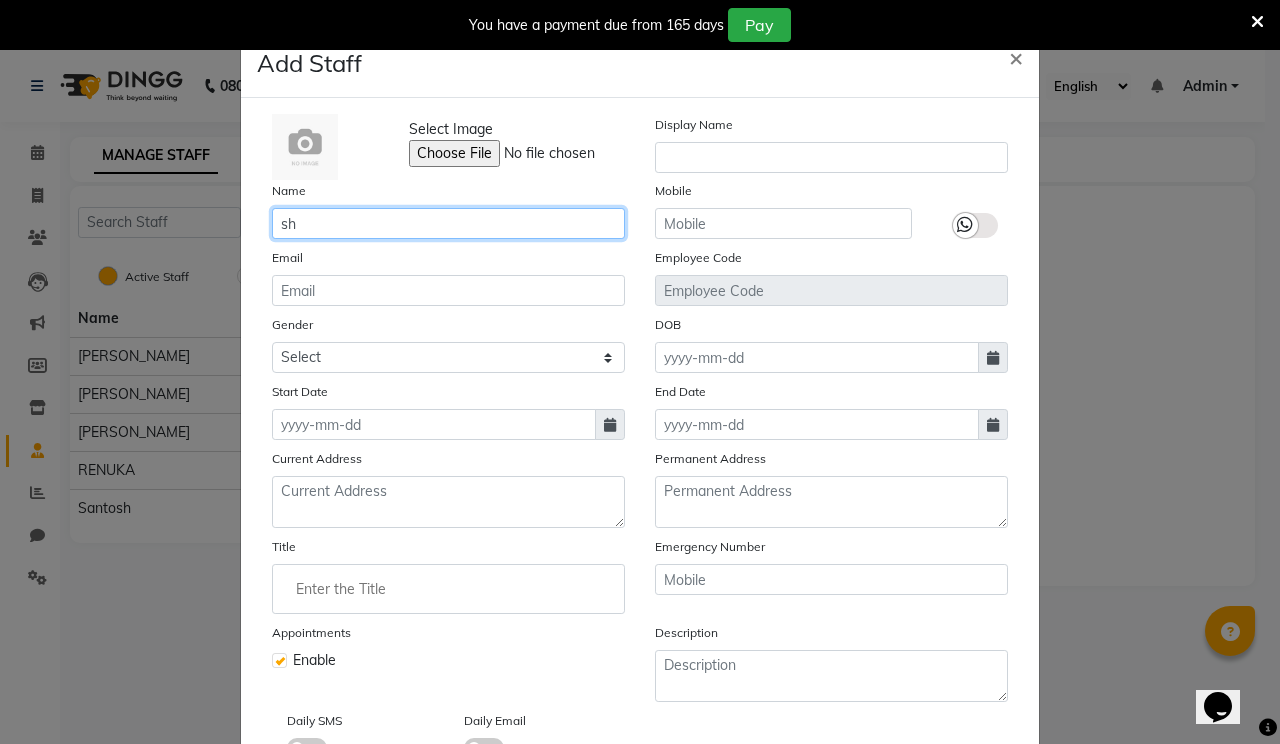 type on "s" 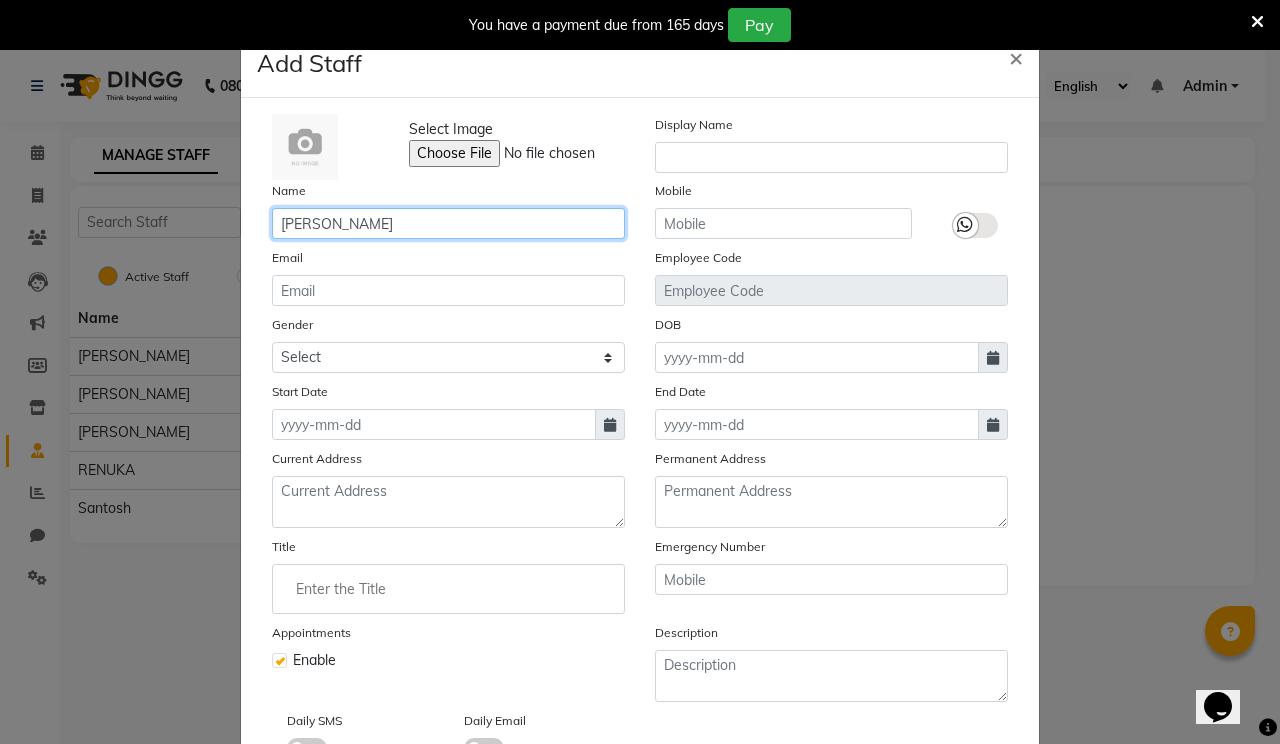 type on "[PERSON_NAME]" 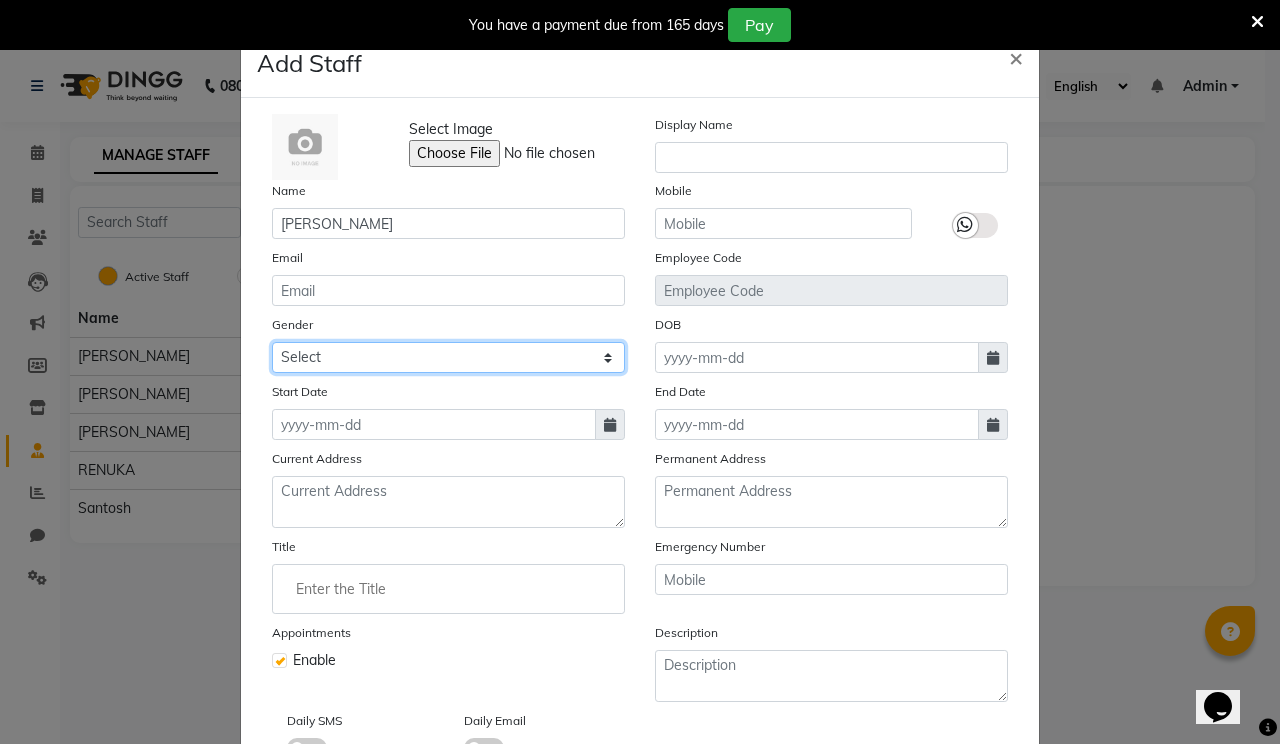click on "Select [DEMOGRAPHIC_DATA] [DEMOGRAPHIC_DATA] Other Prefer Not To Say" 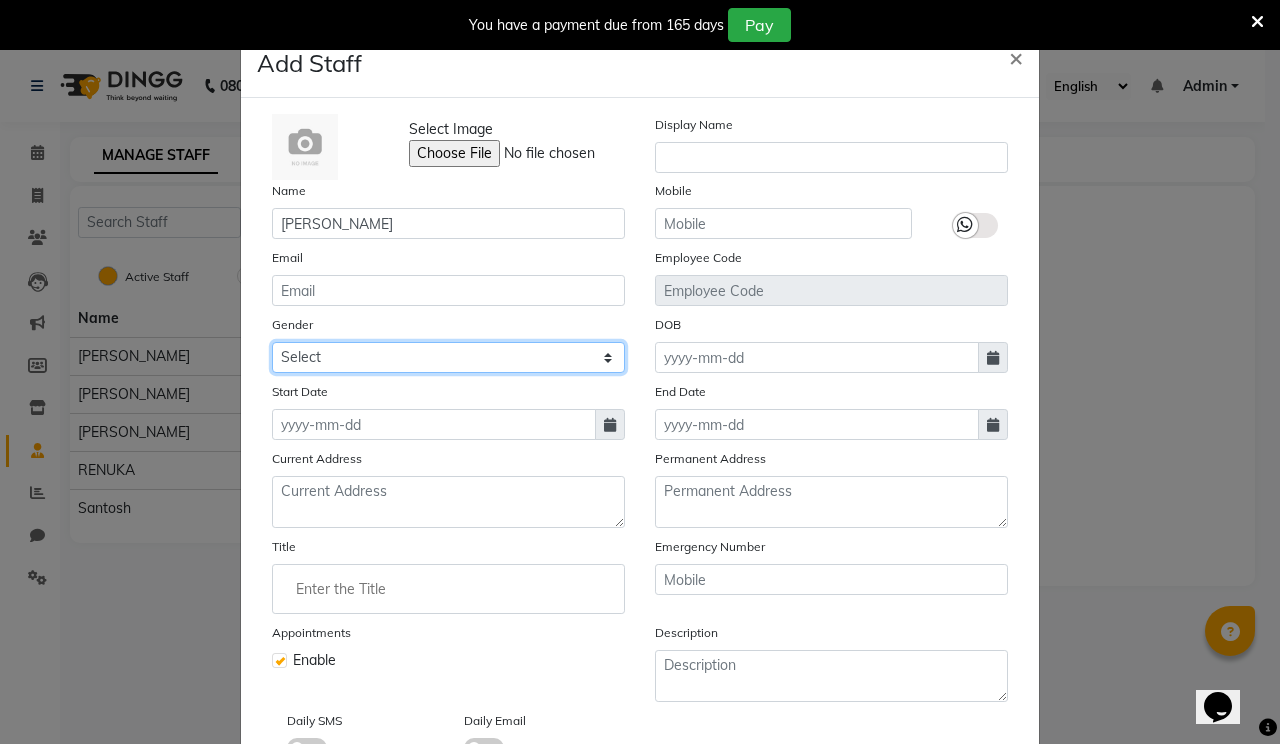 select on "[DEMOGRAPHIC_DATA]" 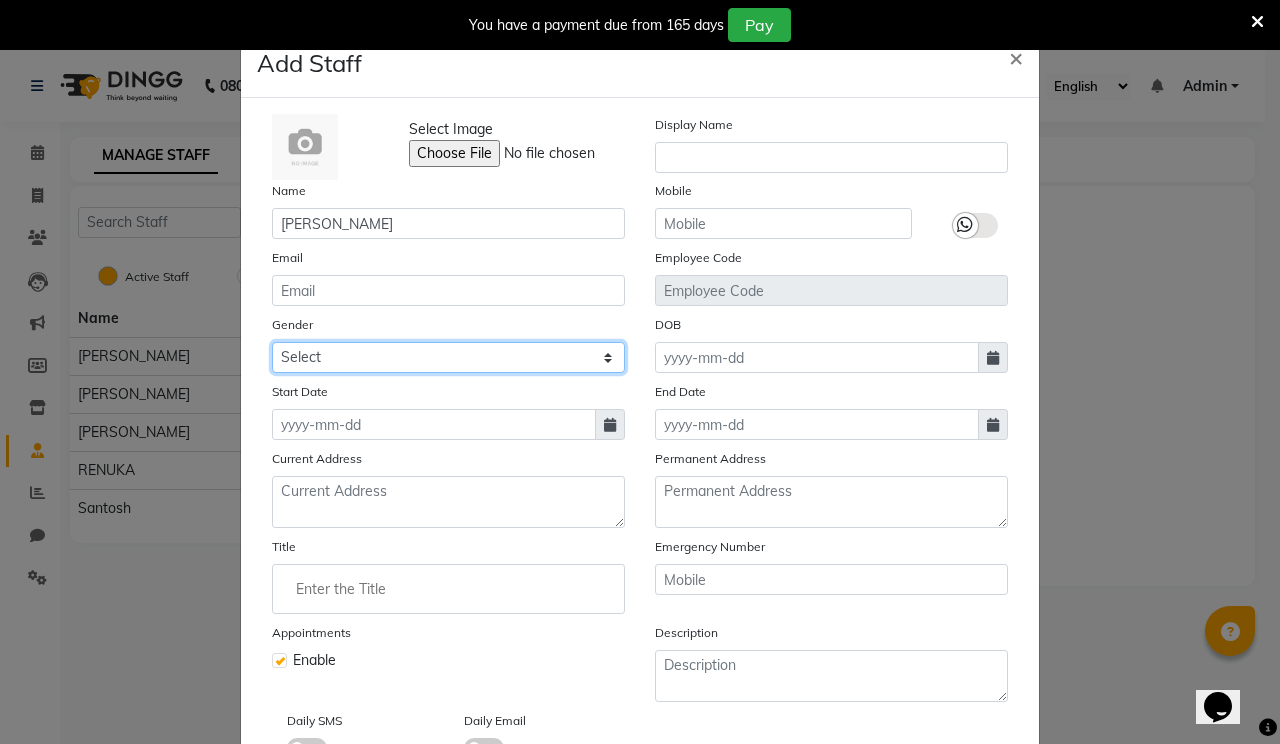 click on "Select [DEMOGRAPHIC_DATA] [DEMOGRAPHIC_DATA] Other Prefer Not To Say" 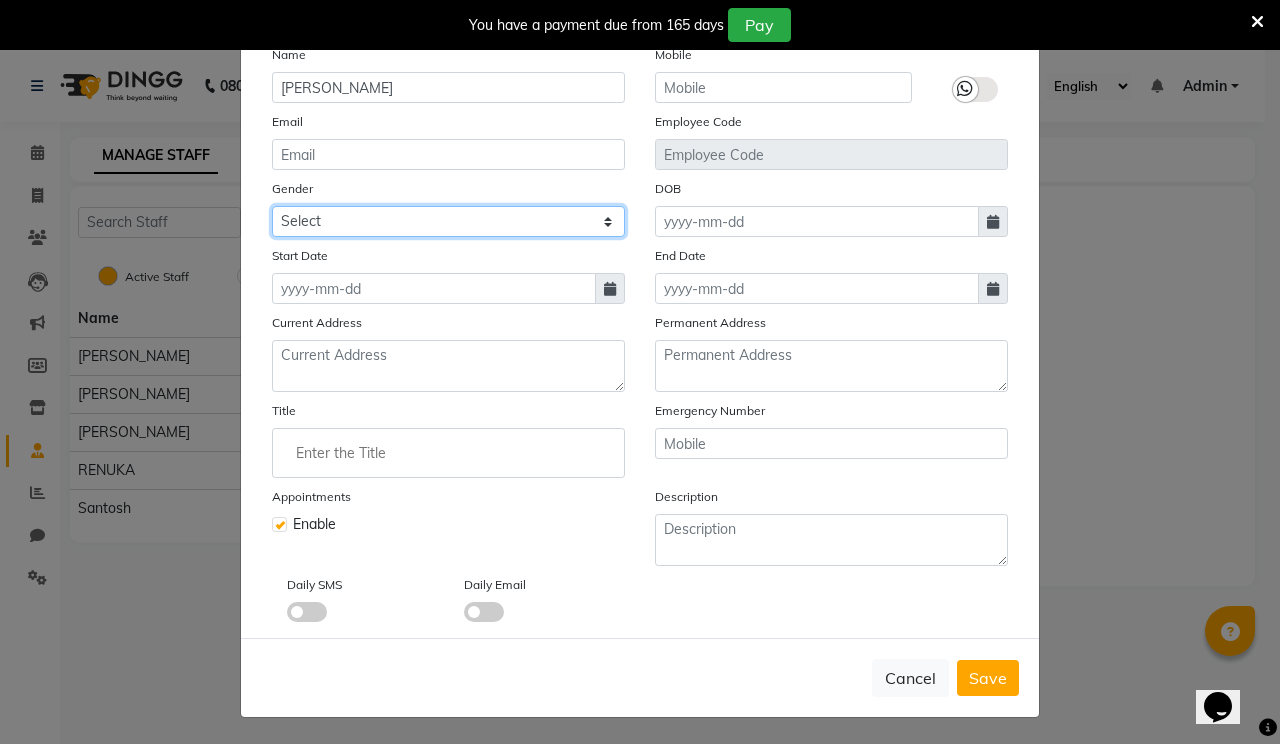 scroll, scrollTop: 138, scrollLeft: 0, axis: vertical 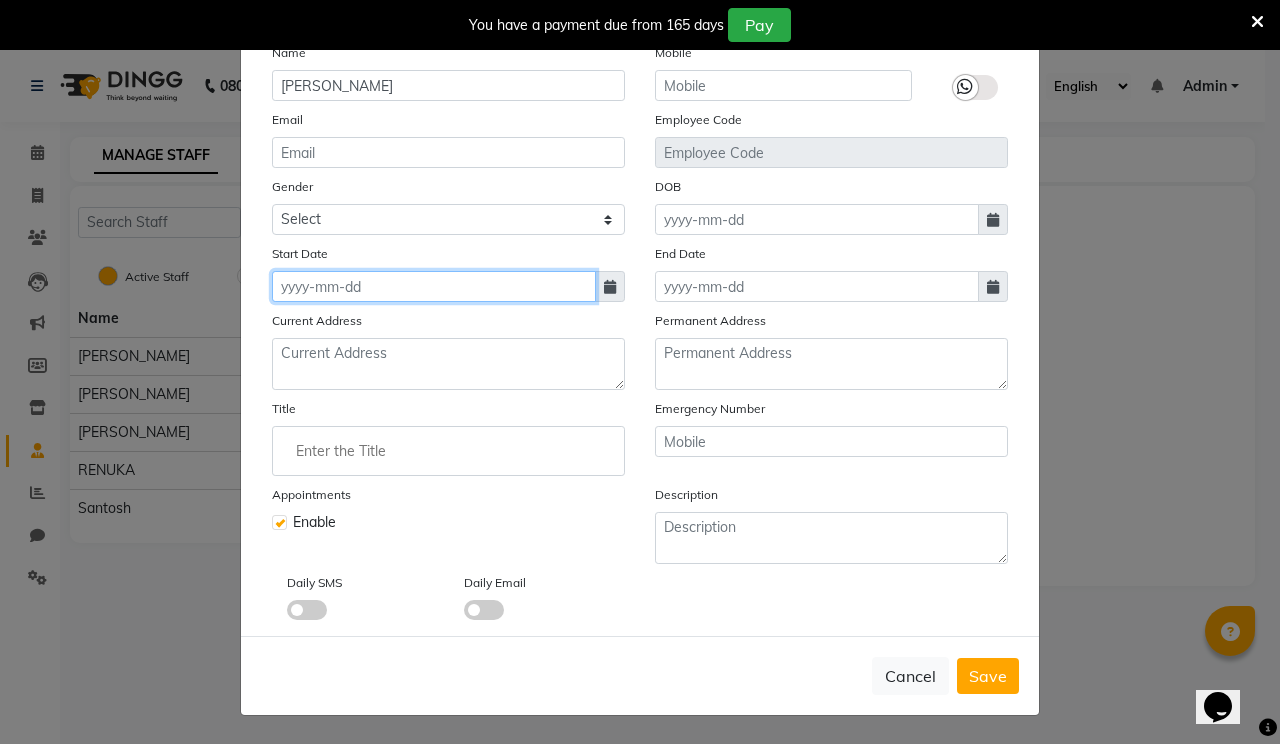 click 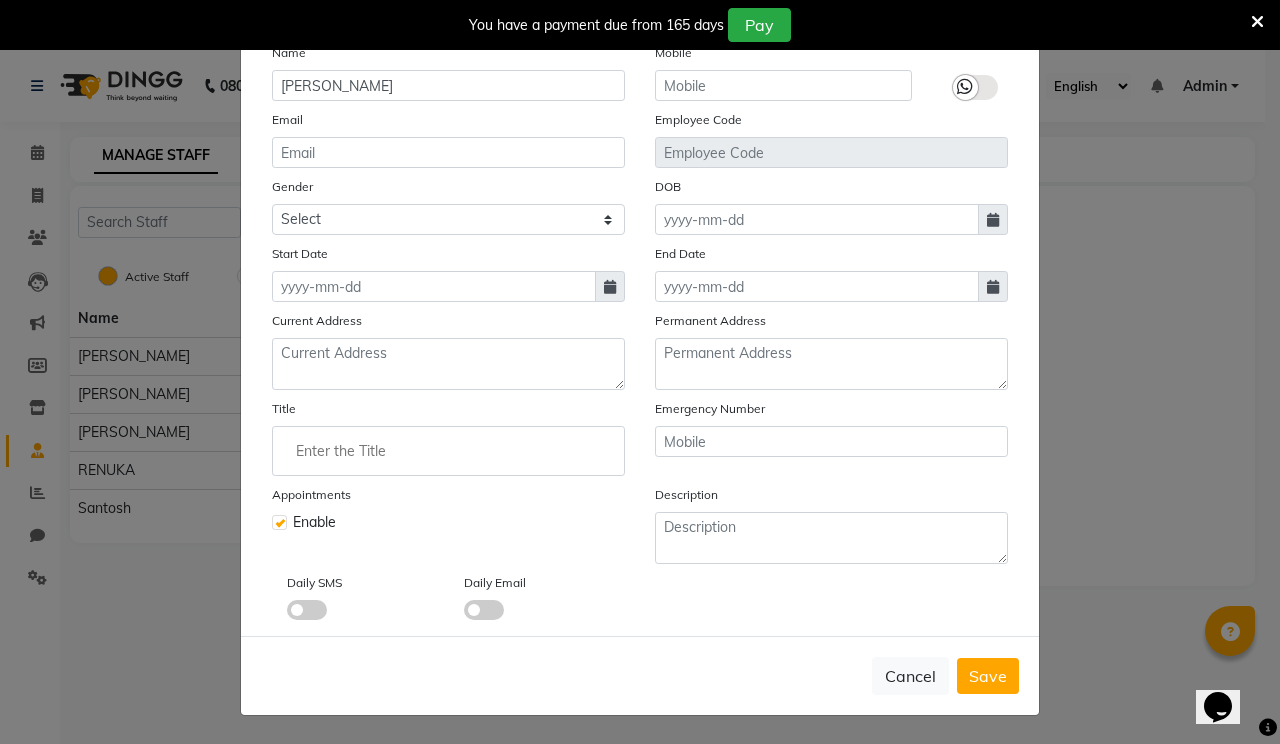 select on "7" 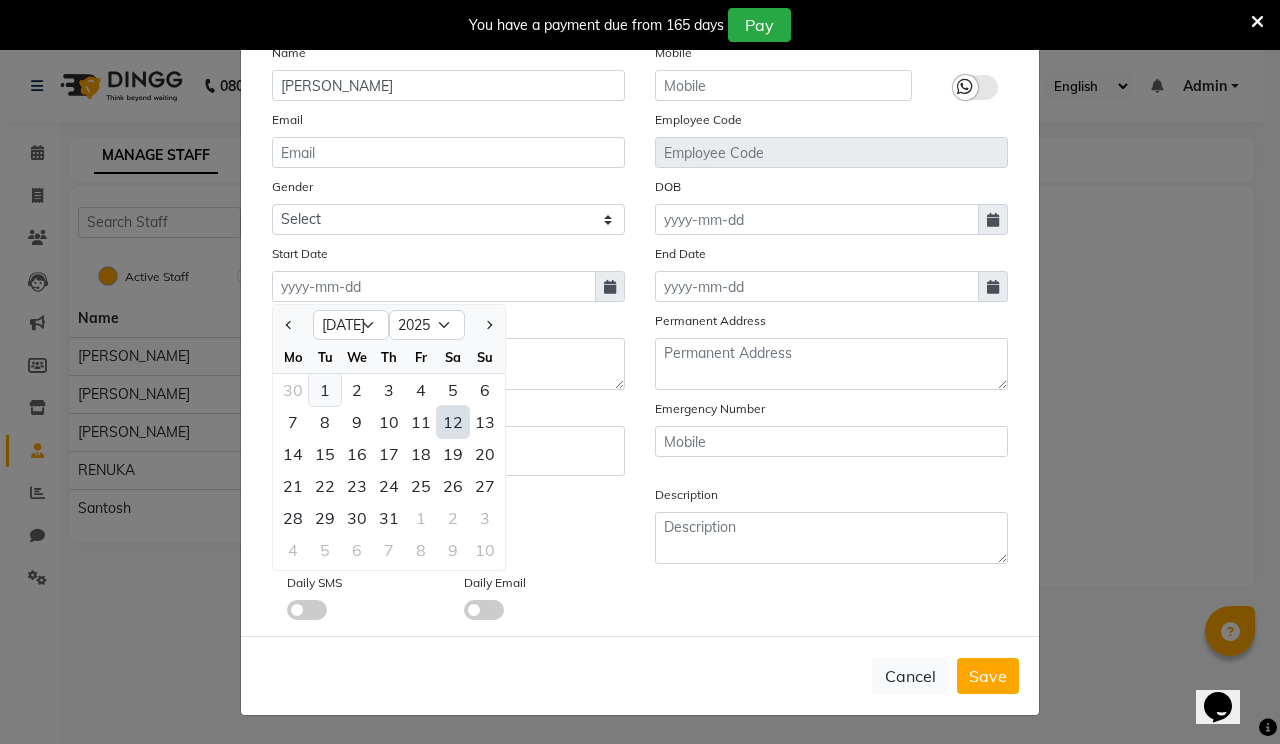 click on "1" 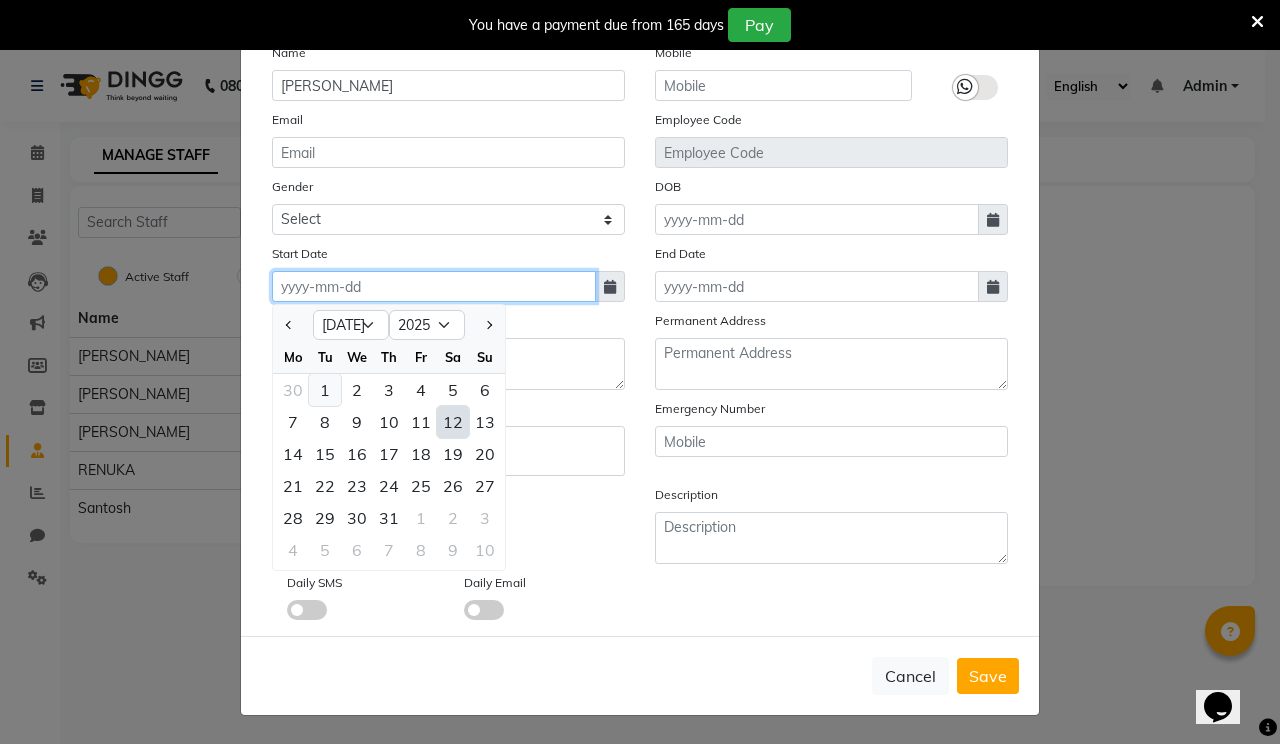 type on "01-07-2025" 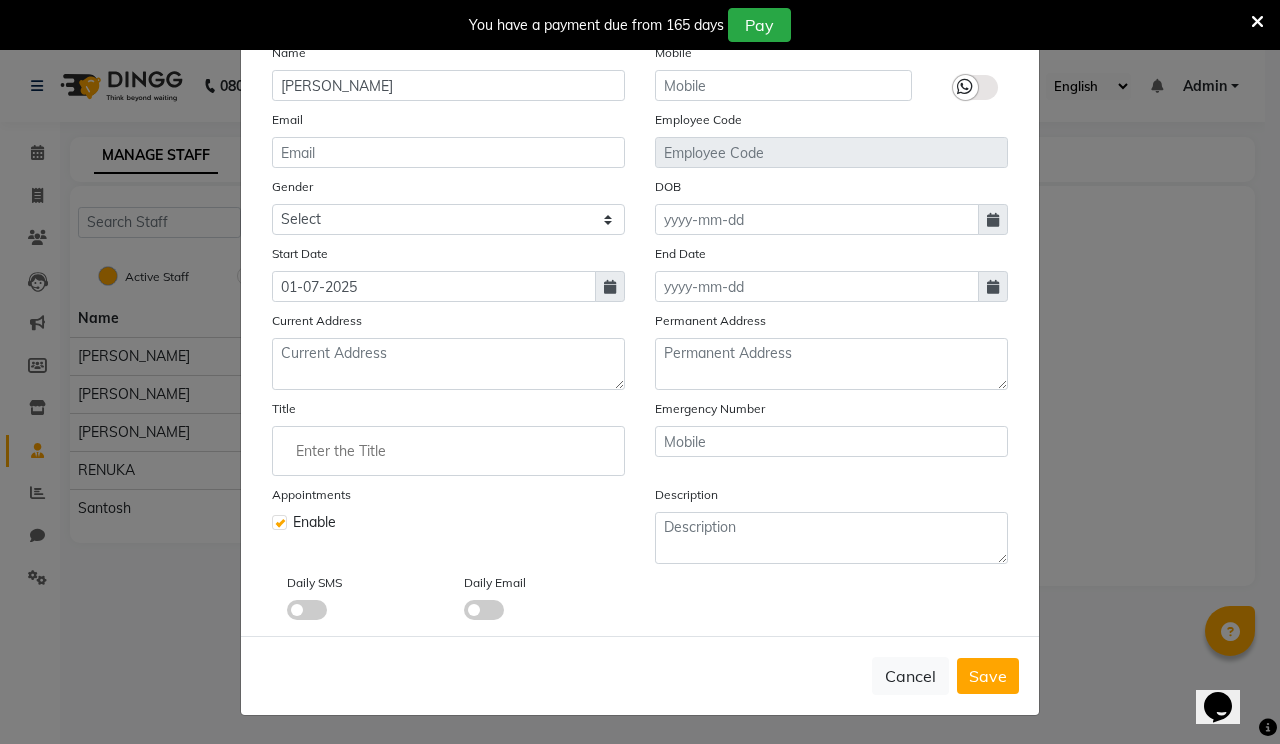 click 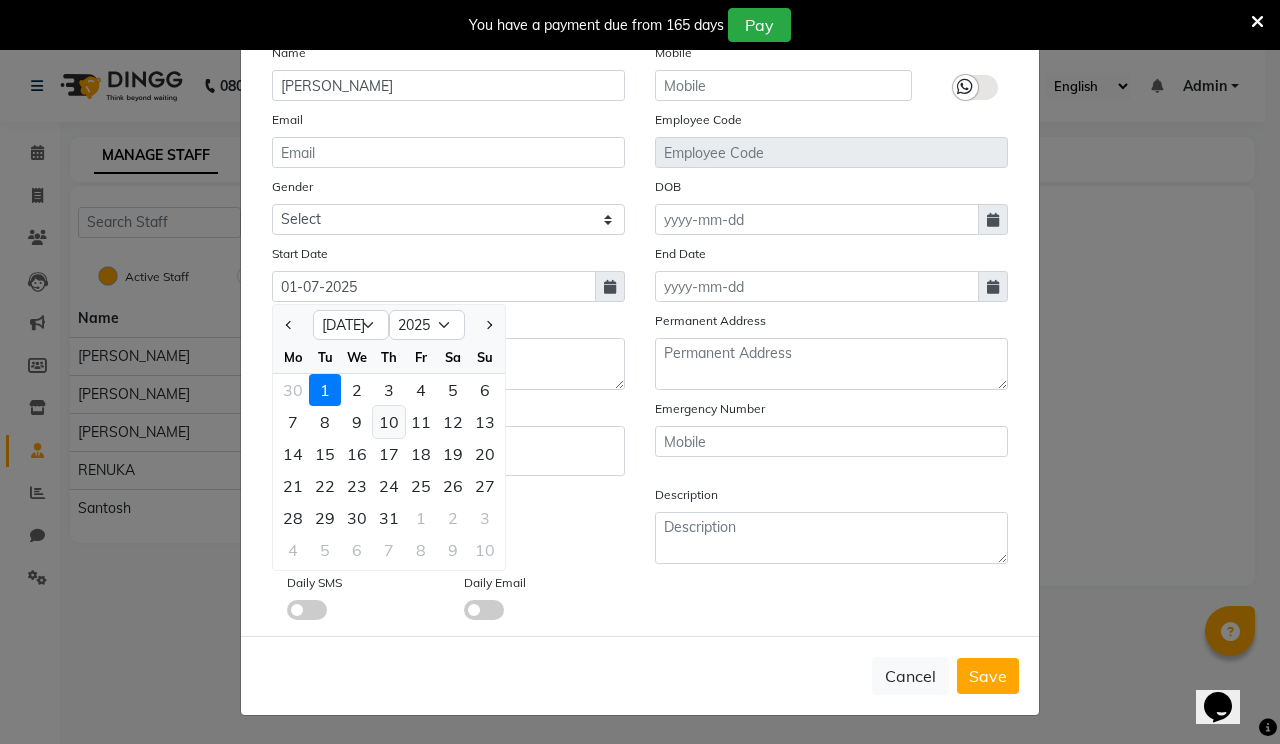 click on "10" 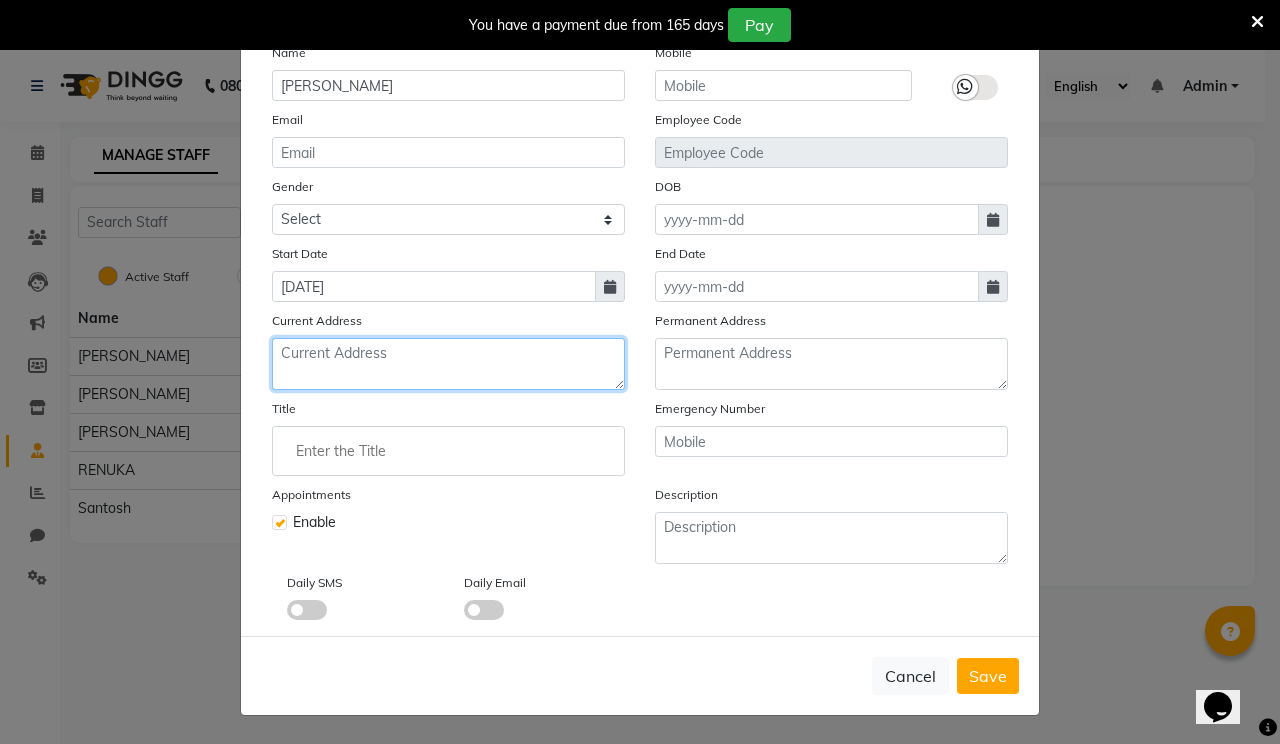 click 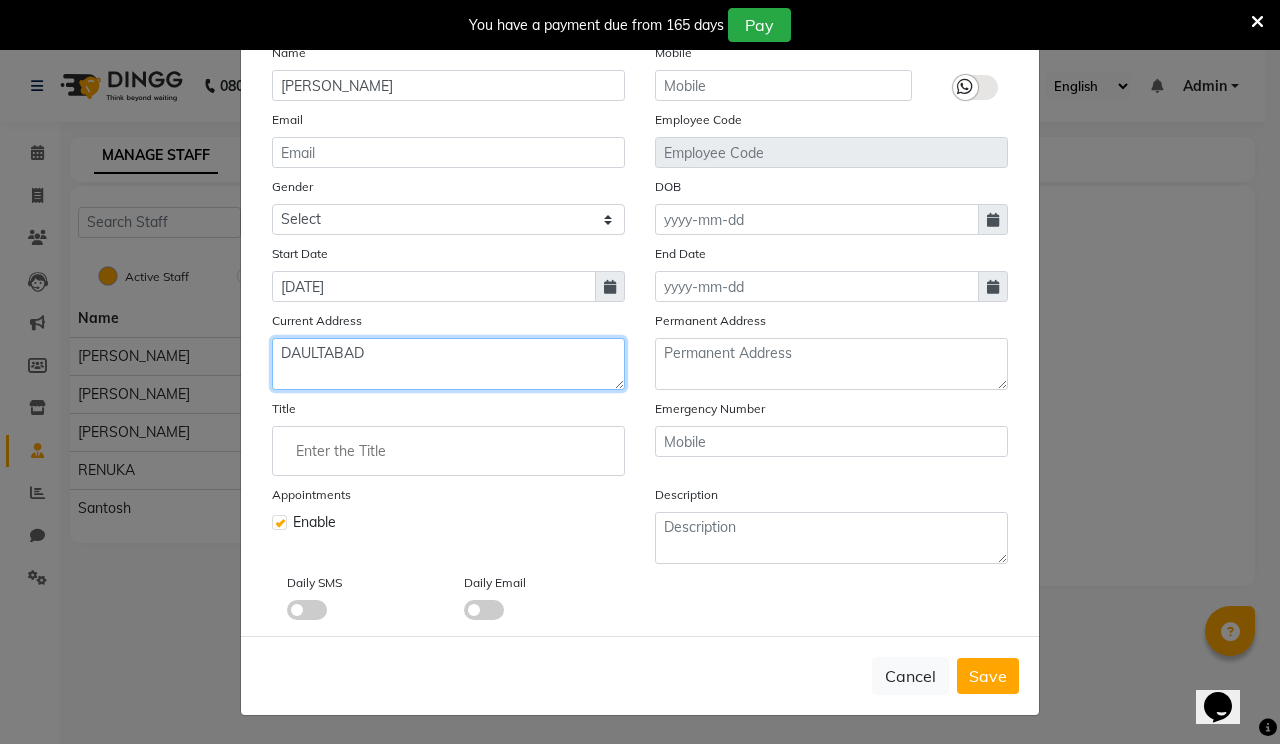 type on "DAULTABAD" 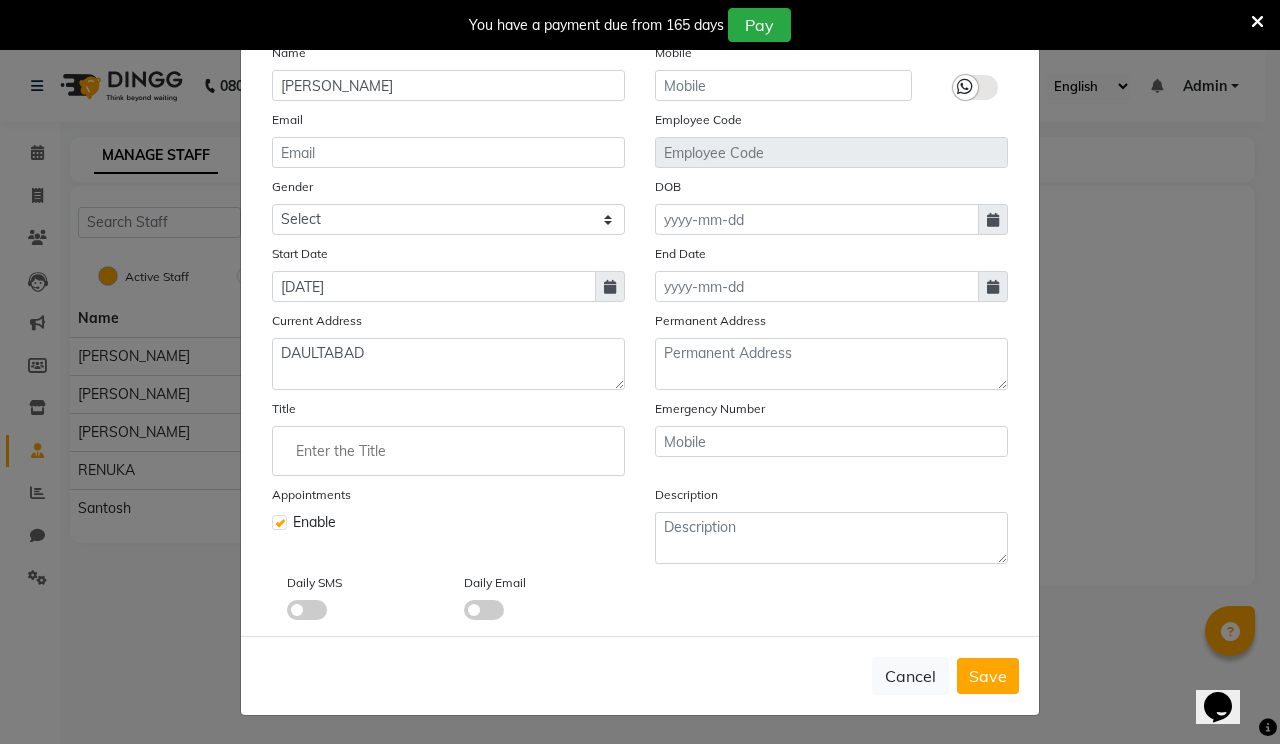 click 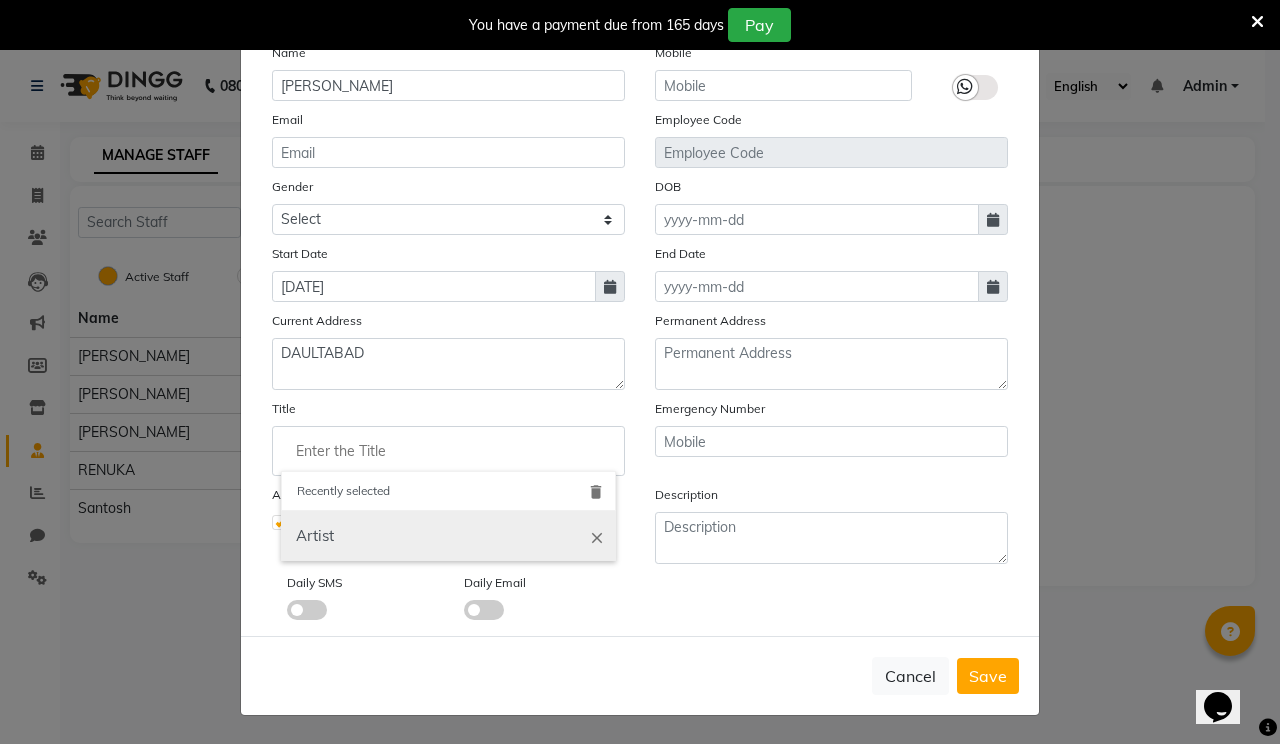 click on "Artist" at bounding box center [448, 536] 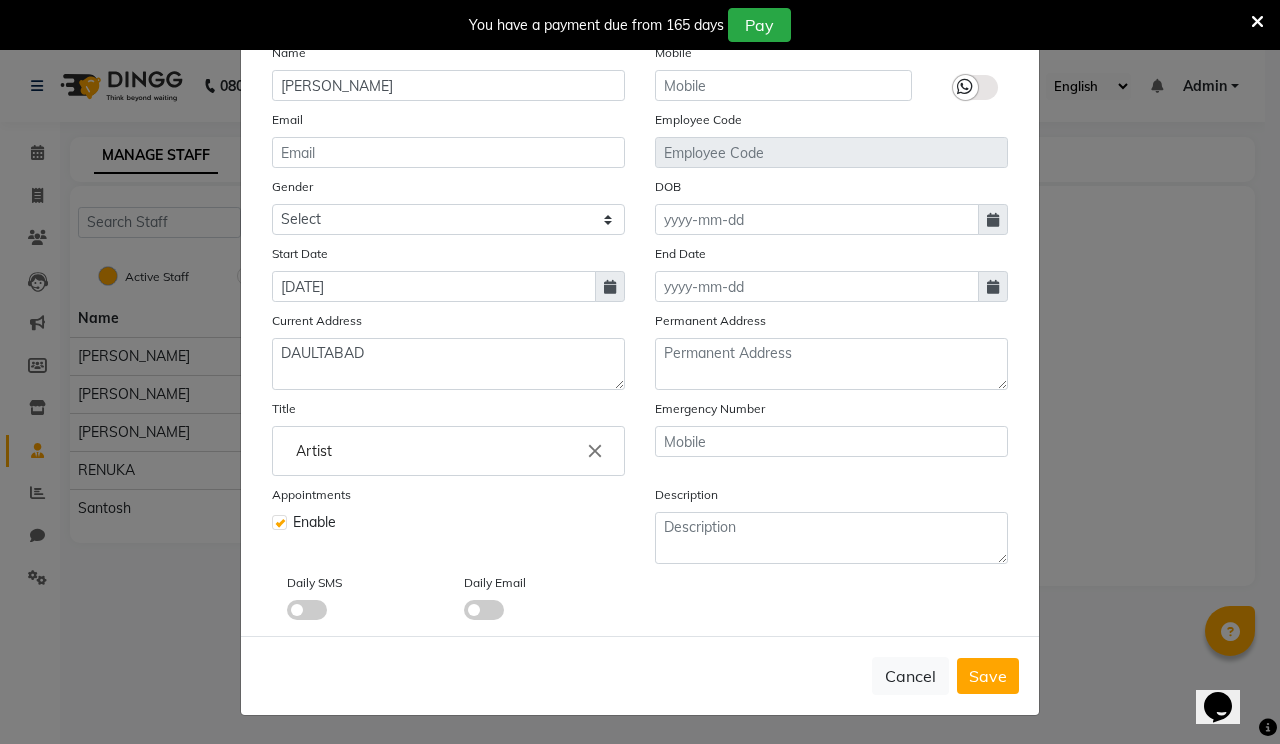 scroll, scrollTop: 38, scrollLeft: 0, axis: vertical 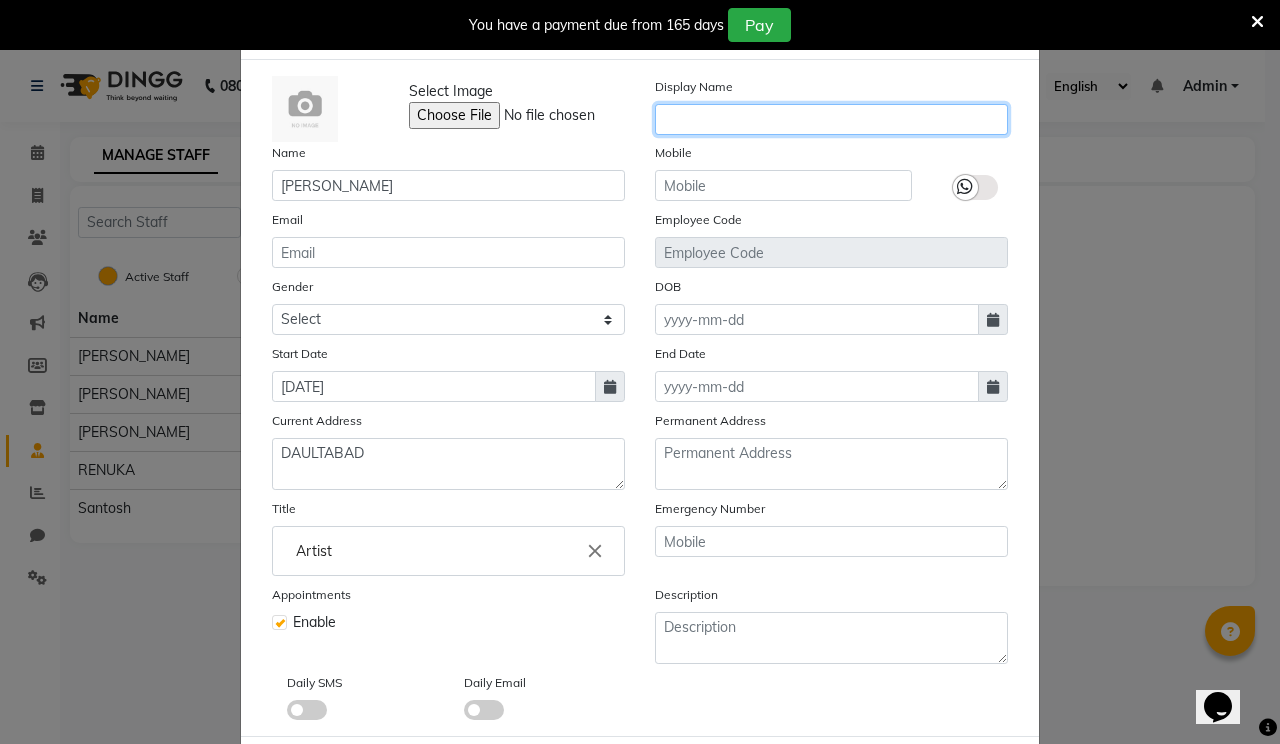 click 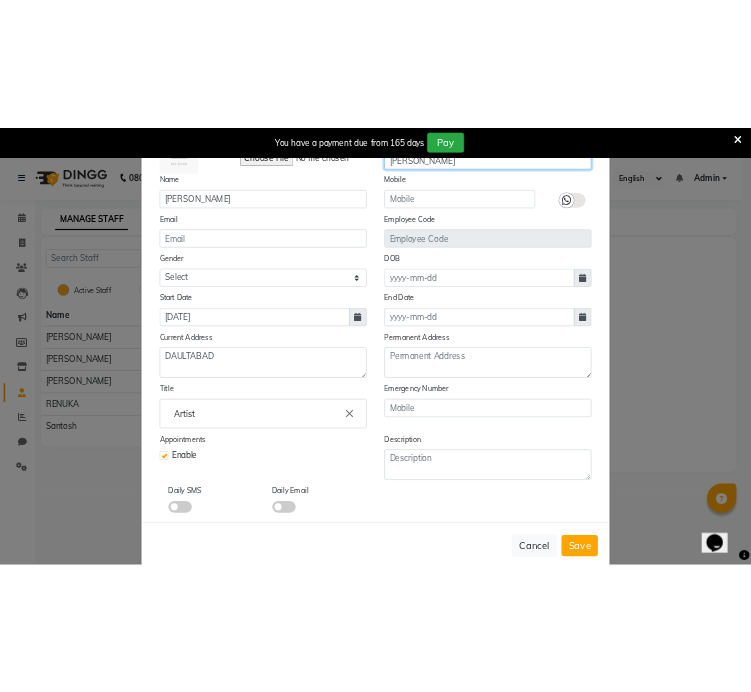 scroll, scrollTop: 138, scrollLeft: 0, axis: vertical 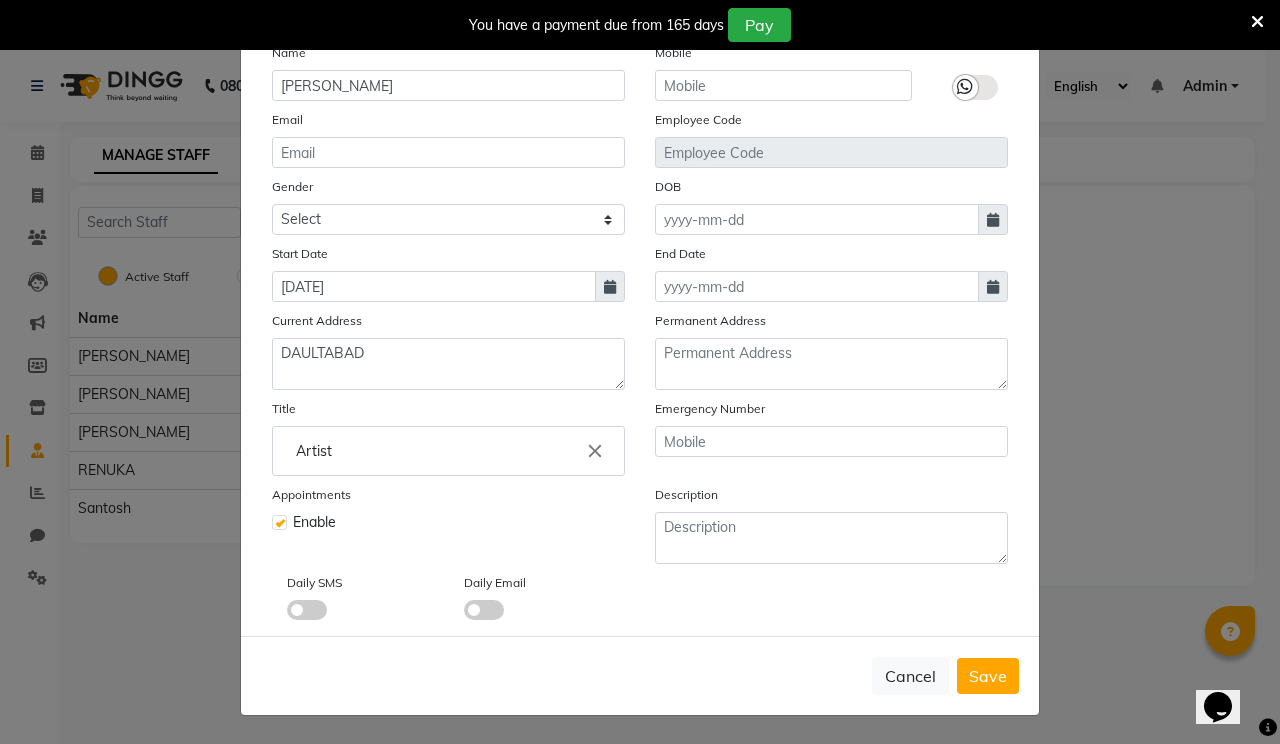 type on "[PERSON_NAME]" 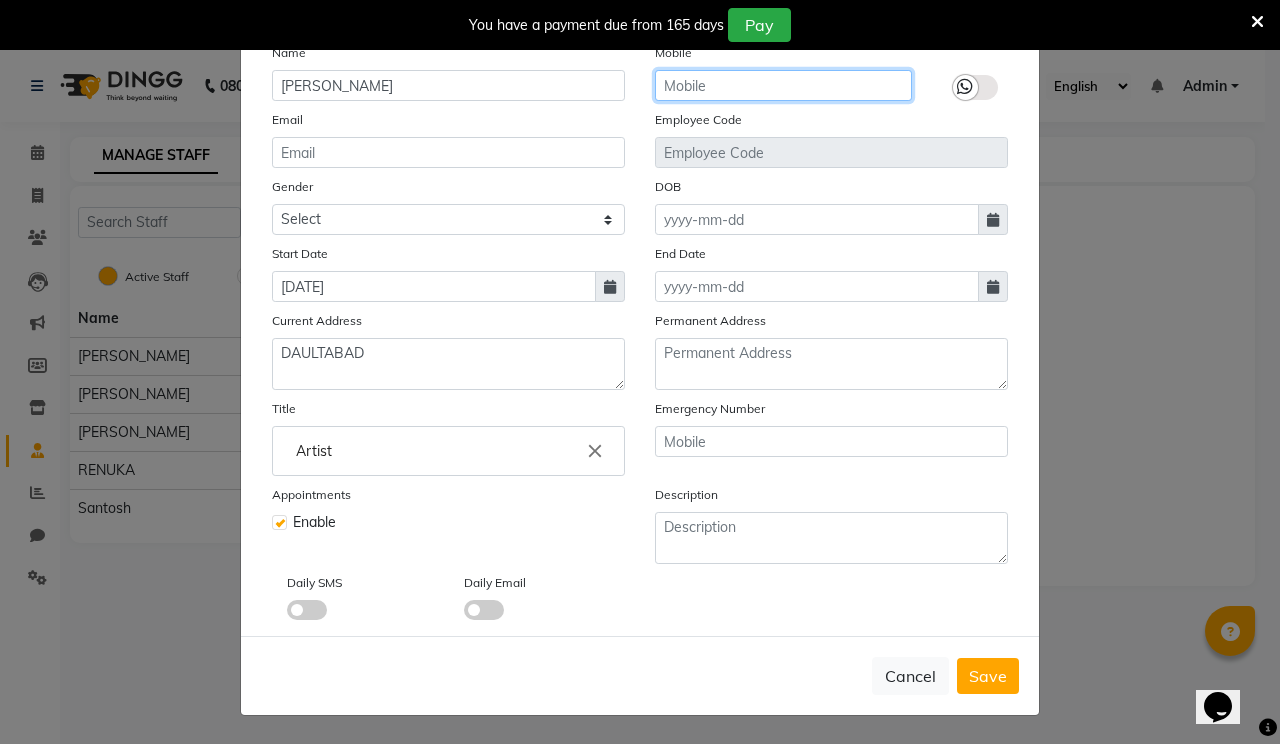 click 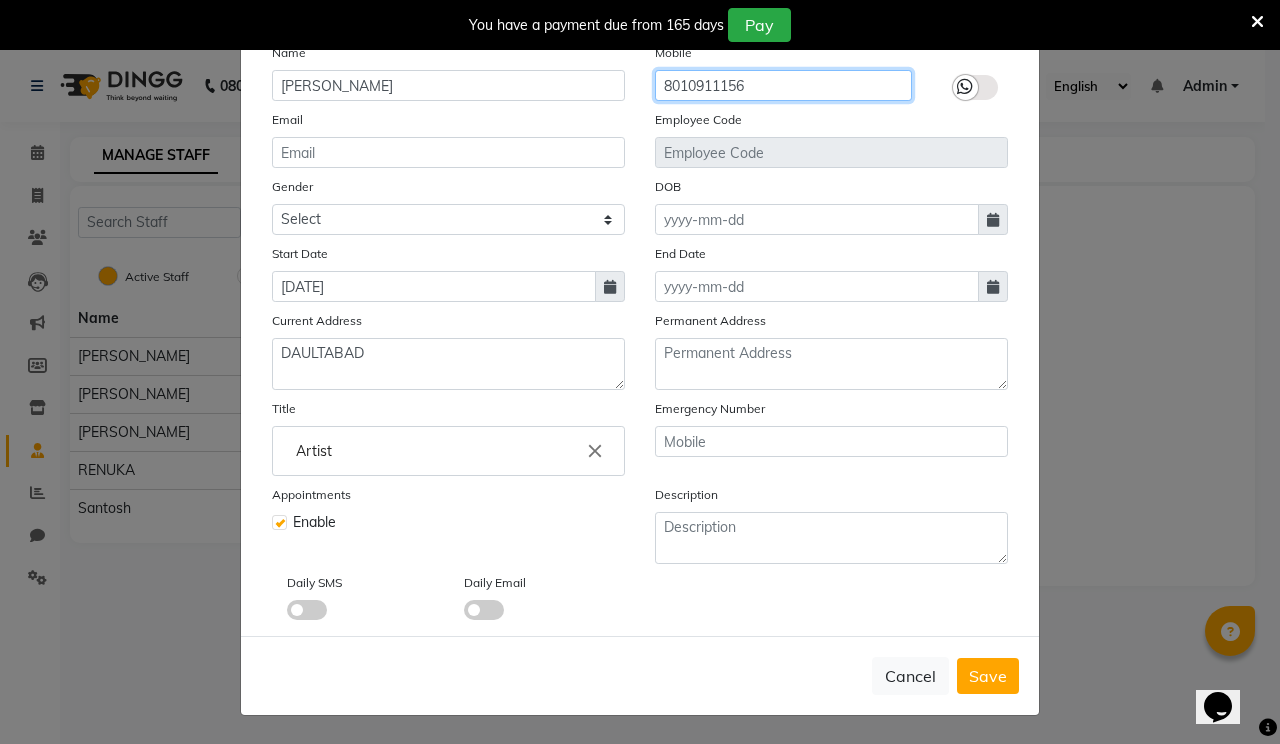 type on "8010911156" 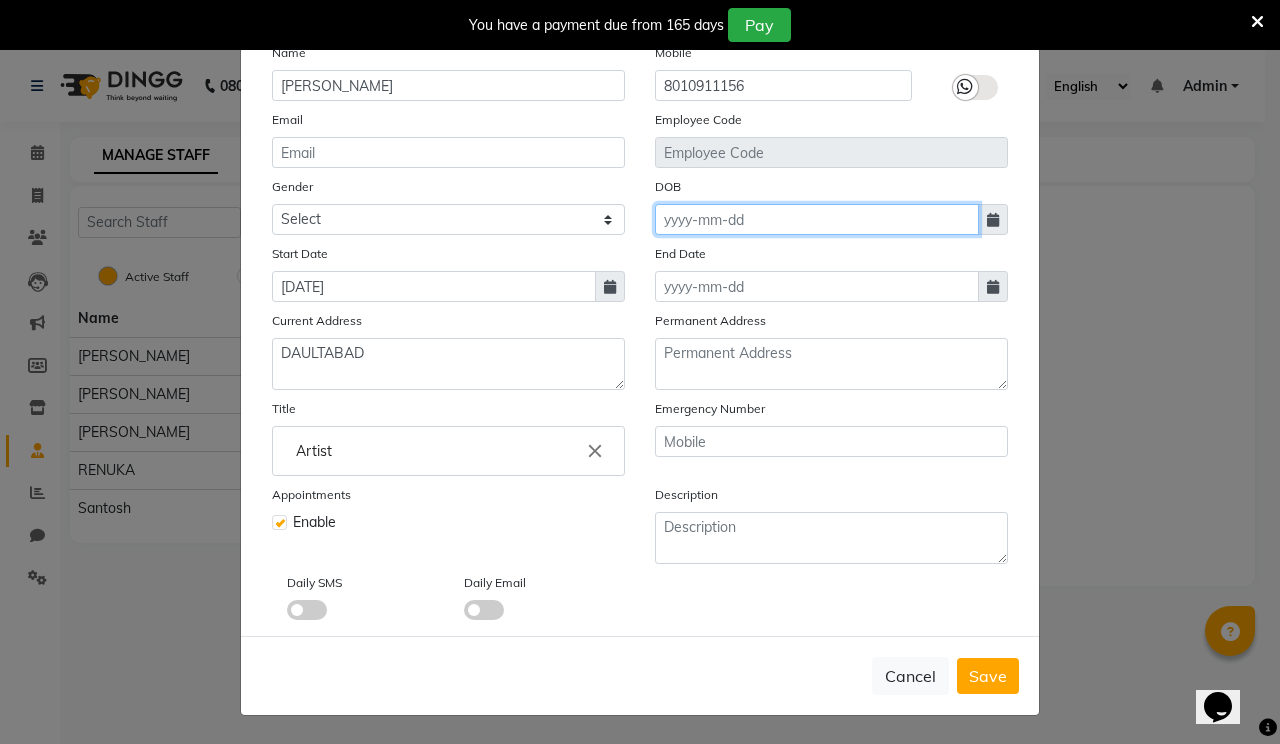 click 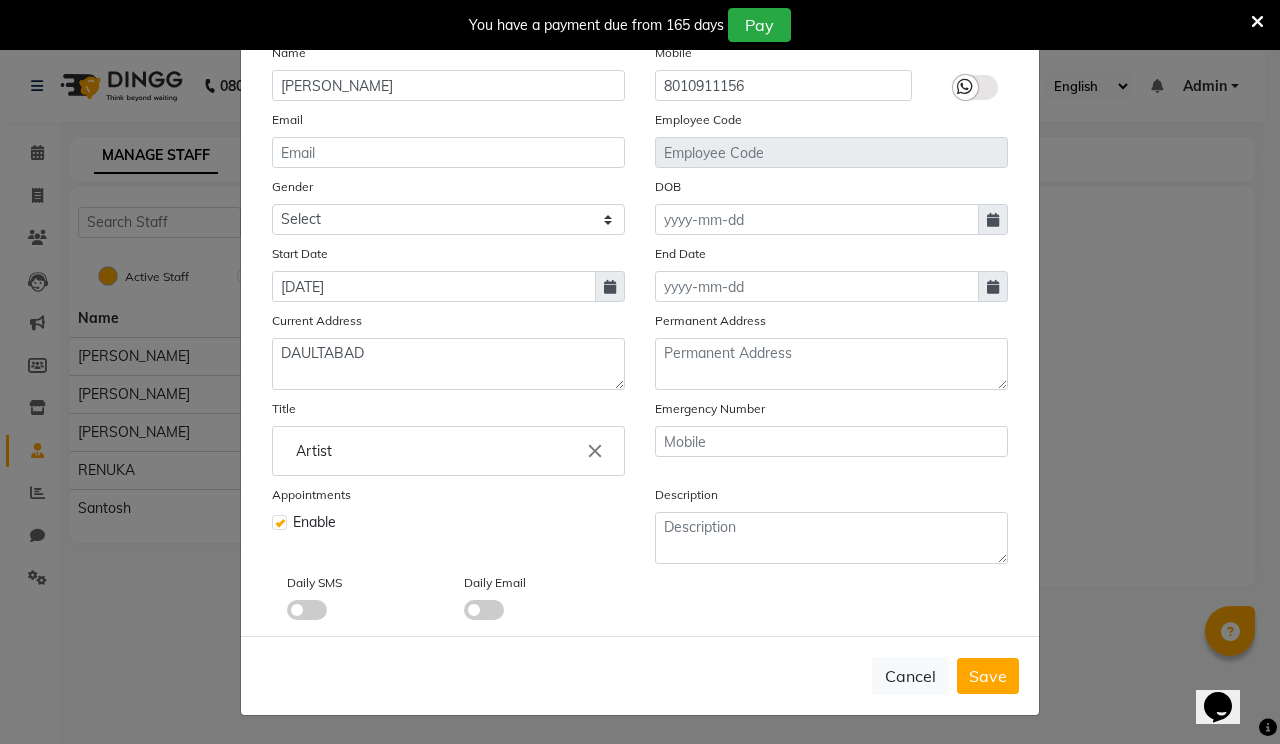 select on "7" 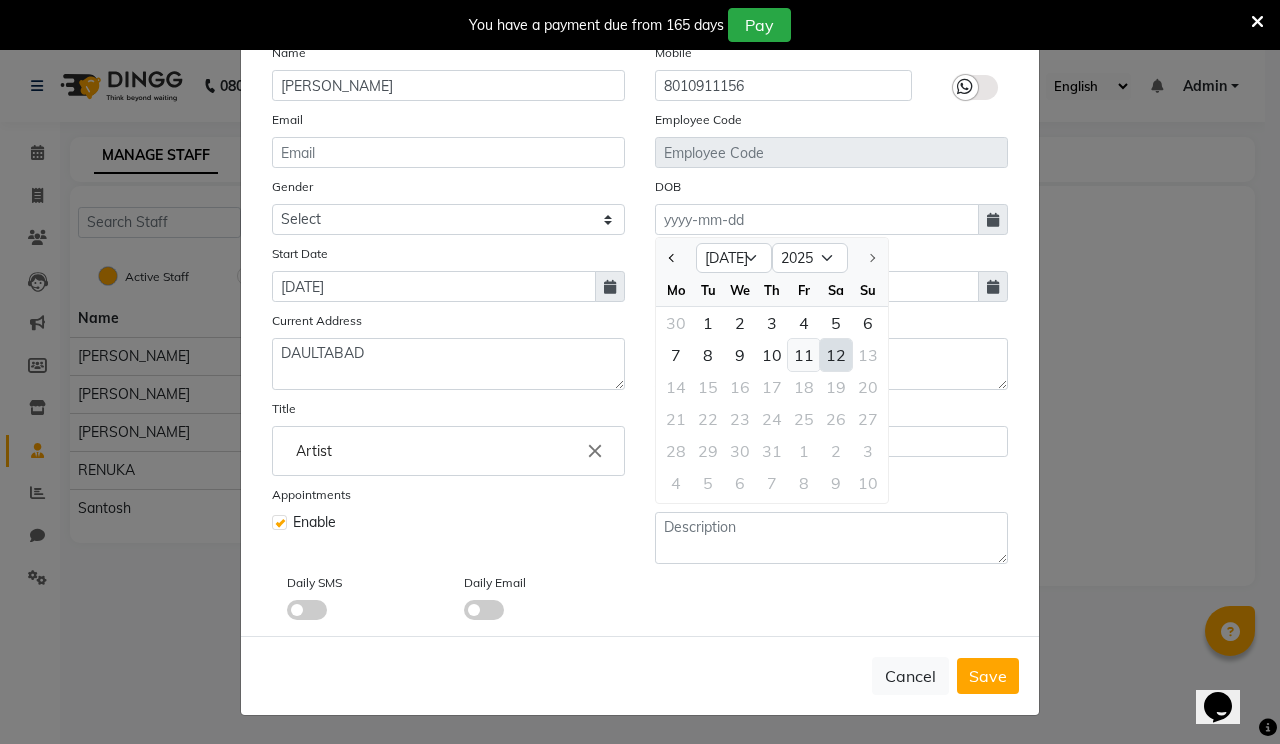 click on "11" 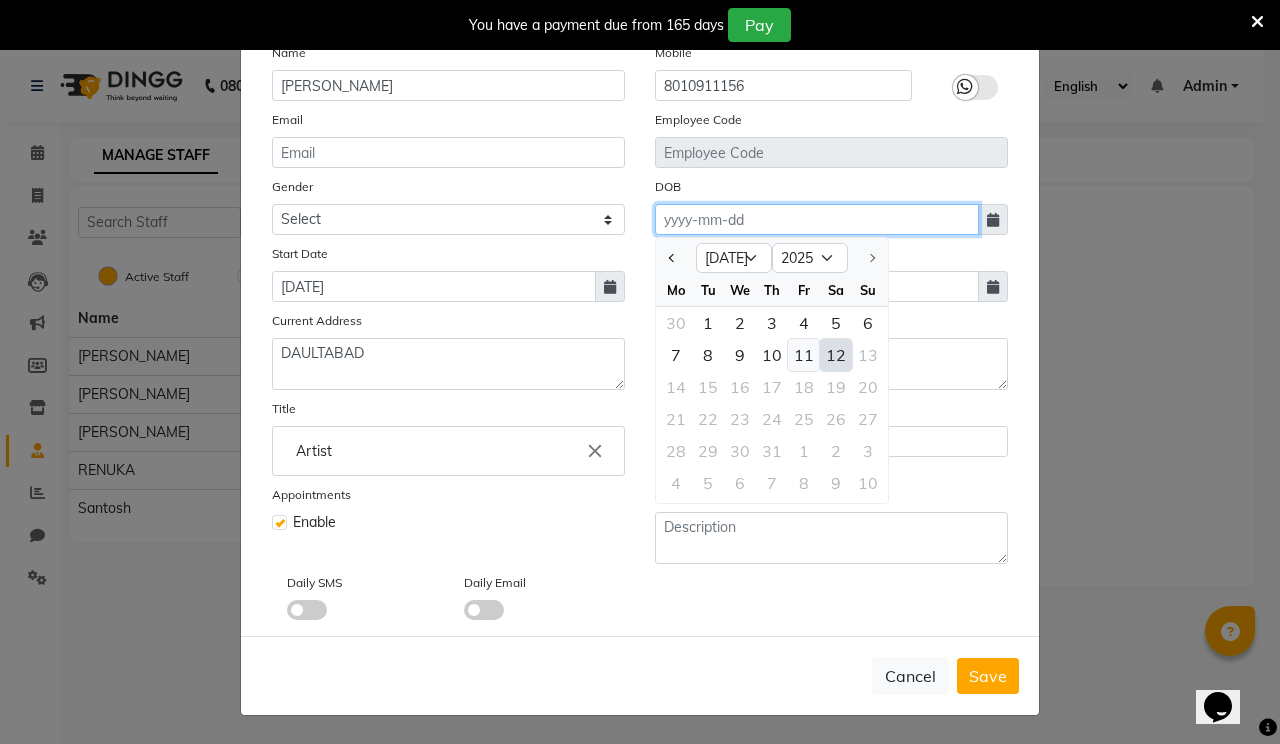 type on "[DATE]" 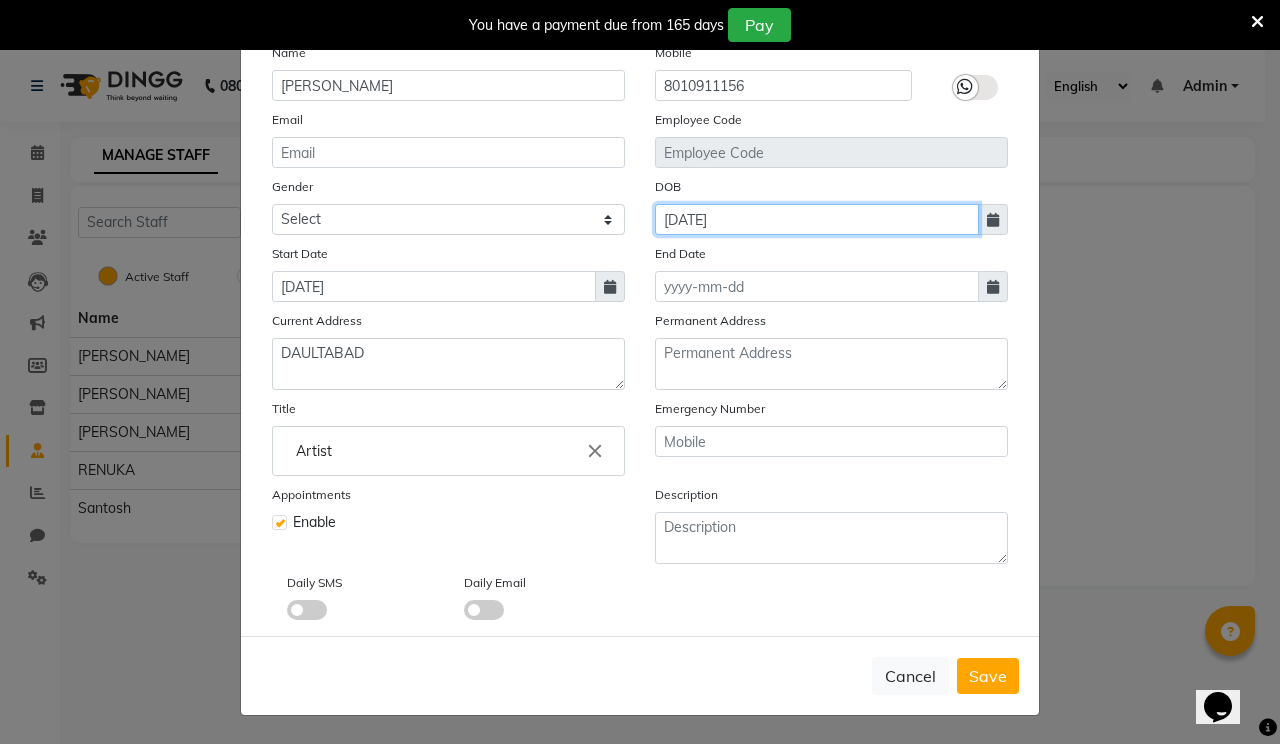 drag, startPoint x: 700, startPoint y: 213, endPoint x: 701, endPoint y: 229, distance: 16.03122 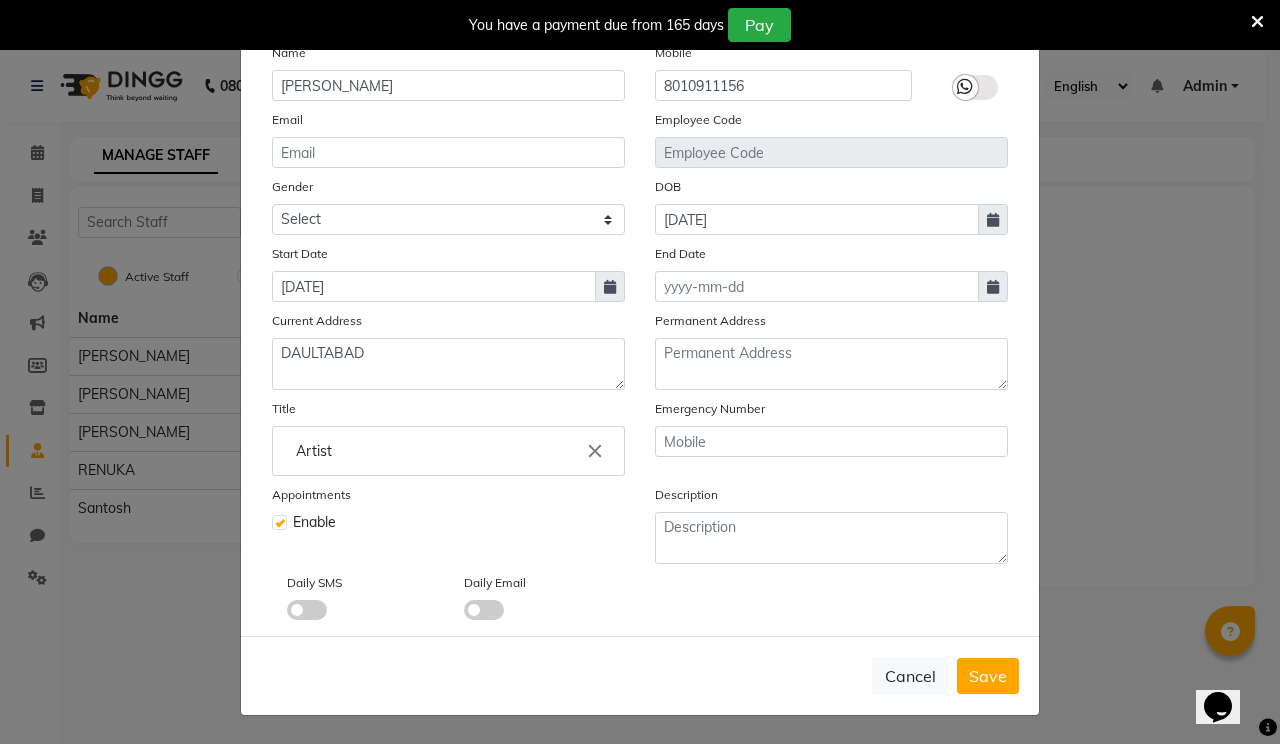 select on "7" 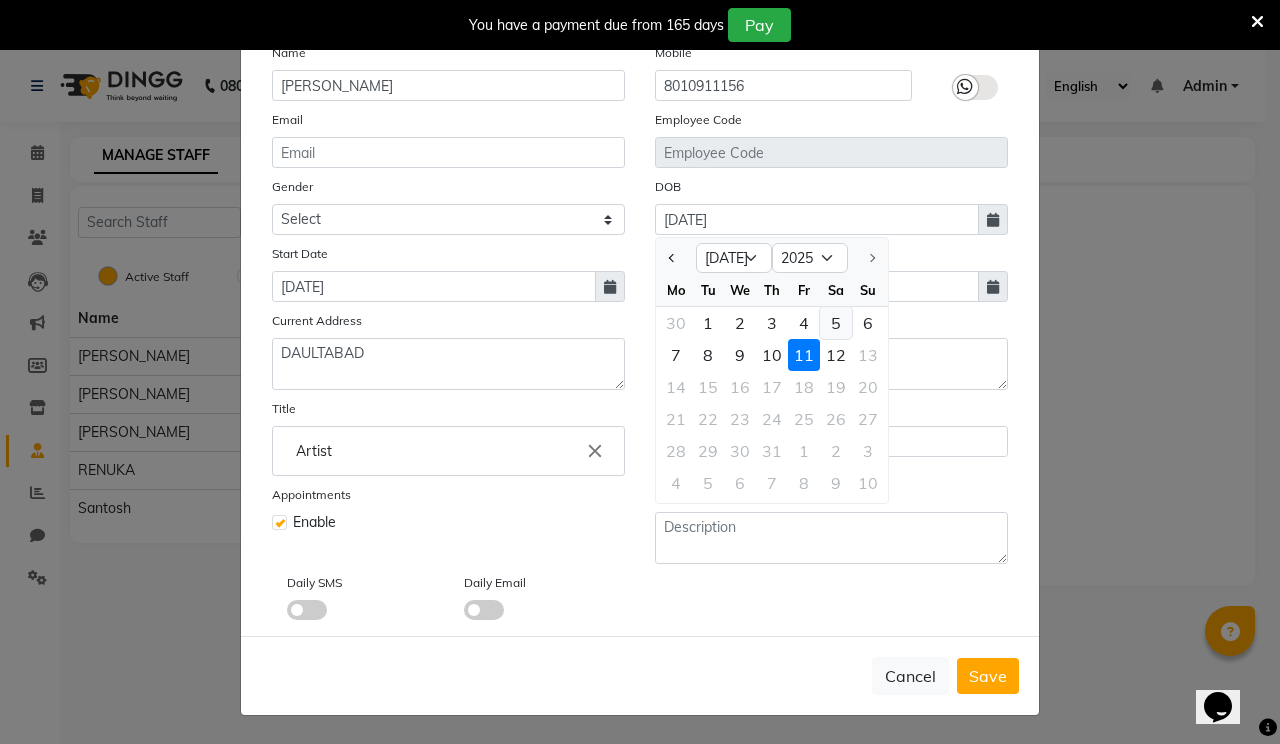click on "5" 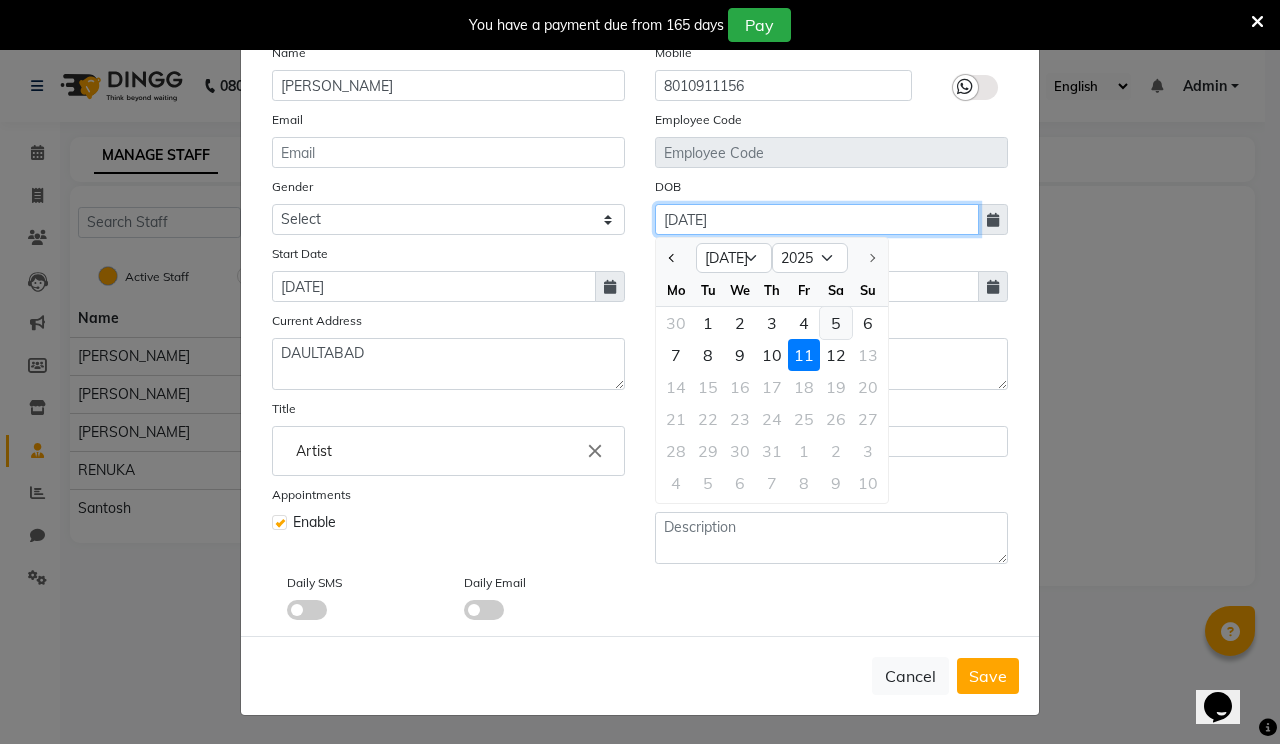type on "[DATE]" 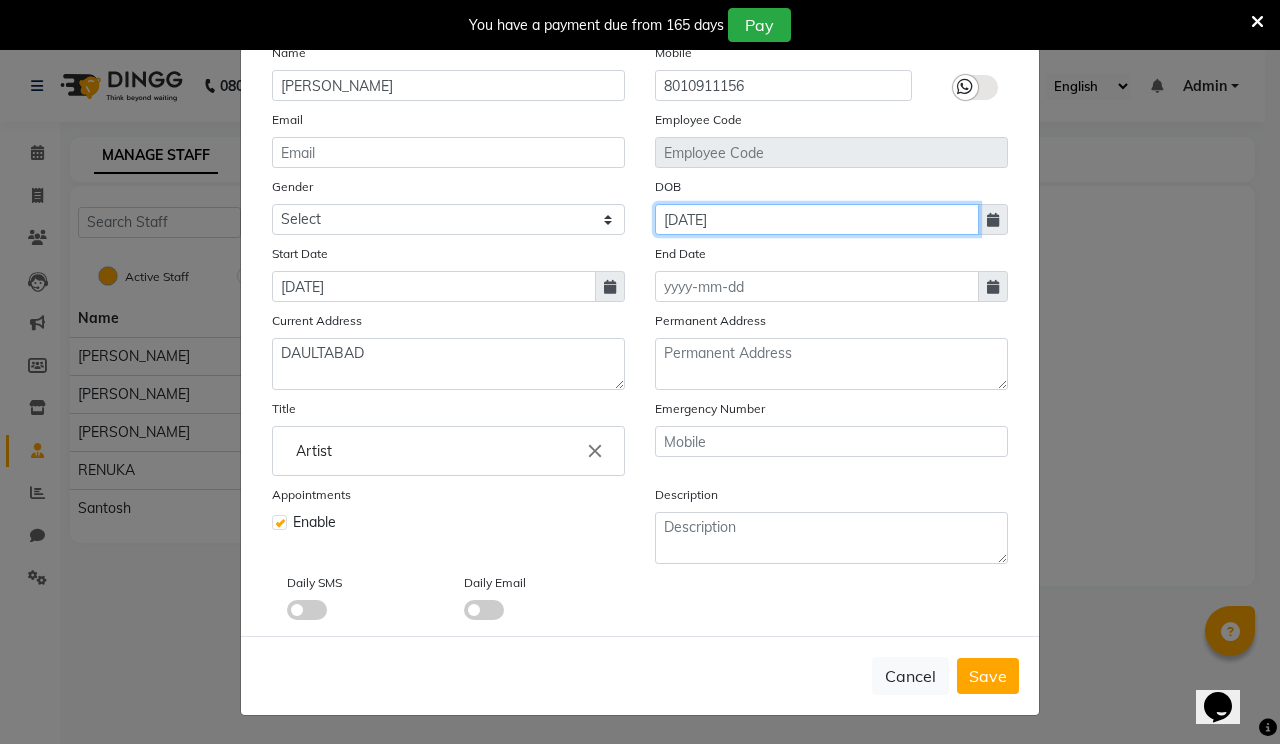 click on "[DATE]" 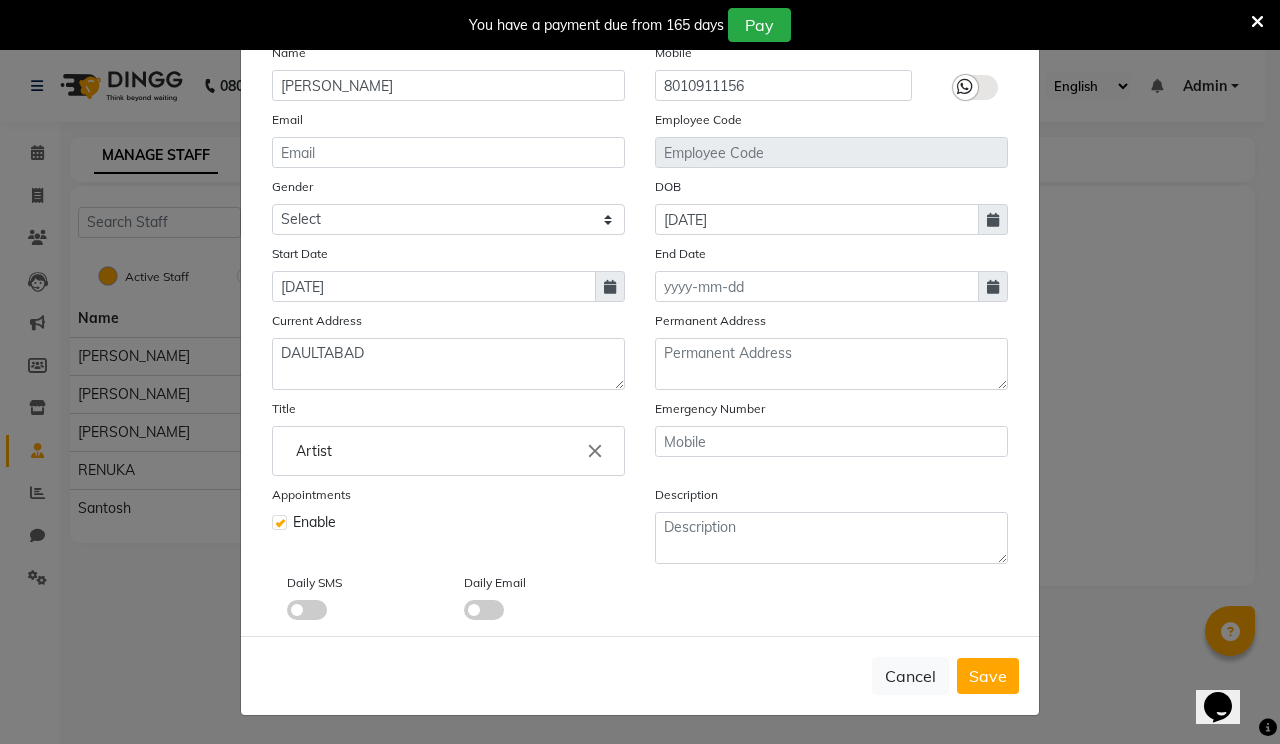 select on "7" 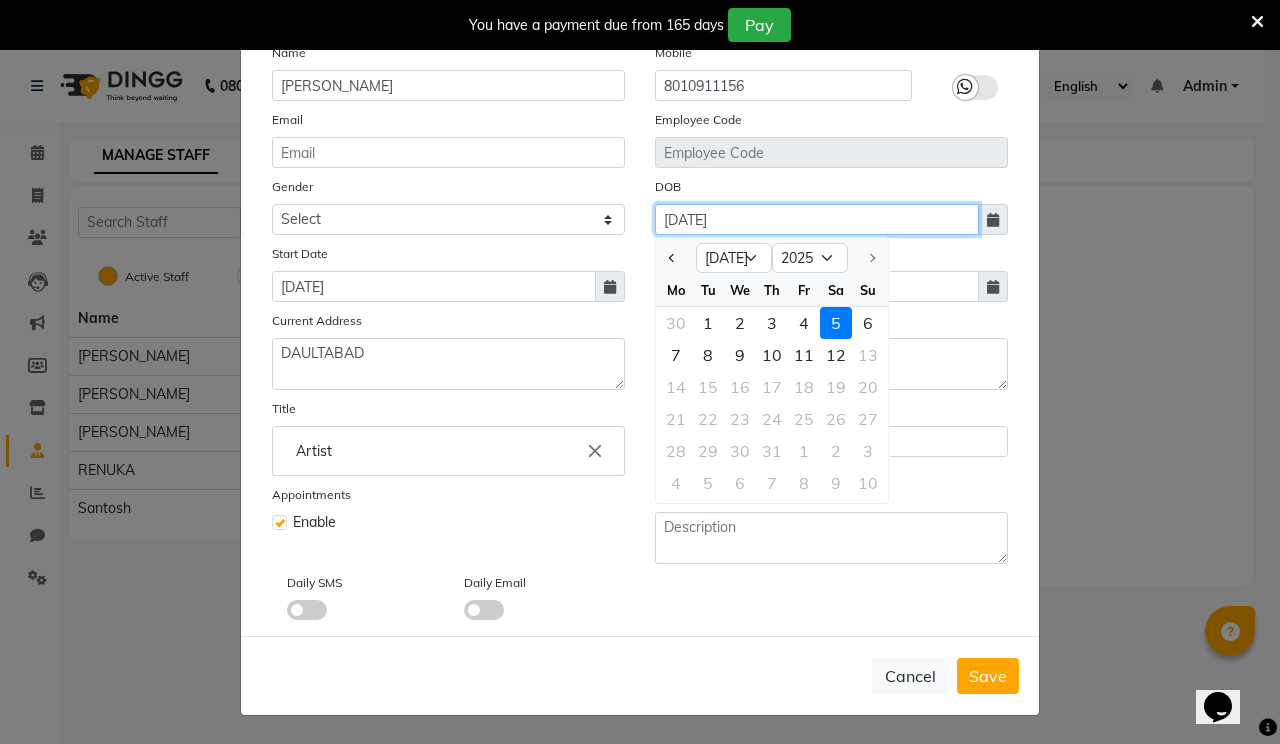 click on "[DATE]" 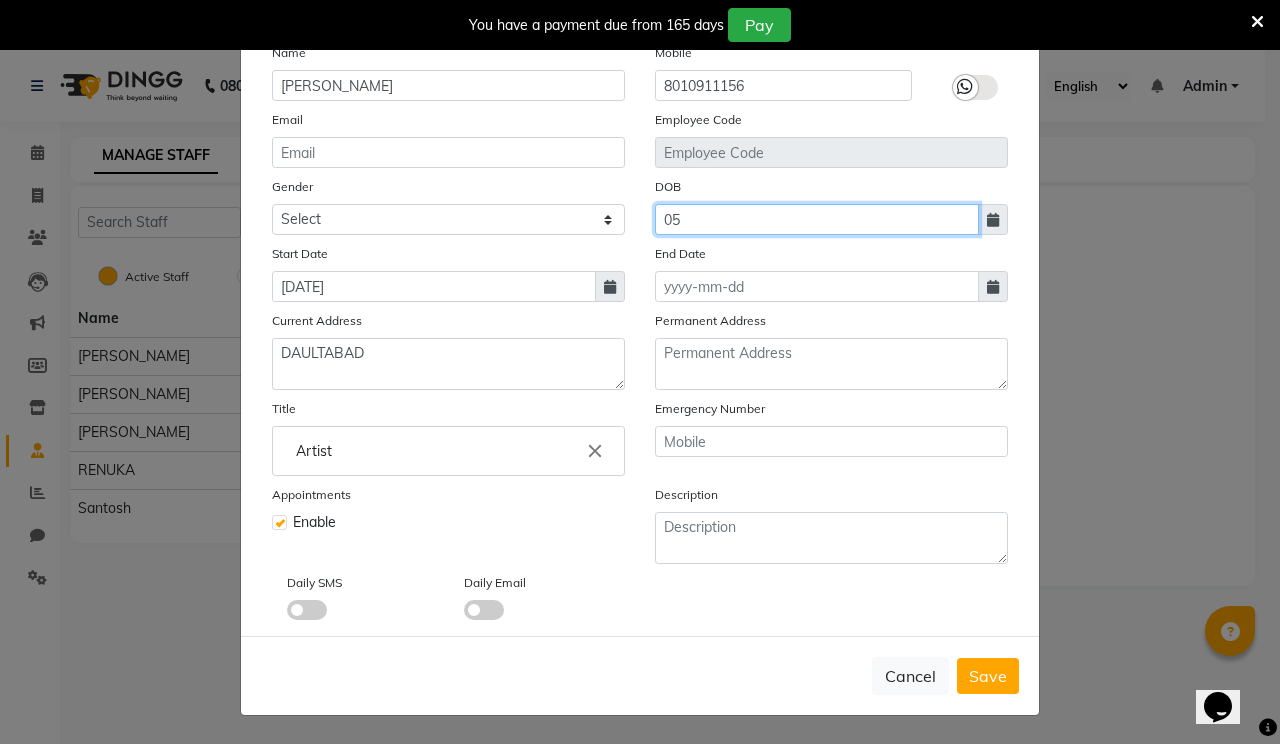 type on "0" 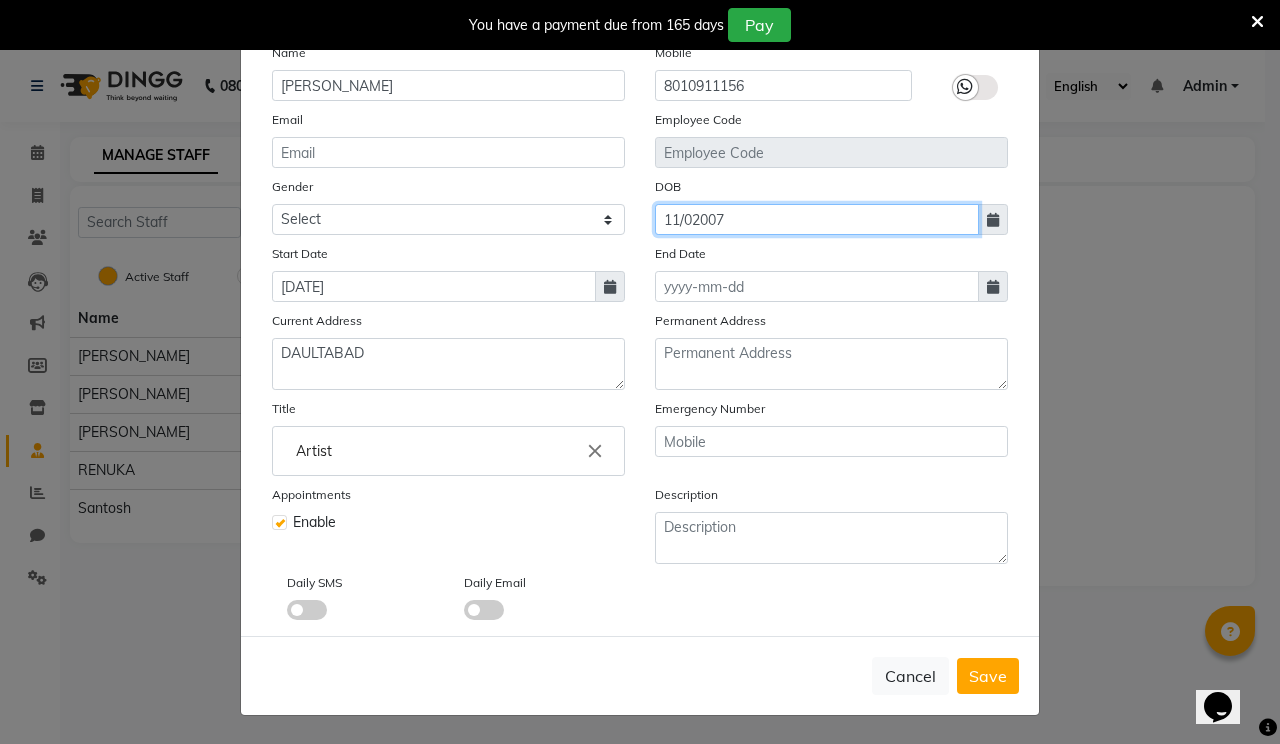 click on "11/02007" 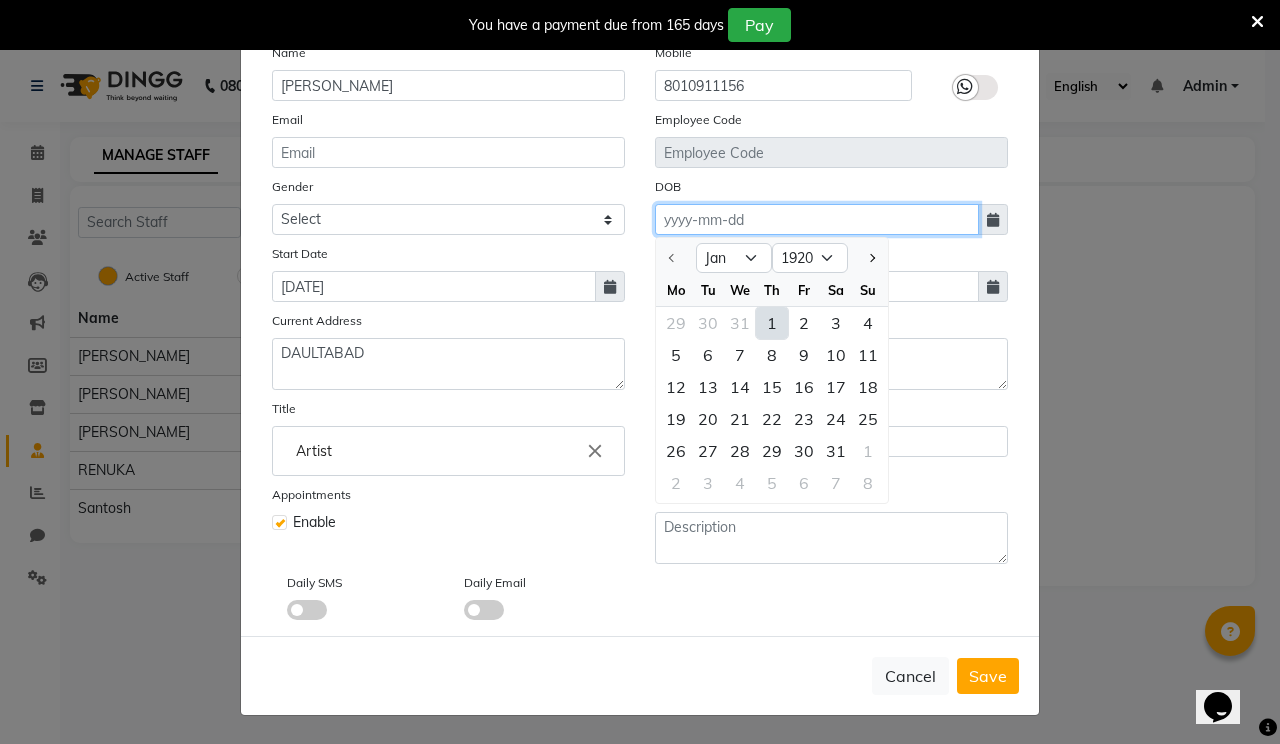 click 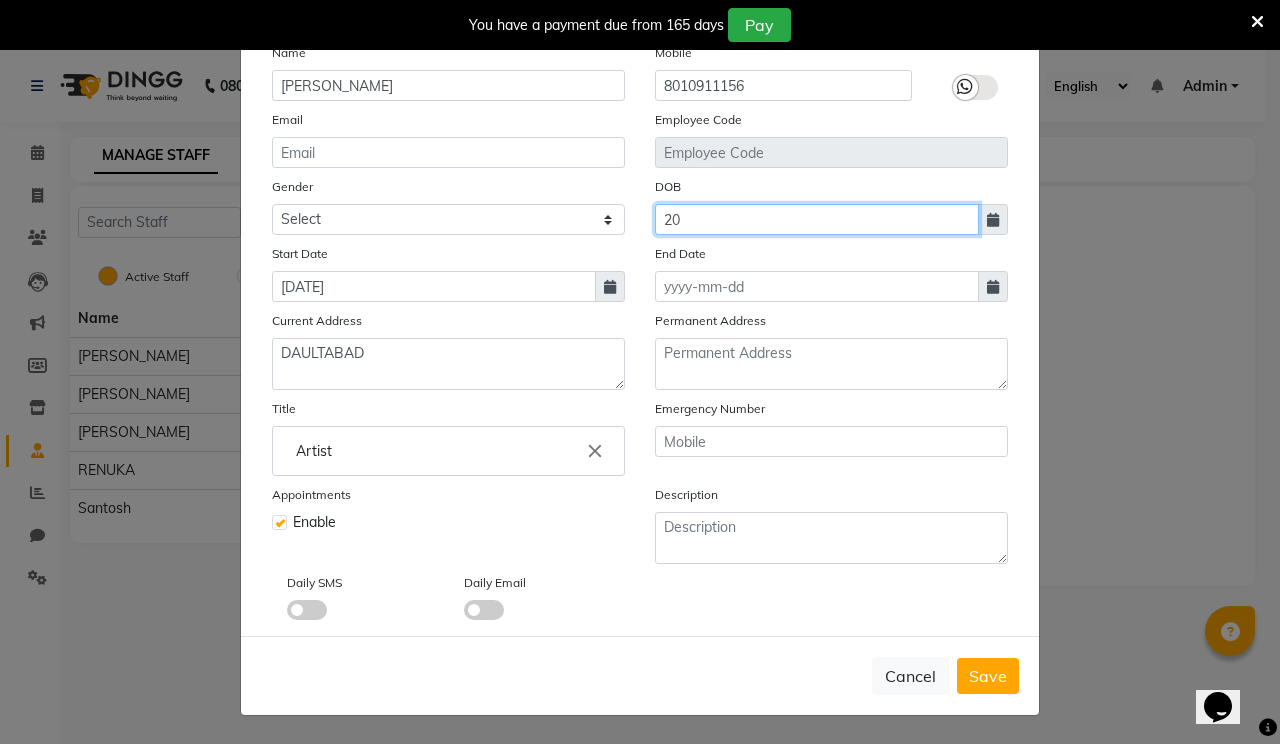 type on "2" 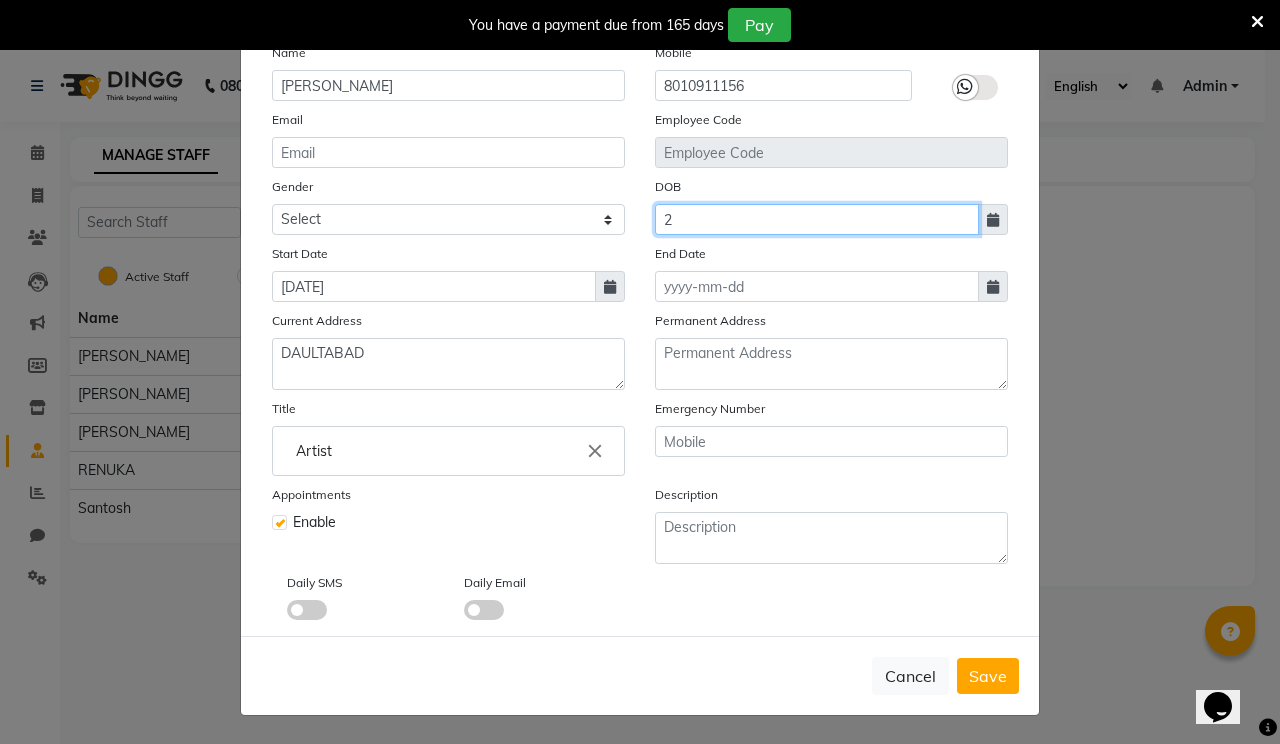 type 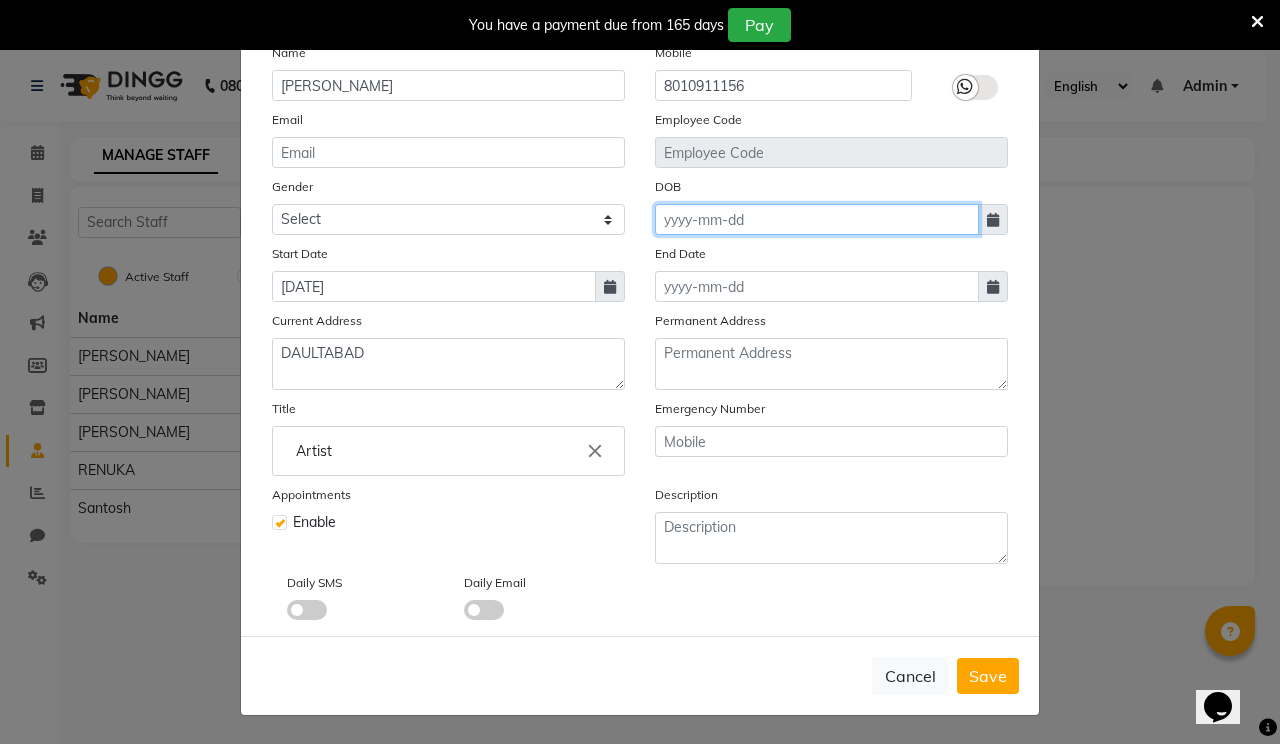 click 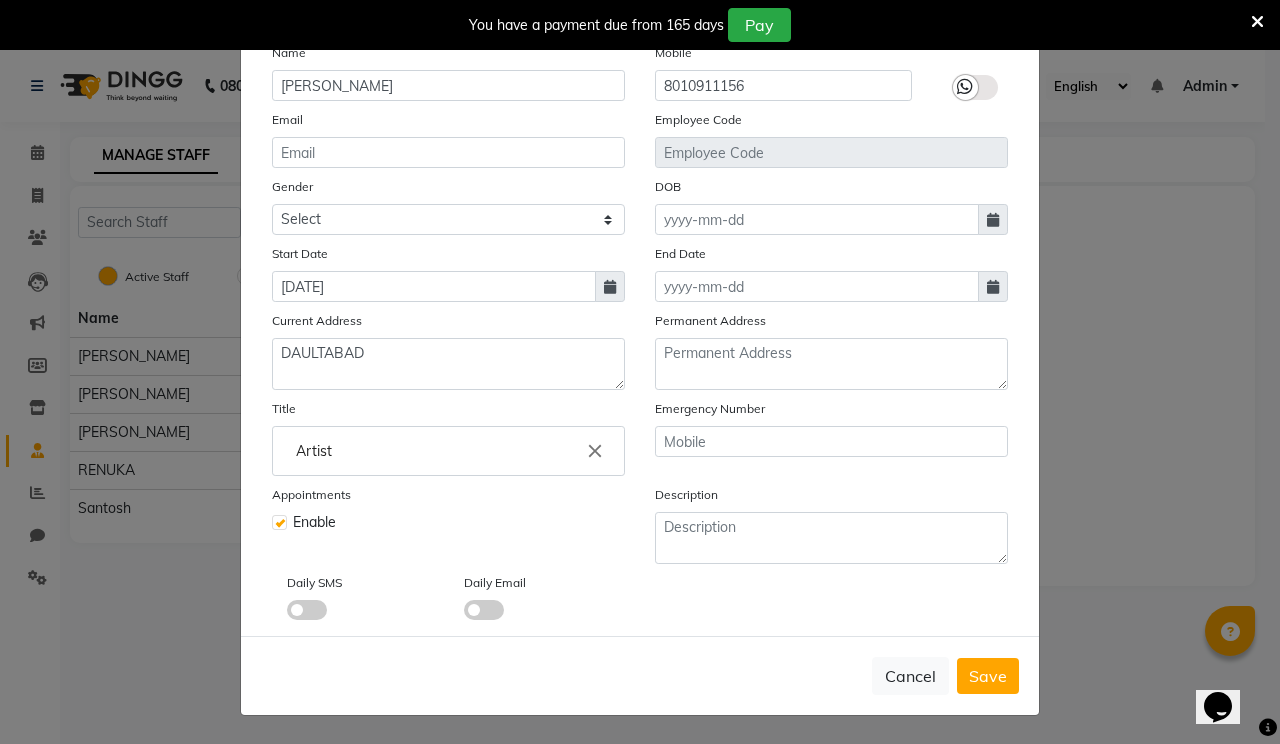 select on "7" 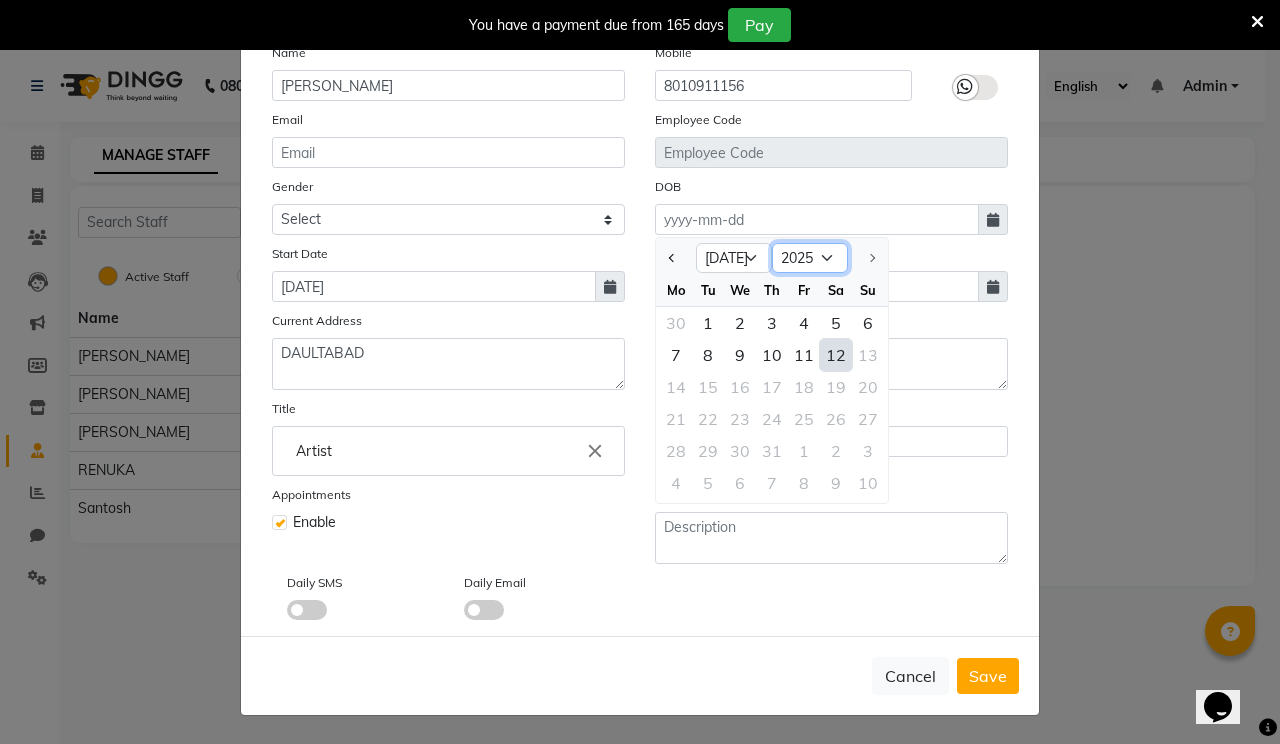 click on "1920 1921 1922 1923 1924 1925 1926 1927 1928 1929 1930 1931 1932 1933 1934 1935 1936 1937 1938 1939 1940 1941 1942 1943 1944 1945 1946 1947 1948 1949 1950 1951 1952 1953 1954 1955 1956 1957 1958 1959 1960 1961 1962 1963 1964 1965 1966 1967 1968 1969 1970 1971 1972 1973 1974 1975 1976 1977 1978 1979 1980 1981 1982 1983 1984 1985 1986 1987 1988 1989 1990 1991 1992 1993 1994 1995 1996 1997 1998 1999 2000 2001 2002 2003 2004 2005 2006 2007 2008 2009 2010 2011 2012 2013 2014 2015 2016 2017 2018 2019 2020 2021 2022 2023 2024 2025" 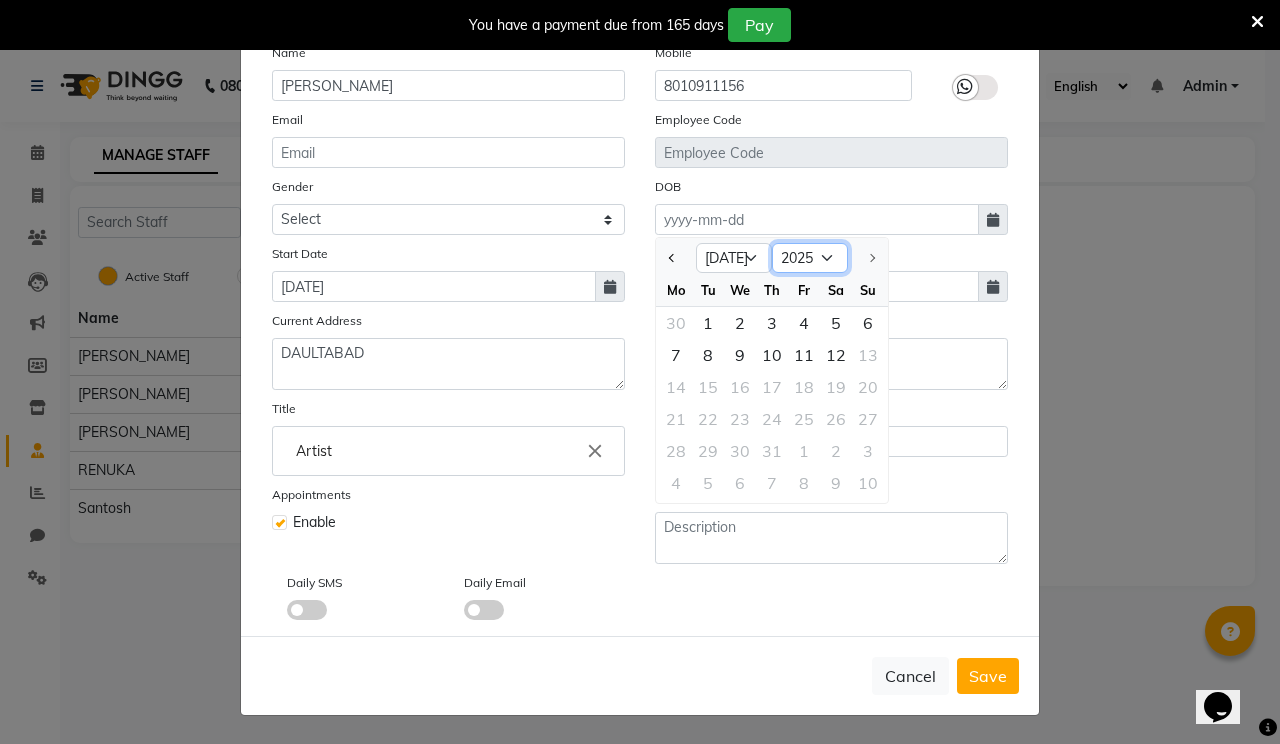 select on "2007" 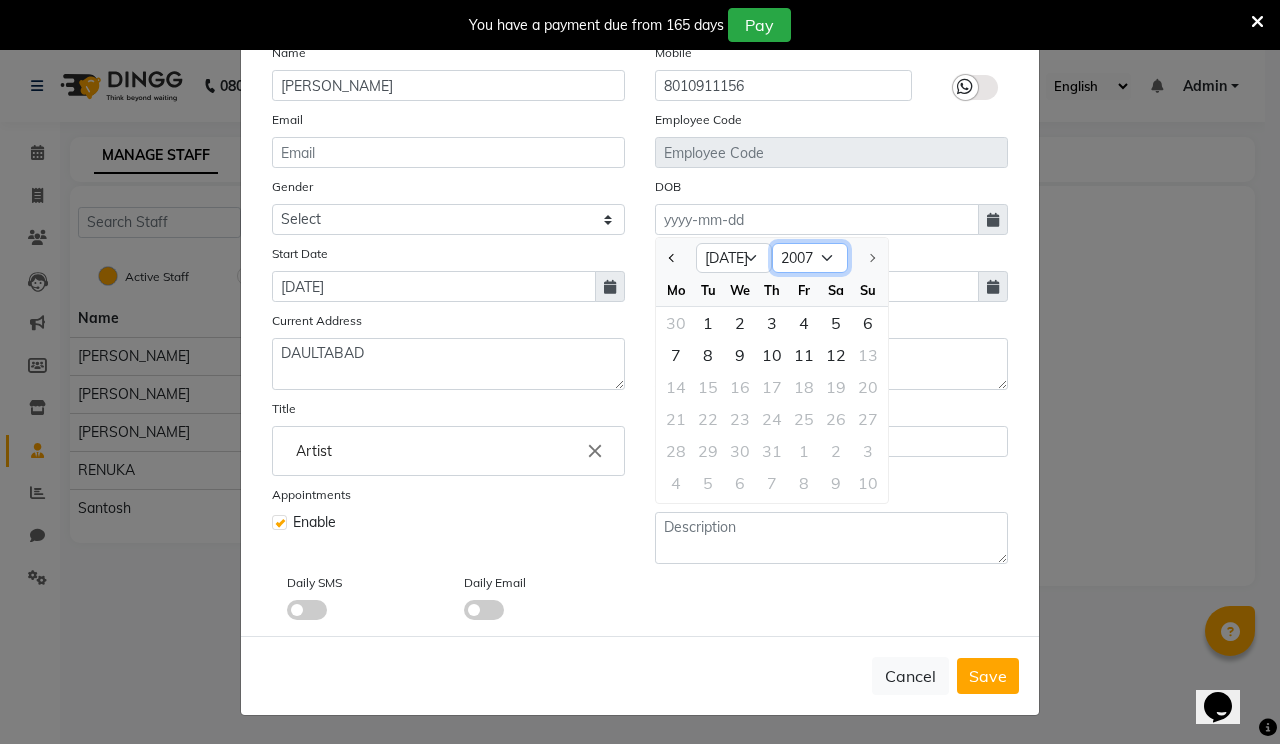 click on "1920 1921 1922 1923 1924 1925 1926 1927 1928 1929 1930 1931 1932 1933 1934 1935 1936 1937 1938 1939 1940 1941 1942 1943 1944 1945 1946 1947 1948 1949 1950 1951 1952 1953 1954 1955 1956 1957 1958 1959 1960 1961 1962 1963 1964 1965 1966 1967 1968 1969 1970 1971 1972 1973 1974 1975 1976 1977 1978 1979 1980 1981 1982 1983 1984 1985 1986 1987 1988 1989 1990 1991 1992 1993 1994 1995 1996 1997 1998 1999 2000 2001 2002 2003 2004 2005 2006 2007 2008 2009 2010 2011 2012 2013 2014 2015 2016 2017 2018 2019 2020 2021 2022 2023 2024 2025" 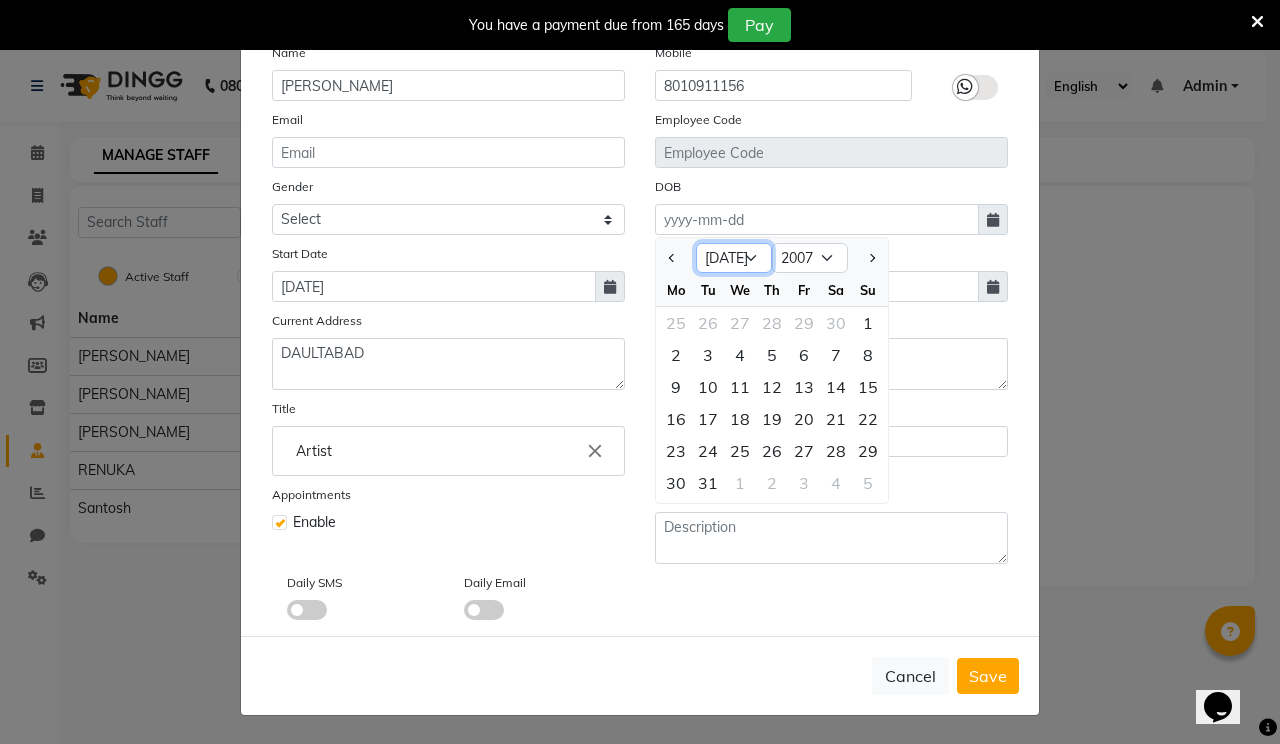 click on "Jan Feb Mar Apr May Jun [DATE] Aug Sep Oct Nov Dec" 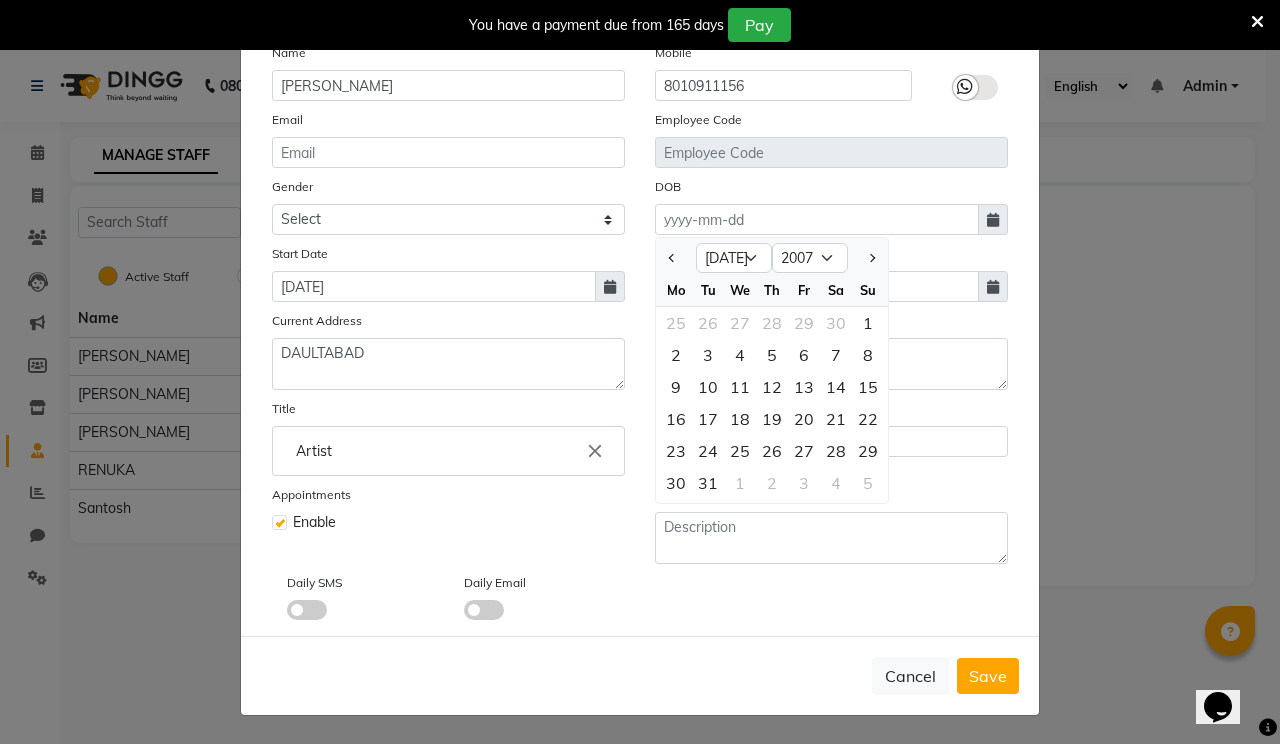 click on "Select Image  Display Name [PERSON_NAME] Name [PERSON_NAME] Mobile [PHONE_NUMBER] Email Employee Code Gender Select [DEMOGRAPHIC_DATA] [DEMOGRAPHIC_DATA] Other Prefer Not To Say DOB Jan Feb Mar Apr May Jun [DATE] Aug Sep Oct Nov [DATE] 1921 1922 1923 1924 1925 1926 1927 1928 1929 1930 1931 1932 1933 1934 1935 1936 1937 1938 1939 1940 1941 1942 1943 1944 1945 1946 1947 1948 1949 1950 1951 1952 1953 1954 1955 1956 1957 1958 1959 1960 1961 1962 1963 1964 1965 1966 1967 1968 1969 1970 1971 1972 1973 1974 1975 1976 1977 1978 1979 1980 1981 1982 1983 1984 1985 1986 1987 1988 1989 1990 1991 1992 1993 1994 1995 1996 1997 1998 1999 2000 2001 2002 2003 2004 2005 2006 2007 2008 2009 2010 2011 2012 2013 2014 2015 2016 2017 2018 2019 2020 2021 2022 2023 2024 2025 Mo Tu We Th Fr Sa Su 25 26 27 28 29 30 1 2 3 4 5 6 7 8 9 10 11 12 13 14 15 16 17 18 19 20 21 22 23 24 25 26 27 28 29 30 31 1 2 3 4 5 Start Date [DATE] End Date Current Address DAULTABAD Permanent Address Title Artist close Recently selected delete Artist close Emergency Number Appointments Enable" 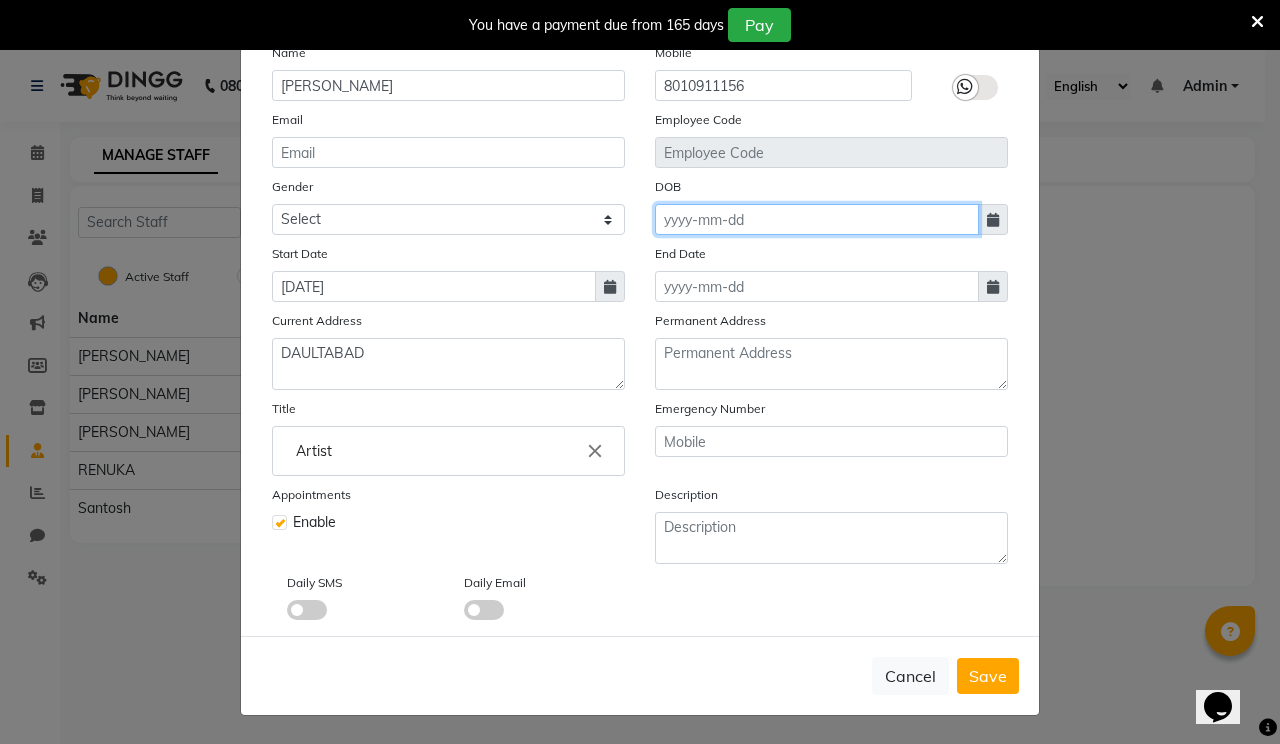 click 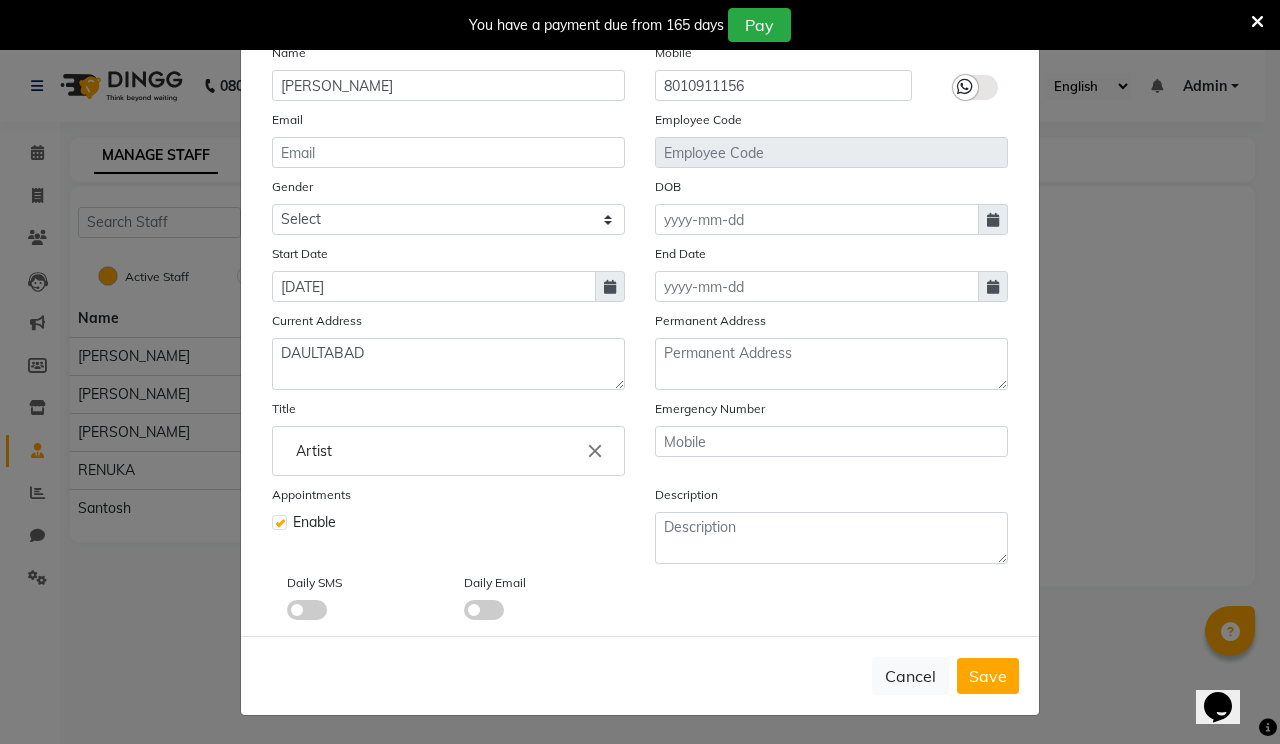 select on "7" 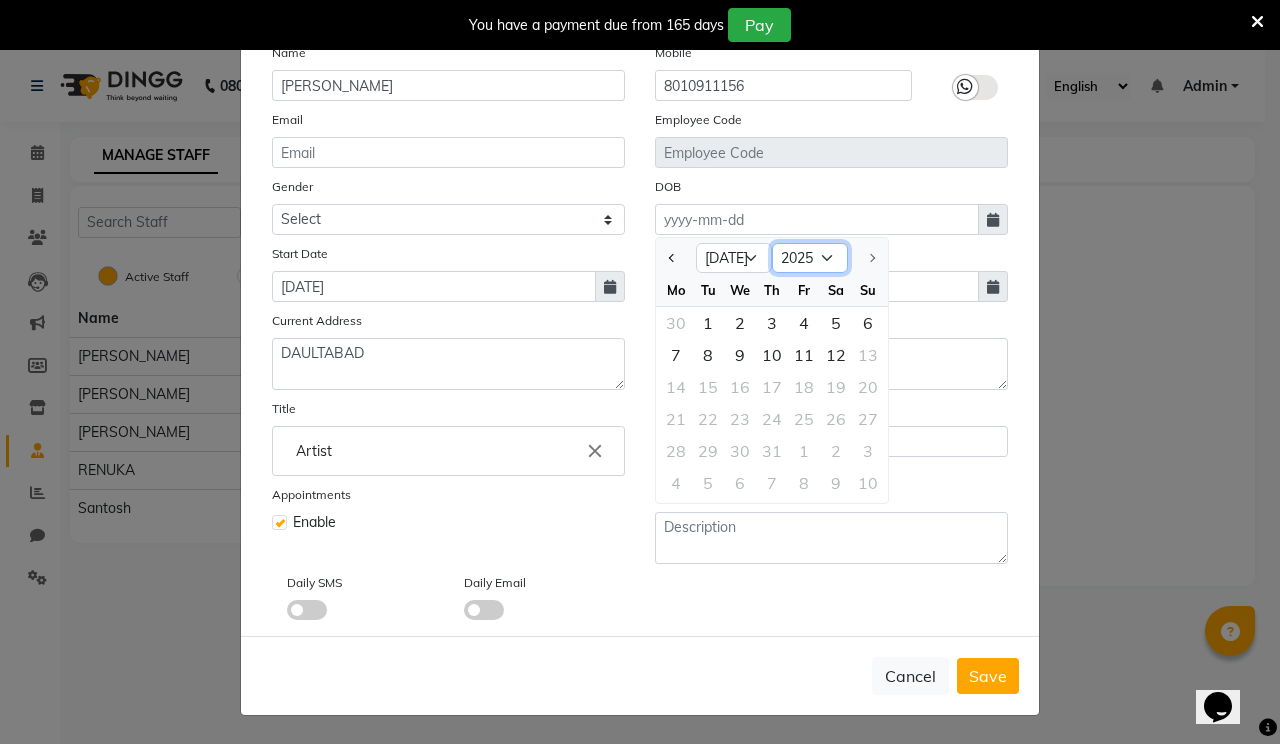 click on "1920 1921 1922 1923 1924 1925 1926 1927 1928 1929 1930 1931 1932 1933 1934 1935 1936 1937 1938 1939 1940 1941 1942 1943 1944 1945 1946 1947 1948 1949 1950 1951 1952 1953 1954 1955 1956 1957 1958 1959 1960 1961 1962 1963 1964 1965 1966 1967 1968 1969 1970 1971 1972 1973 1974 1975 1976 1977 1978 1979 1980 1981 1982 1983 1984 1985 1986 1987 1988 1989 1990 1991 1992 1993 1994 1995 1996 1997 1998 1999 2000 2001 2002 2003 2004 2005 2006 2007 2008 2009 2010 2011 2012 2013 2014 2015 2016 2017 2018 2019 2020 2021 2022 2023 2024 2025" 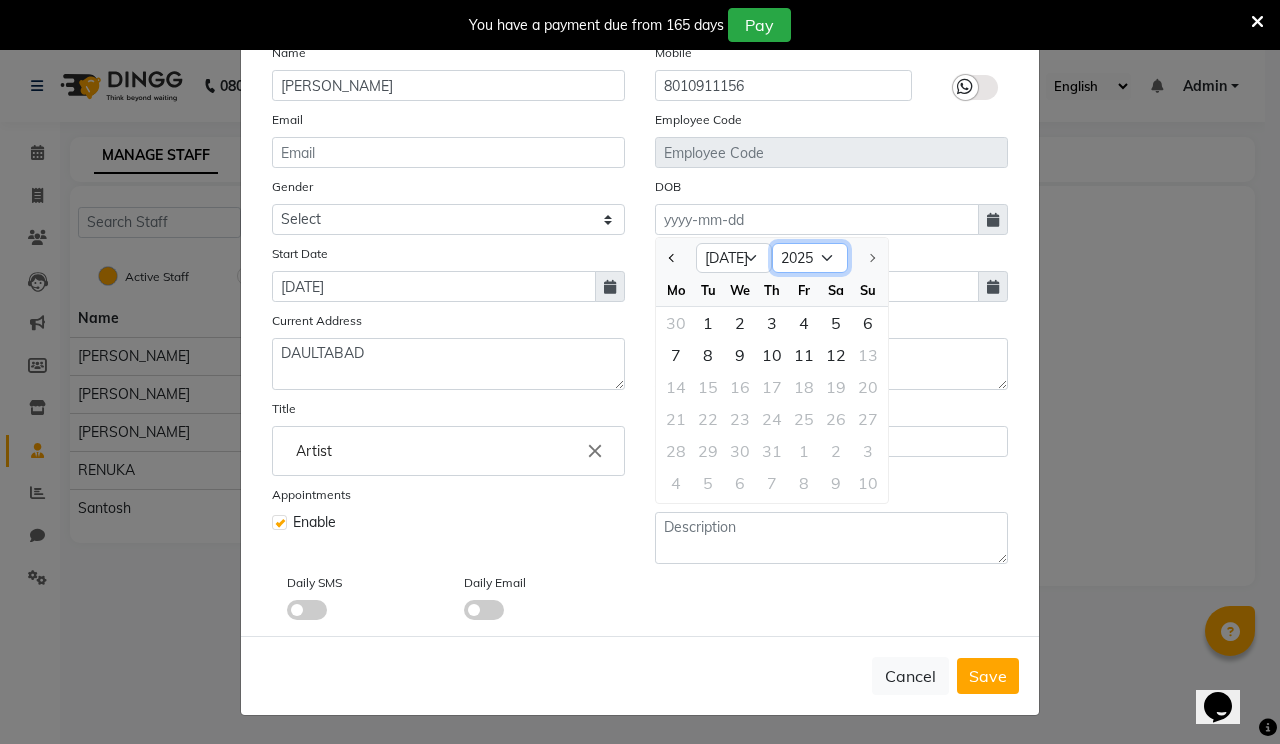 select on "2007" 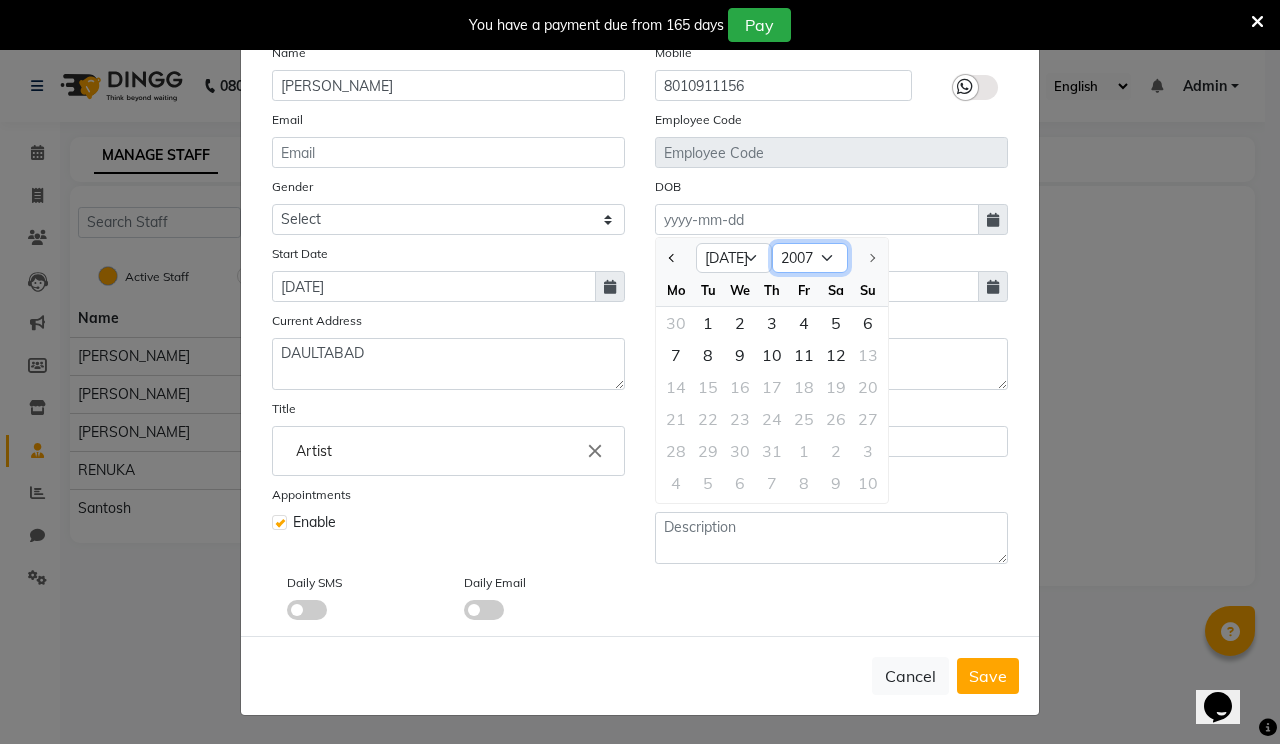 click on "1920 1921 1922 1923 1924 1925 1926 1927 1928 1929 1930 1931 1932 1933 1934 1935 1936 1937 1938 1939 1940 1941 1942 1943 1944 1945 1946 1947 1948 1949 1950 1951 1952 1953 1954 1955 1956 1957 1958 1959 1960 1961 1962 1963 1964 1965 1966 1967 1968 1969 1970 1971 1972 1973 1974 1975 1976 1977 1978 1979 1980 1981 1982 1983 1984 1985 1986 1987 1988 1989 1990 1991 1992 1993 1994 1995 1996 1997 1998 1999 2000 2001 2002 2003 2004 2005 2006 2007 2008 2009 2010 2011 2012 2013 2014 2015 2016 2017 2018 2019 2020 2021 2022 2023 2024 2025" 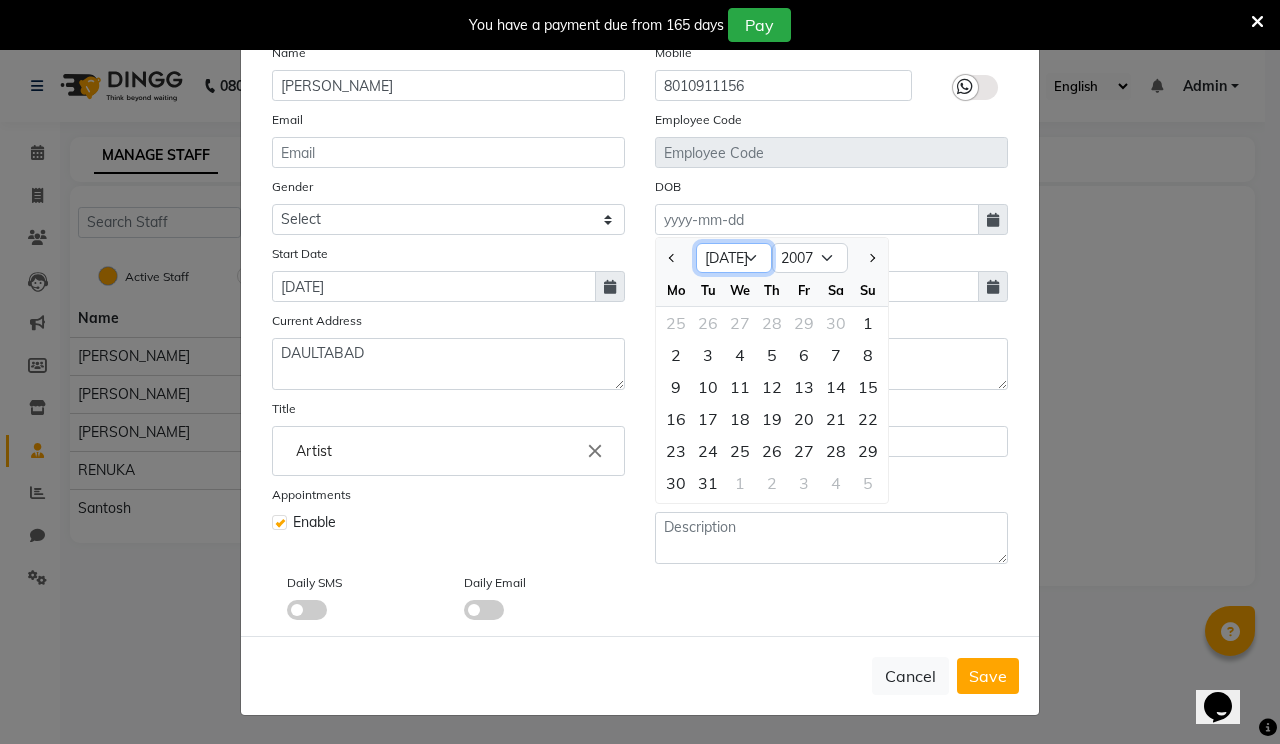 click on "Jan Feb Mar Apr May Jun [DATE] Aug Sep Oct Nov Dec" 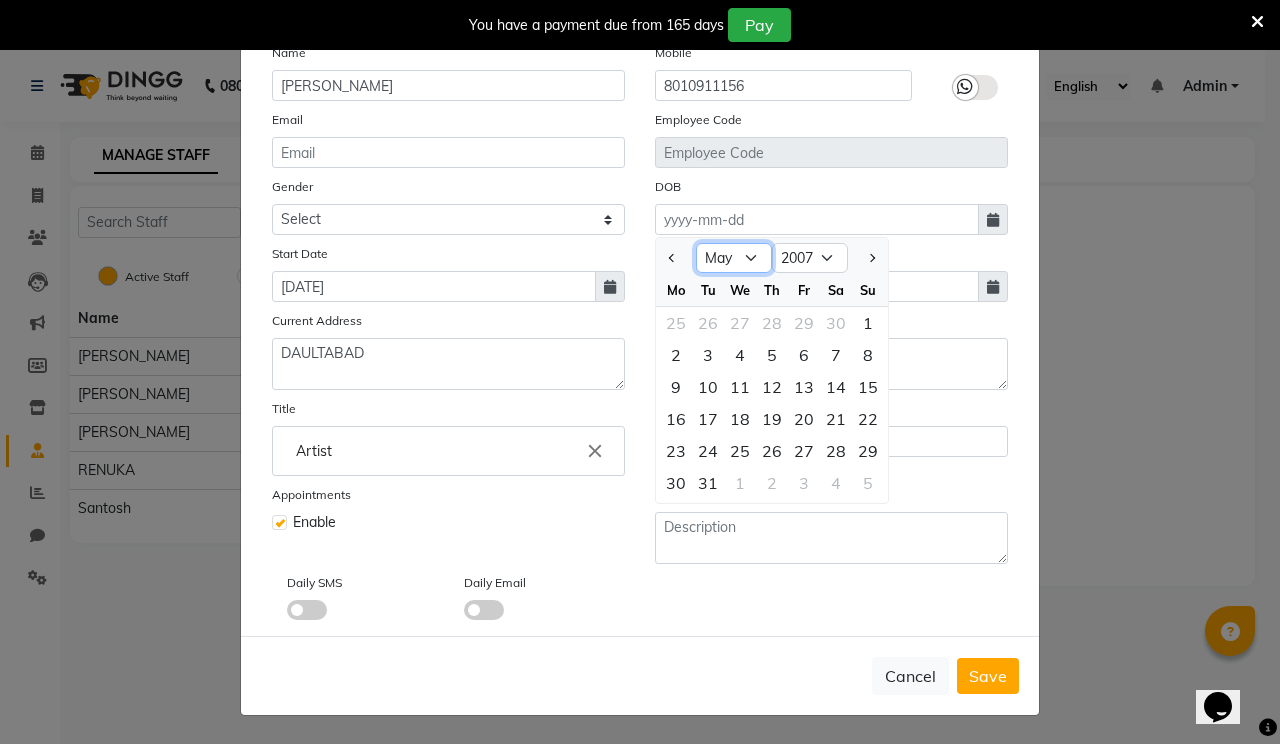 click on "Jan Feb Mar Apr May Jun [DATE] Aug Sep Oct Nov Dec" 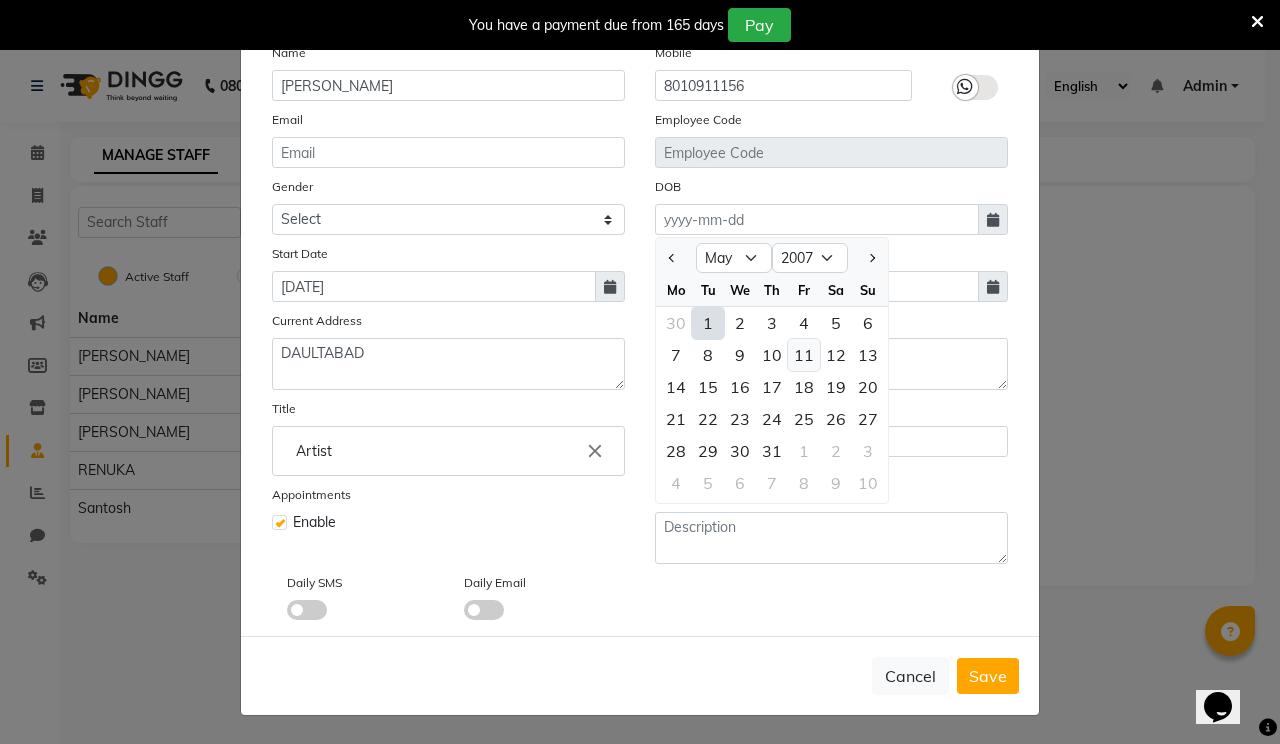 click on "11" 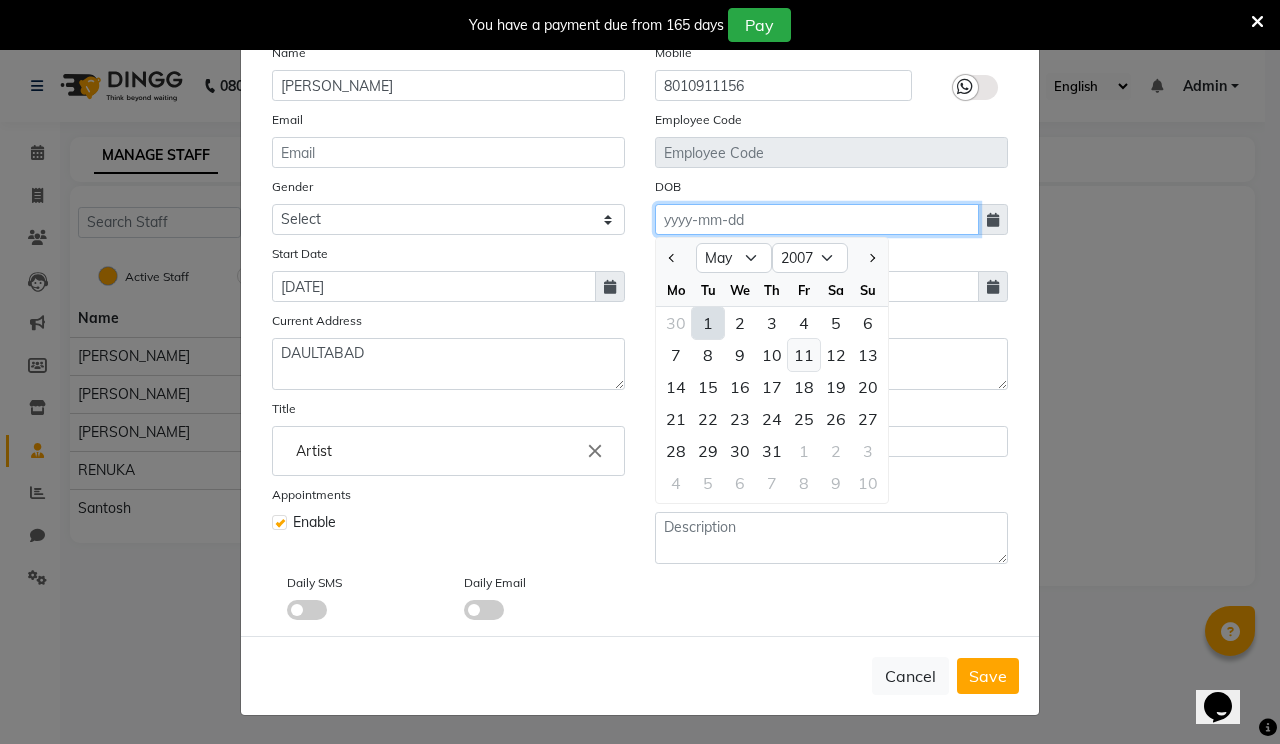 type on "[DATE]" 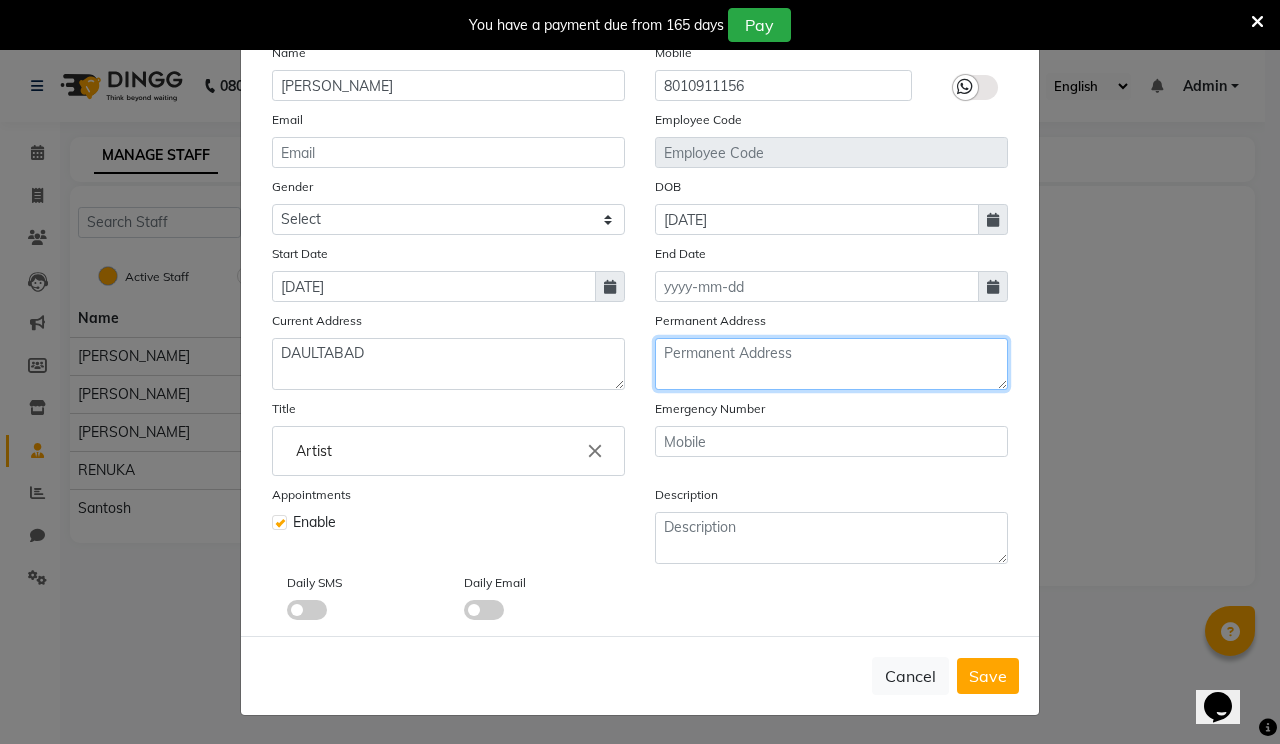 click 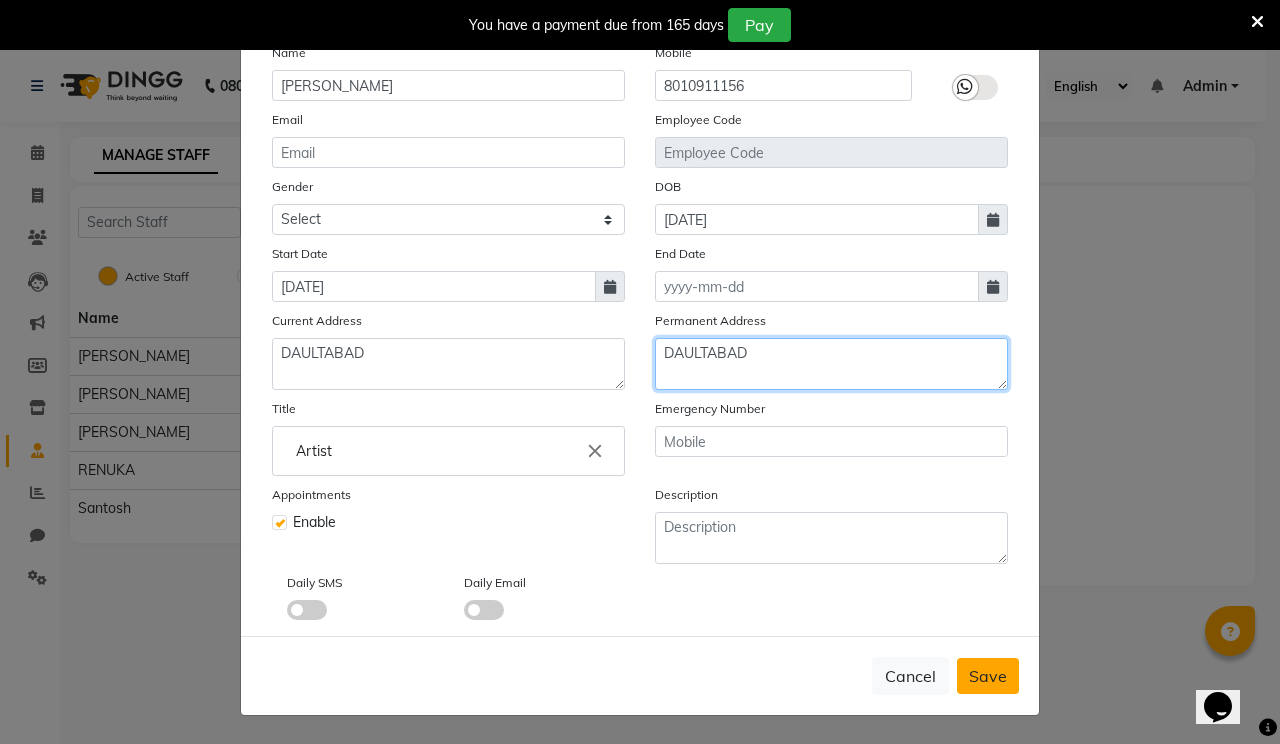 type on "DAULTABAD" 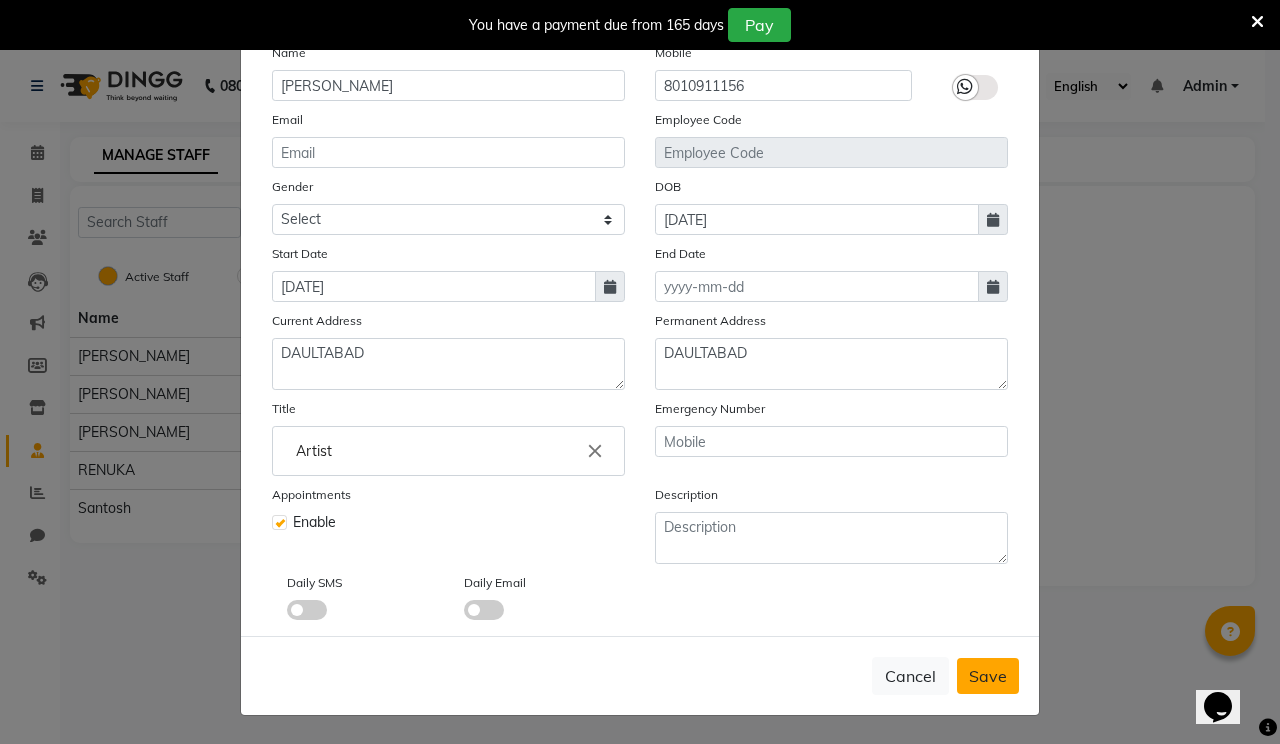 click on "Save" at bounding box center (988, 676) 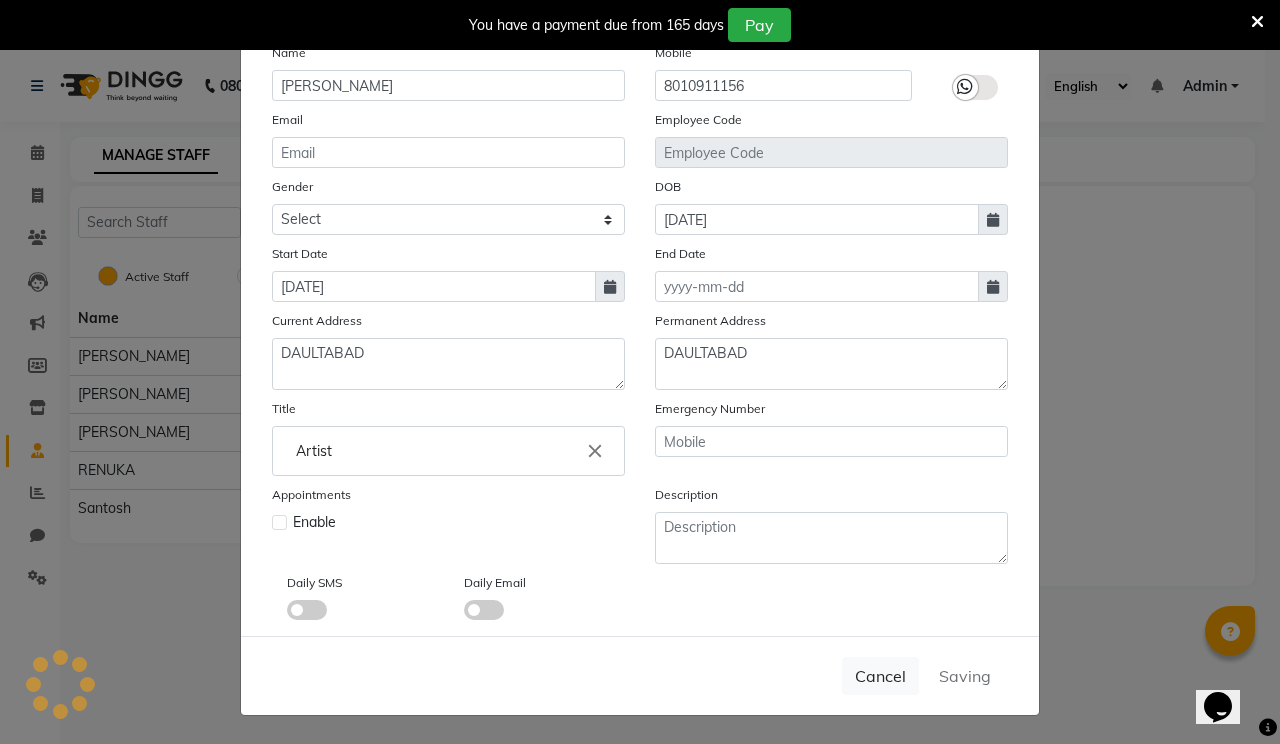 type 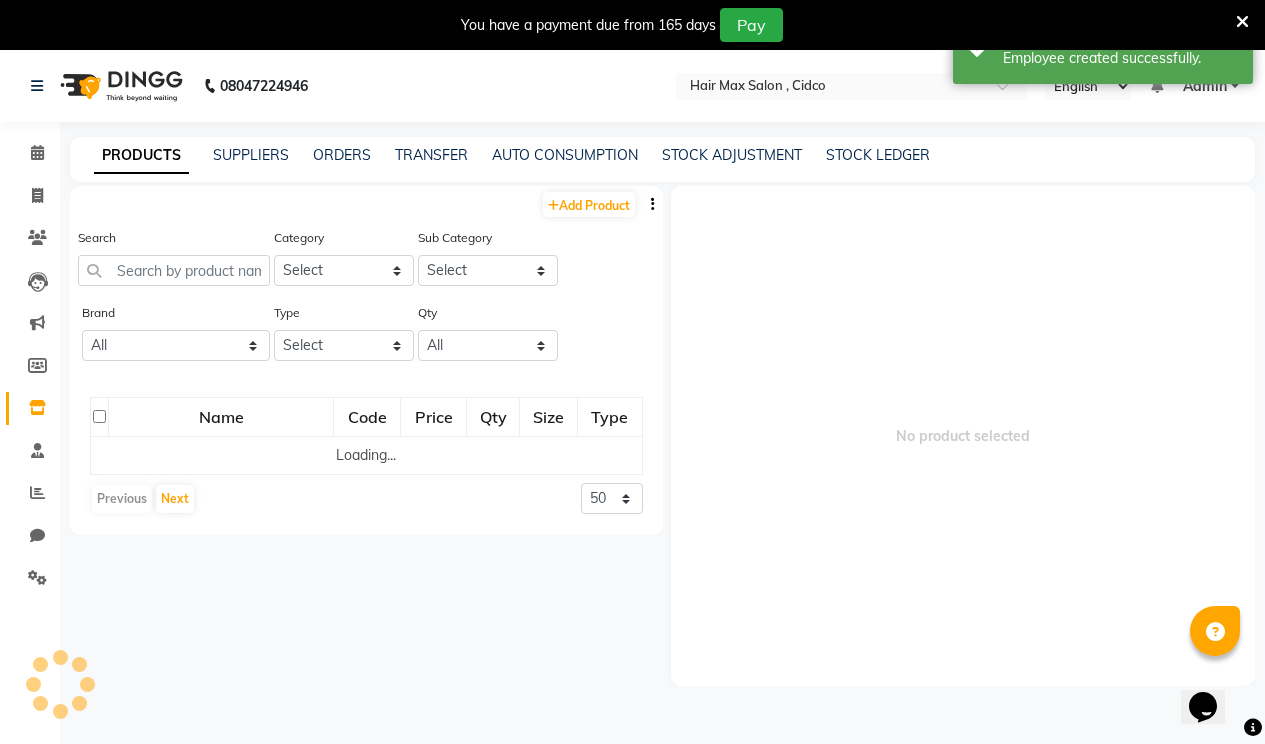 select 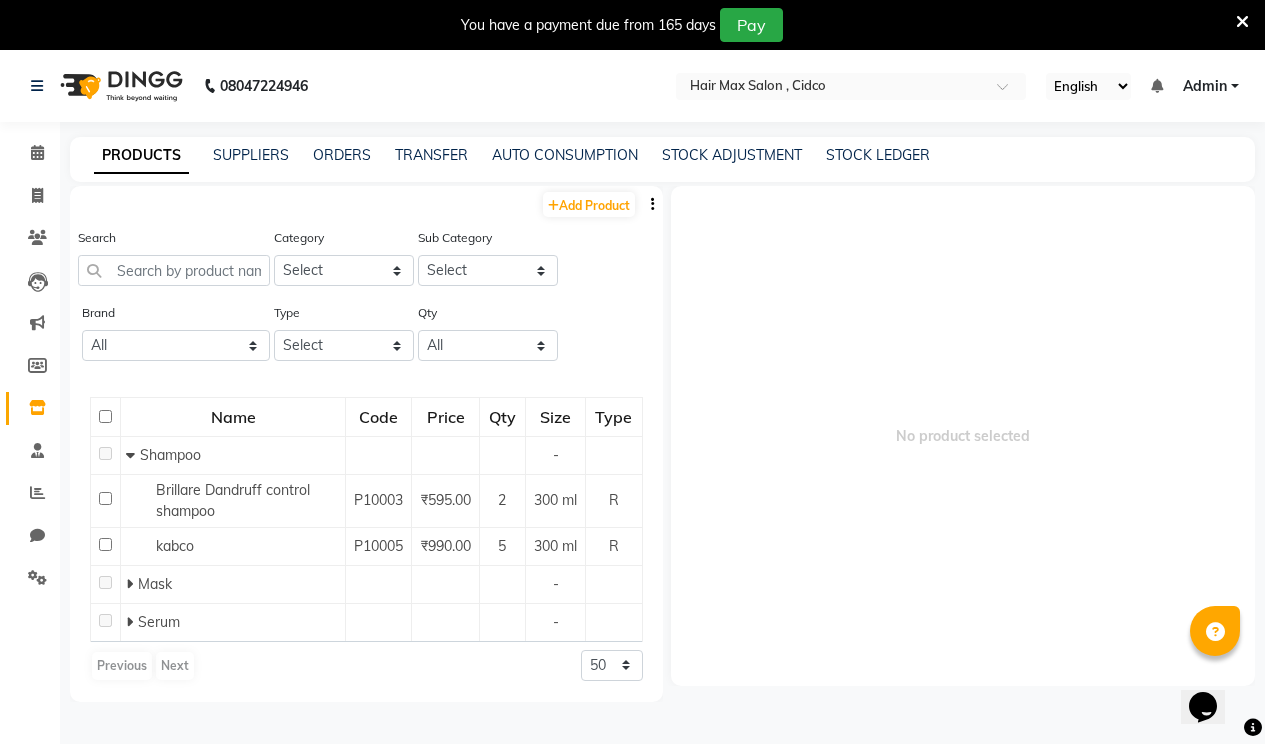 select 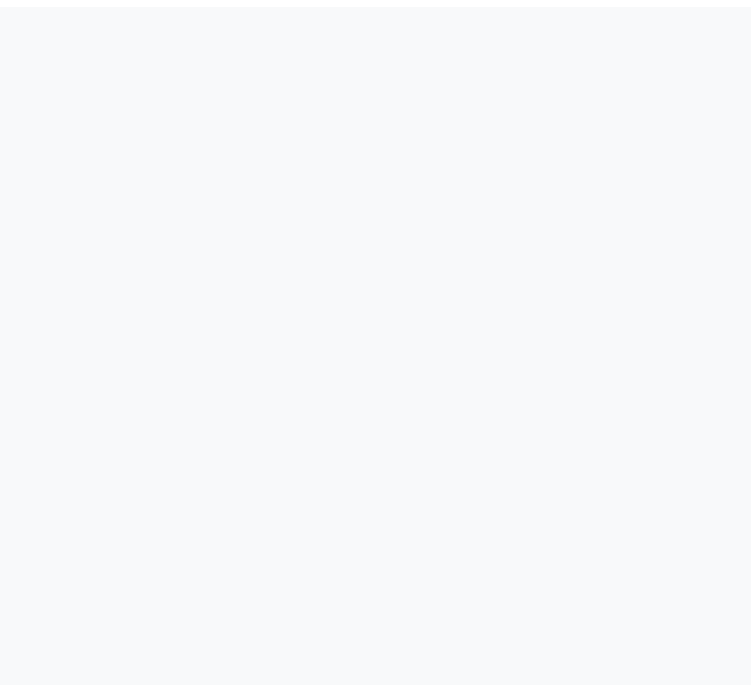 scroll, scrollTop: 0, scrollLeft: 0, axis: both 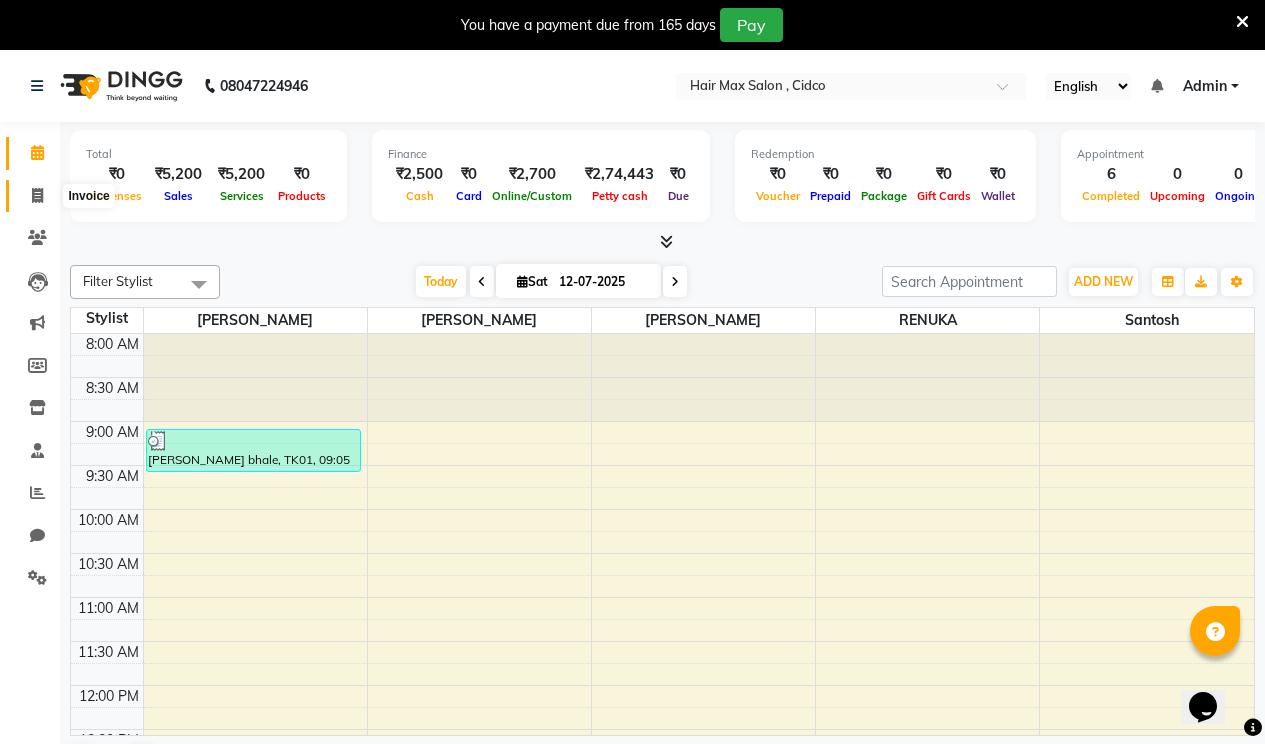 click 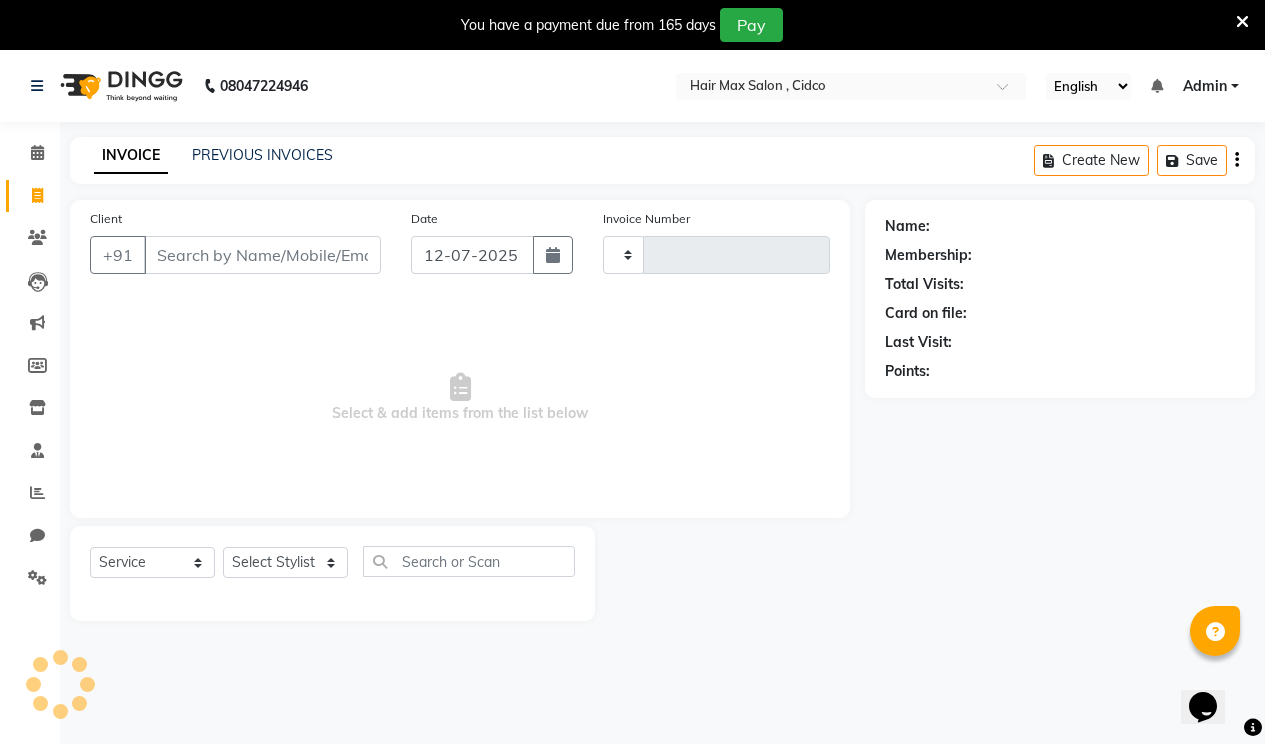 type on "0977" 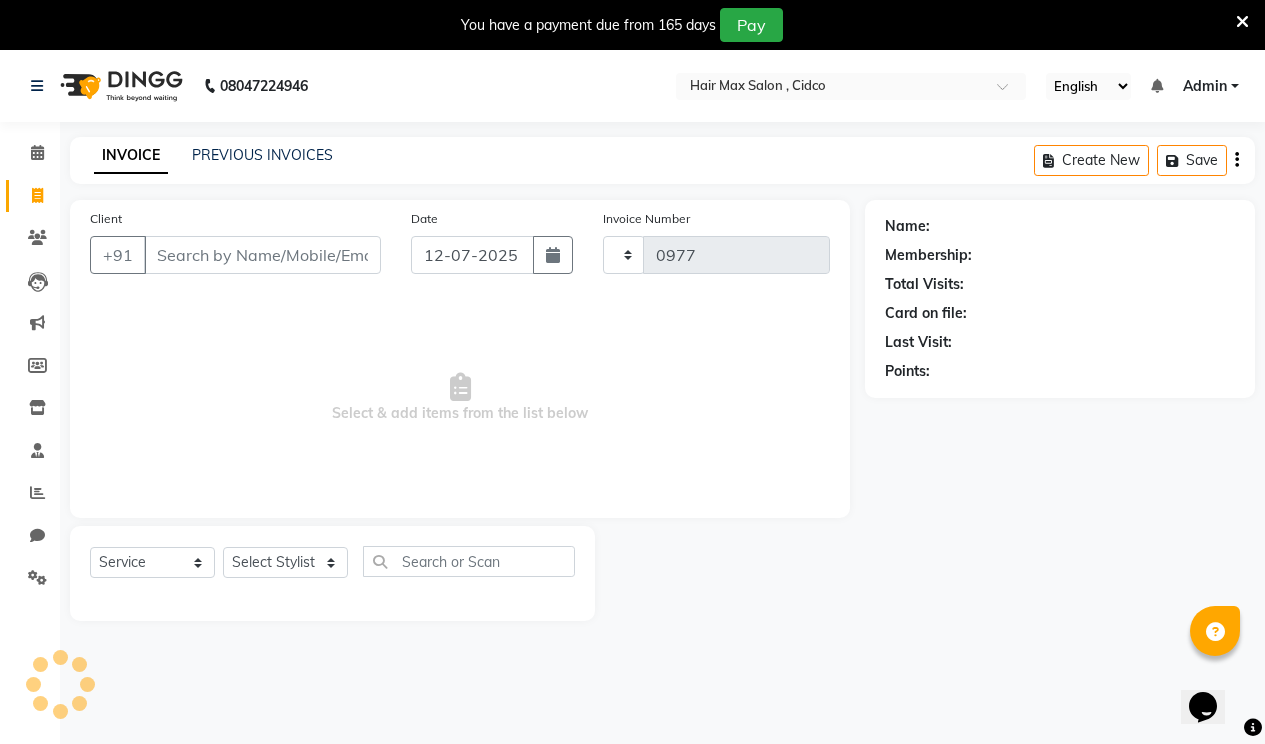 select on "7580" 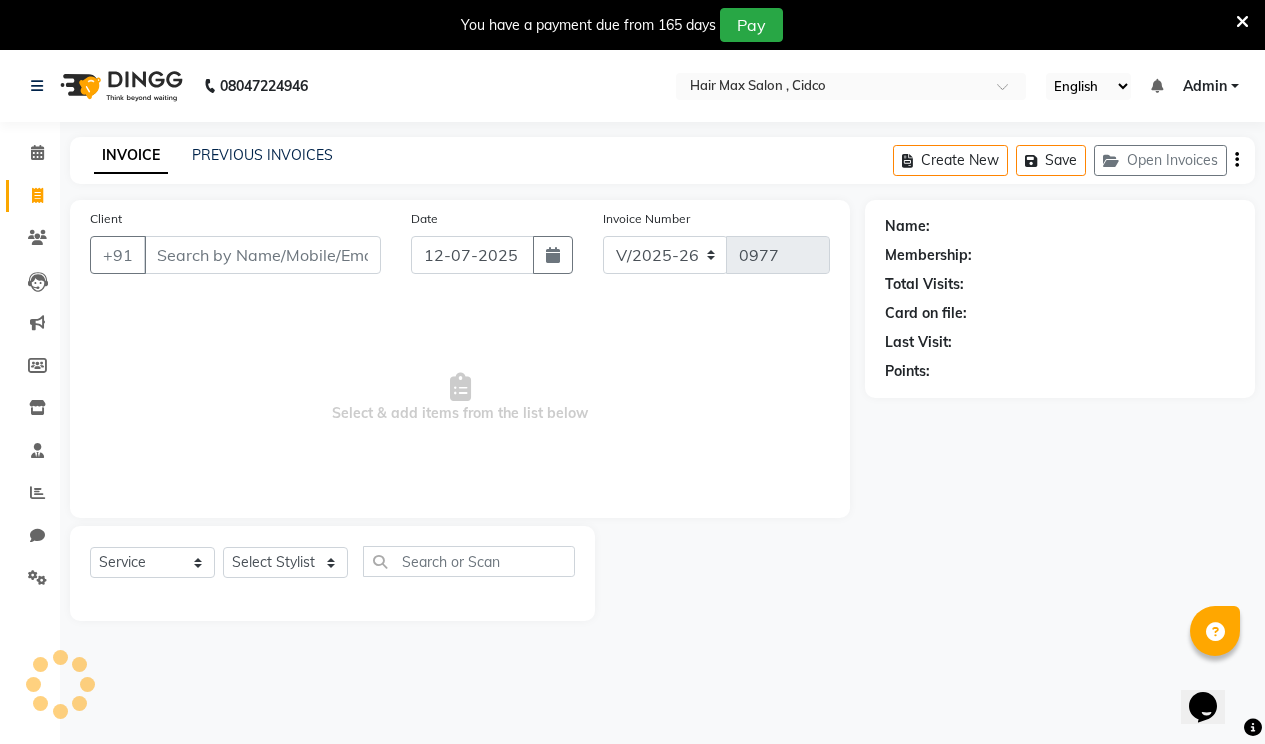 click on "Client" at bounding box center [262, 255] 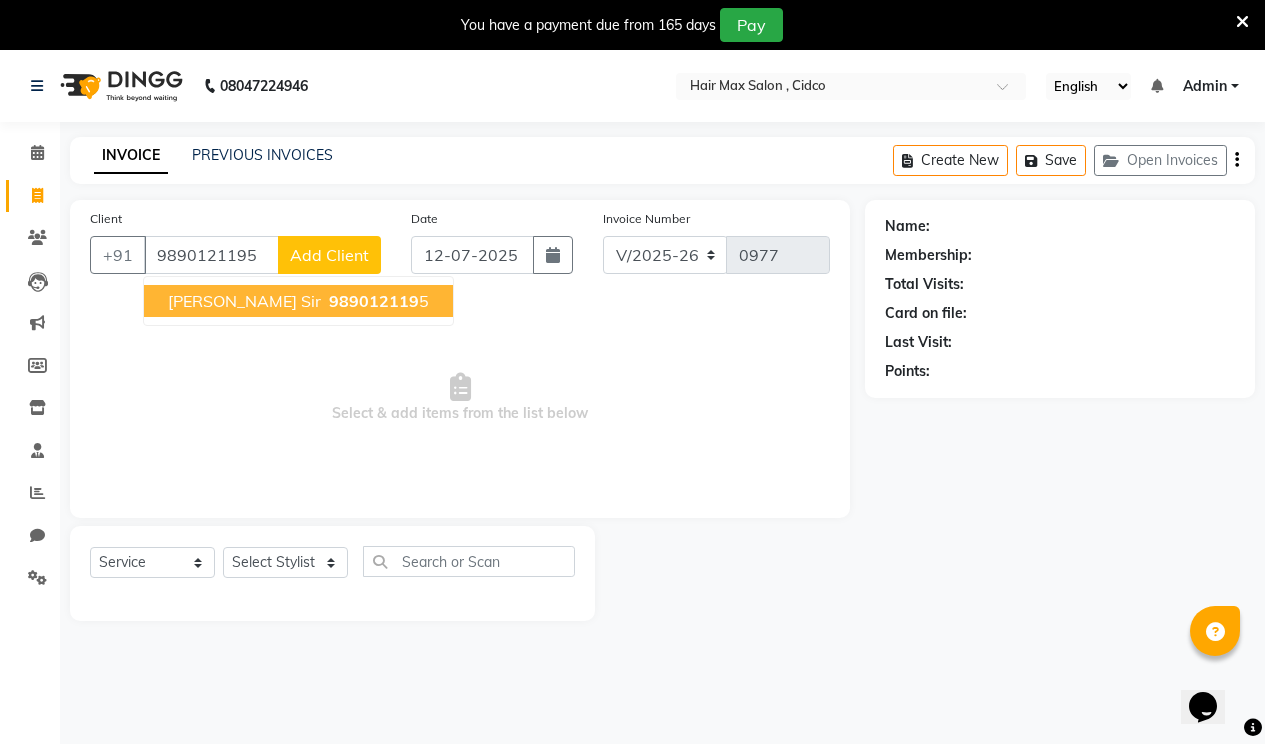 type on "9890121195" 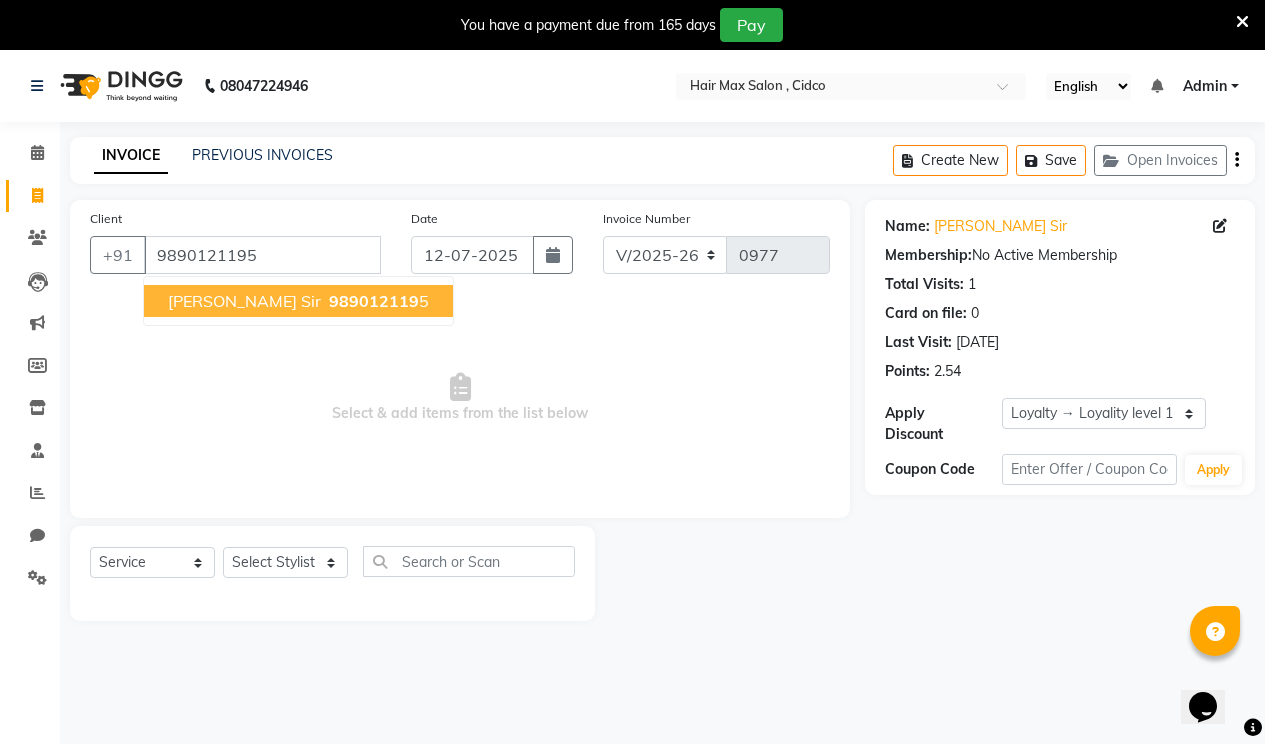 click on "vinayk sir" at bounding box center (244, 301) 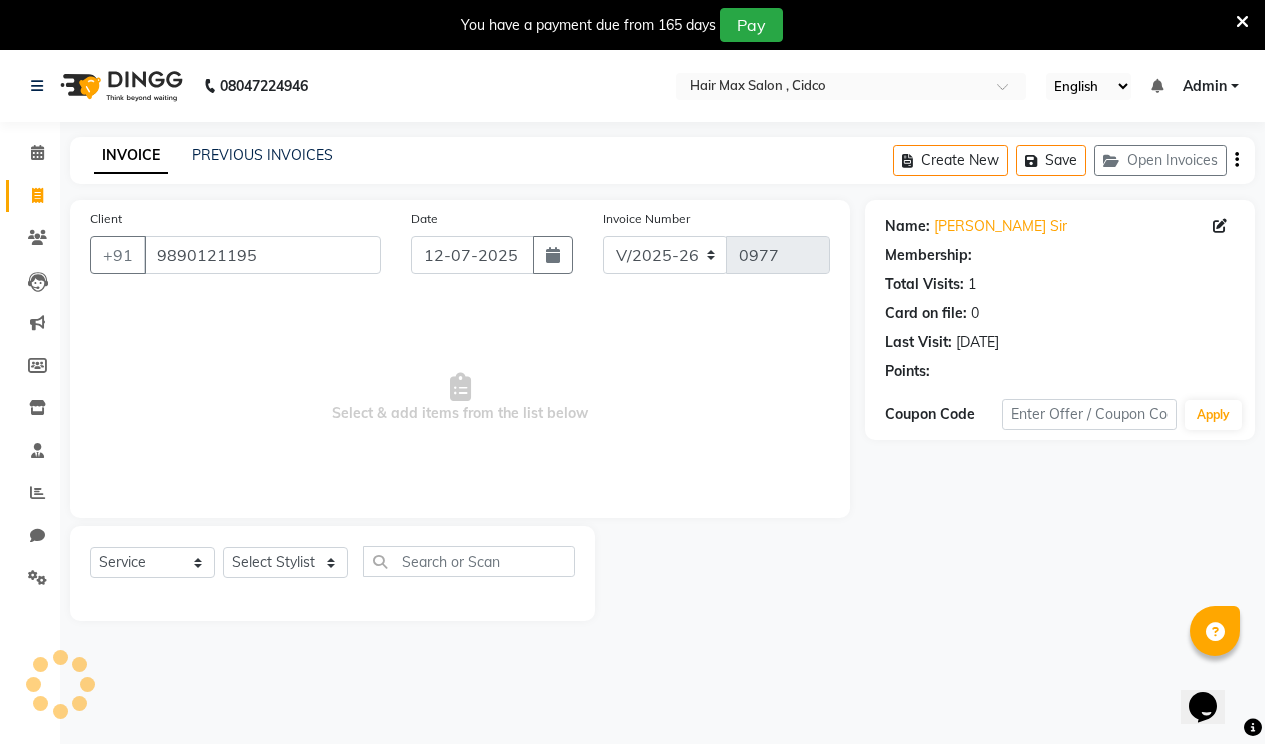 select on "1: Object" 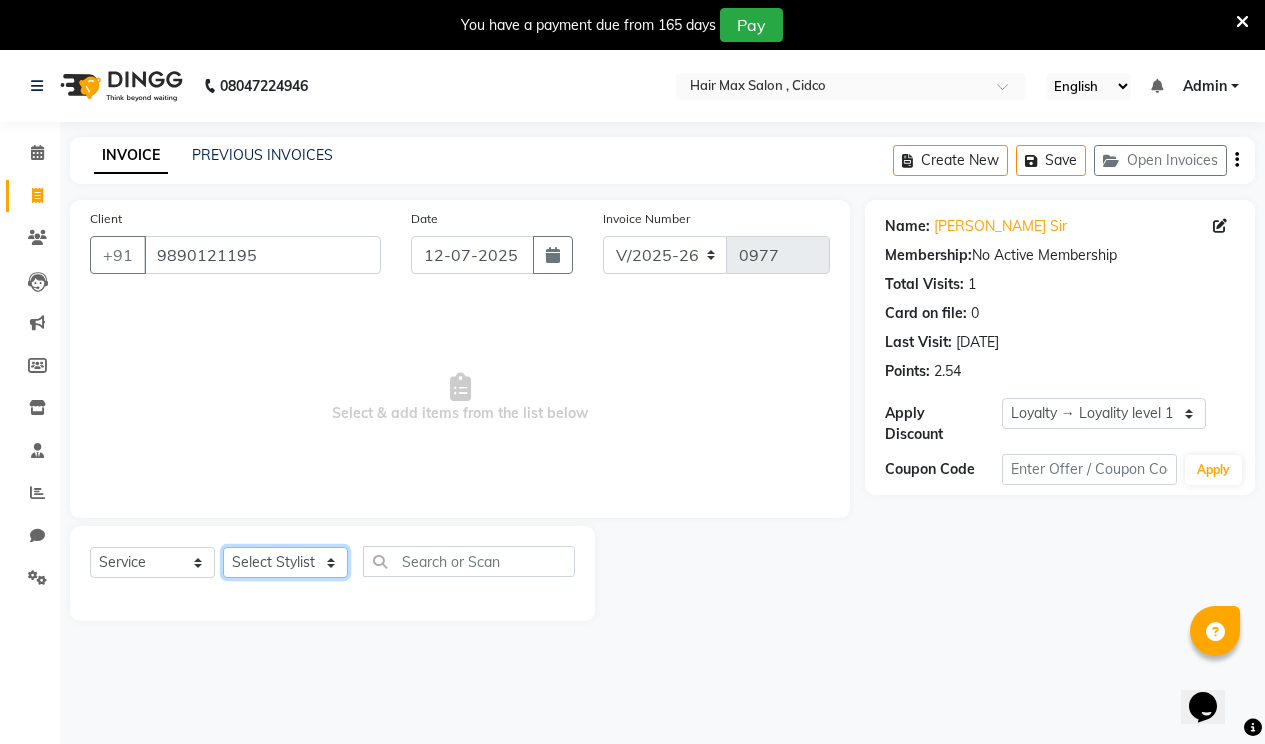 click on "Select Stylist JAGADISH OMKAR WAGAMARE PRALHAD RENUKA santosh SHALINI" 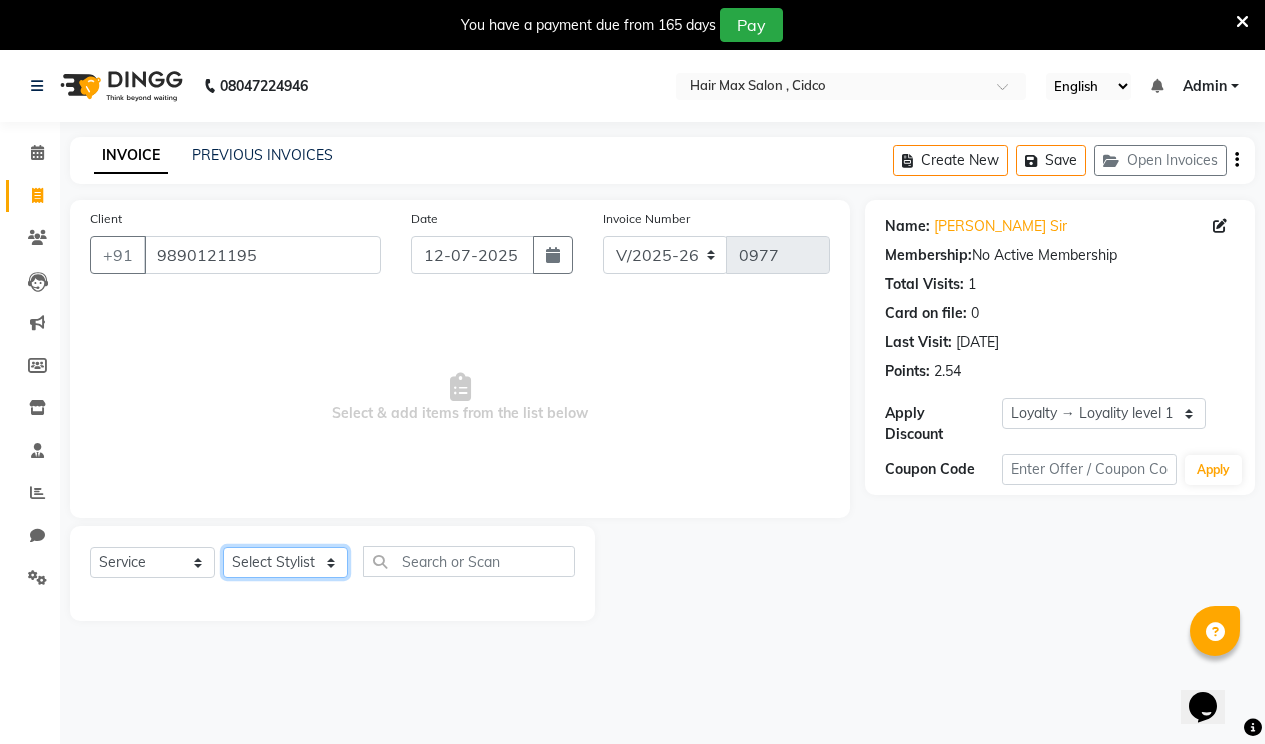 select on "69945" 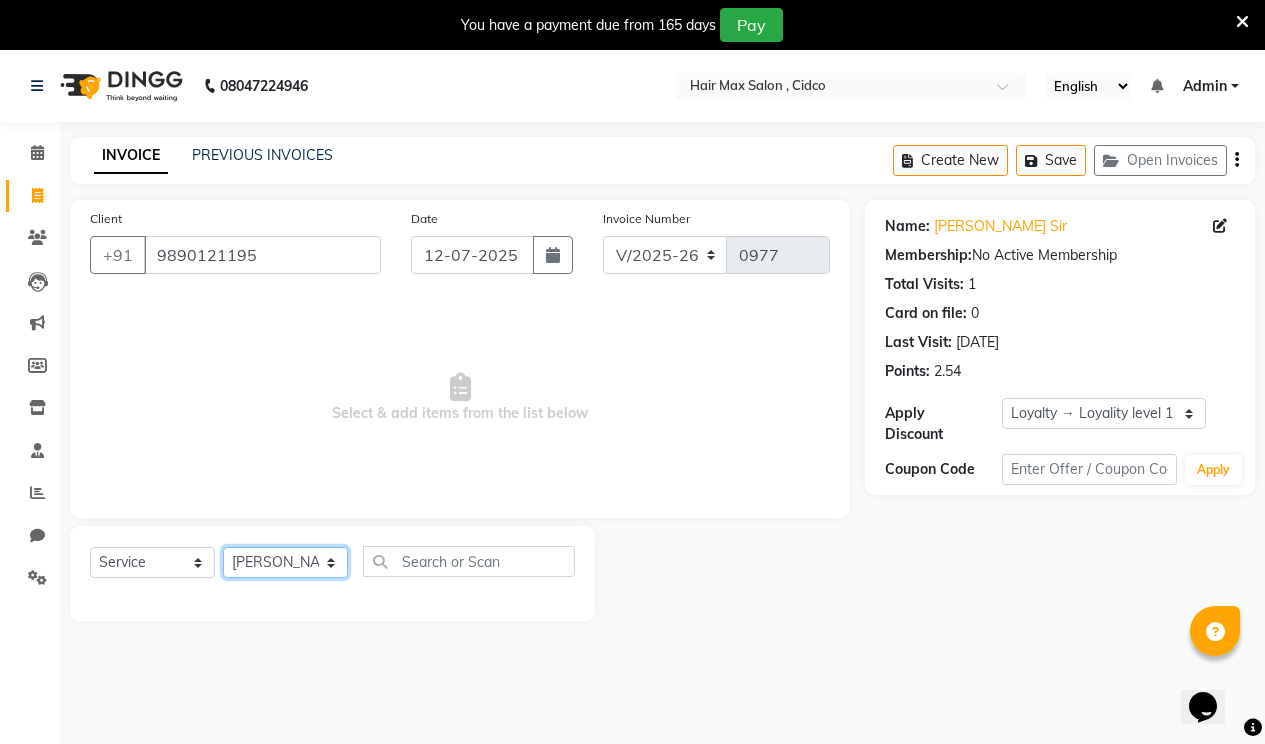 click on "Select Stylist JAGADISH OMKAR WAGAMARE PRALHAD RENUKA santosh SHALINI" 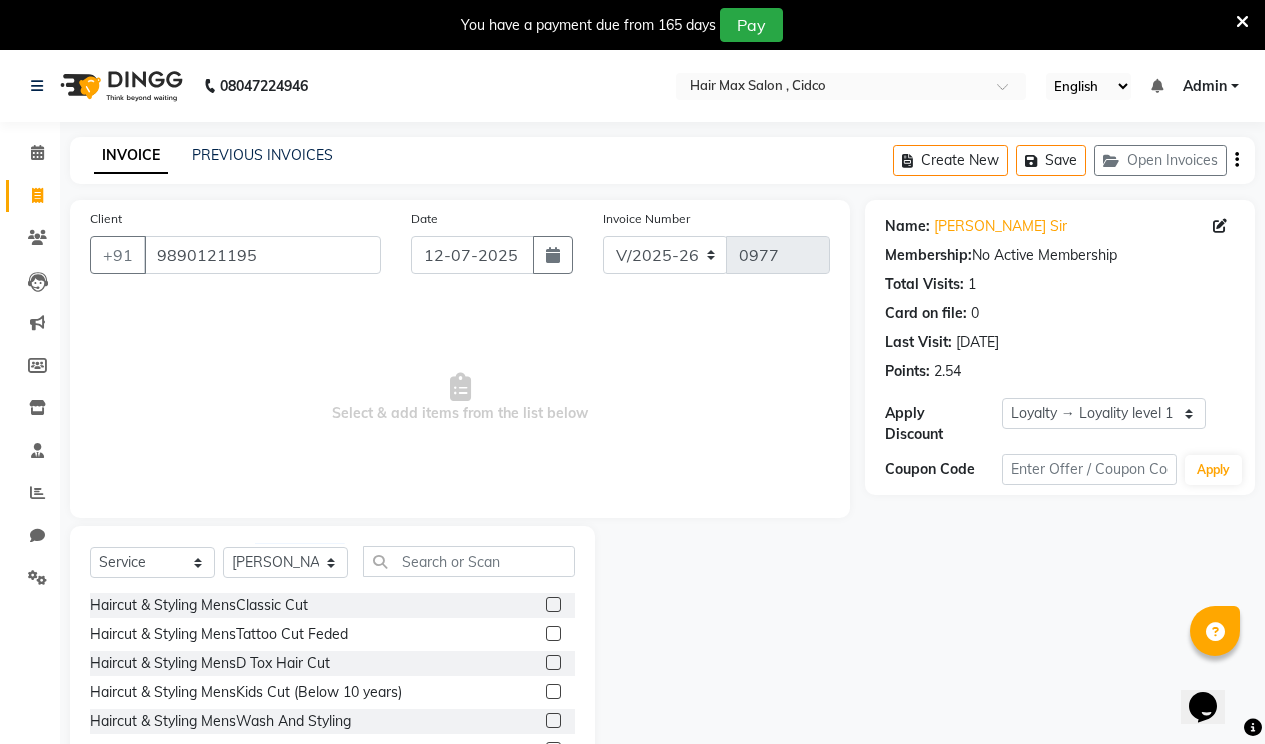 click 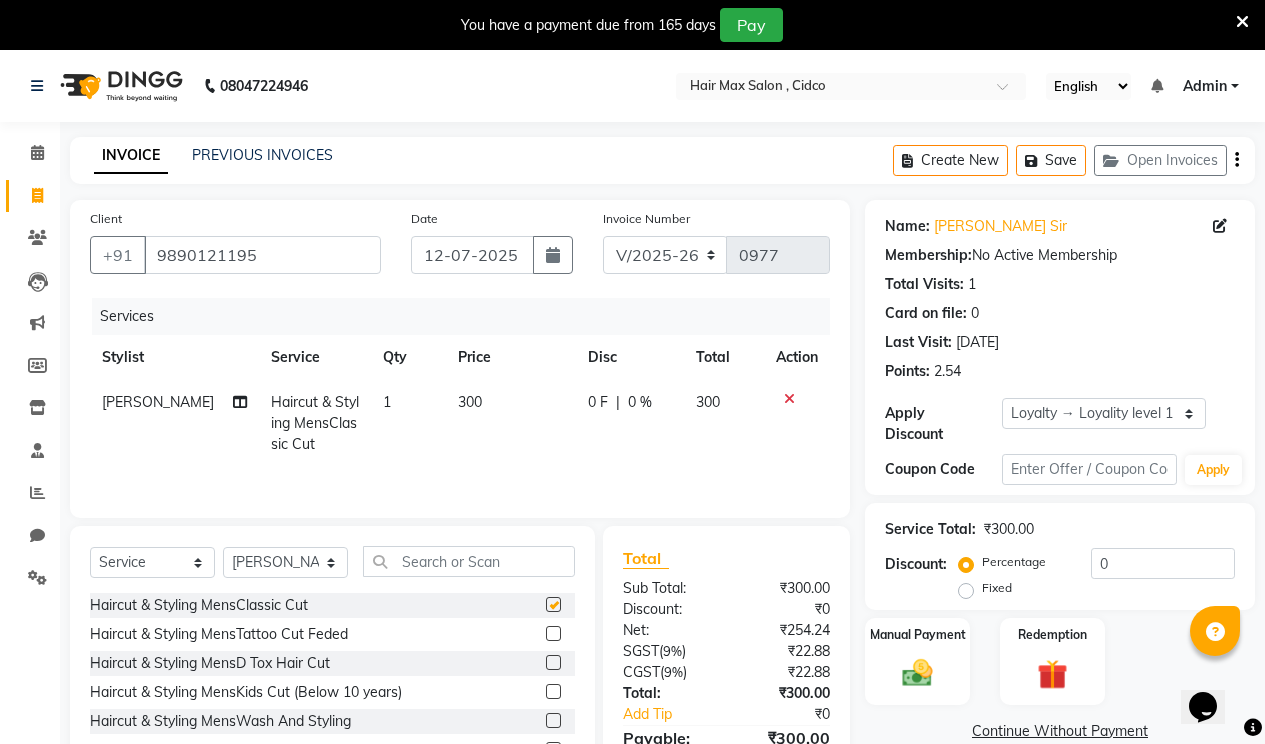 checkbox on "false" 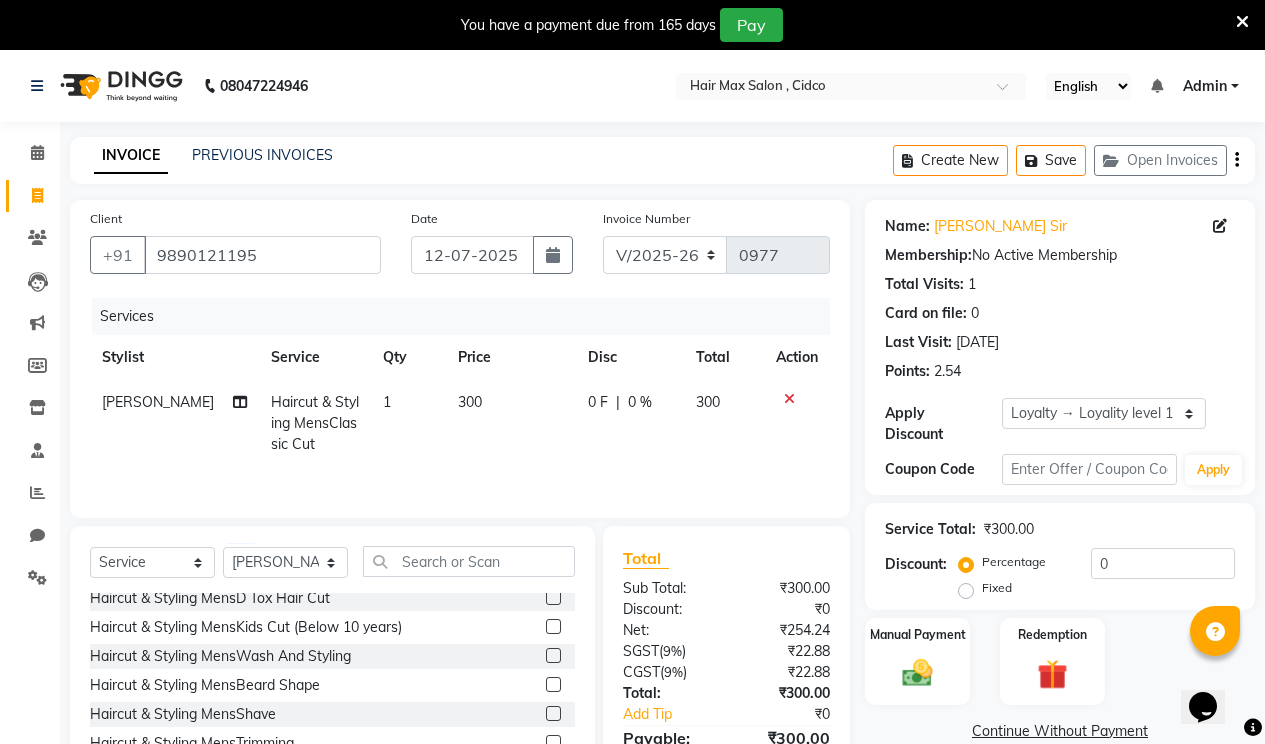 scroll, scrollTop: 300, scrollLeft: 0, axis: vertical 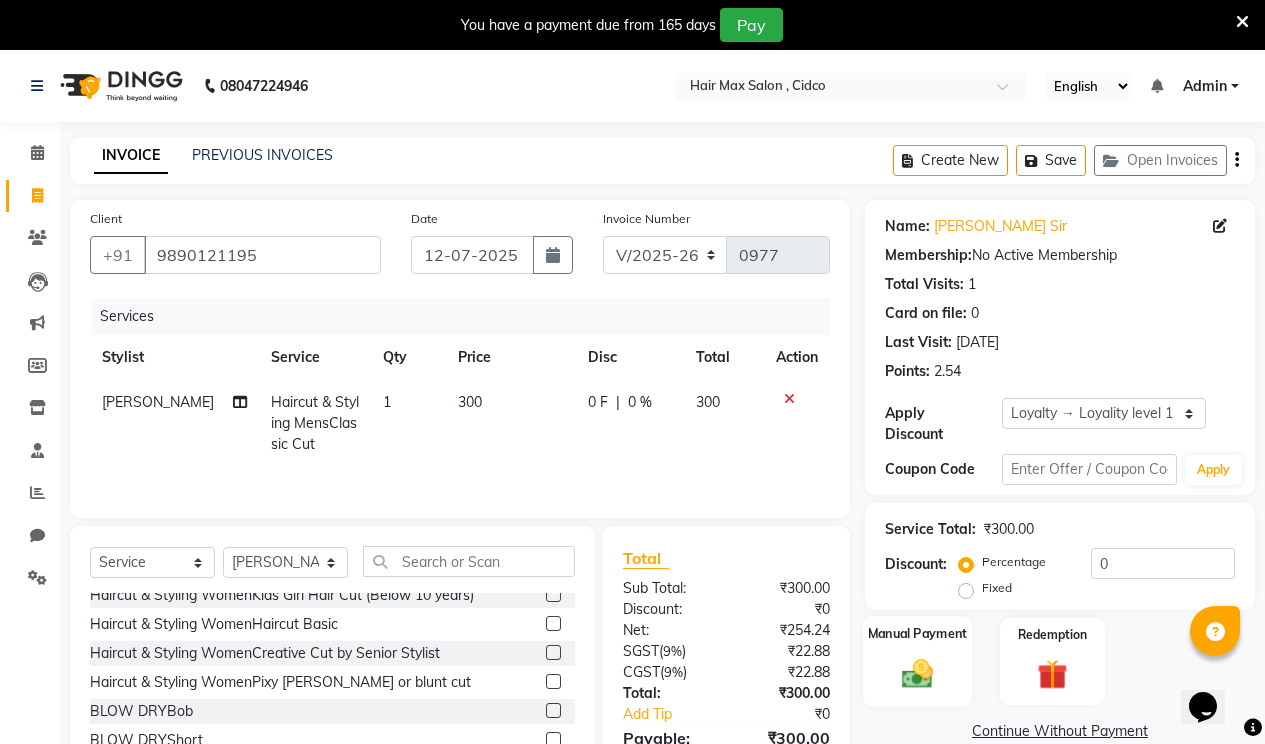click 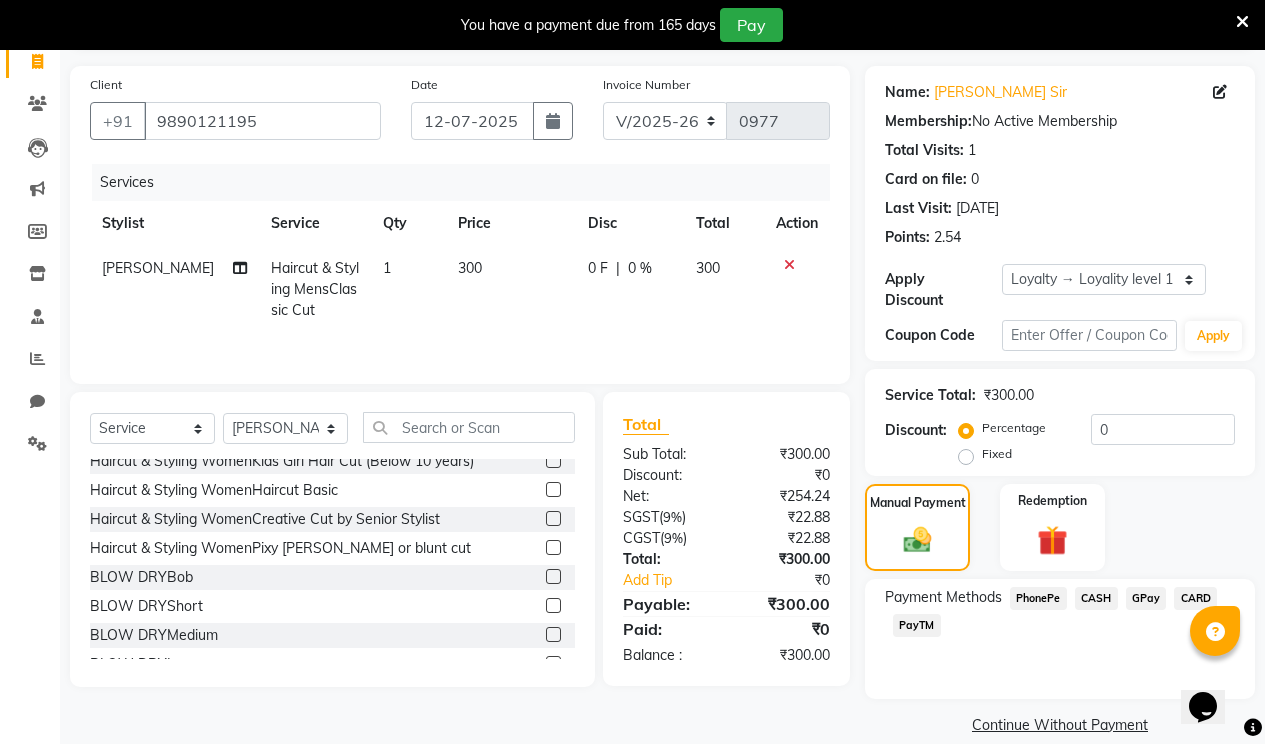 scroll, scrollTop: 144, scrollLeft: 0, axis: vertical 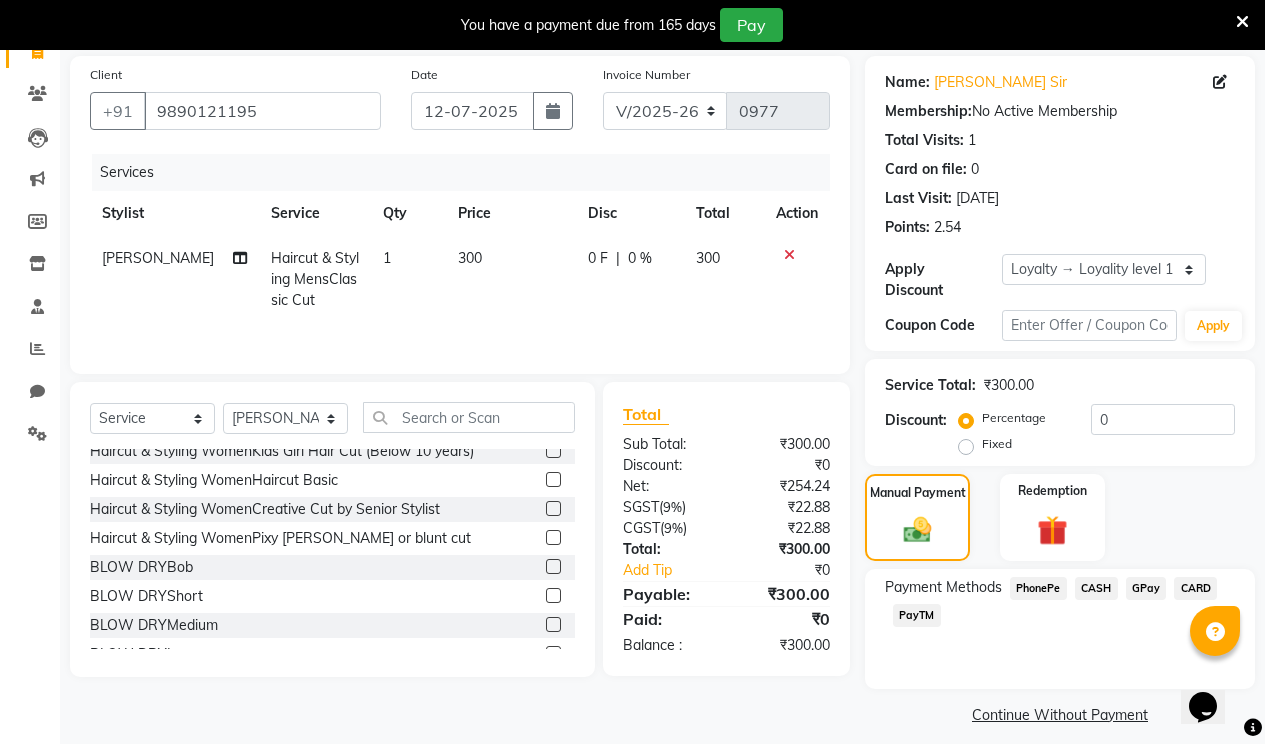click on "PhonePe" 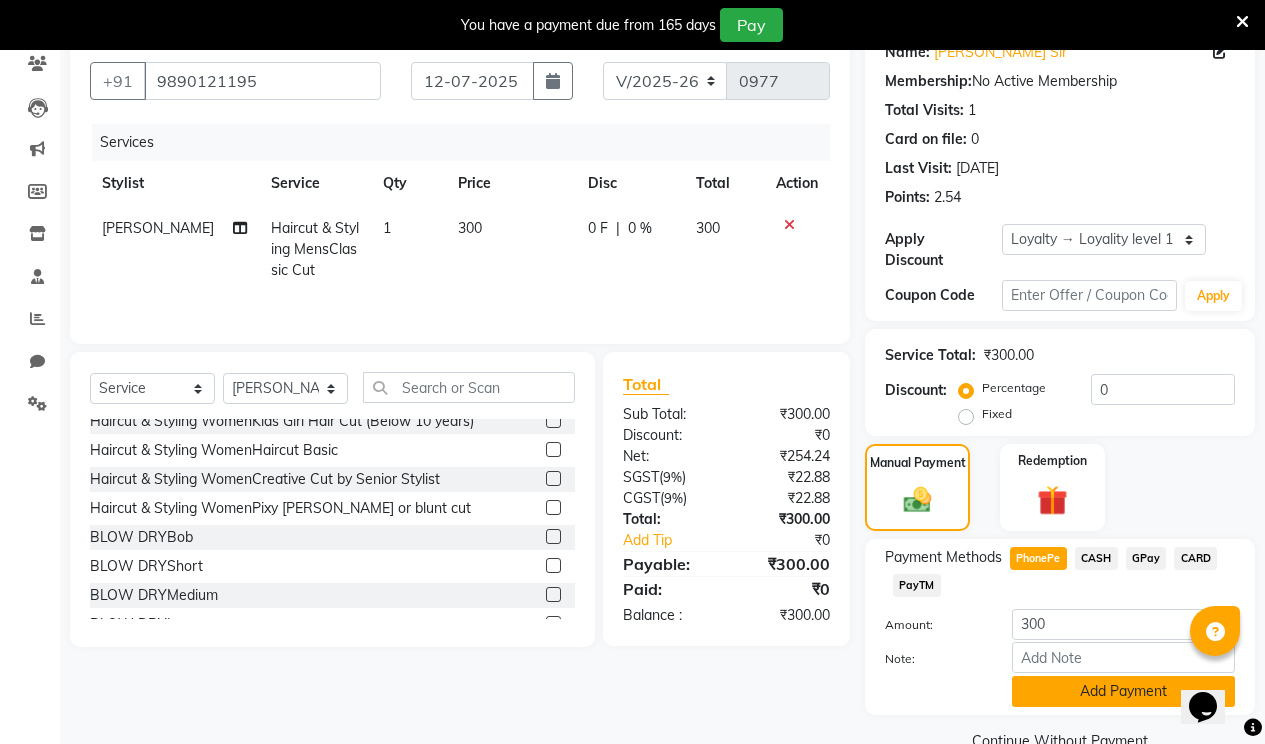 scroll, scrollTop: 200, scrollLeft: 0, axis: vertical 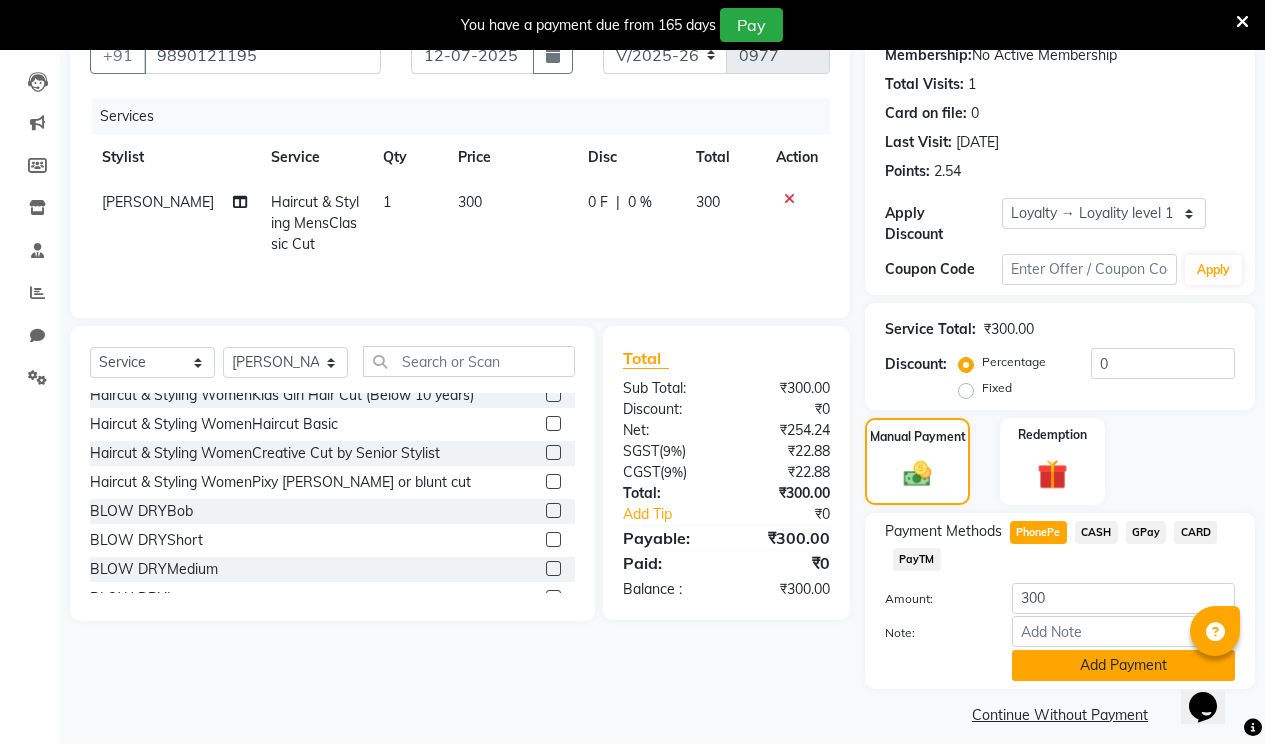 click on "Add Payment" 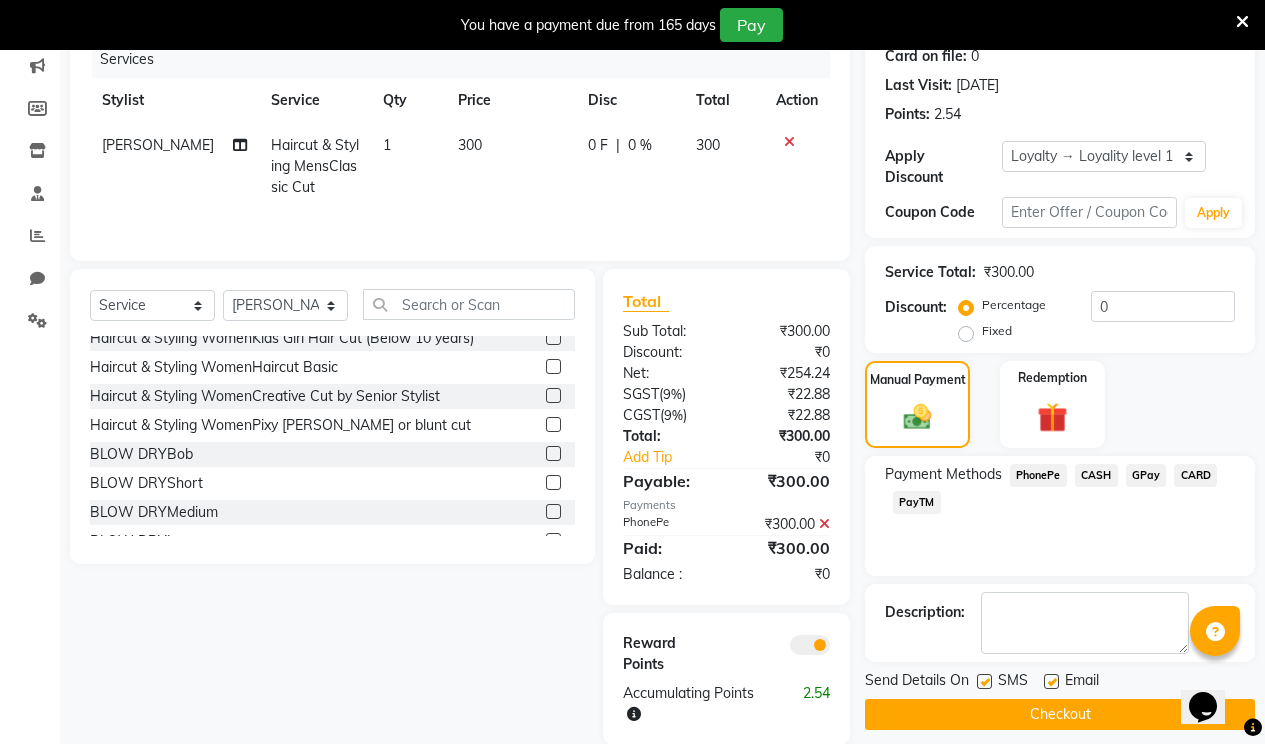 scroll, scrollTop: 288, scrollLeft: 0, axis: vertical 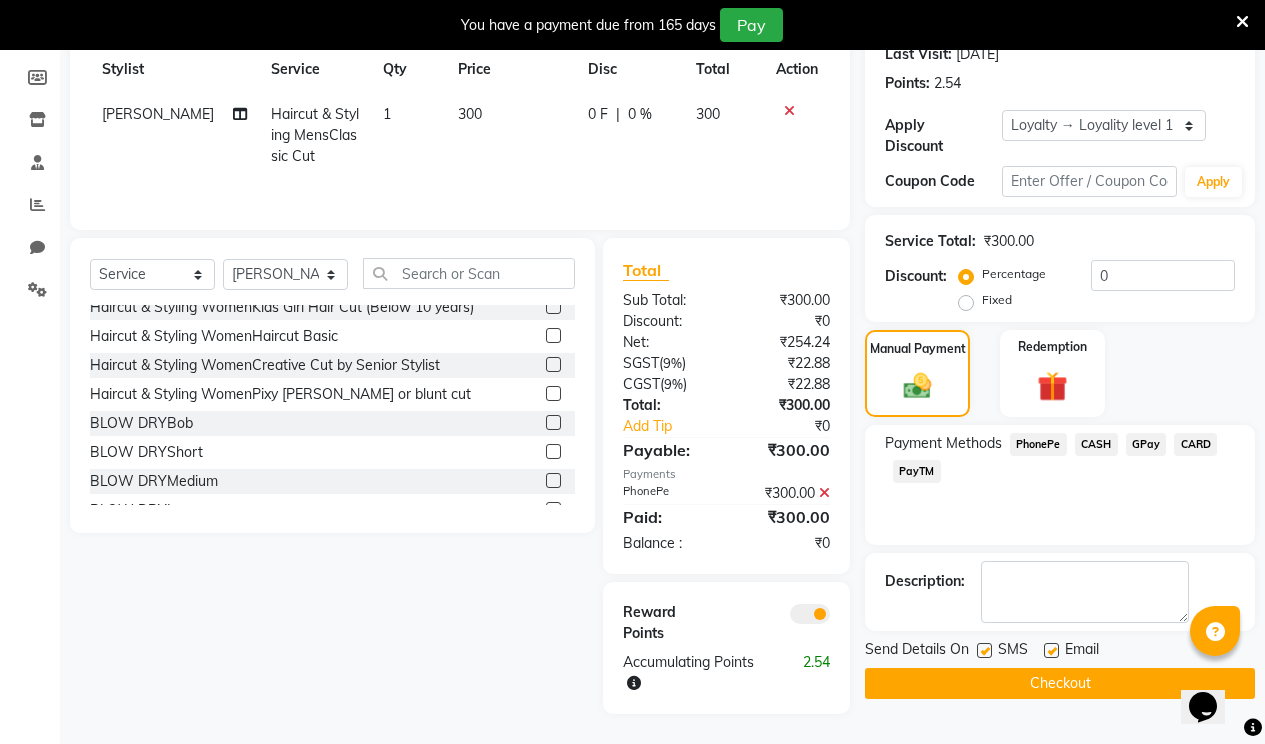 click 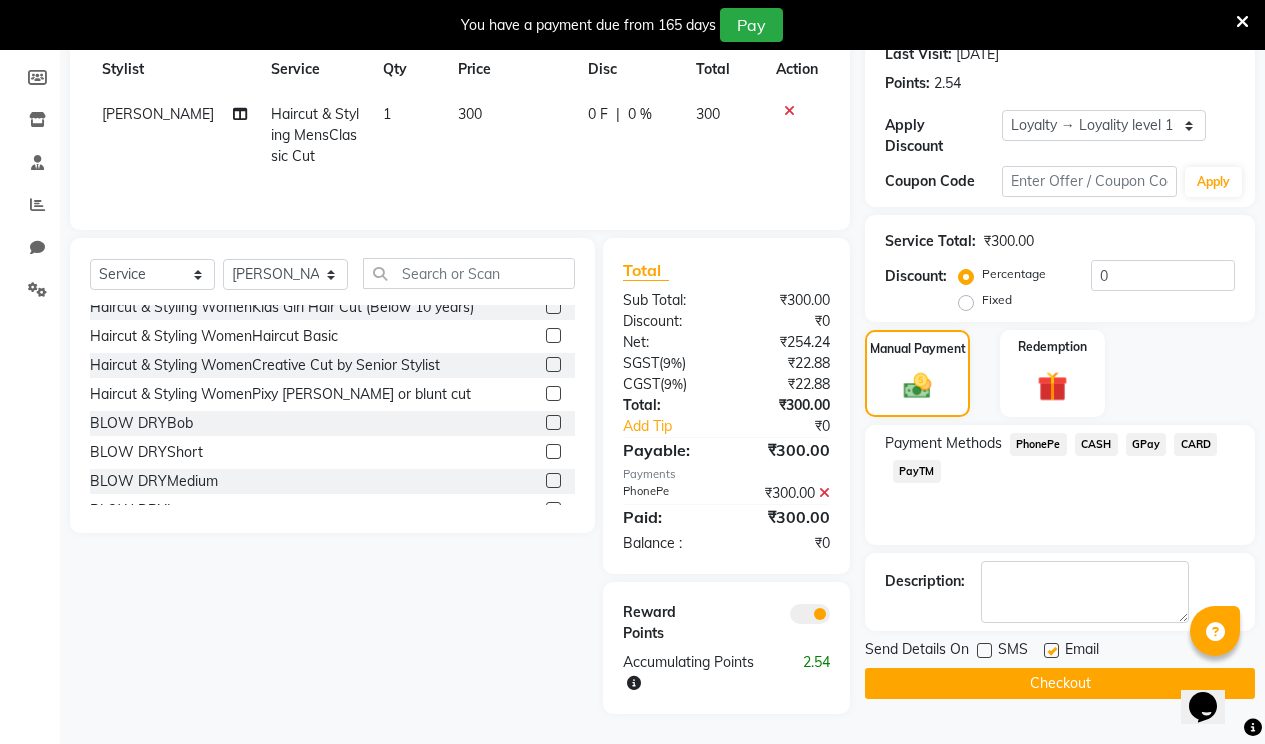click 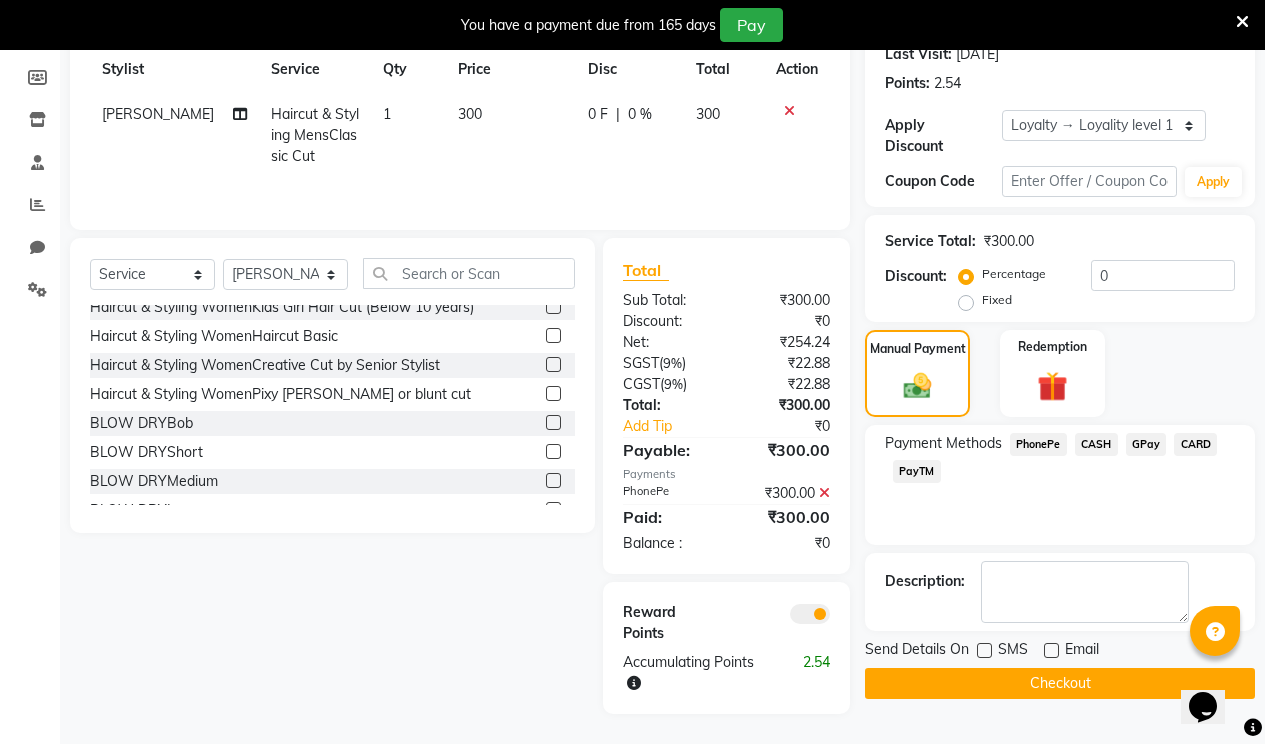 click on "Checkout" 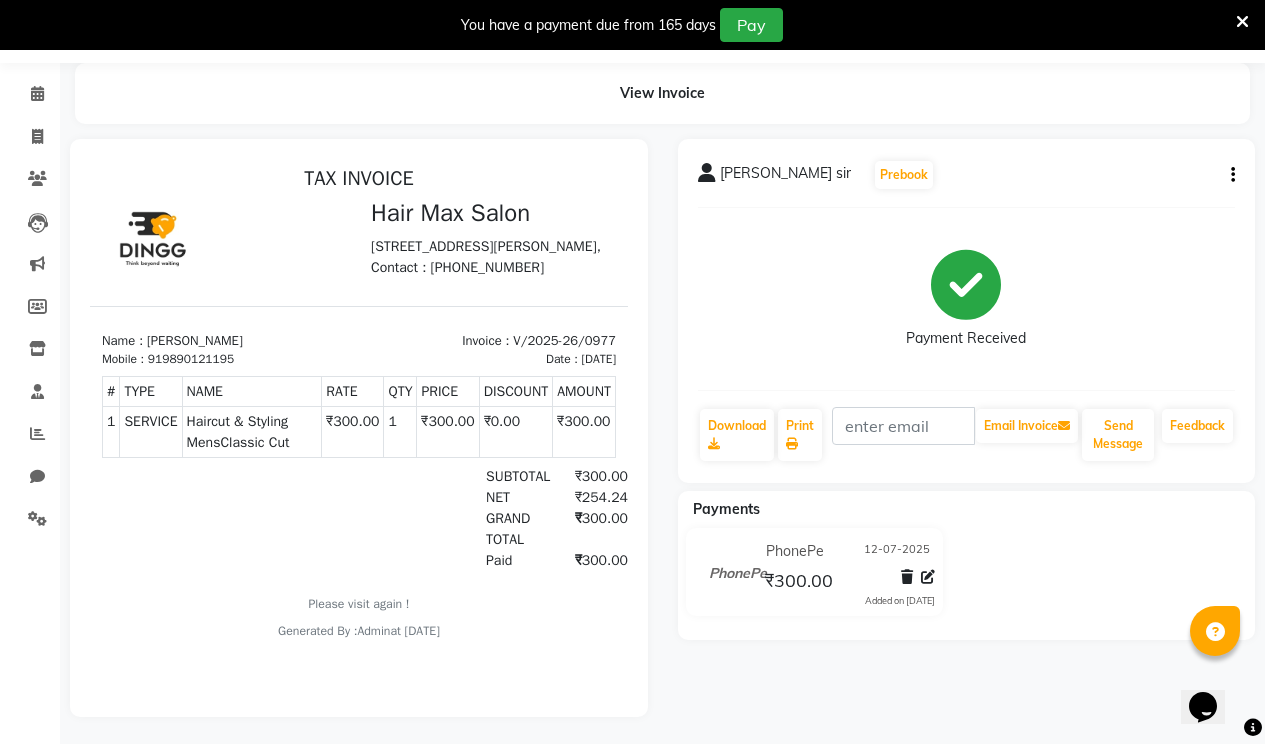 scroll, scrollTop: 0, scrollLeft: 0, axis: both 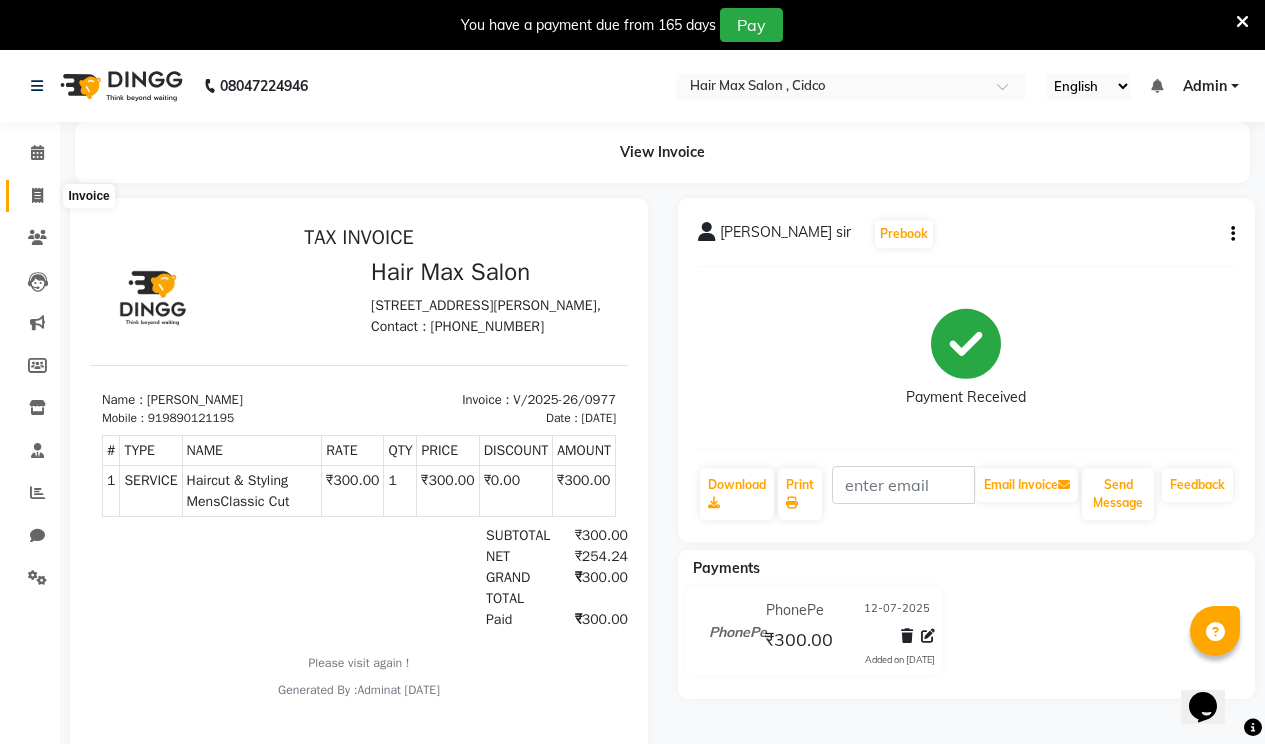 click 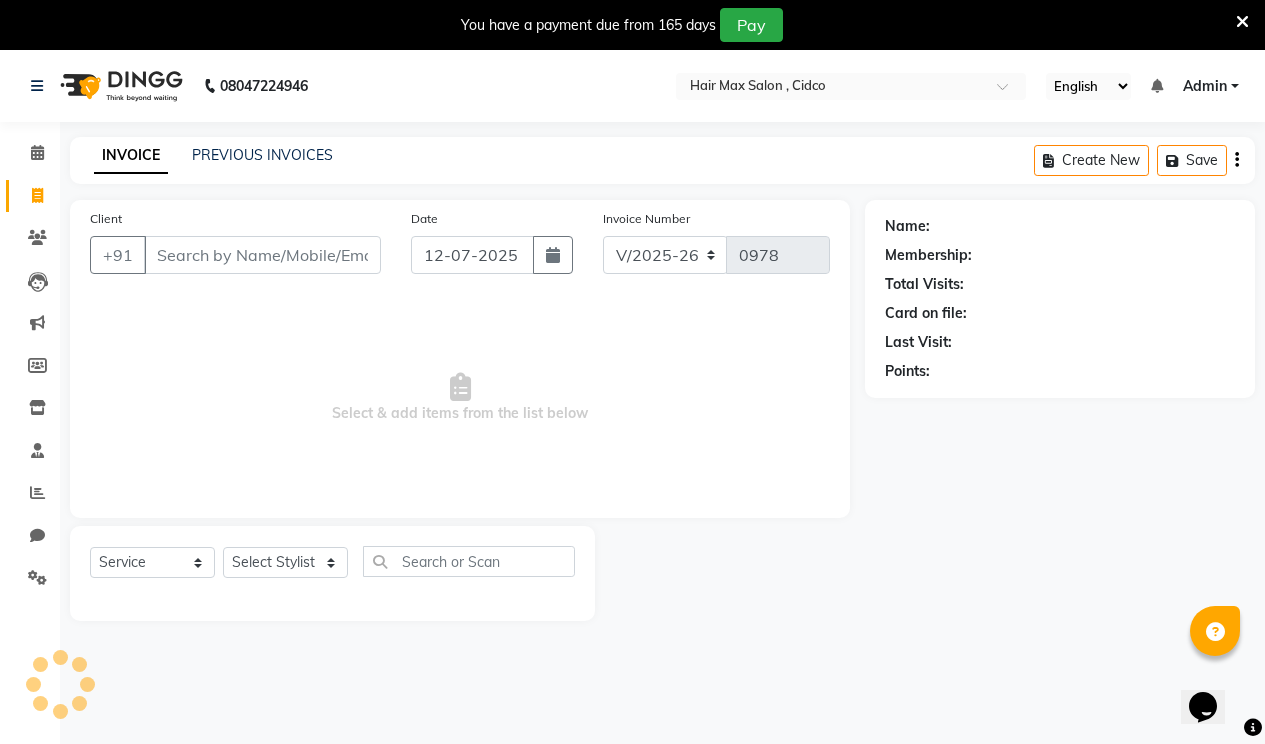 scroll, scrollTop: 50, scrollLeft: 0, axis: vertical 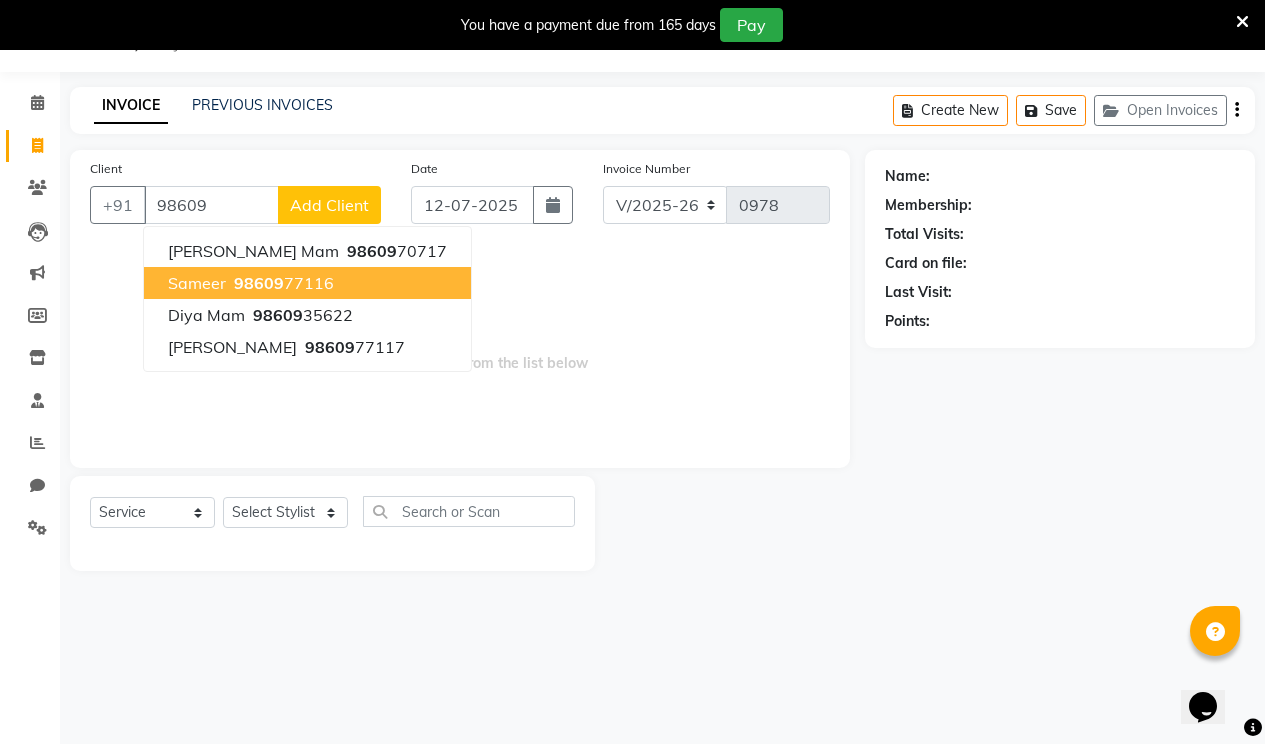 click on "sameer   98609 77116" at bounding box center (307, 283) 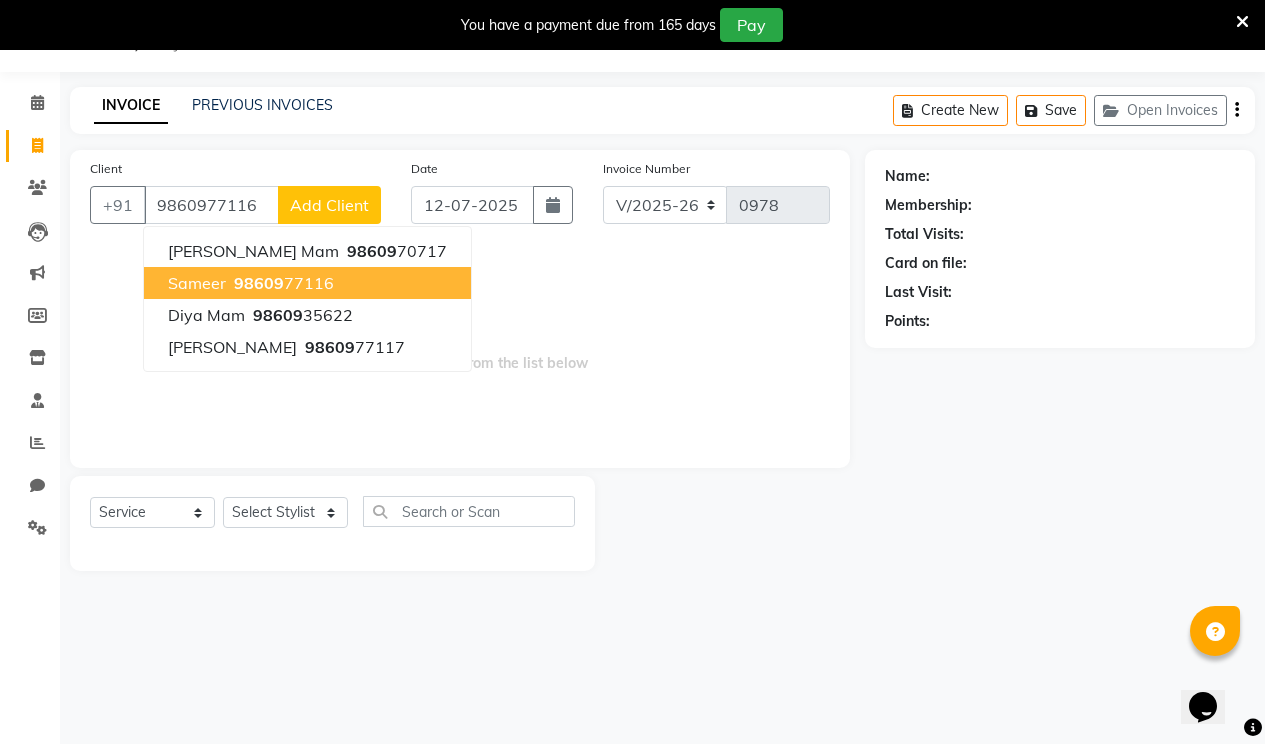 type on "9860977116" 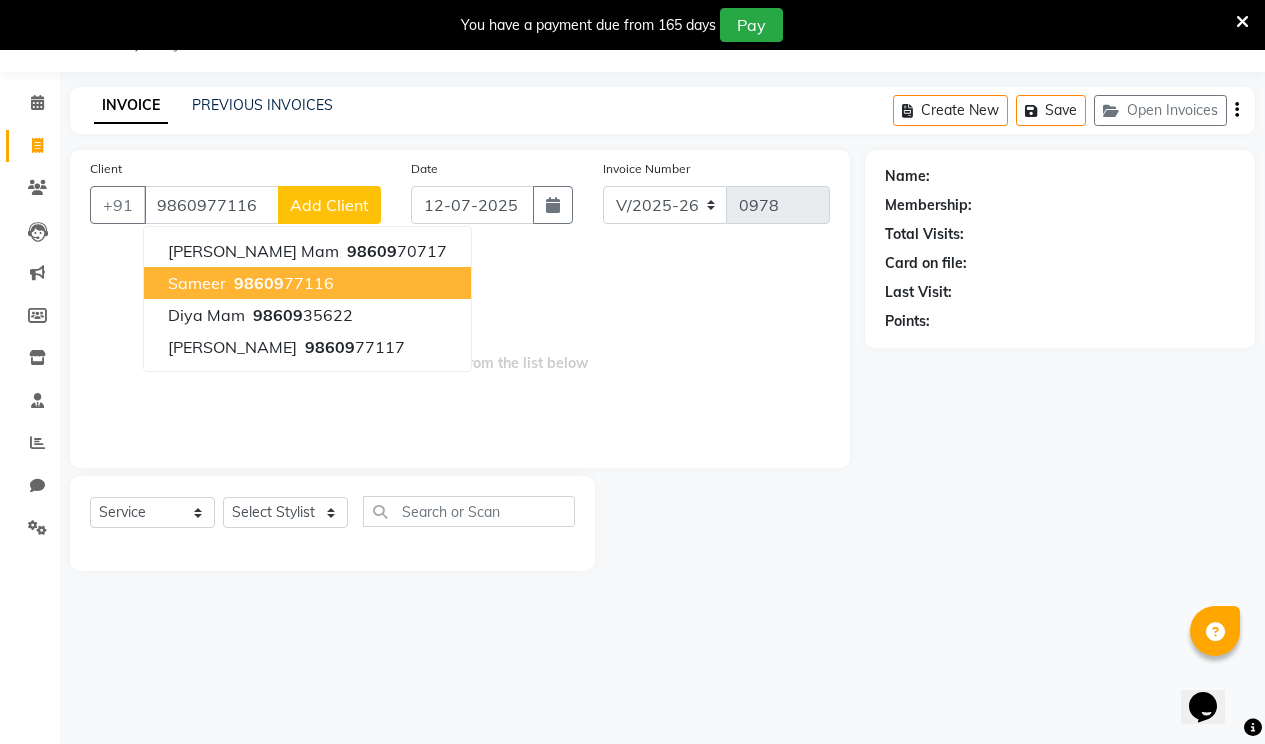 select on "1: Object" 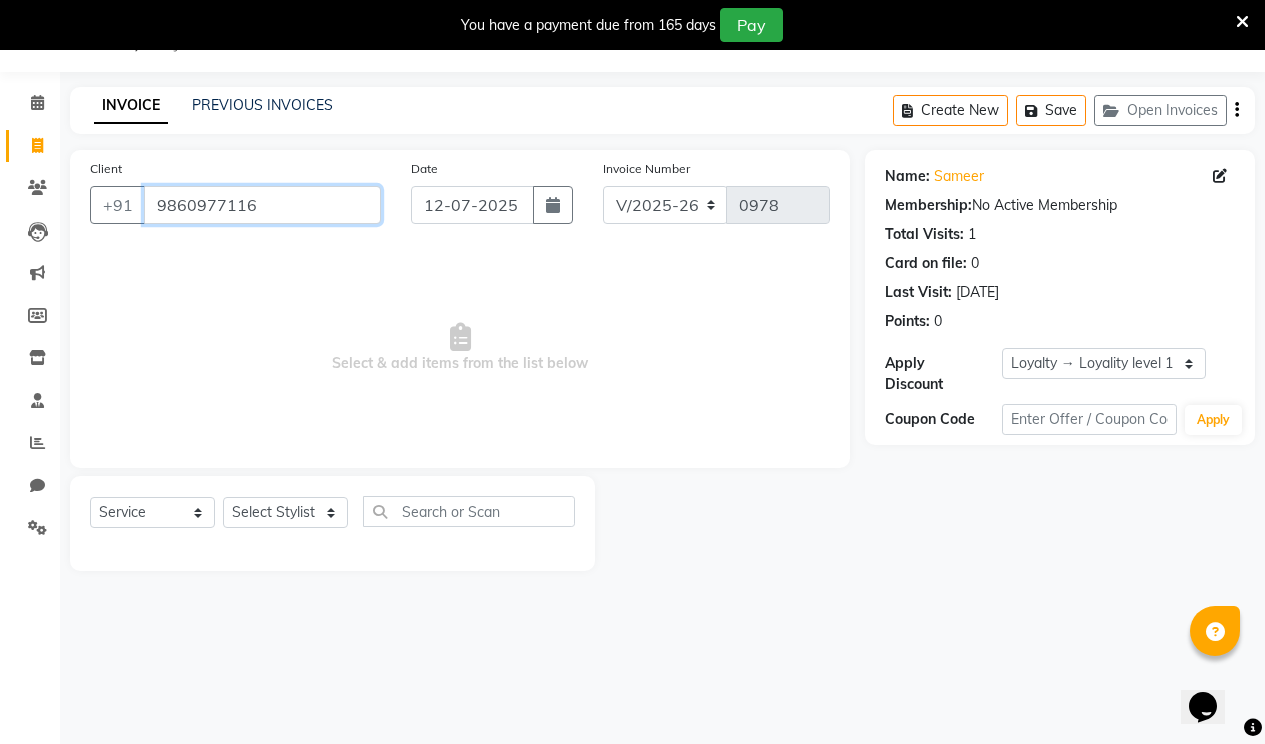 click on "9860977116" at bounding box center [262, 205] 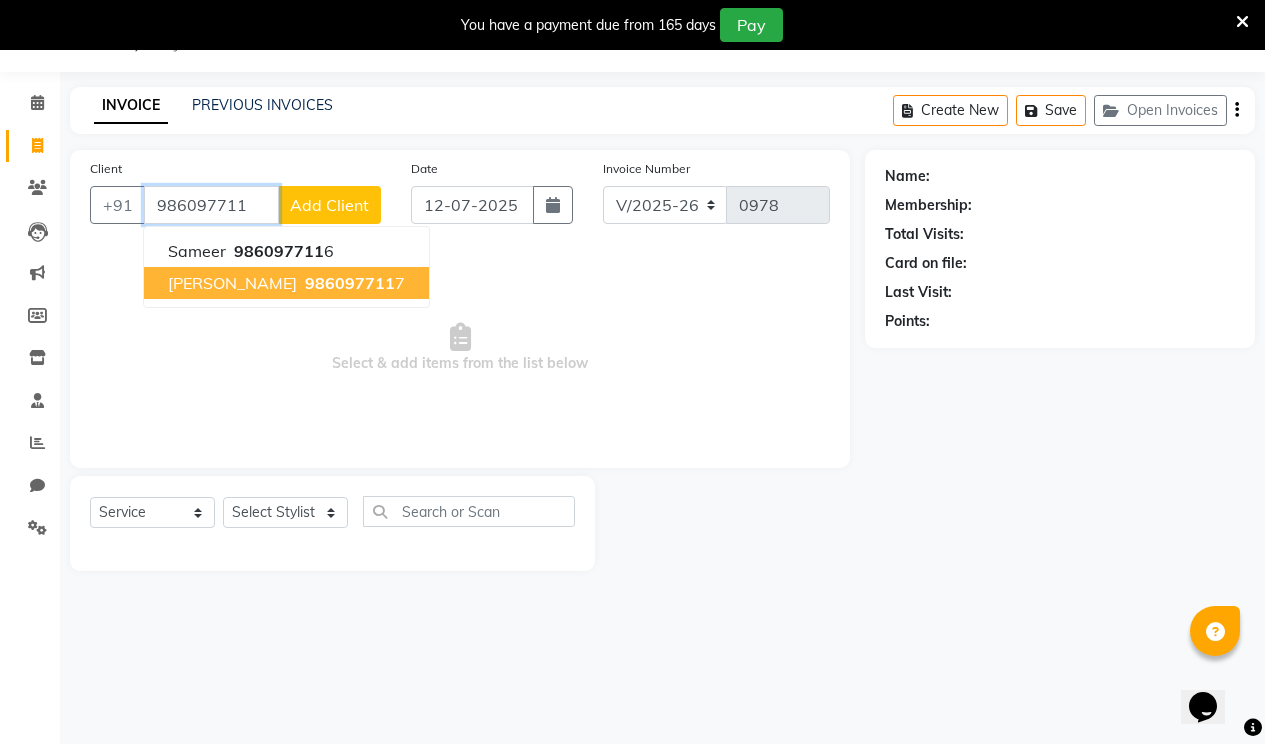 drag, startPoint x: 354, startPoint y: 274, endPoint x: 466, endPoint y: 236, distance: 118.270874 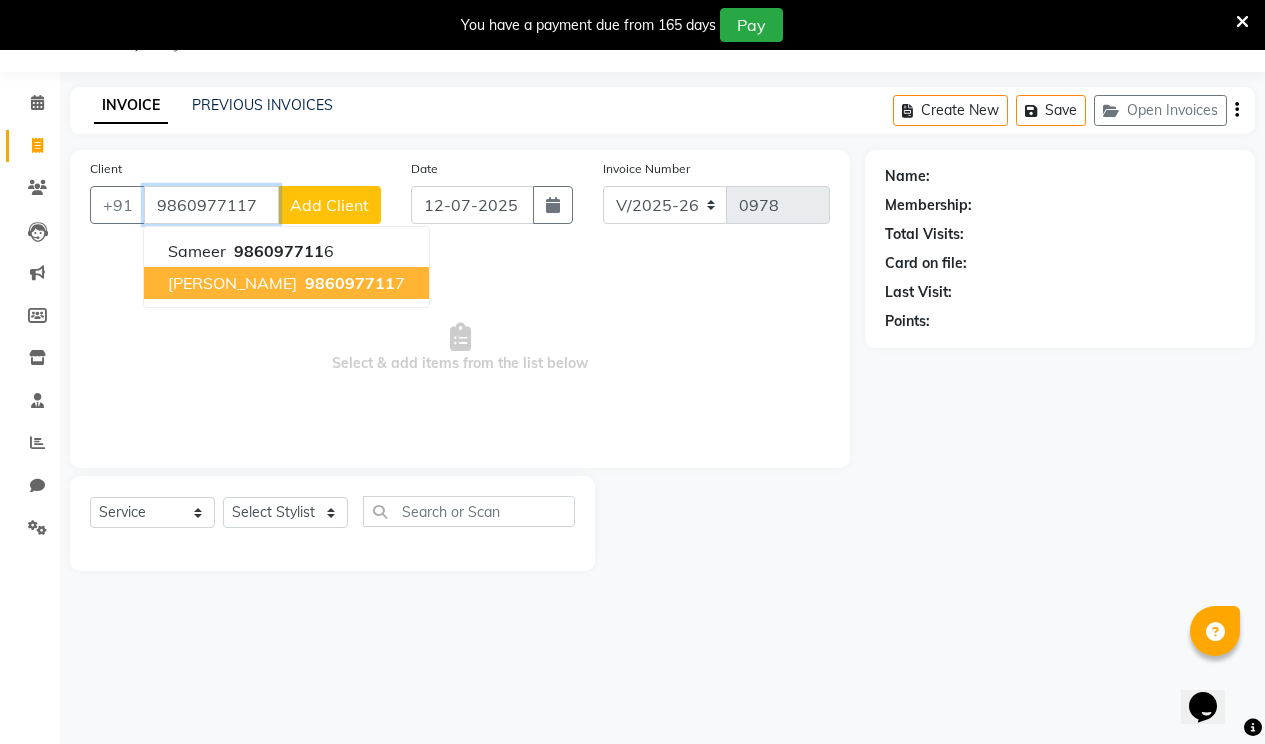 type on "9860977117" 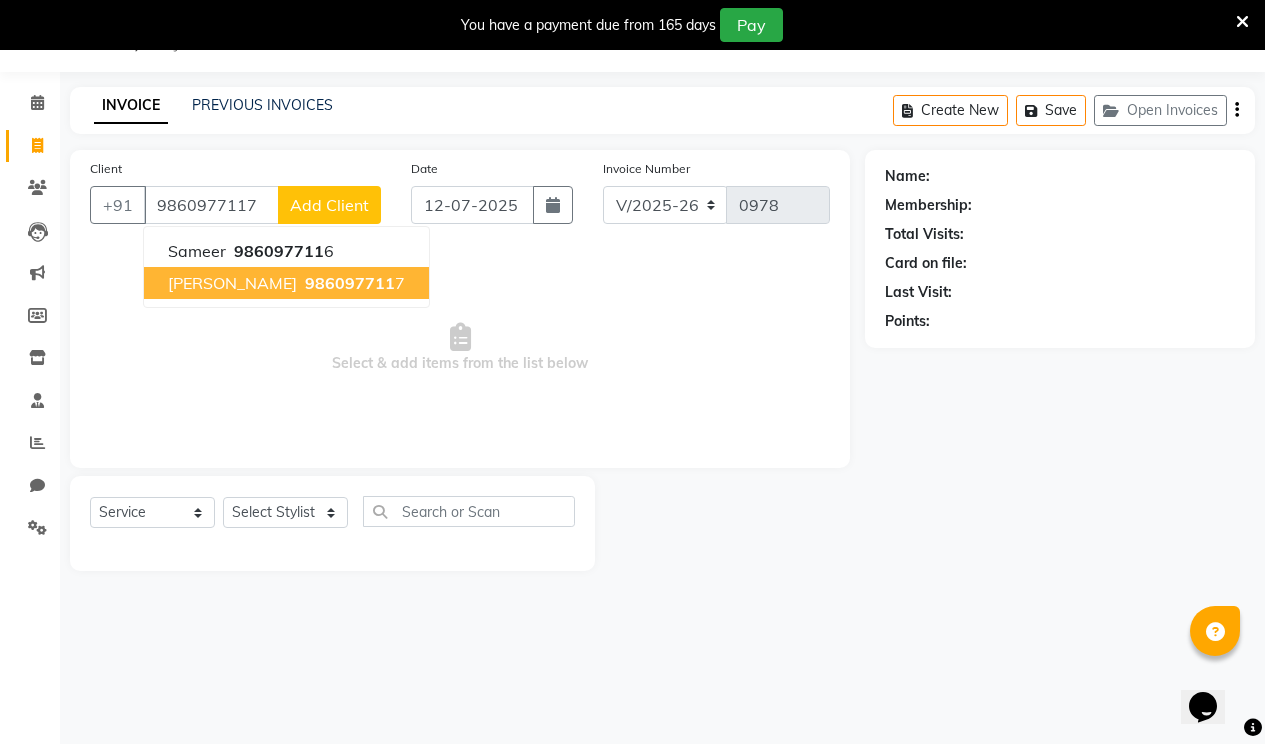 select on "1: Object" 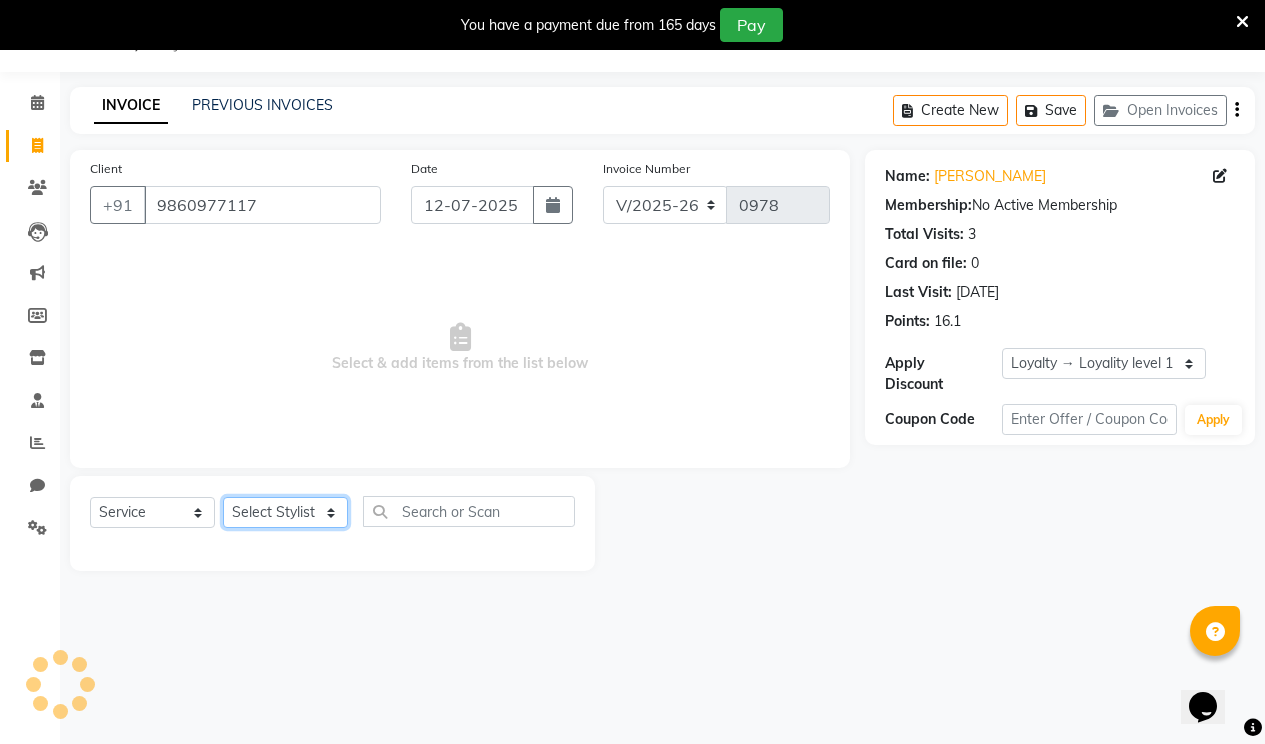 drag, startPoint x: 286, startPoint y: 504, endPoint x: 304, endPoint y: 501, distance: 18.248287 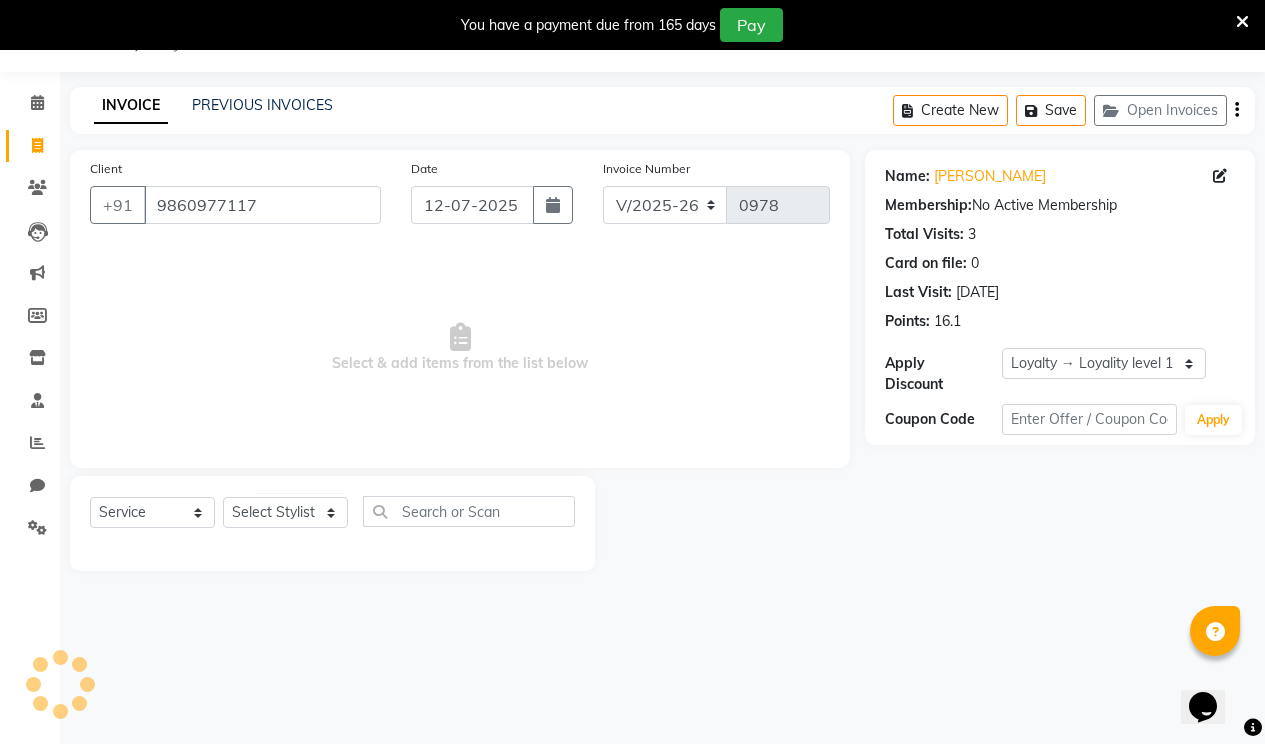 click on "Select  Service  Product  Membership  Package Voucher Prepaid Gift Card  Select Stylist JAGADISH OMKAR WAGAMARE PRALHAD RENUKA santosh SHALINI" 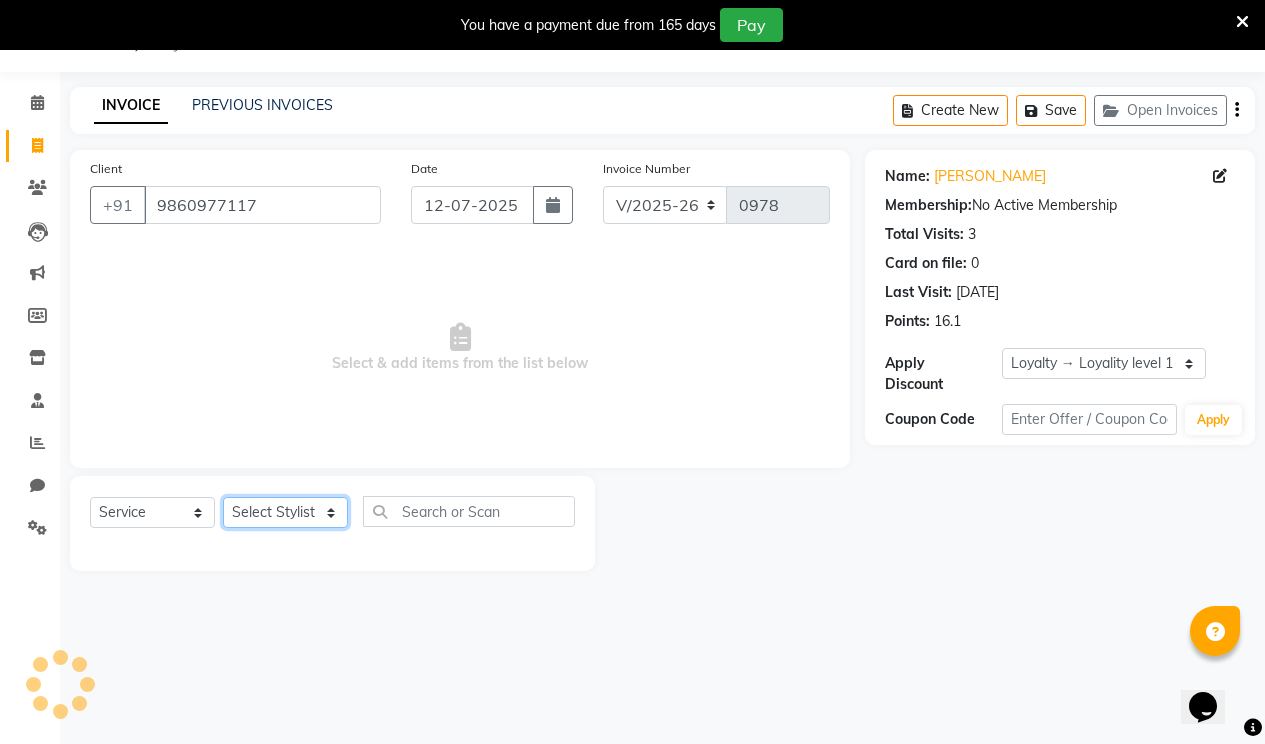 click on "Select Stylist JAGADISH OMKAR WAGAMARE PRALHAD RENUKA santosh SHALINI" 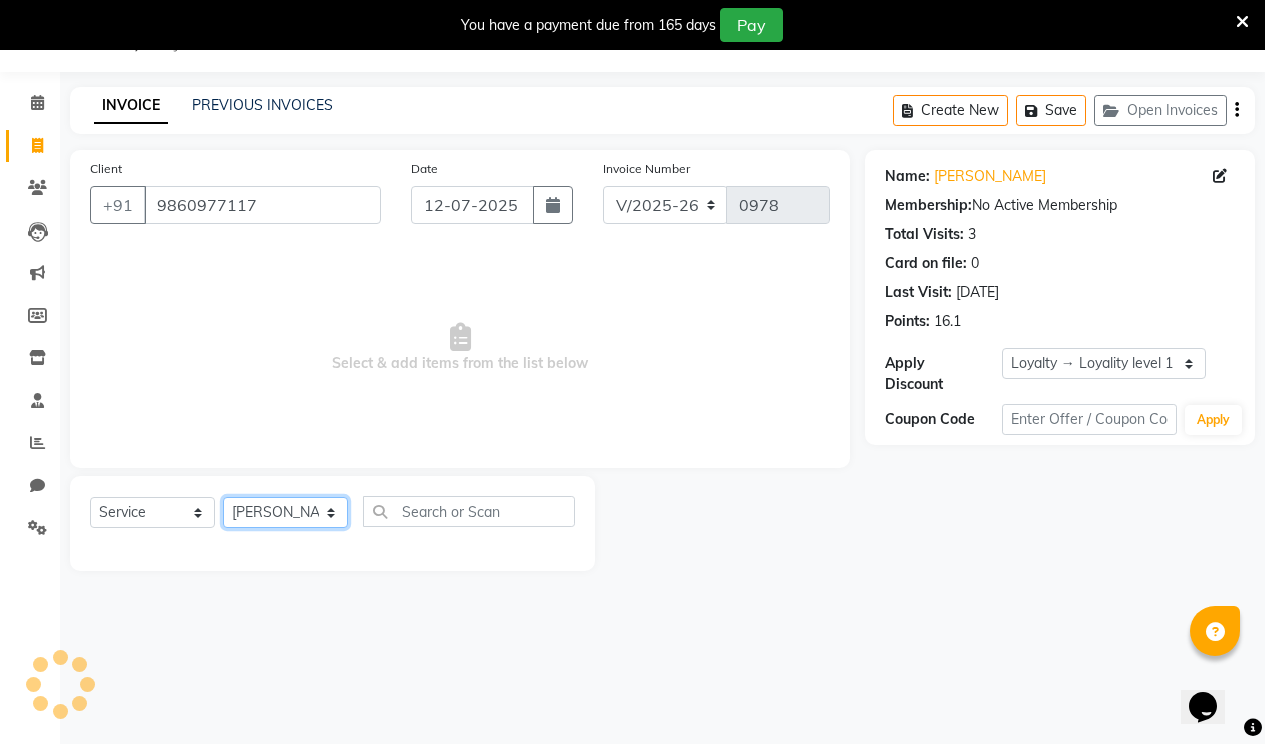 click on "Select Stylist JAGADISH OMKAR WAGAMARE PRALHAD RENUKA santosh SHALINI" 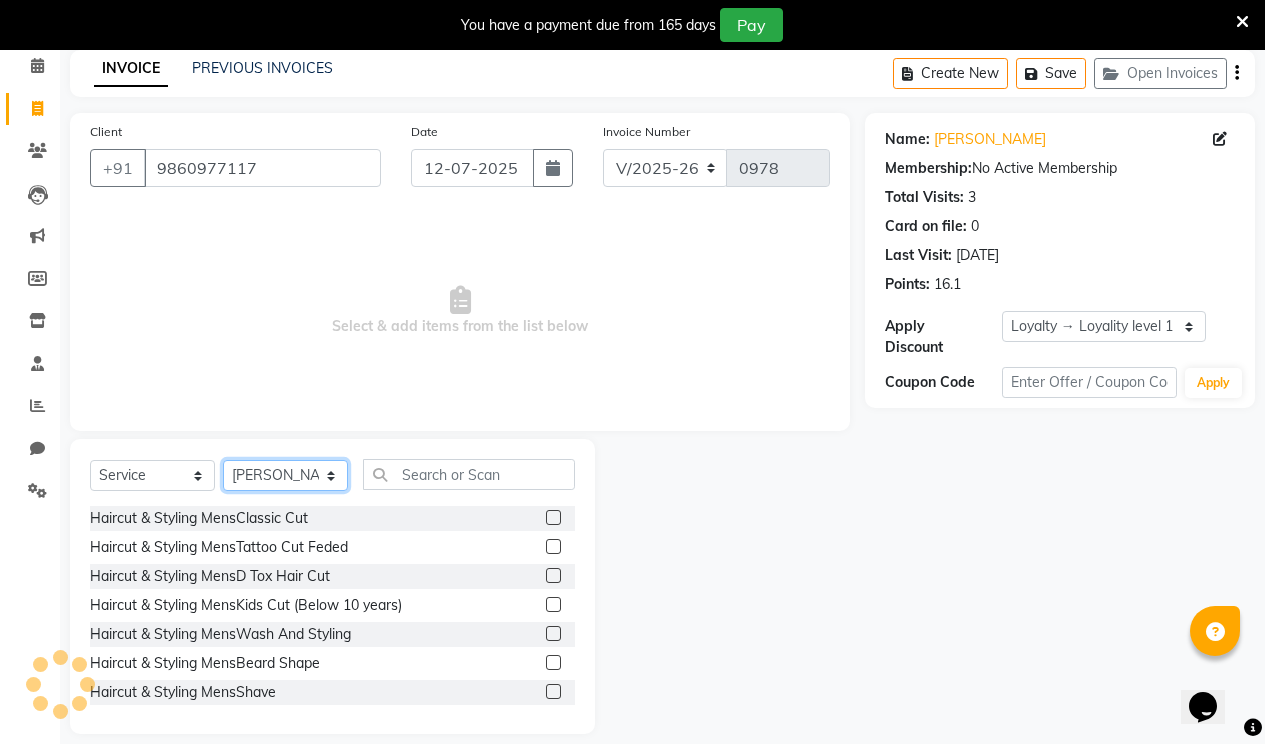 scroll, scrollTop: 107, scrollLeft: 0, axis: vertical 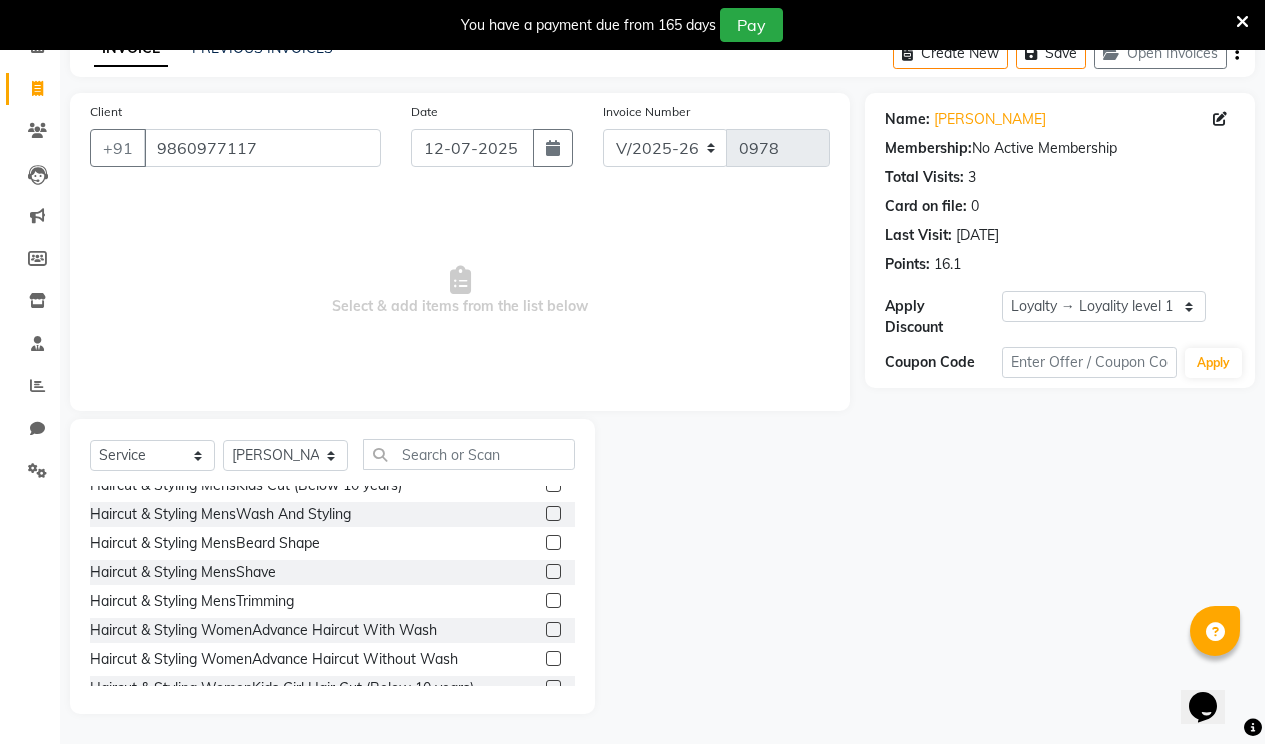 click 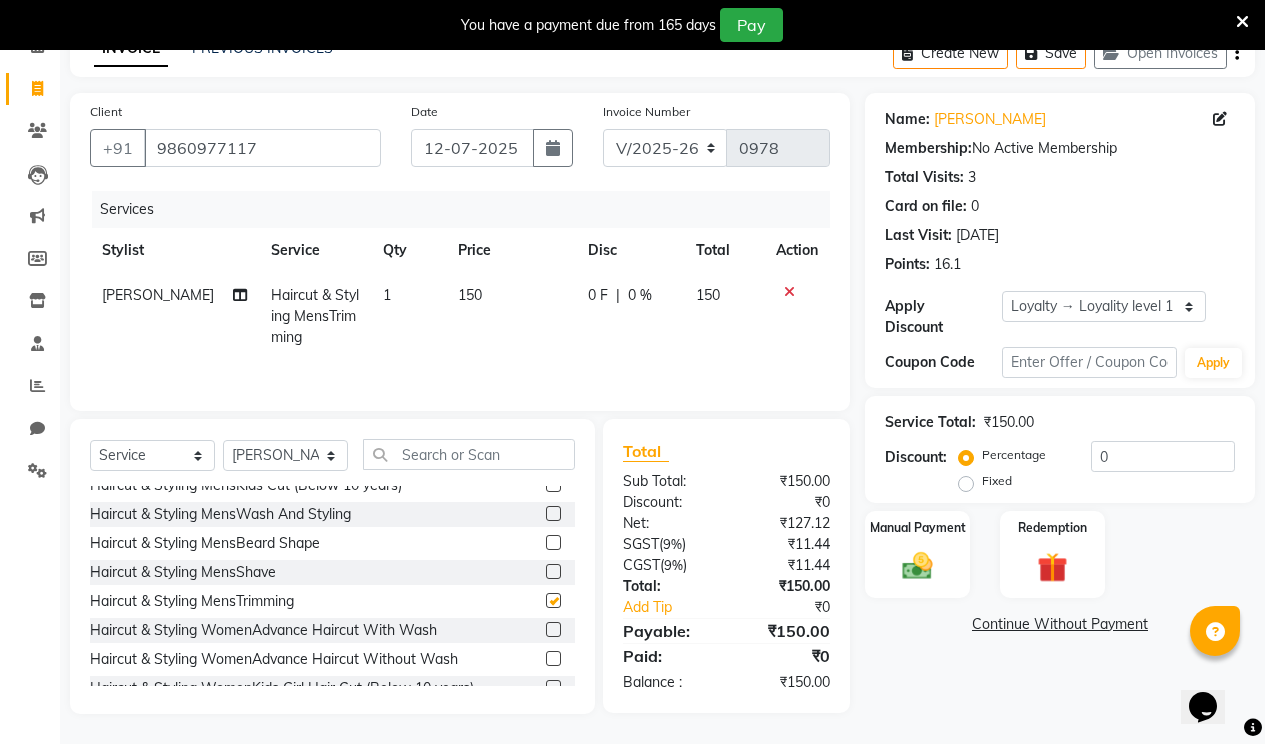 checkbox on "false" 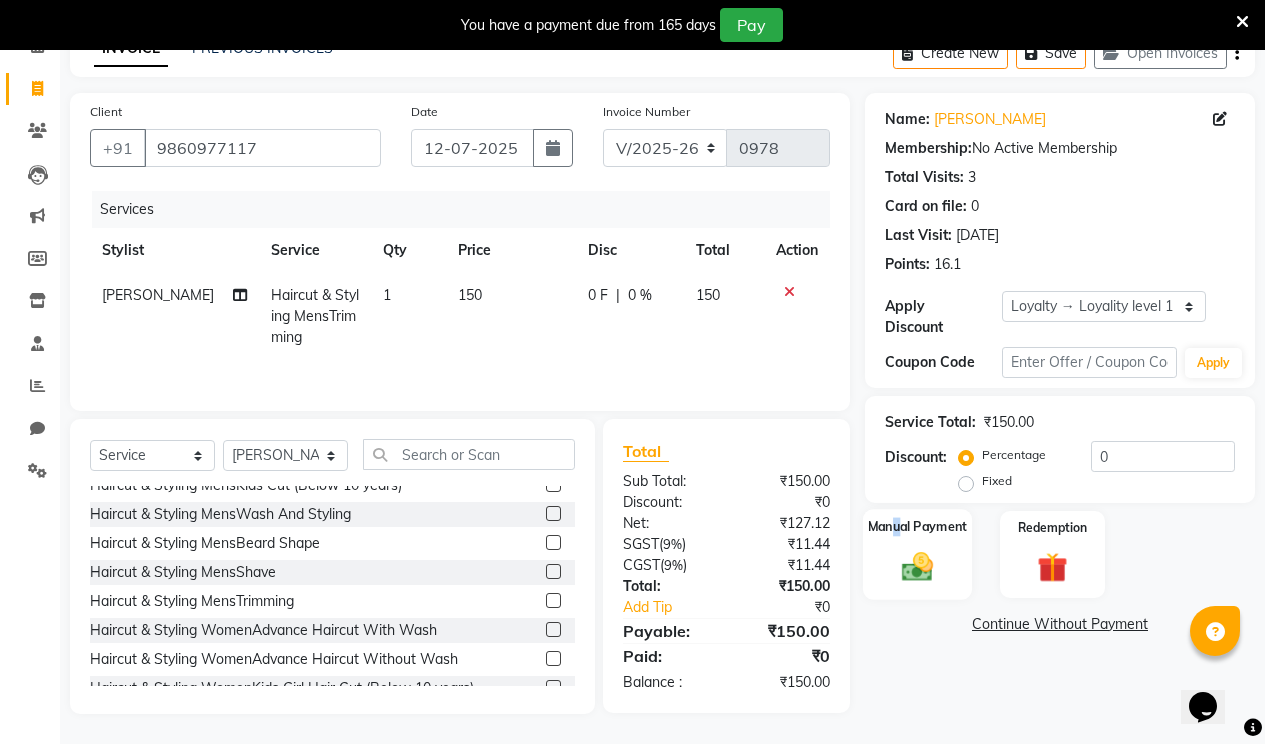 click on "Manual Payment" 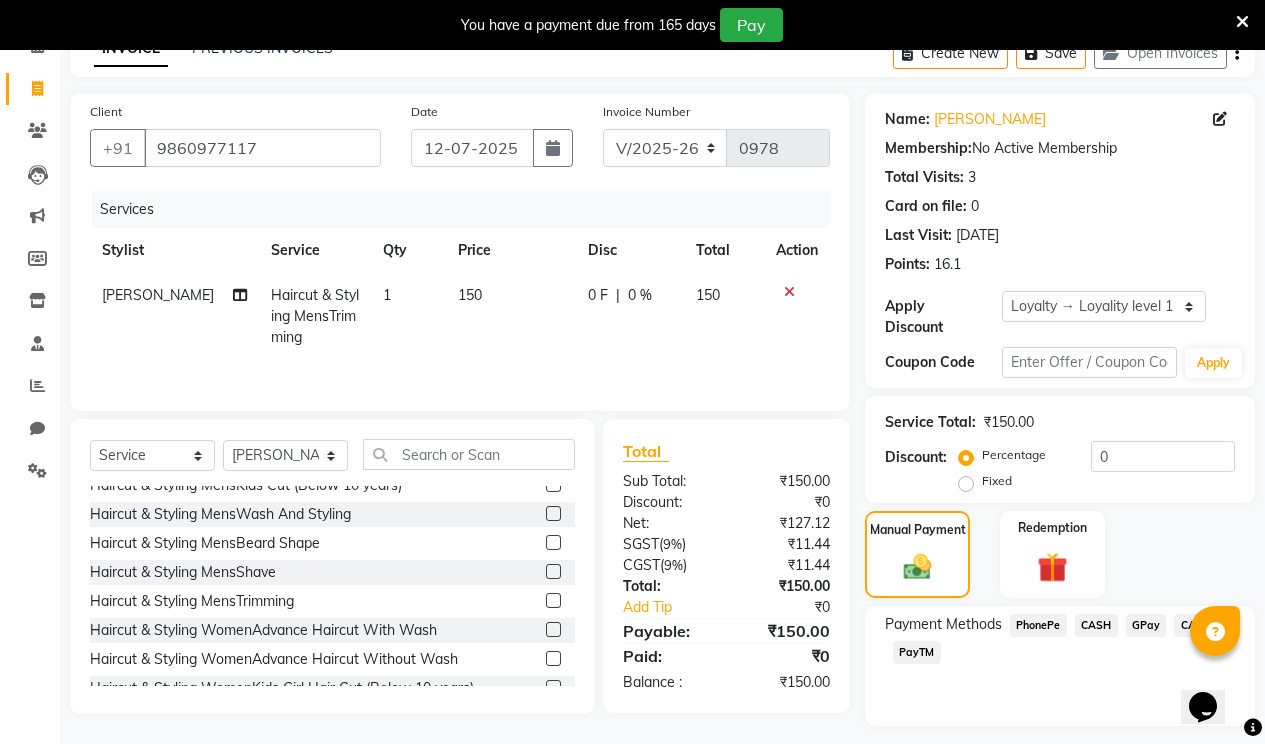 click on "PhonePe" 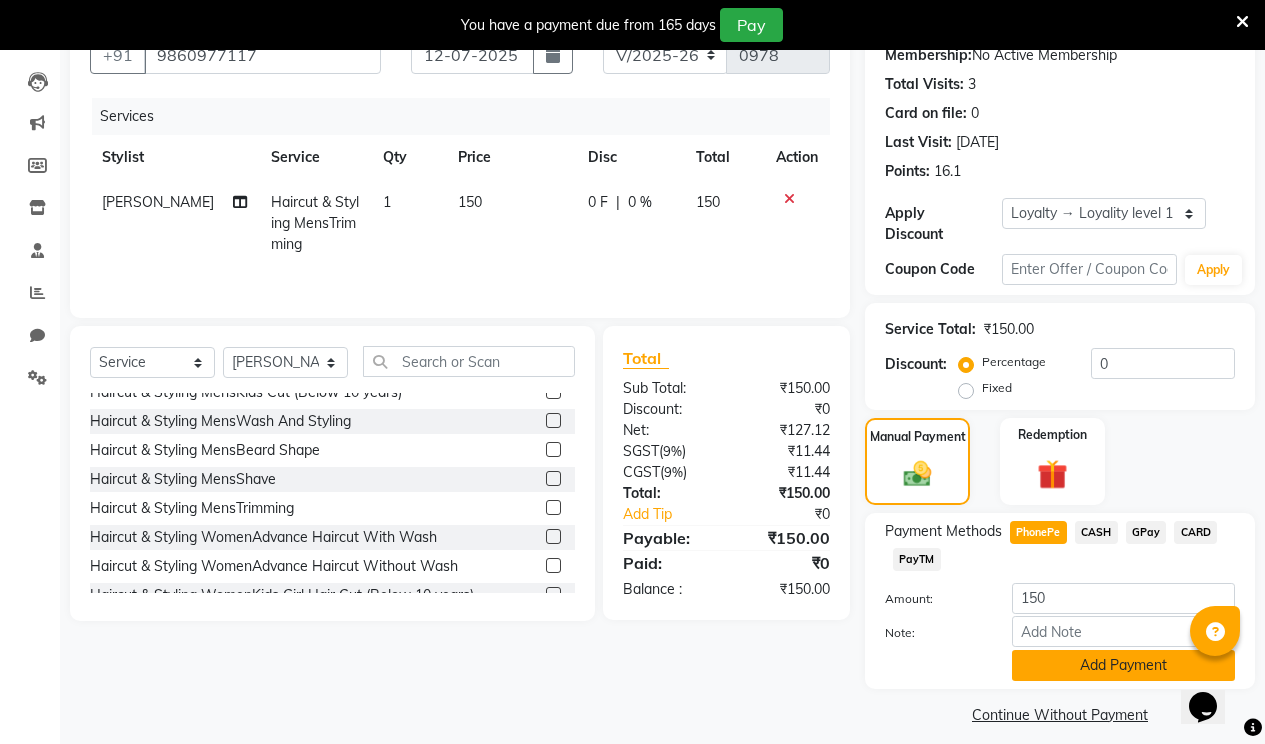 click on "Add Payment" 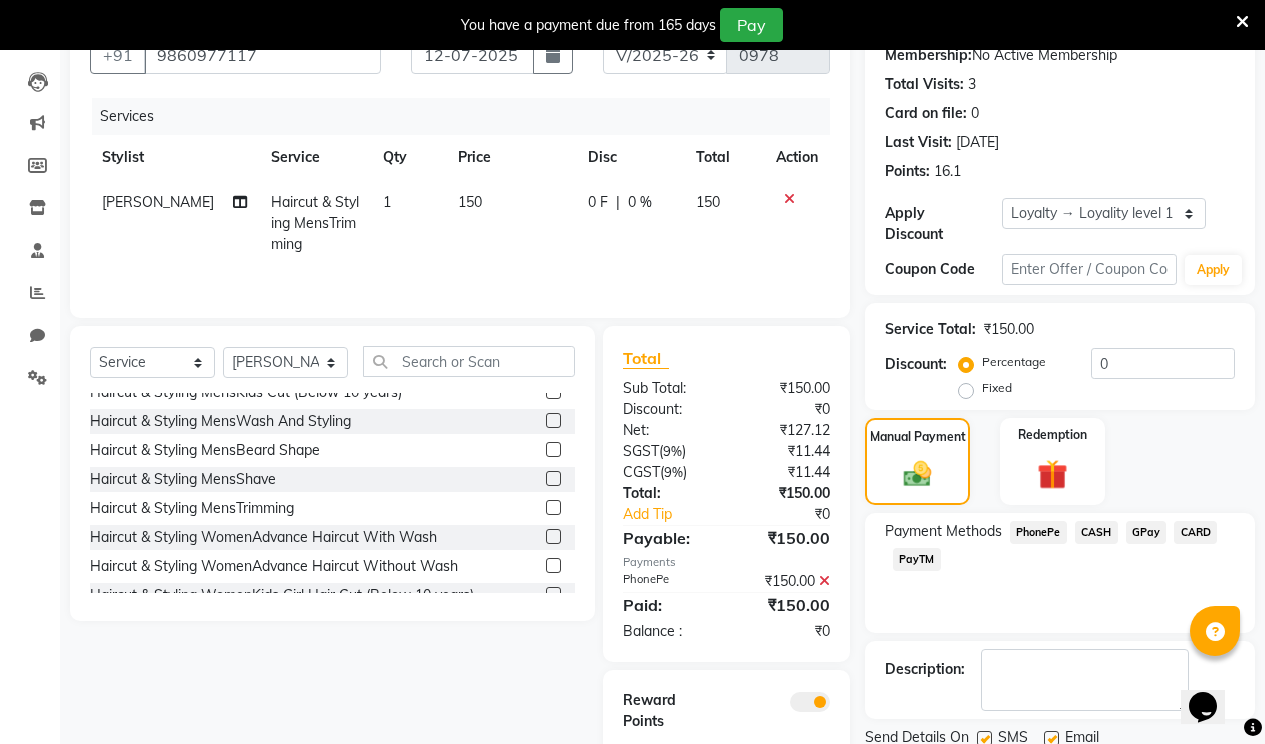 scroll, scrollTop: 288, scrollLeft: 0, axis: vertical 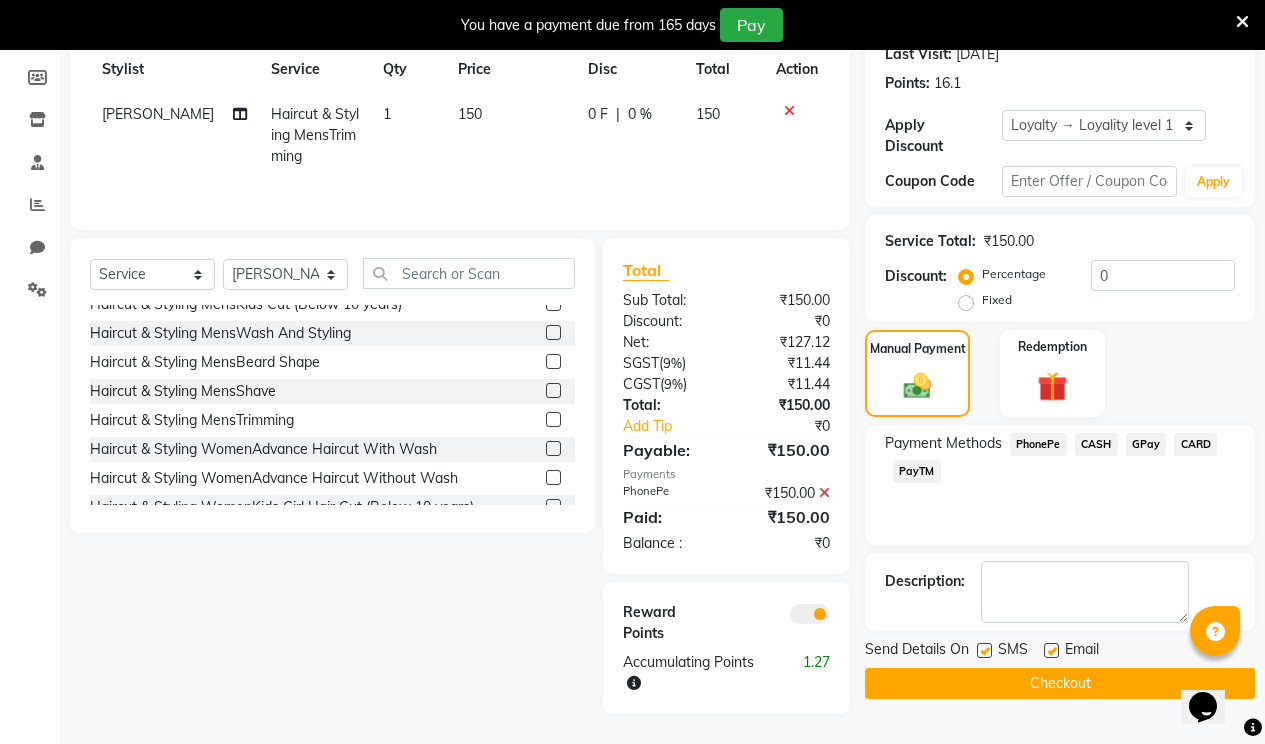 click 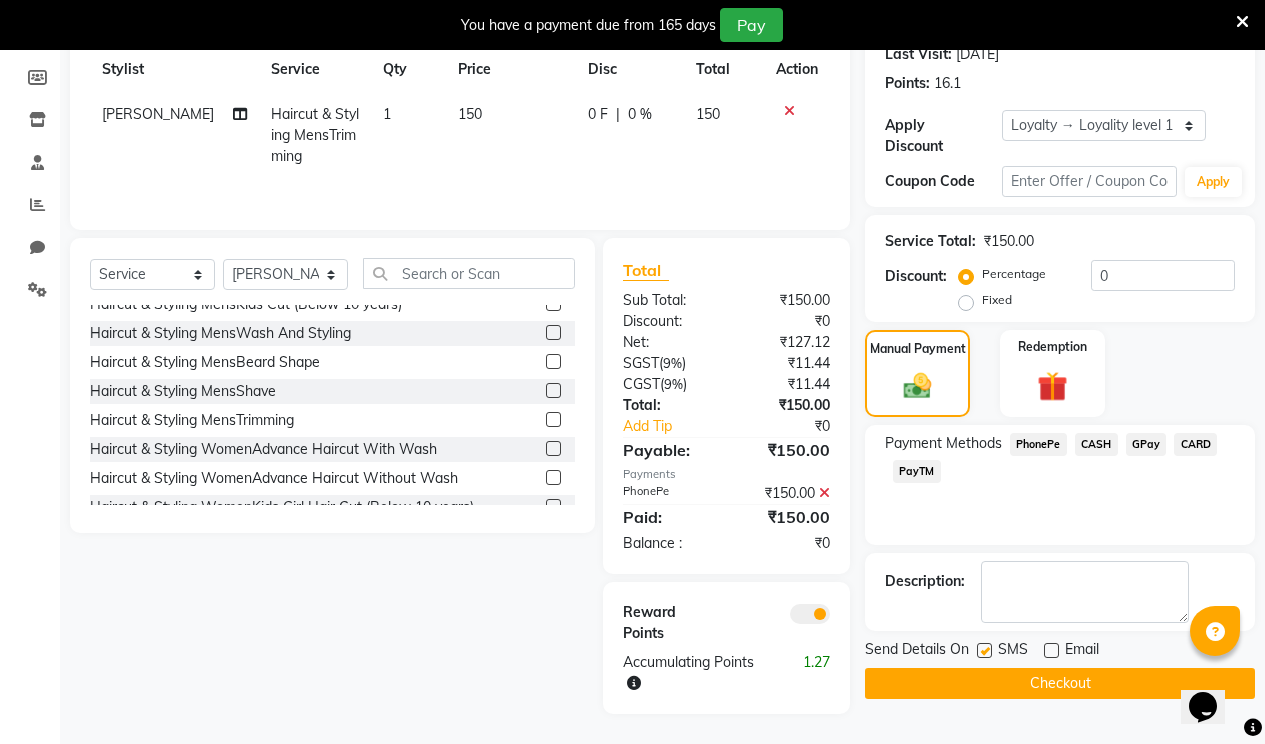 click 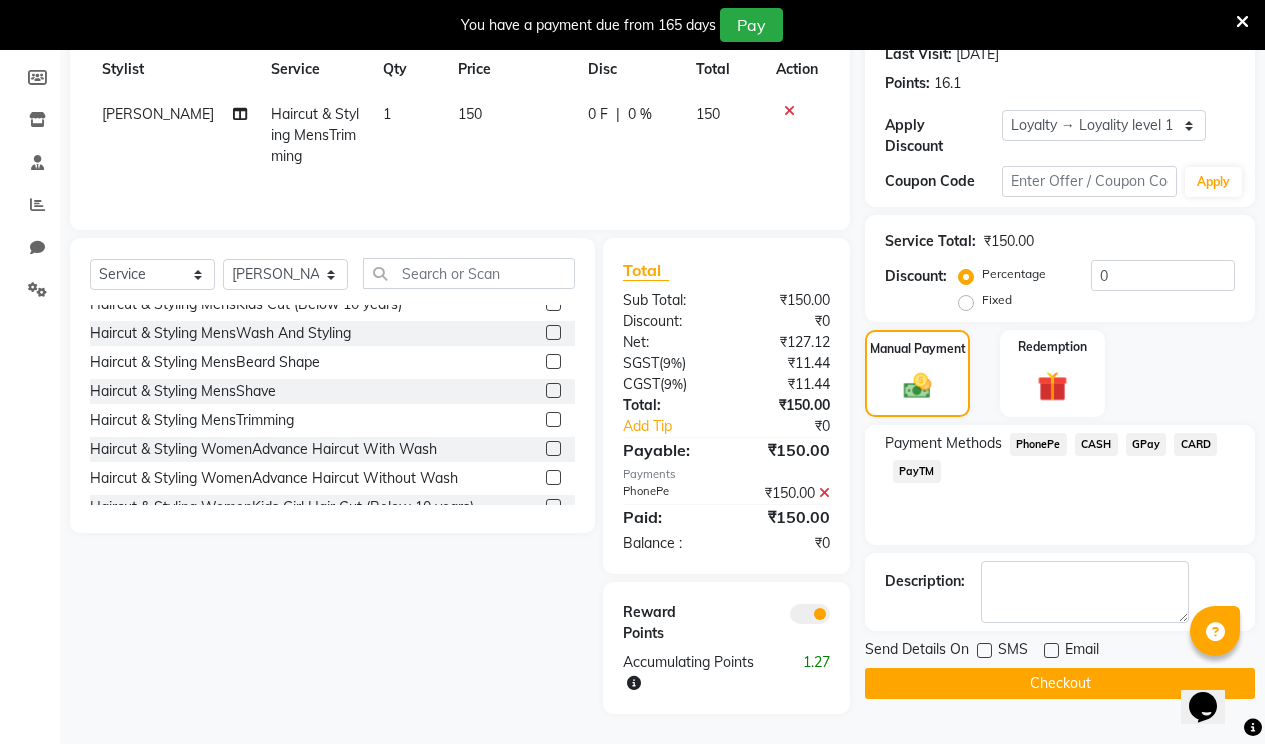 click on "Checkout" 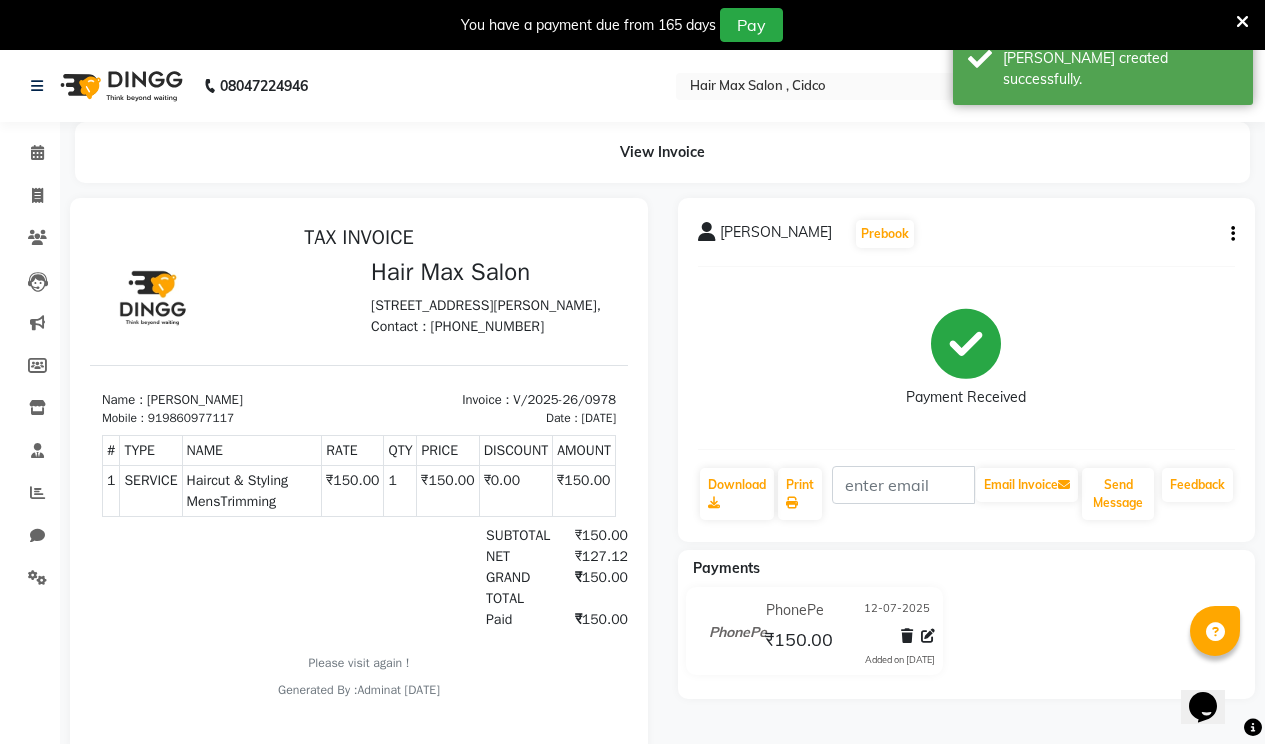 scroll, scrollTop: 0, scrollLeft: 0, axis: both 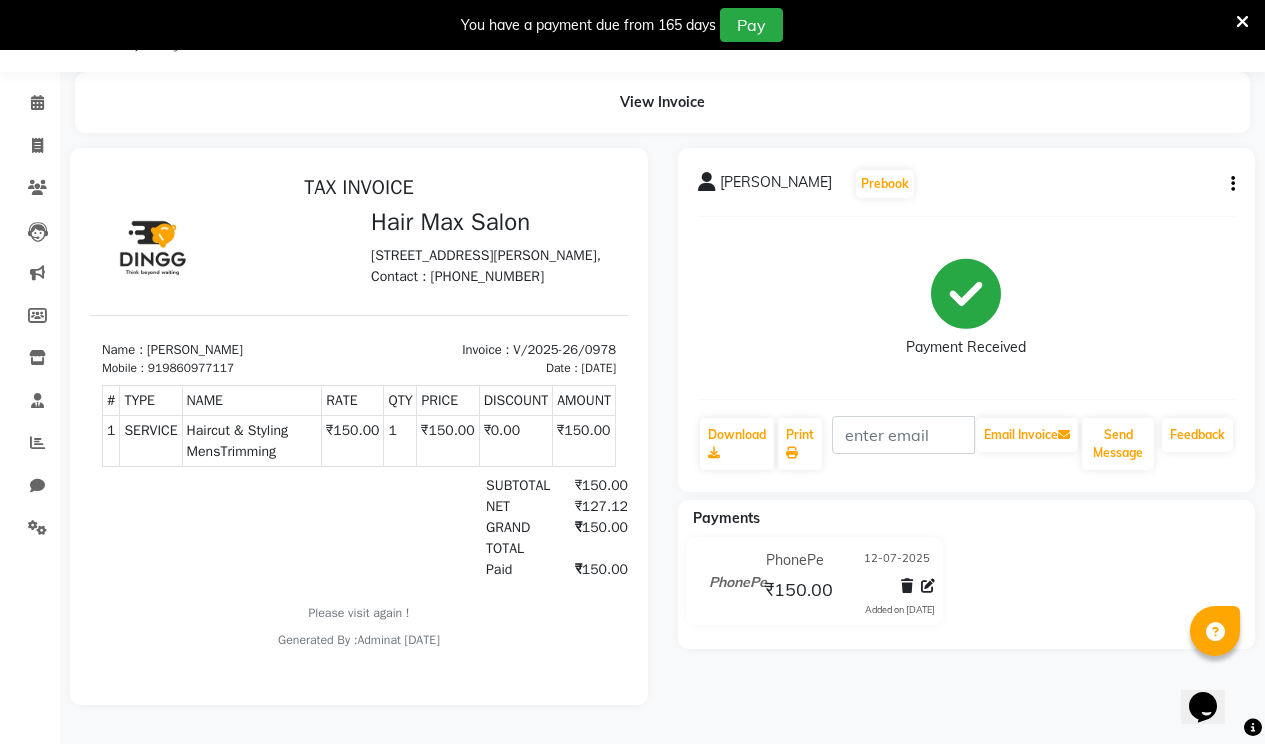select on "7580" 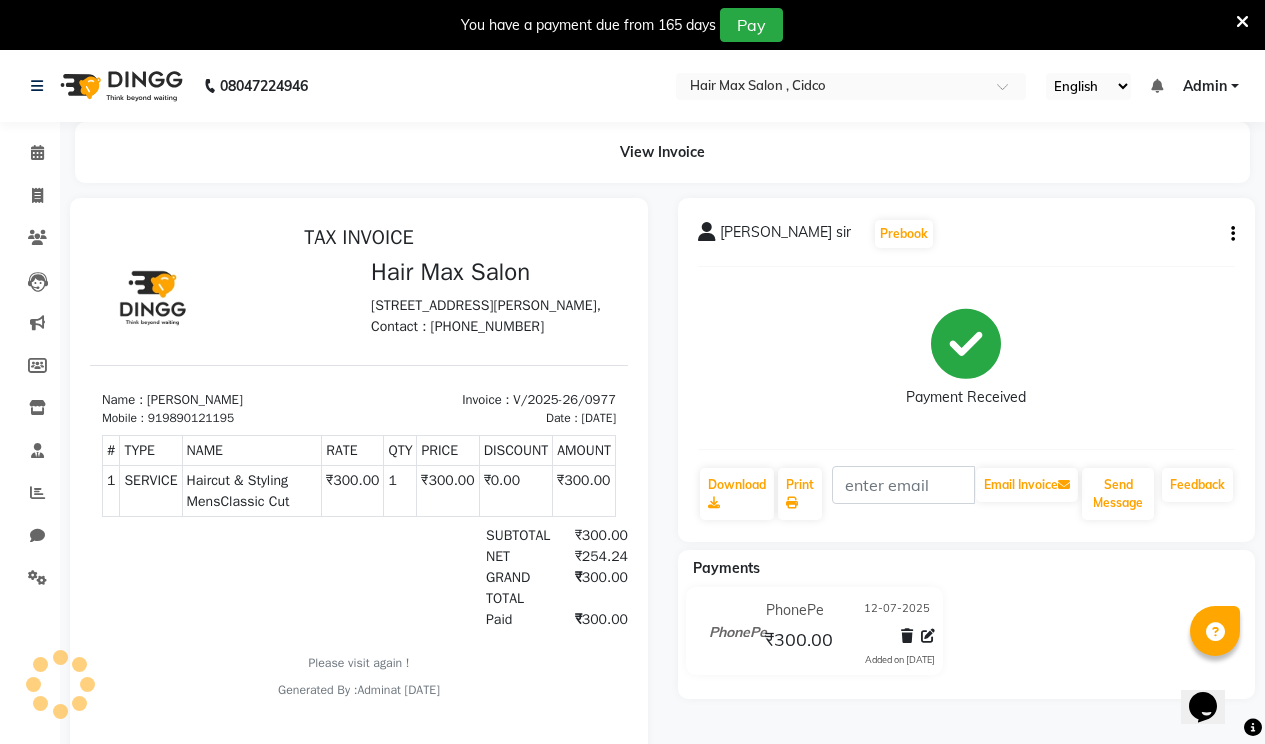 scroll, scrollTop: 0, scrollLeft: 0, axis: both 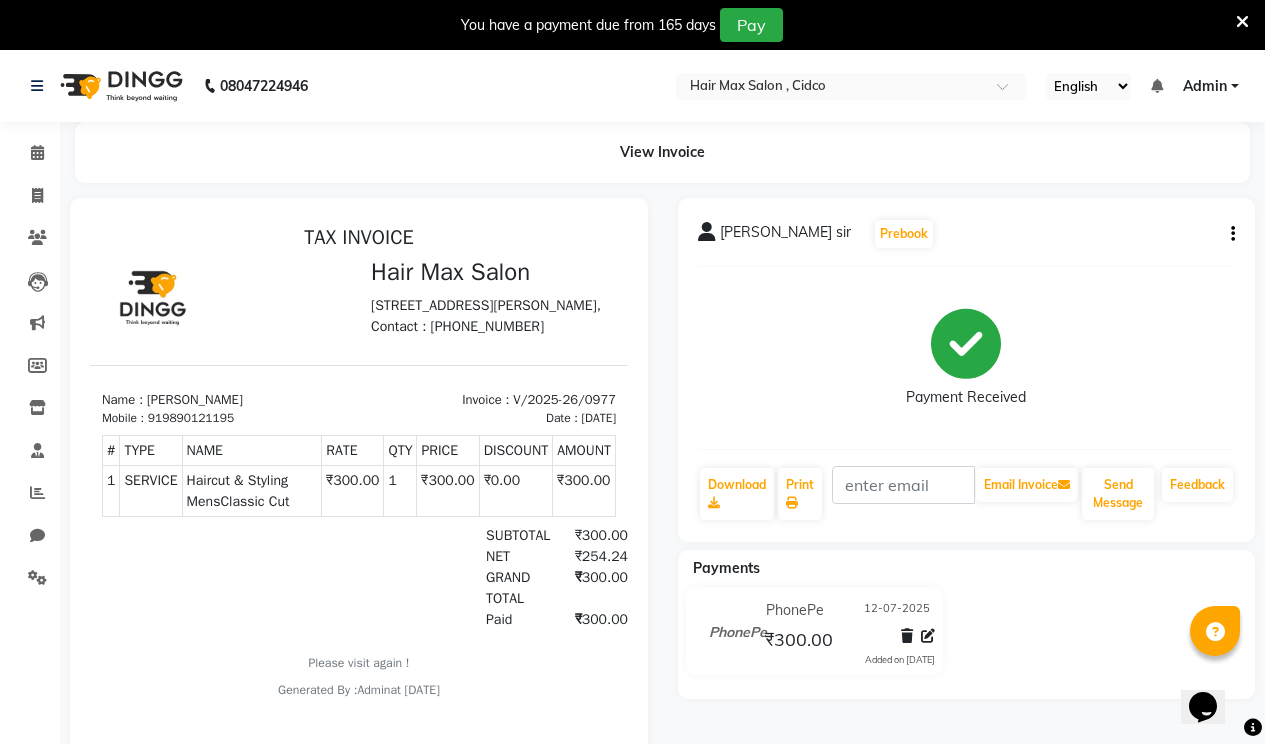 select on "7580" 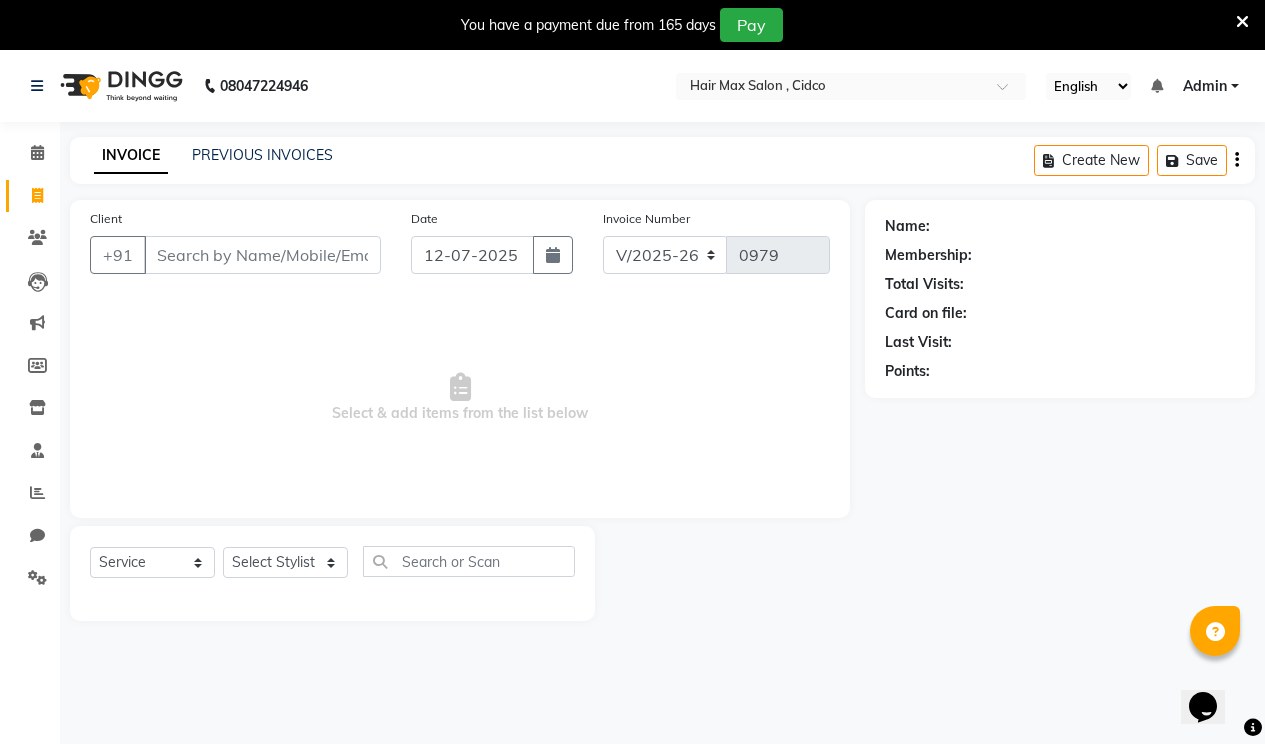 scroll, scrollTop: 50, scrollLeft: 0, axis: vertical 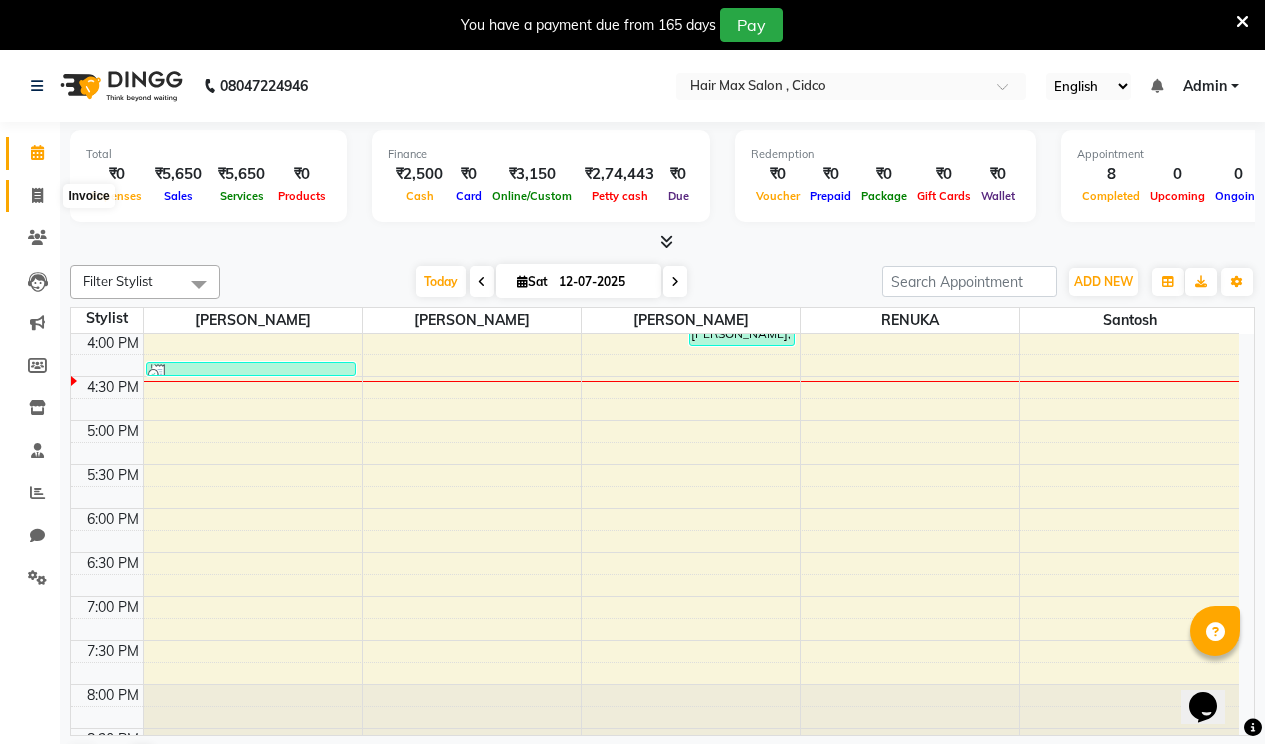 click 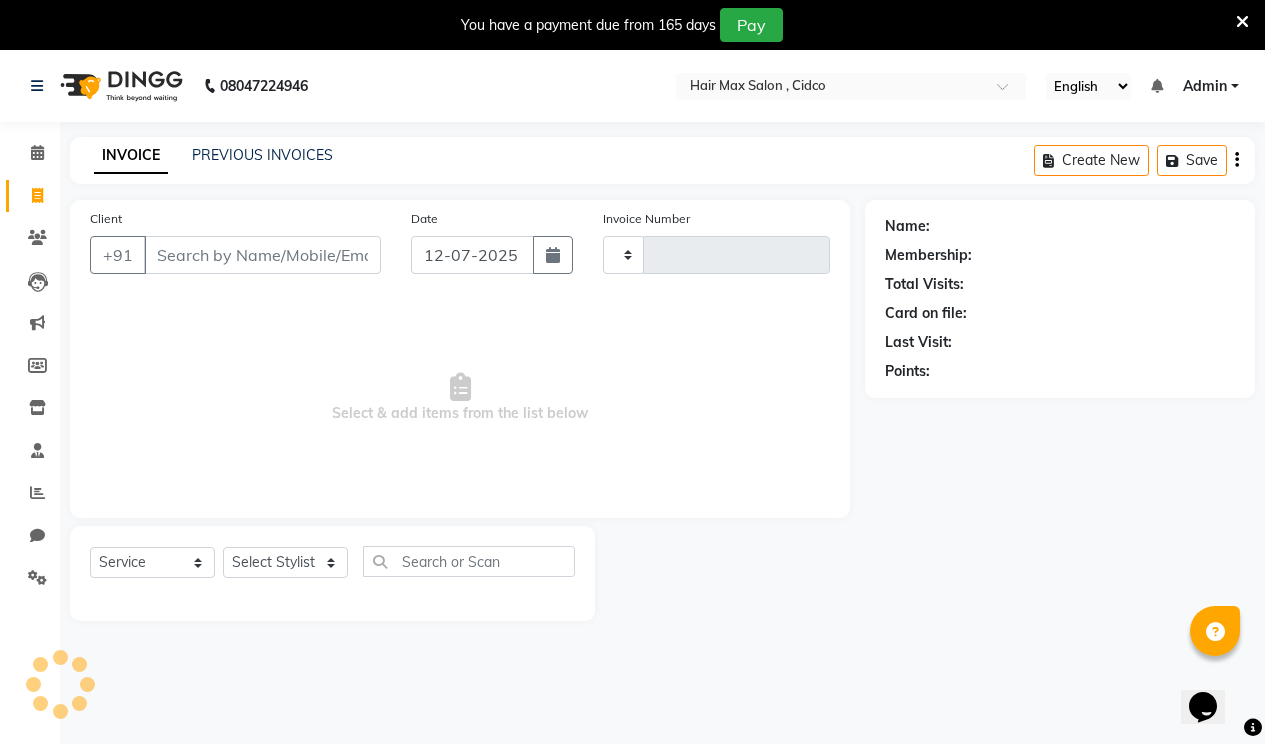 type on "0979" 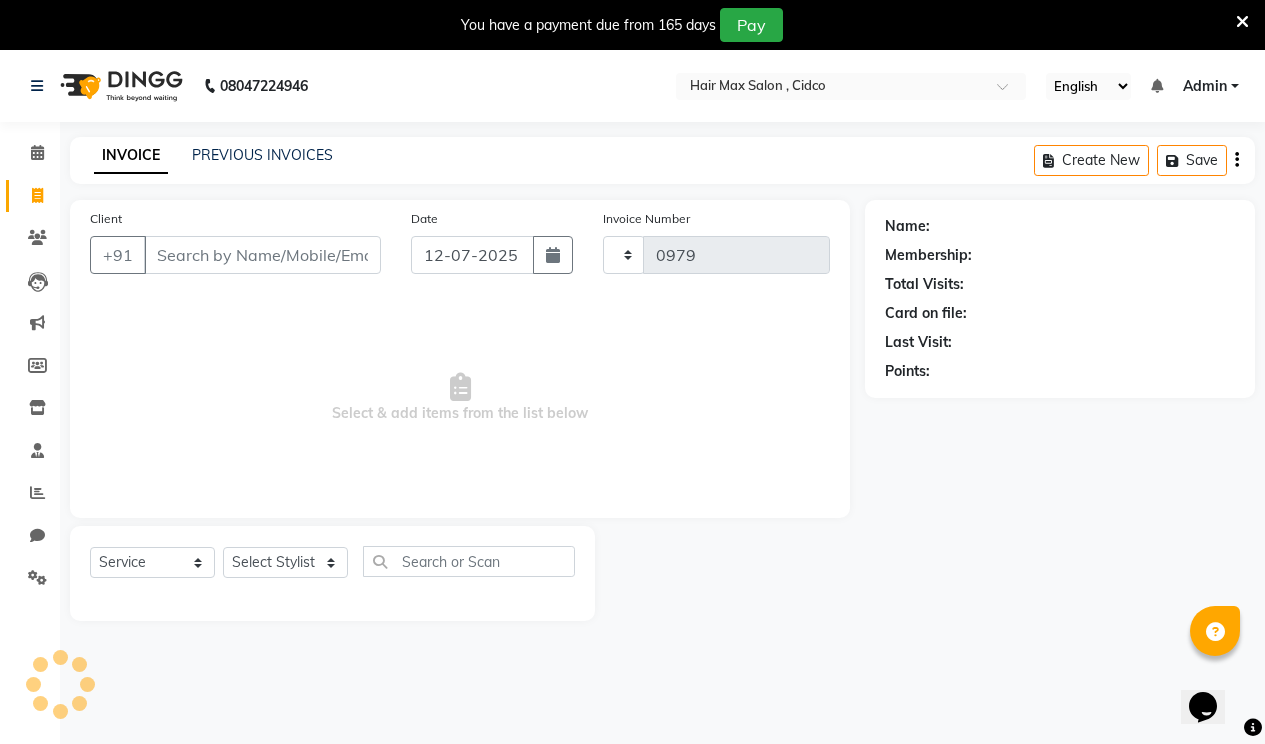 select on "7580" 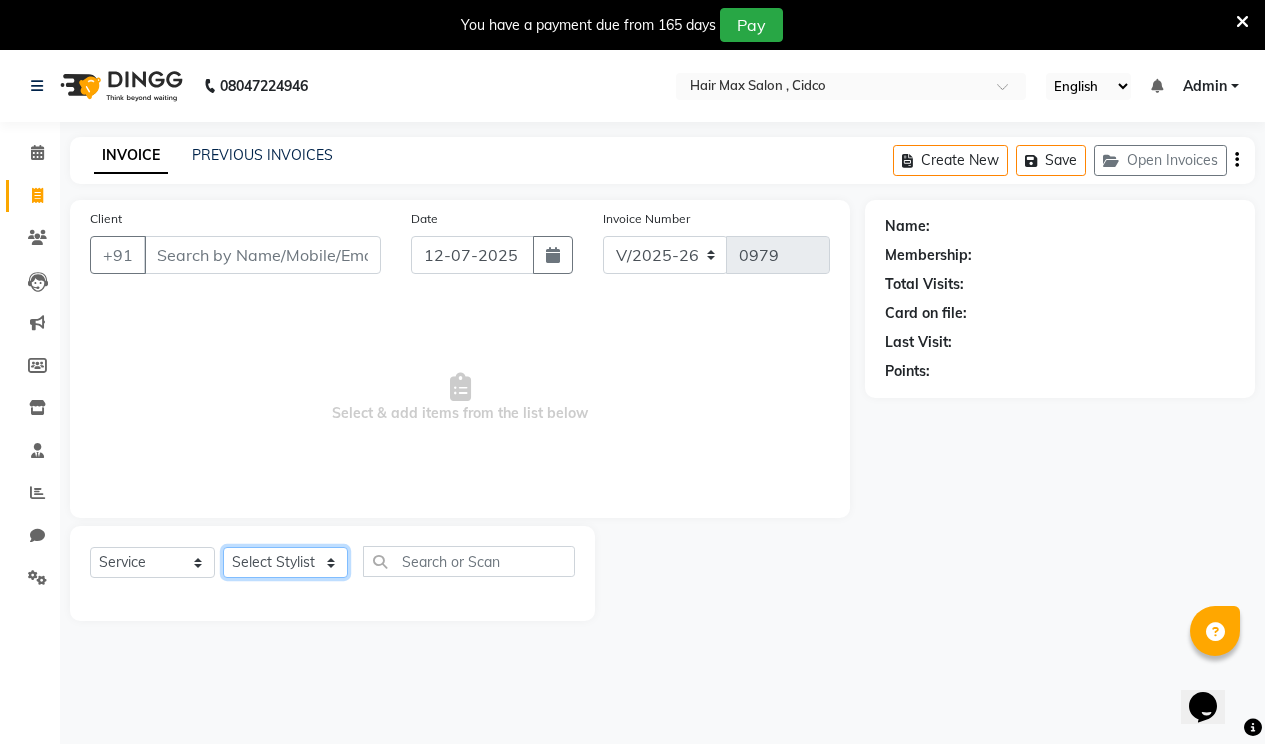 click on "Select Stylist JAGADISH OMKAR WAGAMARE PRALHAD RENUKA santosh SHALINI" 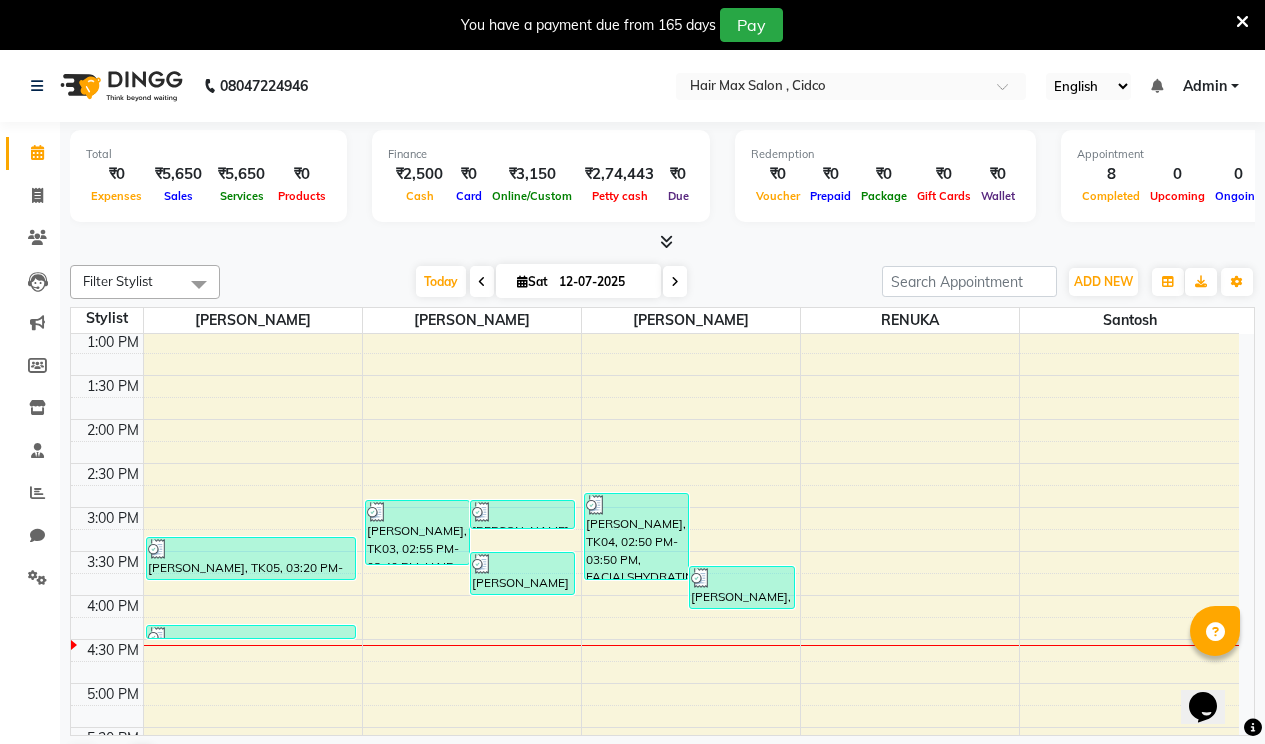 scroll, scrollTop: 500, scrollLeft: 0, axis: vertical 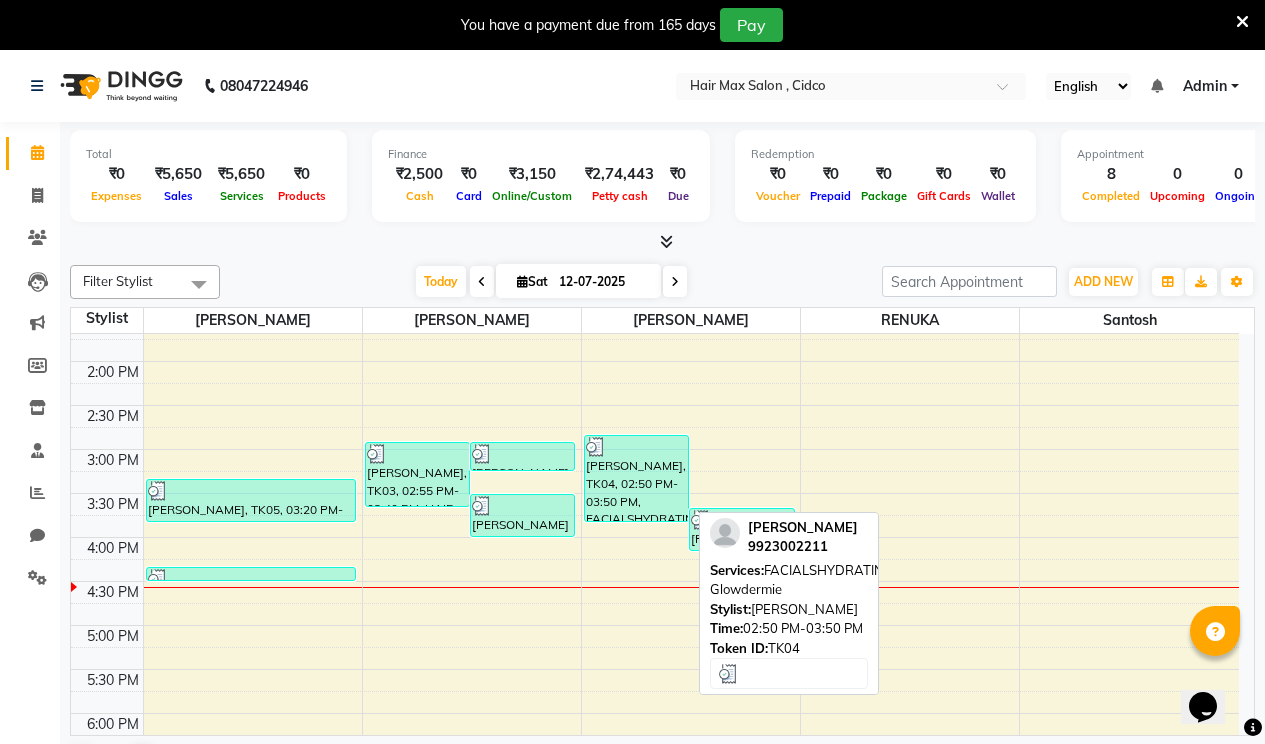 click at bounding box center [636, 447] 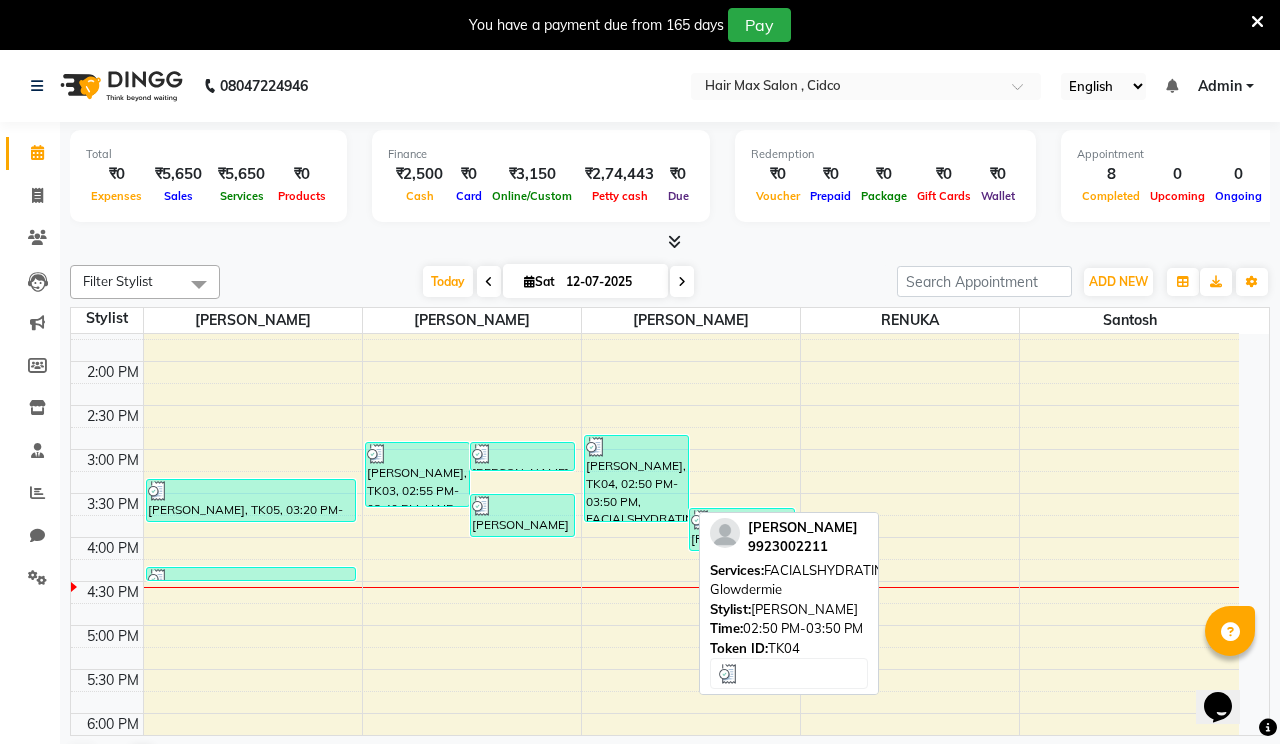 select on "3" 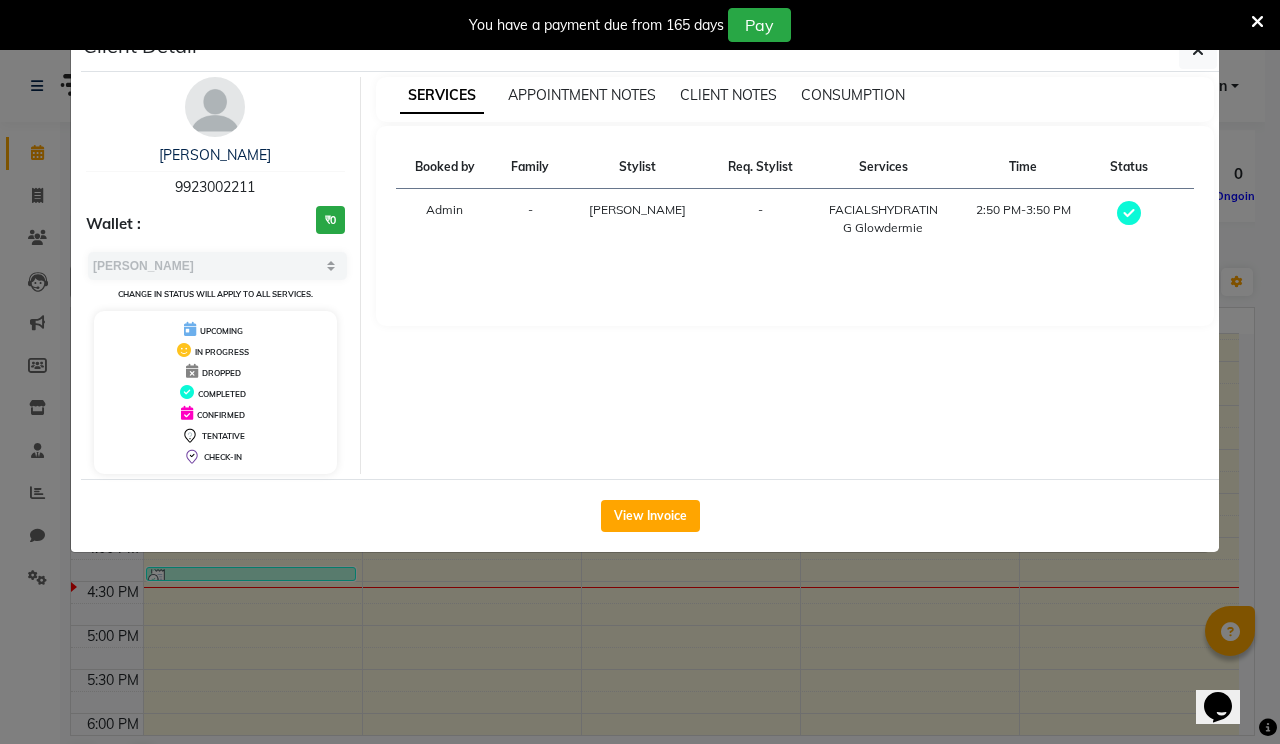 click on "View Invoice" 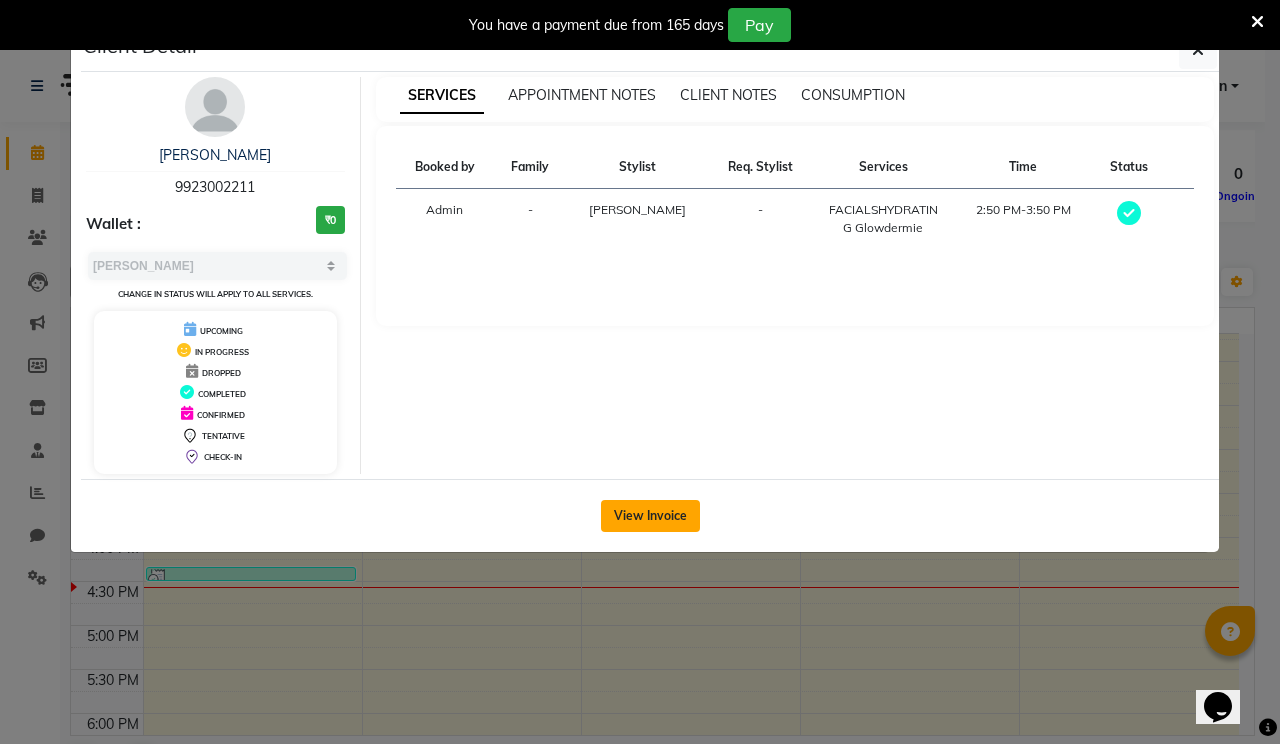 click on "View Invoice" 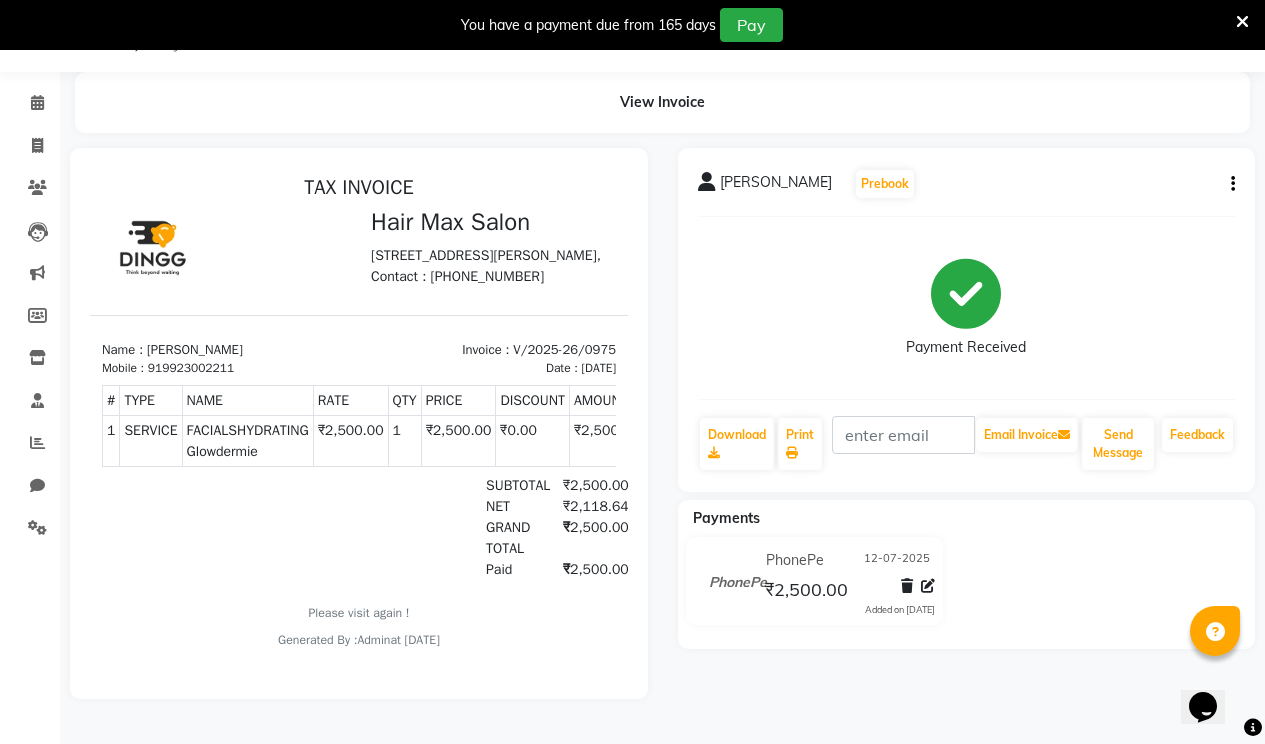 scroll, scrollTop: 31, scrollLeft: 0, axis: vertical 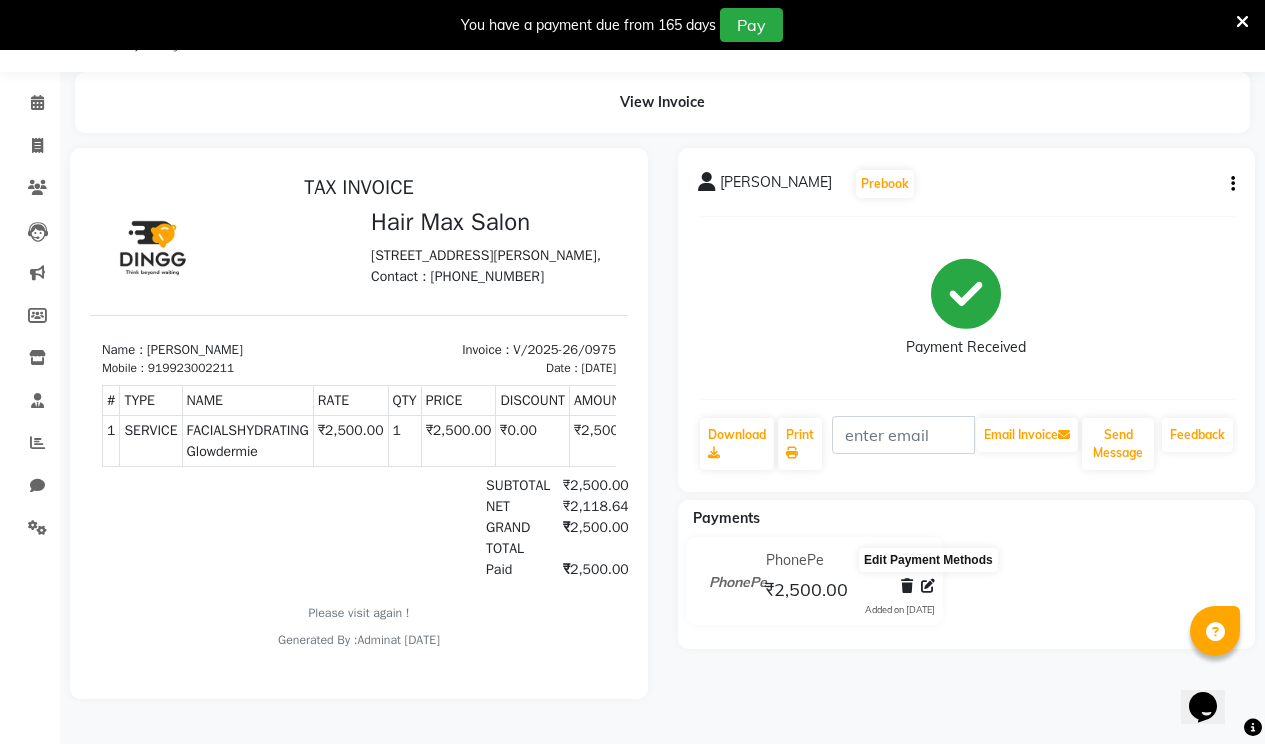 click 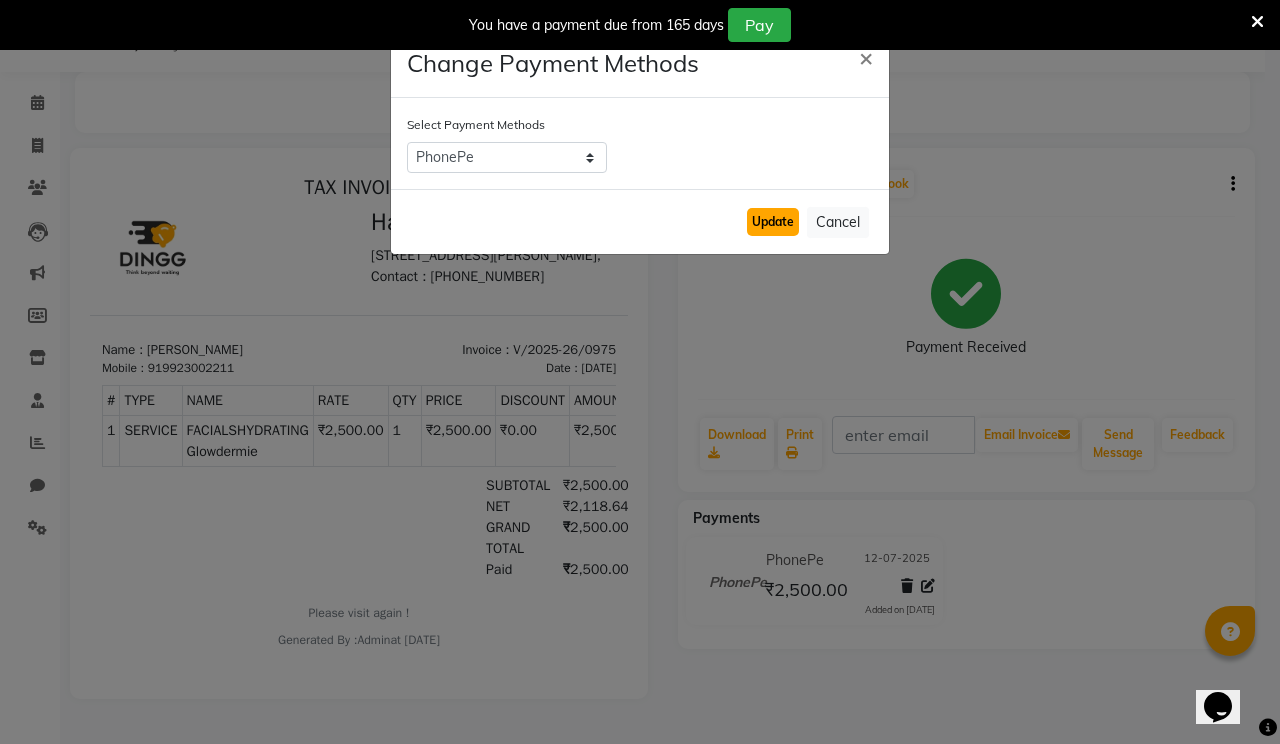 click on "Update" 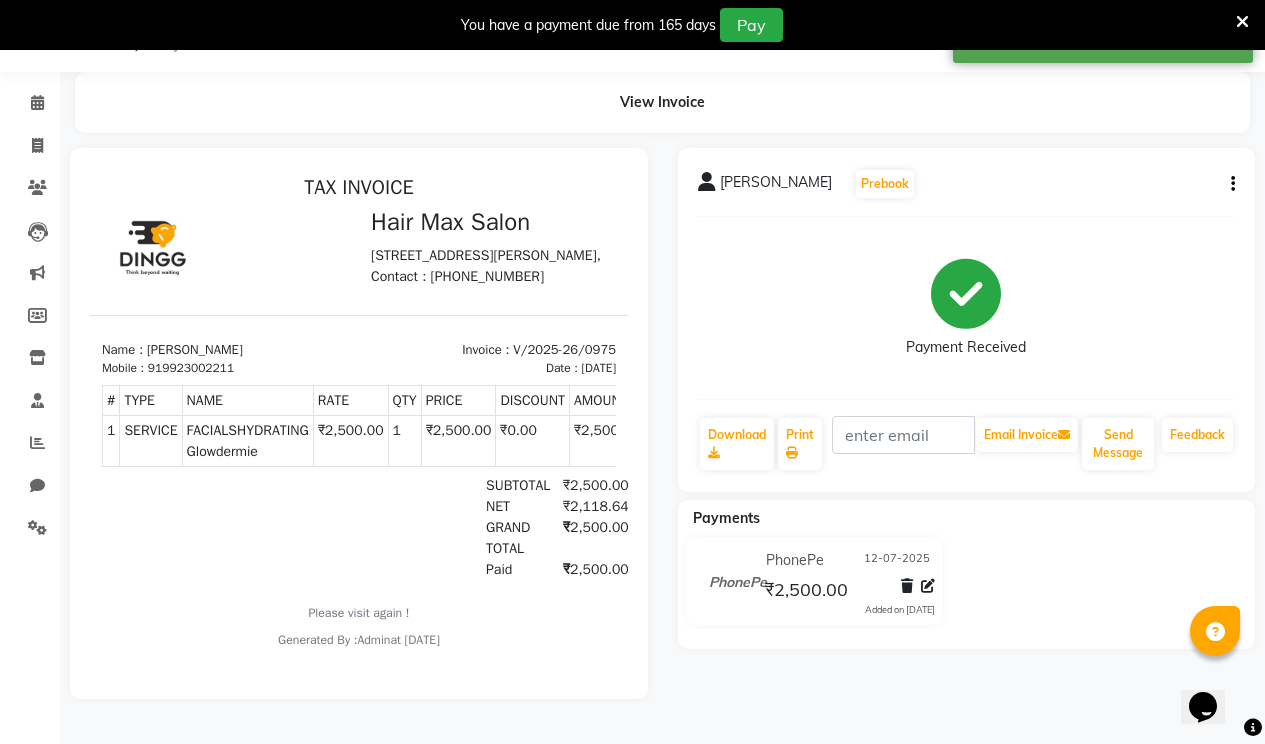 scroll, scrollTop: 0, scrollLeft: 0, axis: both 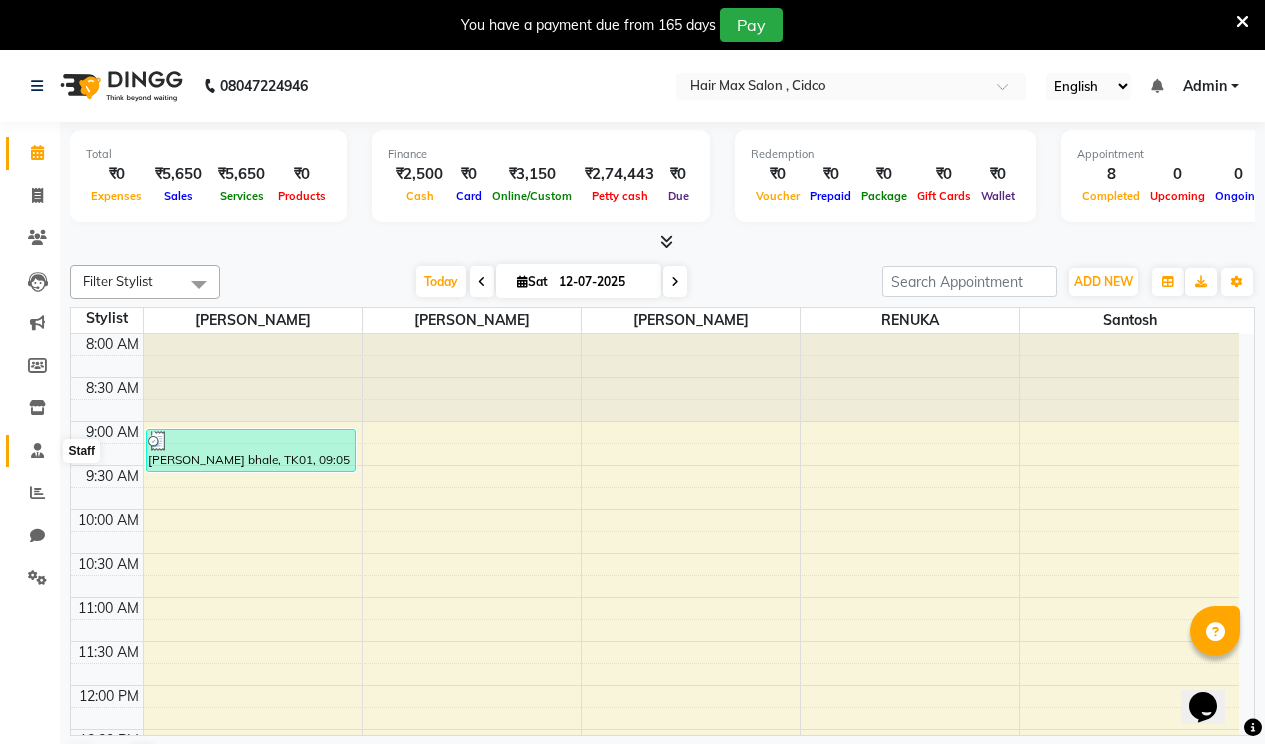 click 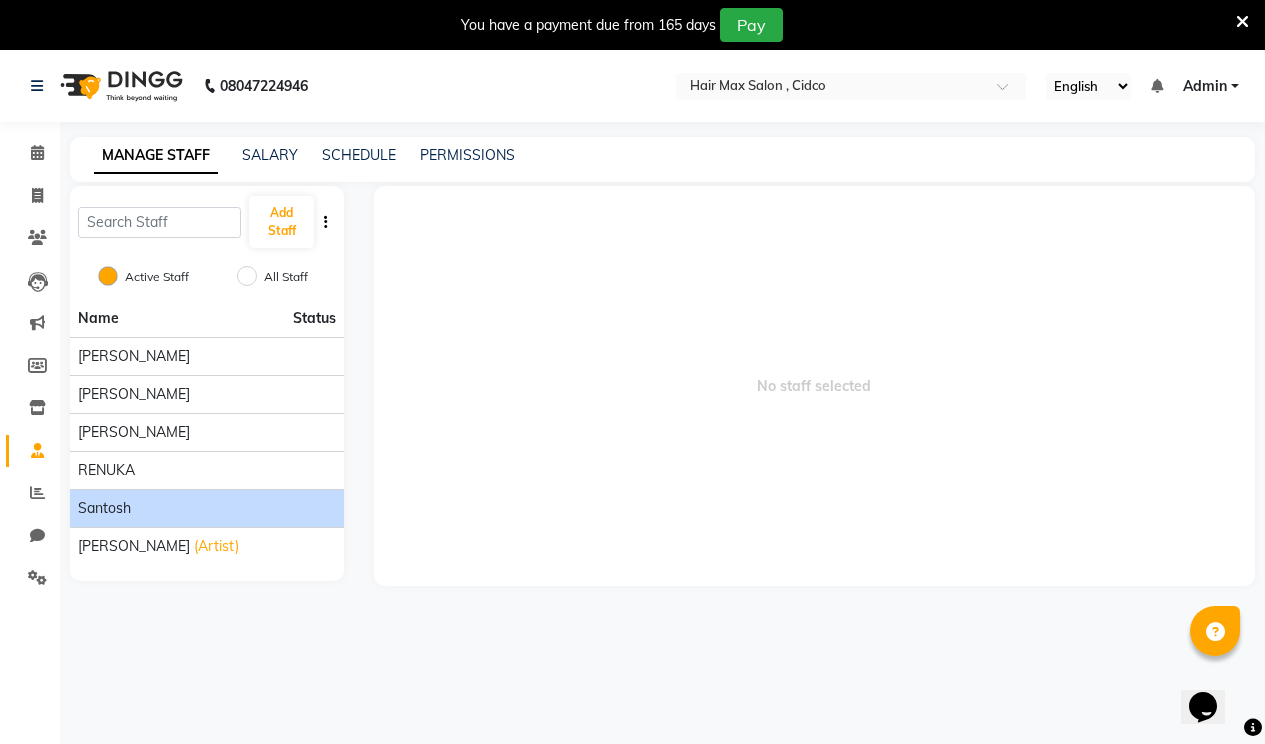 click on "santosh" 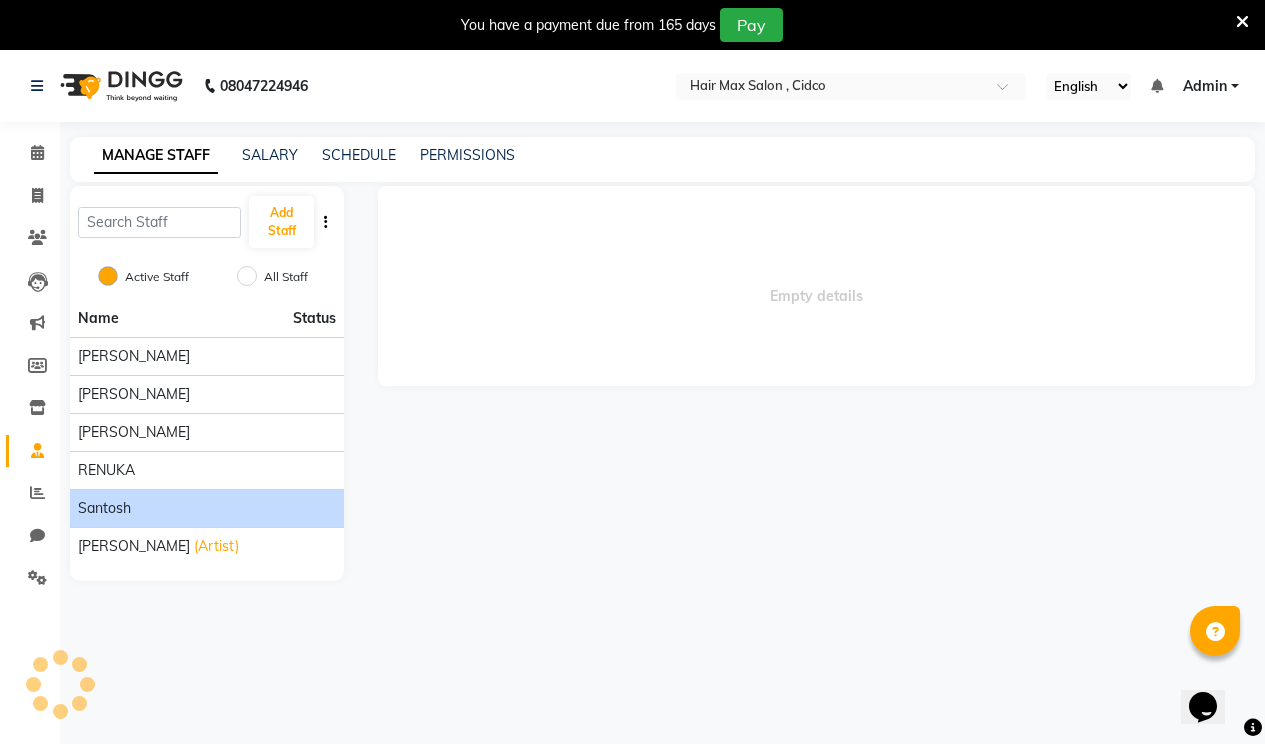 click on "santosh" 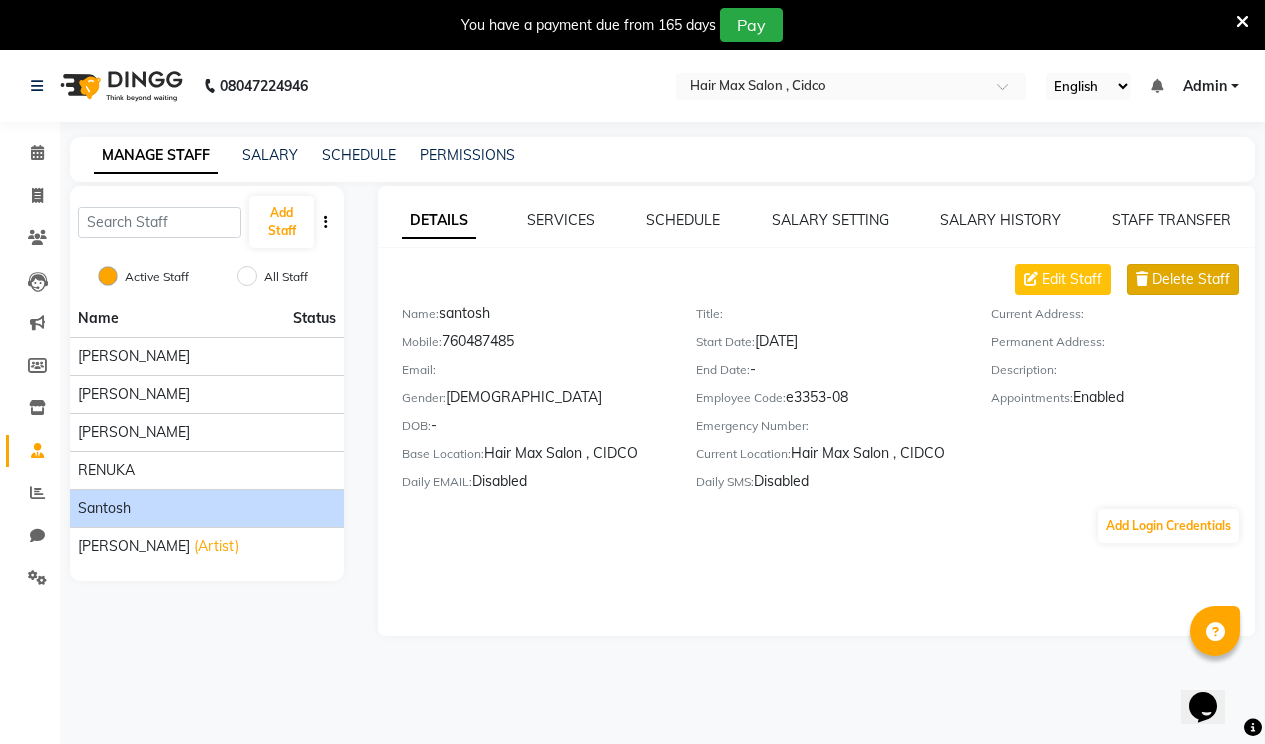 click on "Delete Staff" 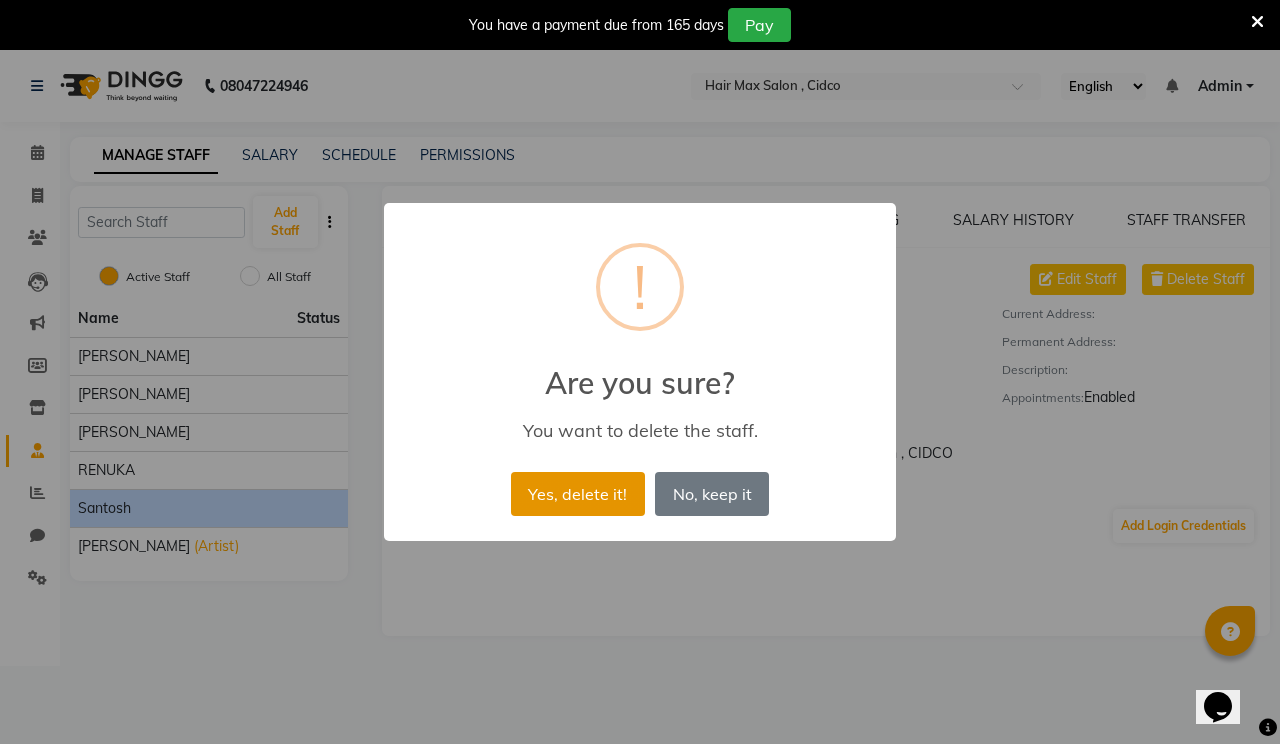 click on "Yes, delete it!" at bounding box center (578, 494) 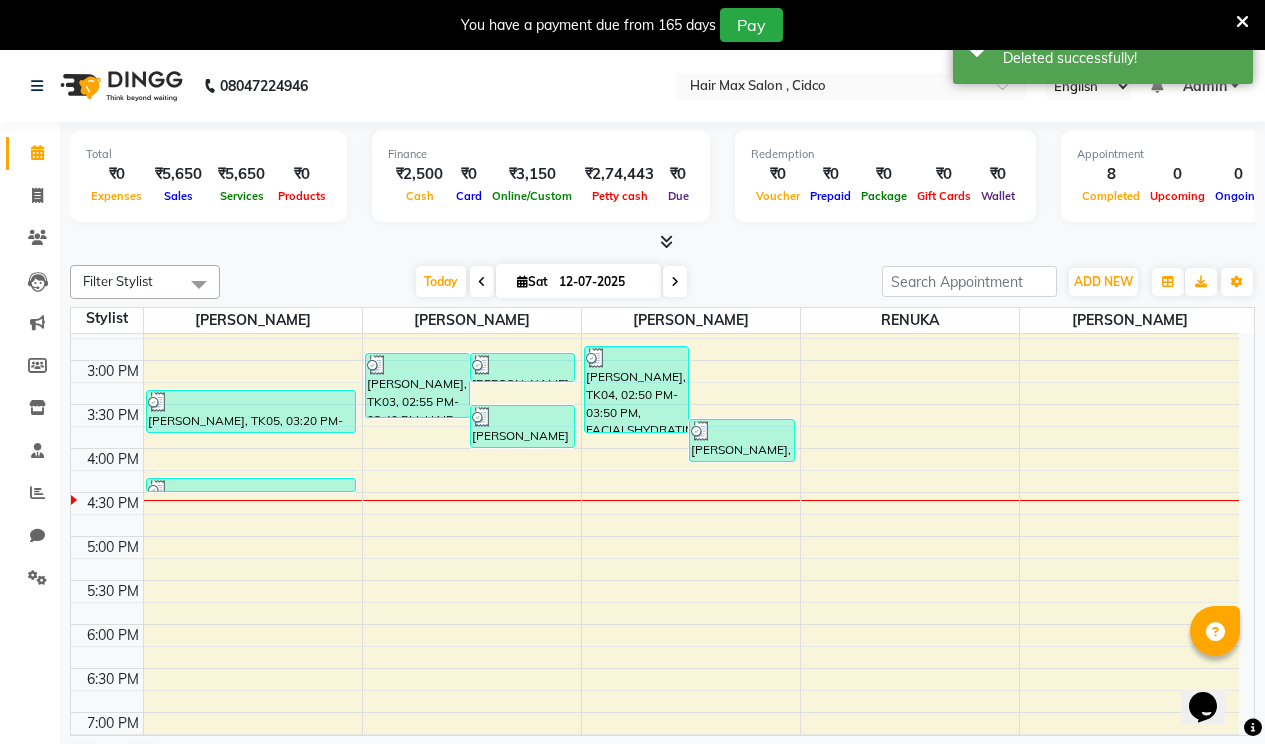 scroll, scrollTop: 600, scrollLeft: 0, axis: vertical 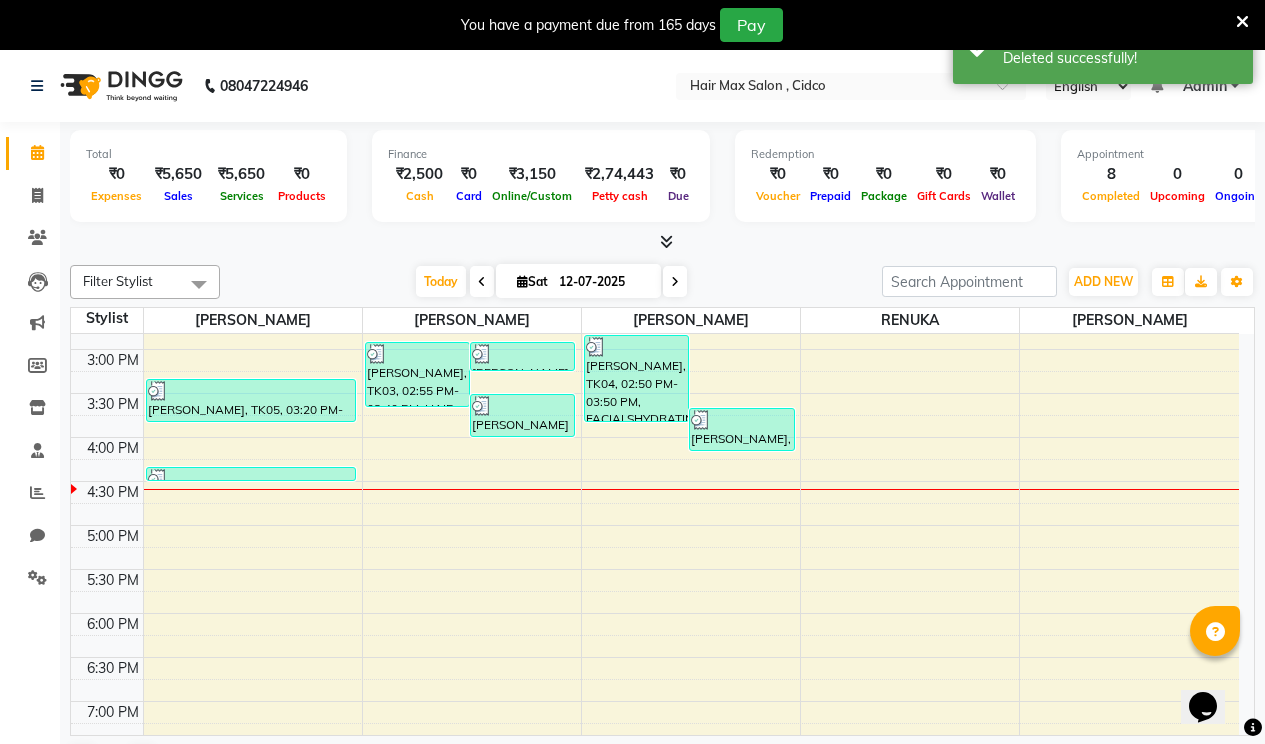 drag, startPoint x: 668, startPoint y: 370, endPoint x: 779, endPoint y: 389, distance: 112.61439 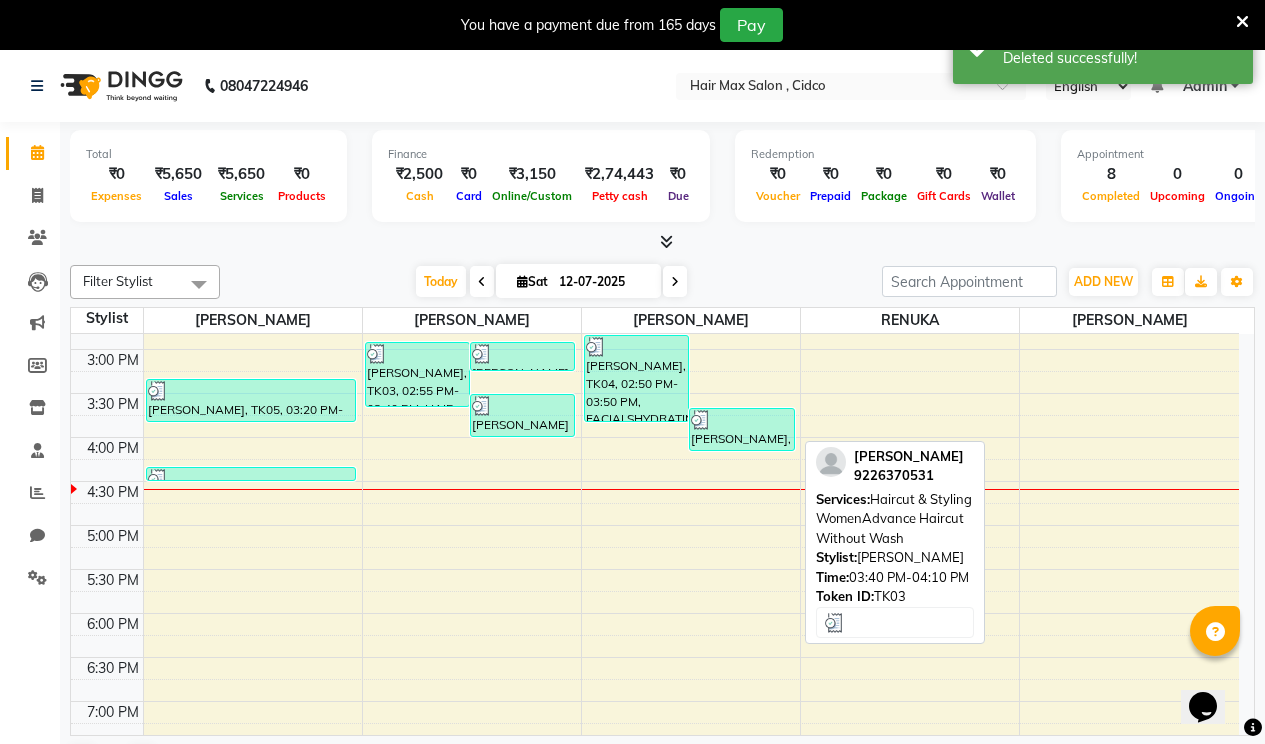 click at bounding box center (741, 420) 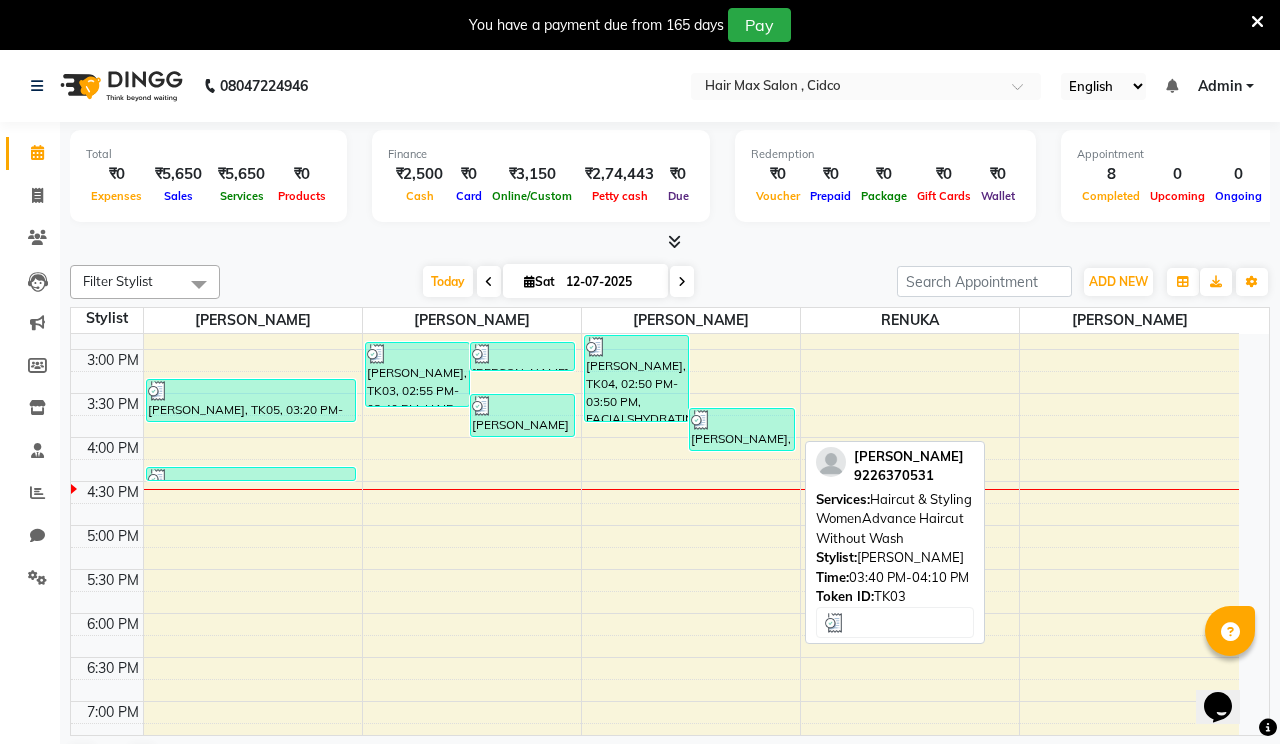 select on "3" 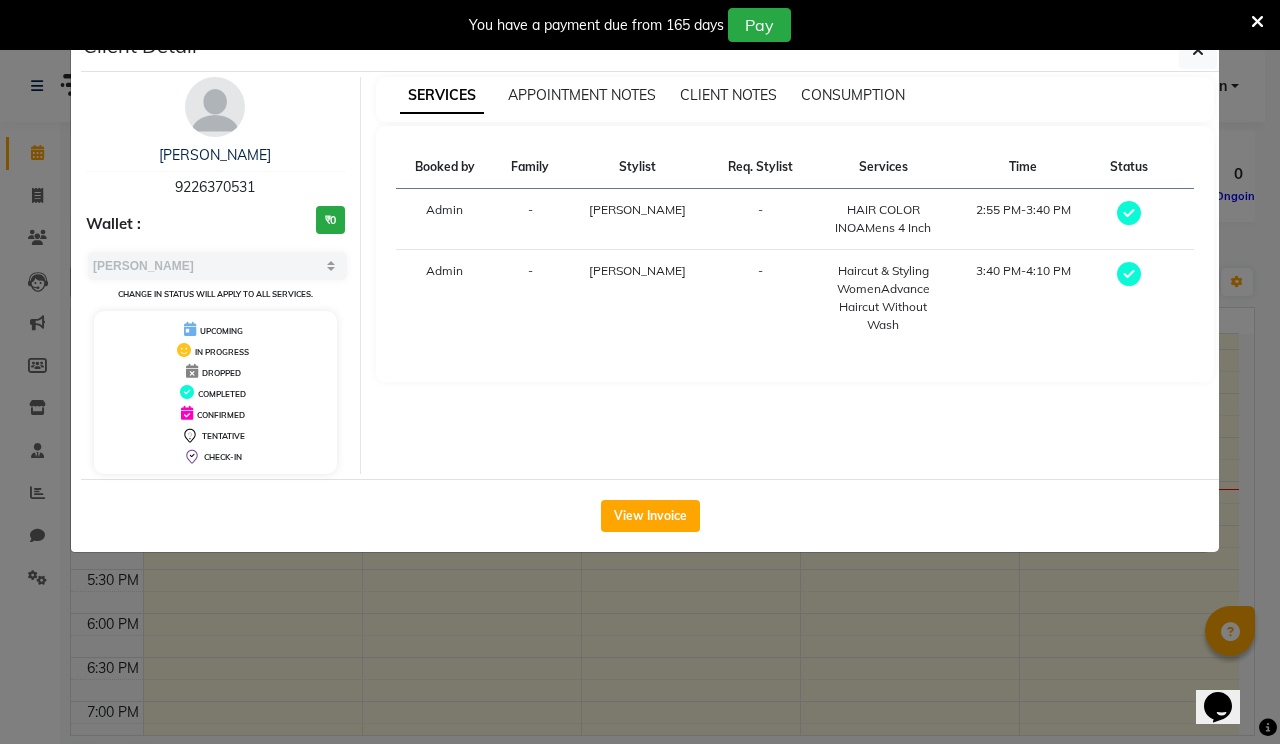 click on "-" at bounding box center [530, 298] 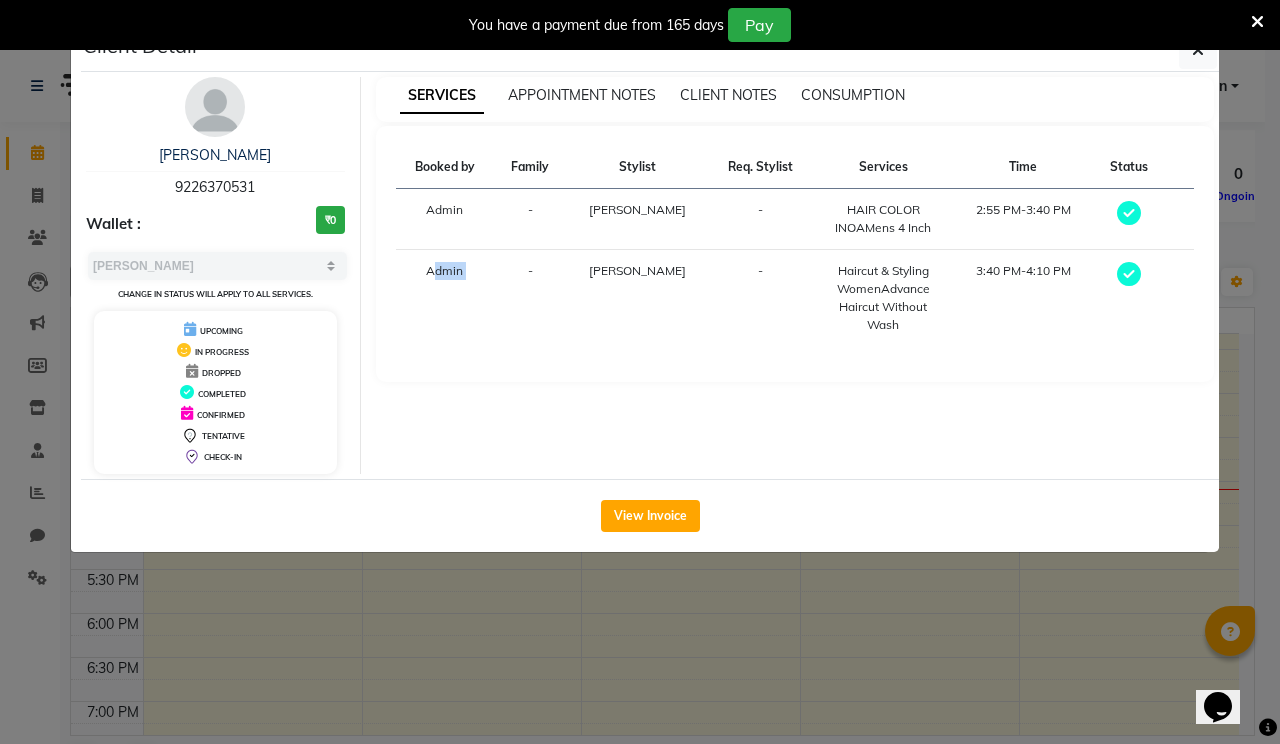 click on "Admin" at bounding box center (445, 298) 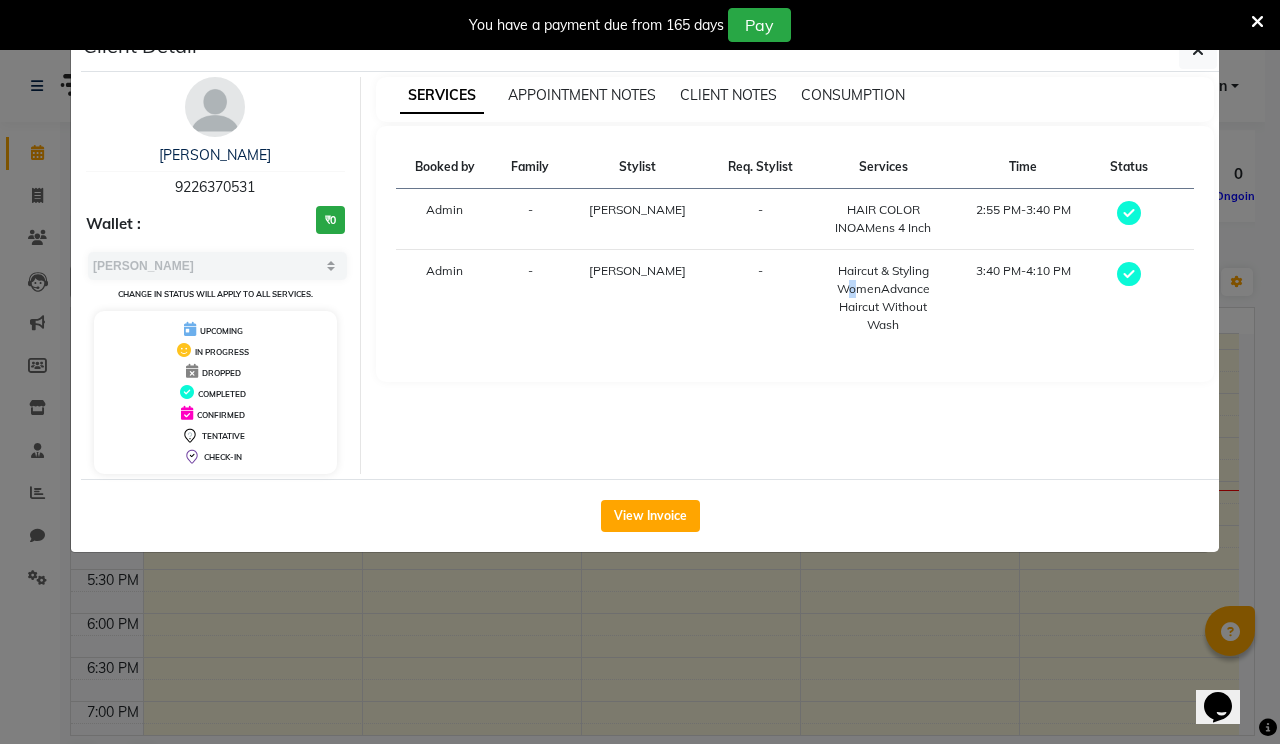 drag, startPoint x: 819, startPoint y: 286, endPoint x: 839, endPoint y: 294, distance: 21.540659 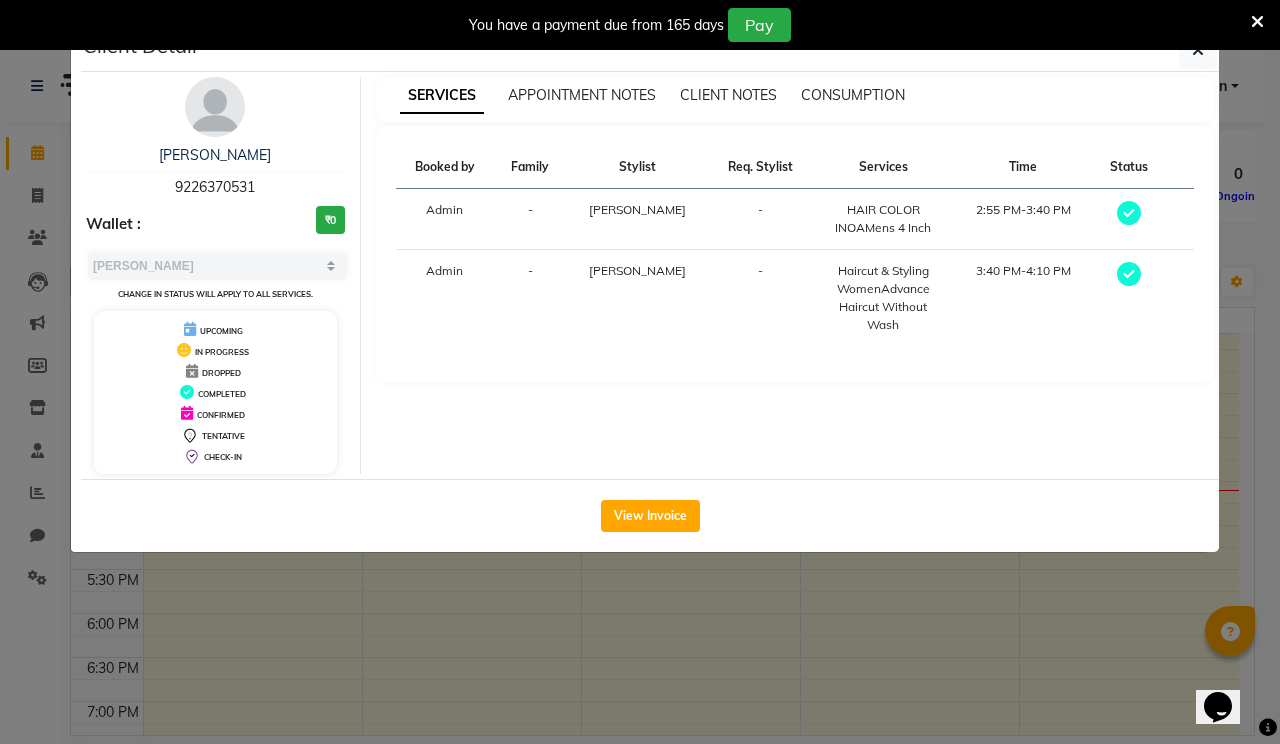 click on "Haircut & Styling WomenAdvance Haircut Without Wash" at bounding box center (883, 298) 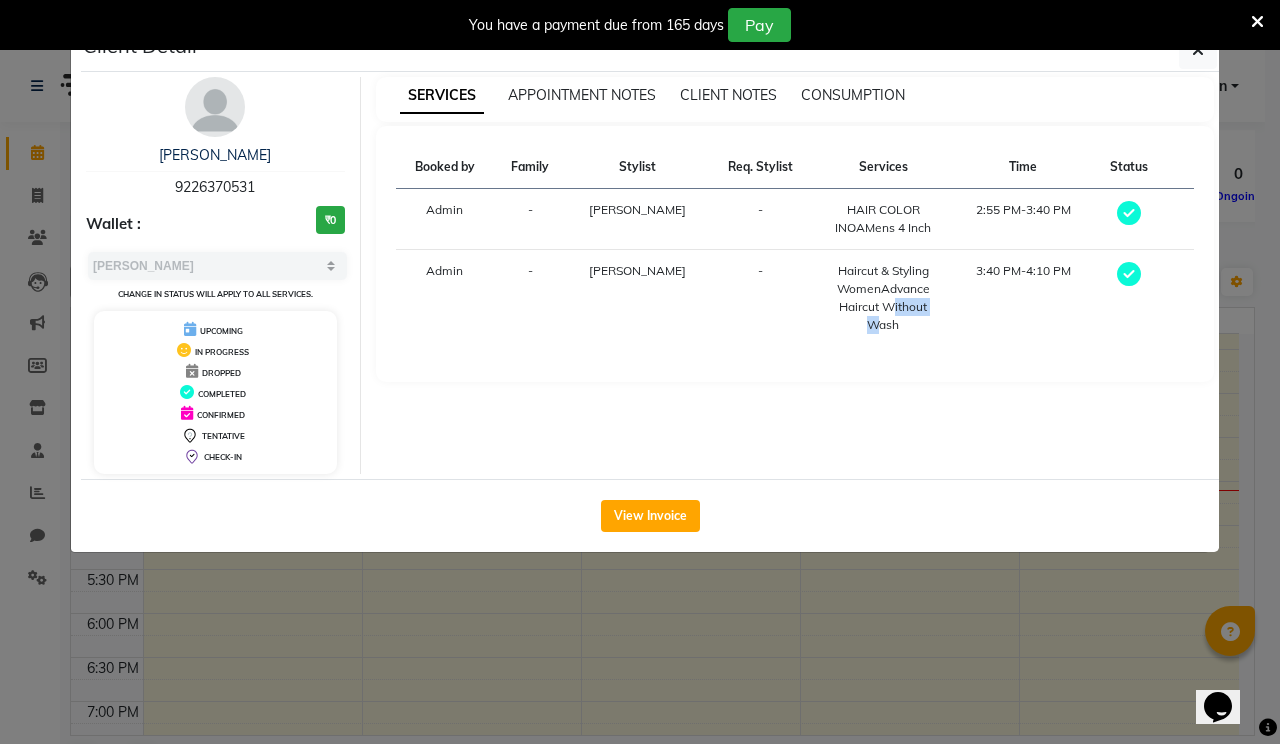 click on "Haircut & Styling WomenAdvance Haircut Without Wash" at bounding box center (883, 298) 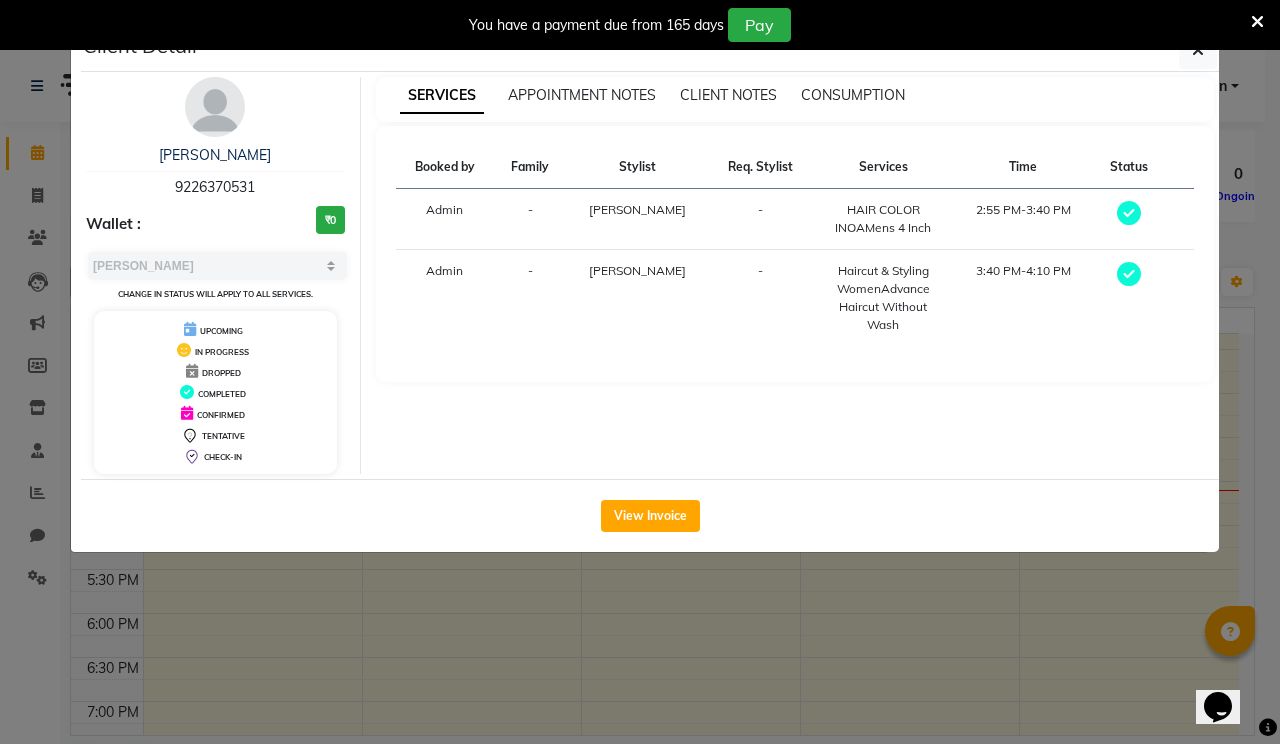 click at bounding box center (1129, 274) 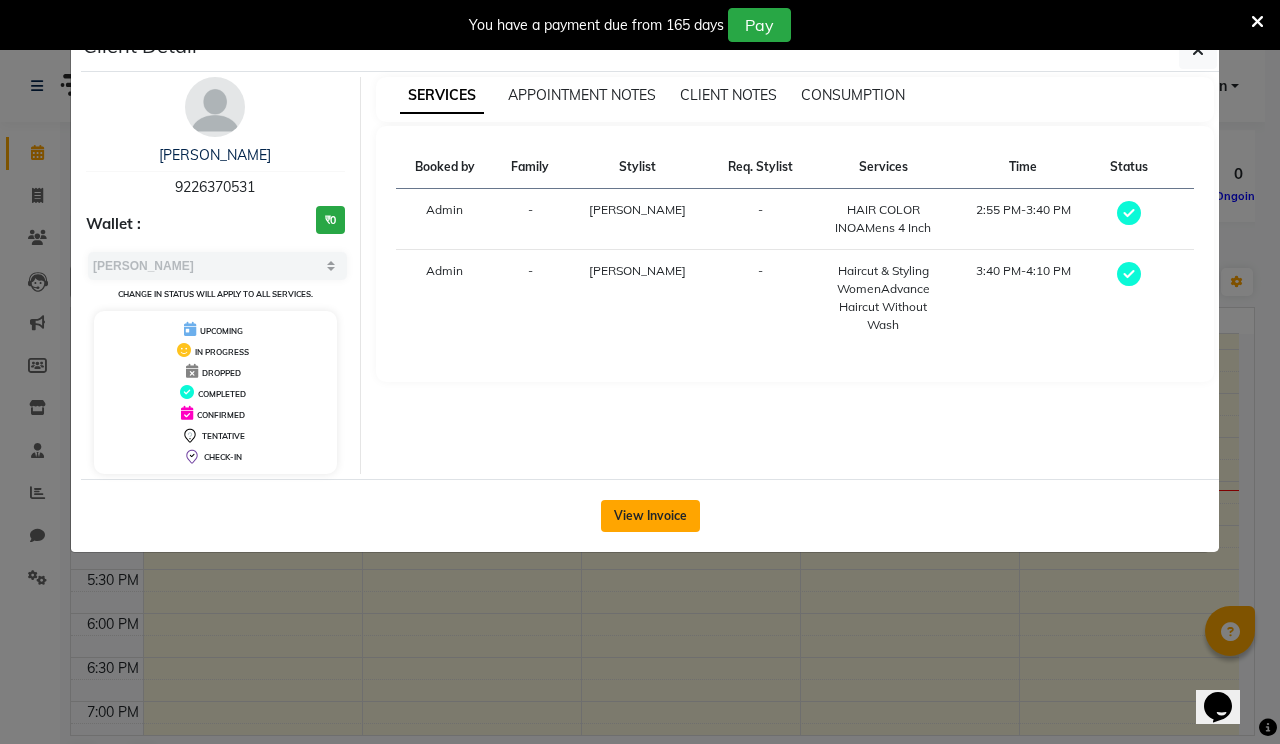 click on "View Invoice" 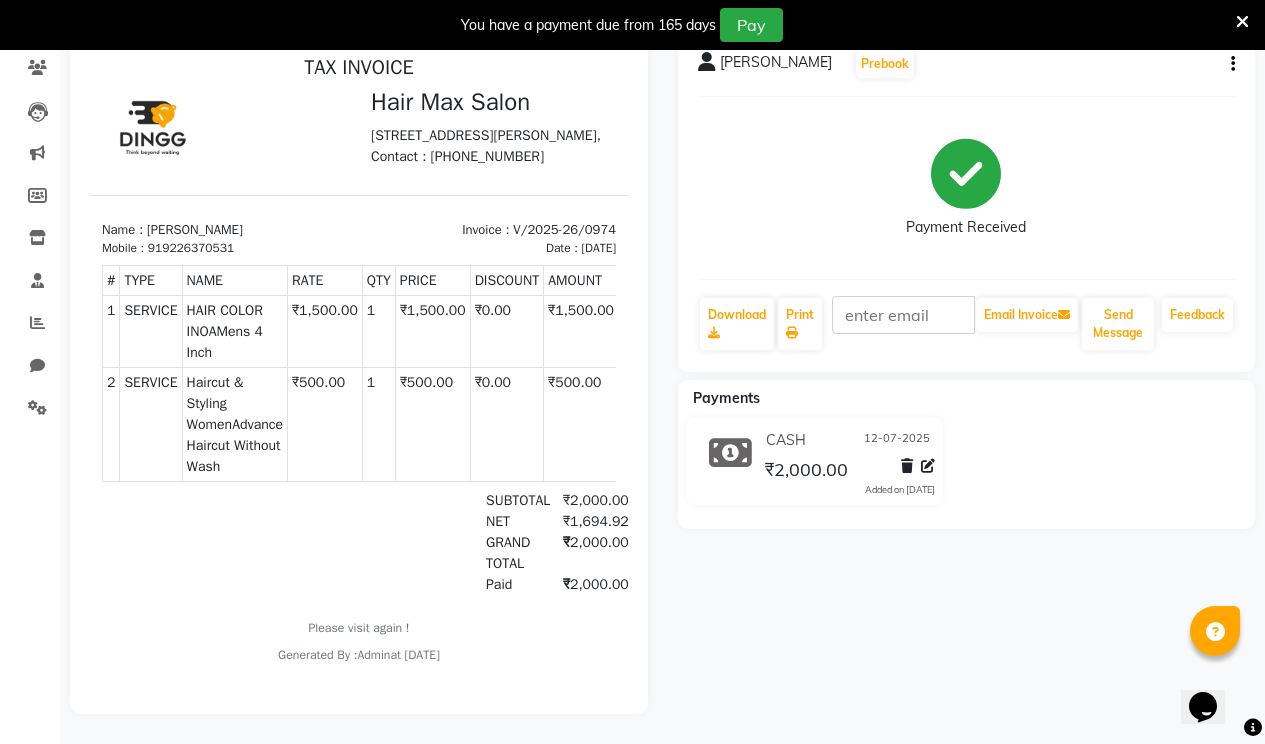 scroll, scrollTop: 0, scrollLeft: 0, axis: both 